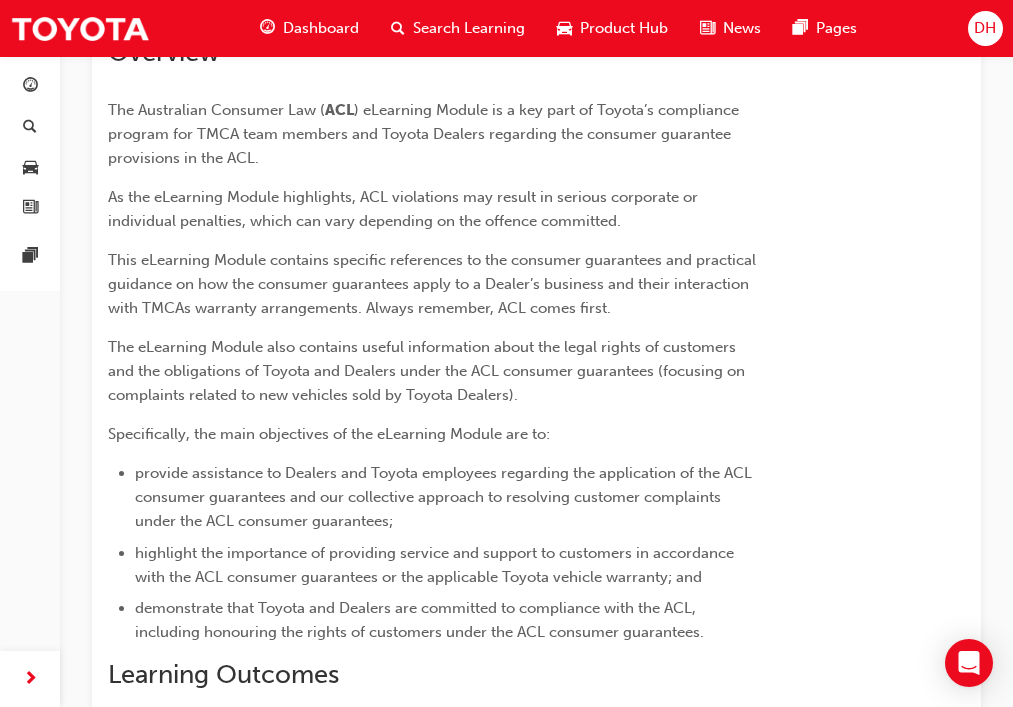 scroll, scrollTop: 0, scrollLeft: 0, axis: both 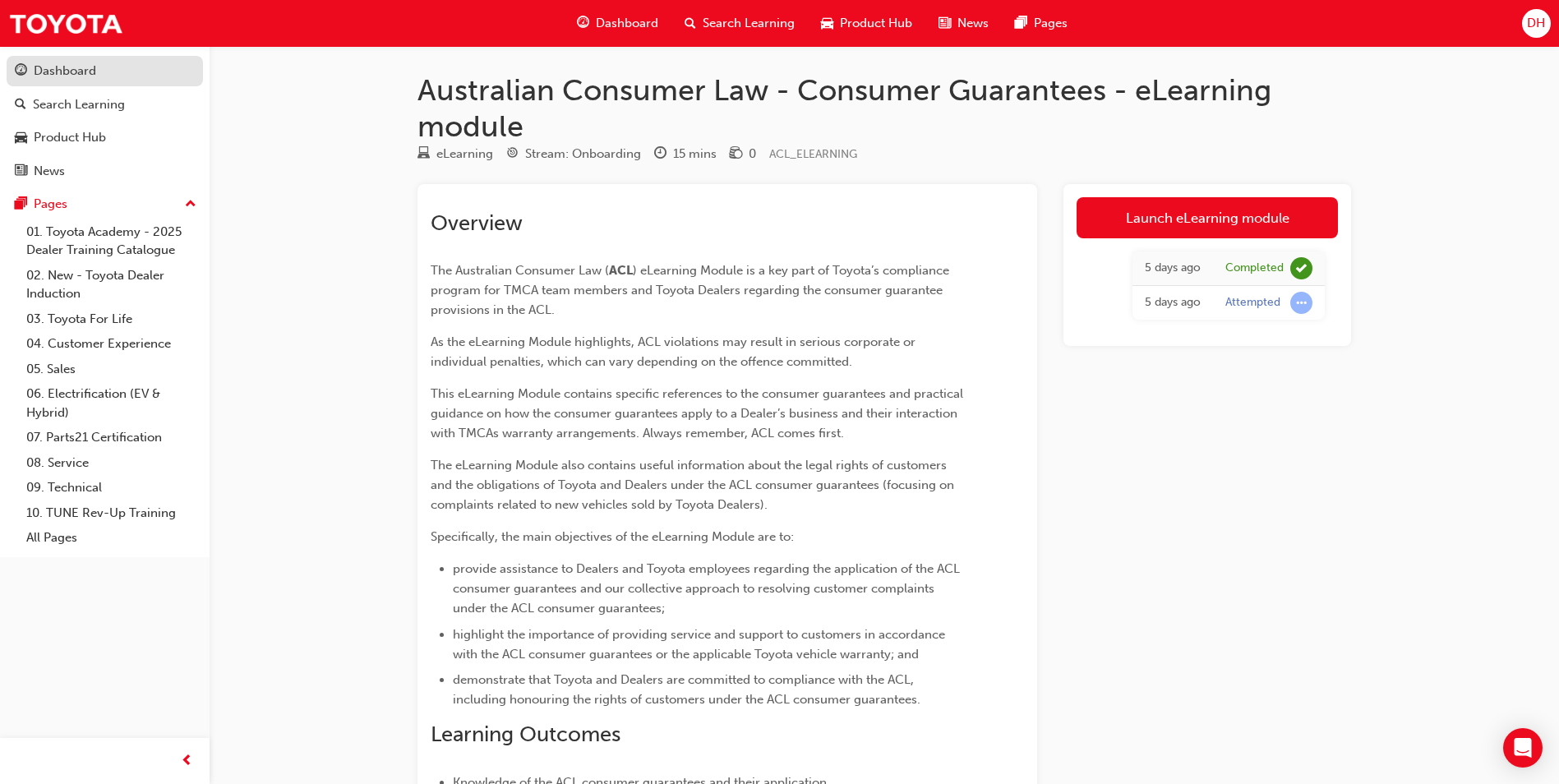 click on "Dashboard" at bounding box center (65, 71) 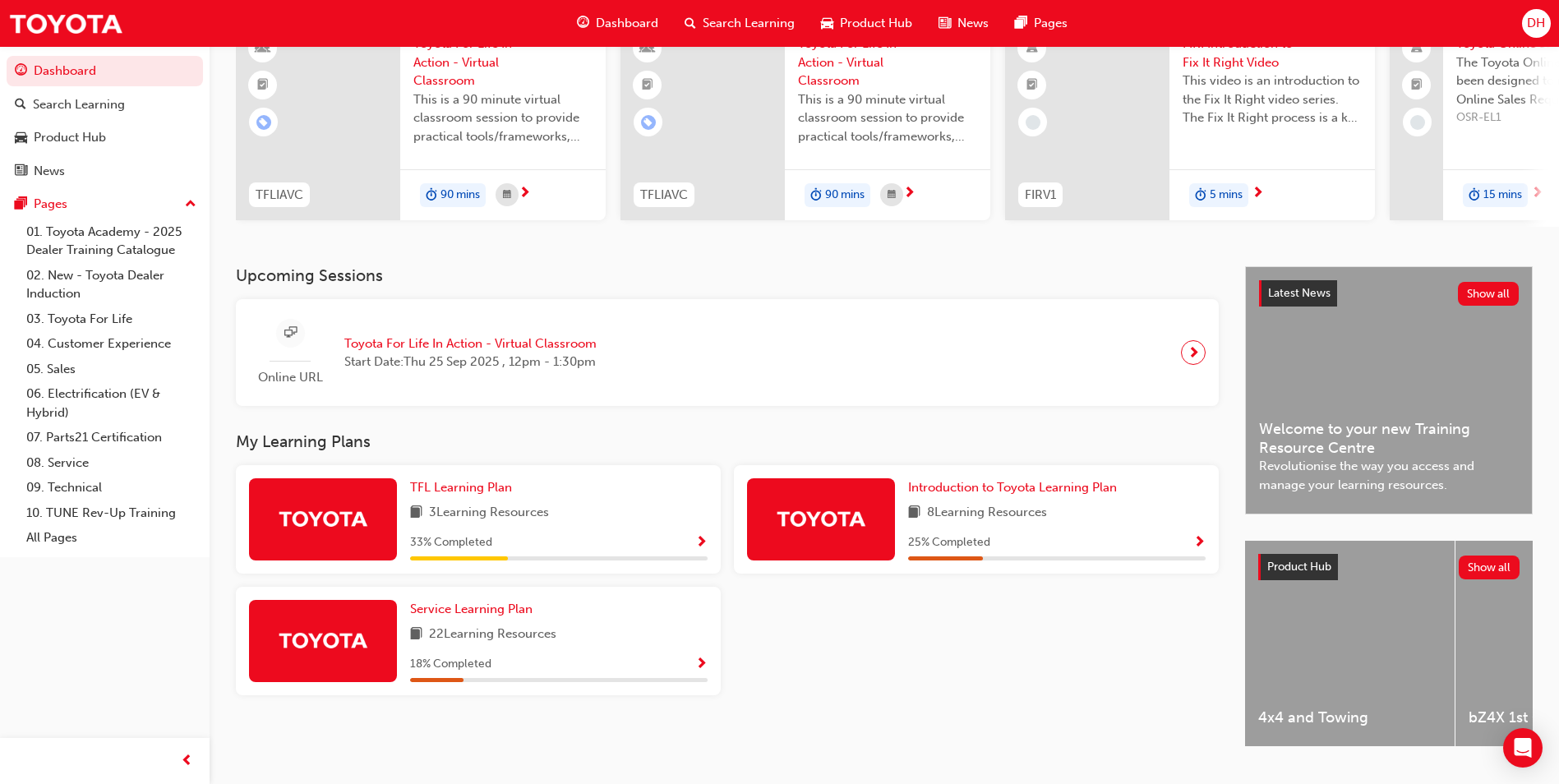 scroll, scrollTop: 164, scrollLeft: 0, axis: vertical 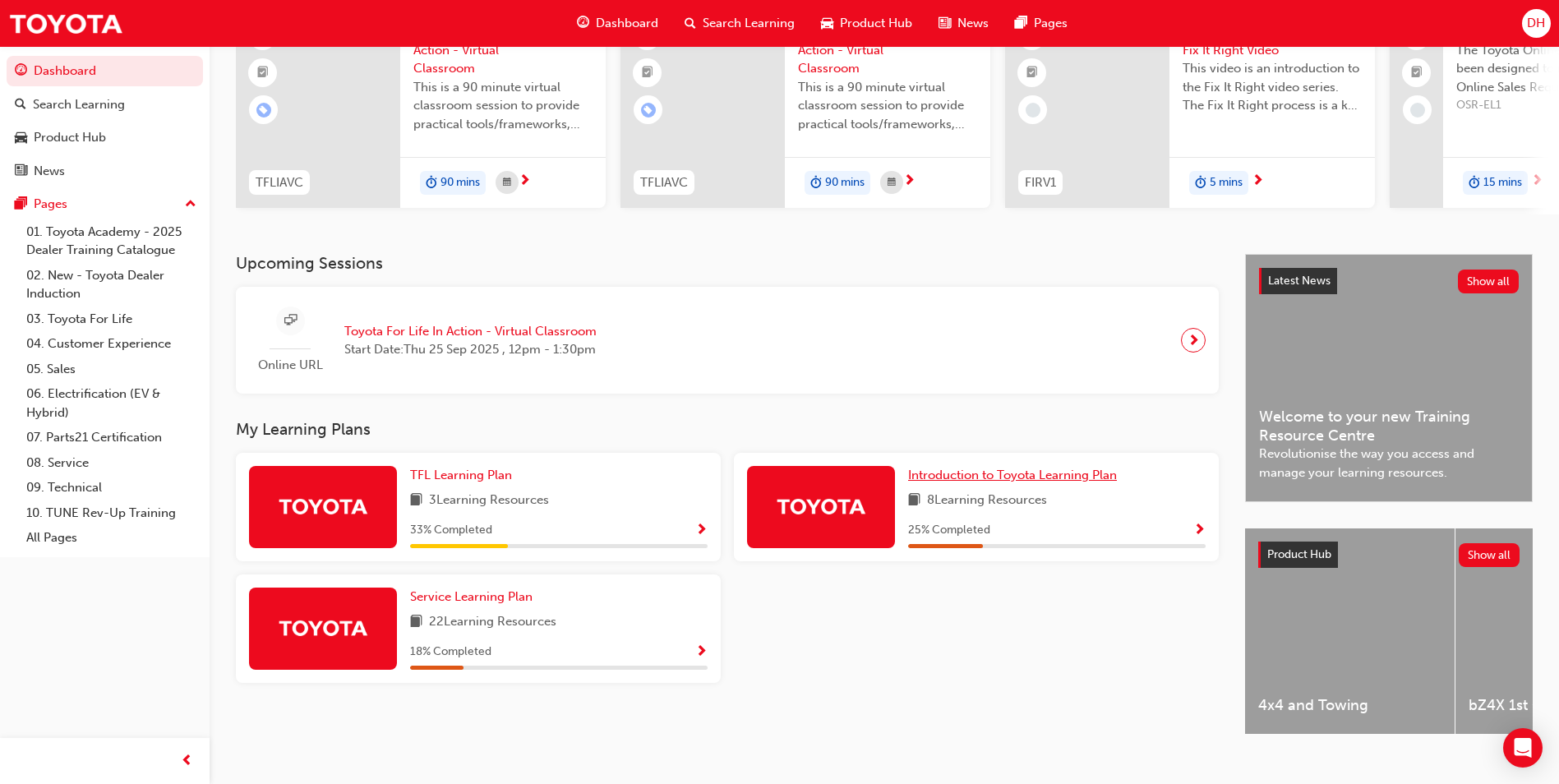 click on "Introduction to Toyota Learning Plan" at bounding box center [1012, 475] 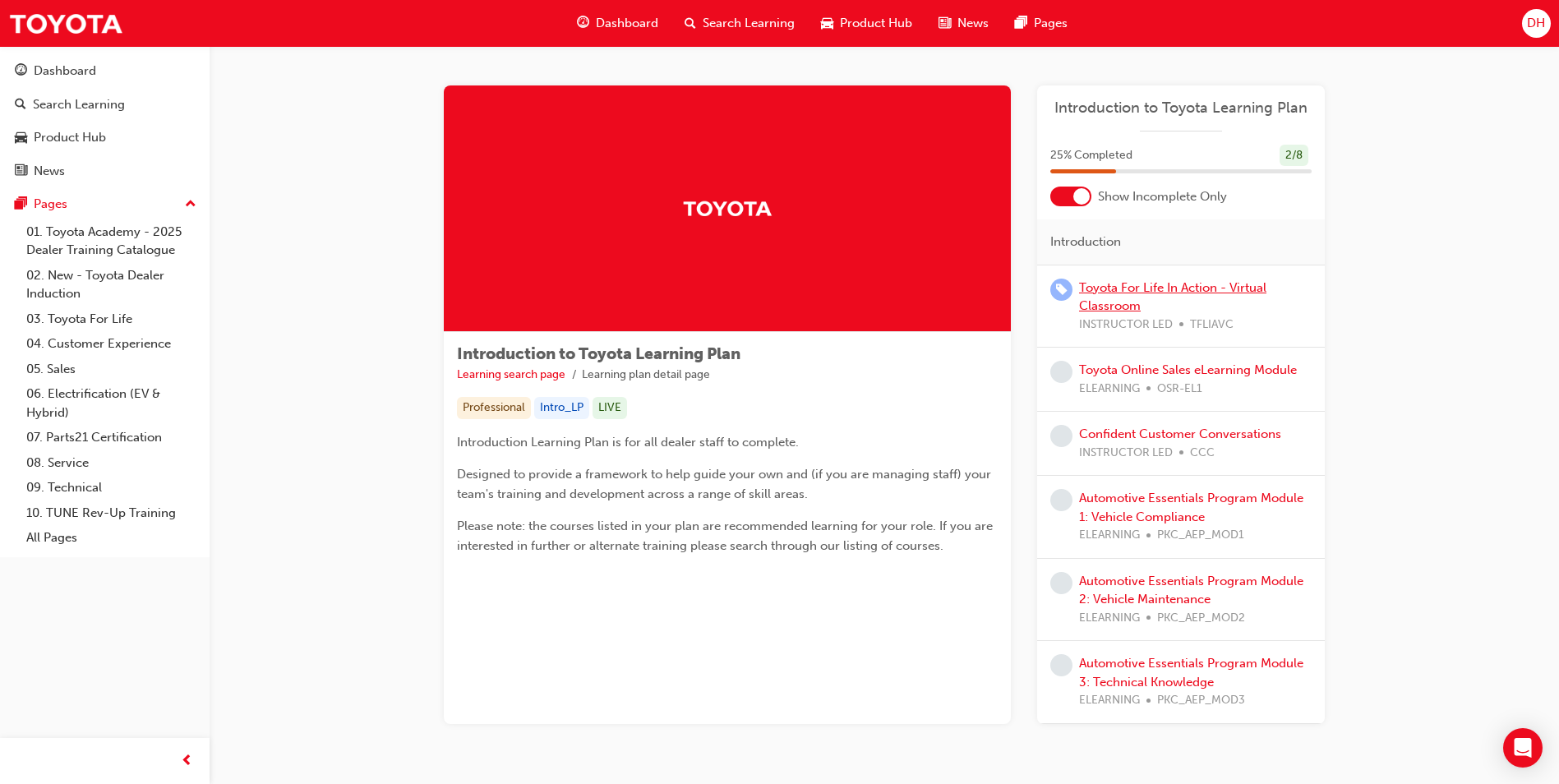 click on "Toyota For Life In Action - Virtual Classroom" at bounding box center [1173, 297] 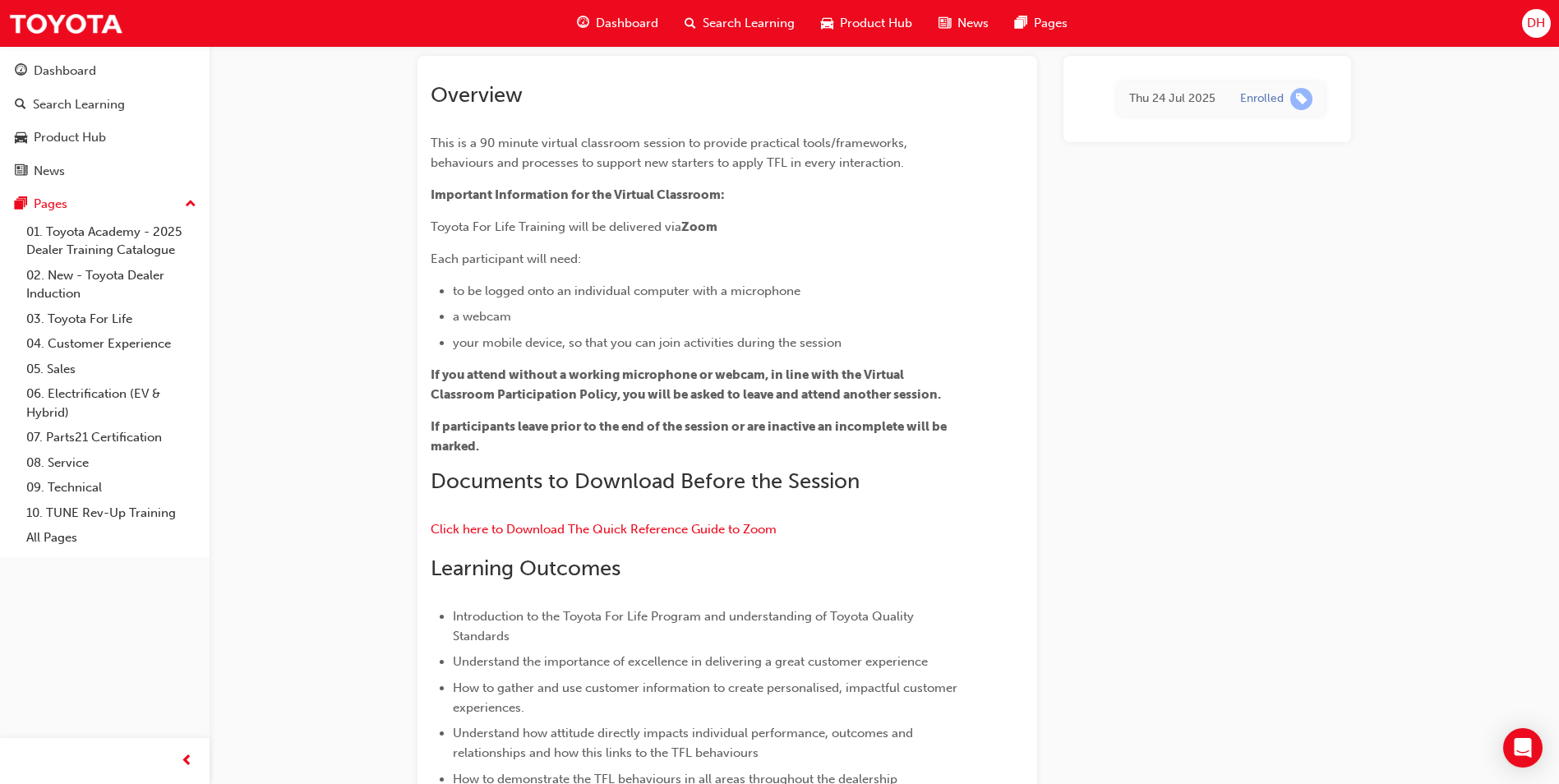 scroll, scrollTop: 0, scrollLeft: 0, axis: both 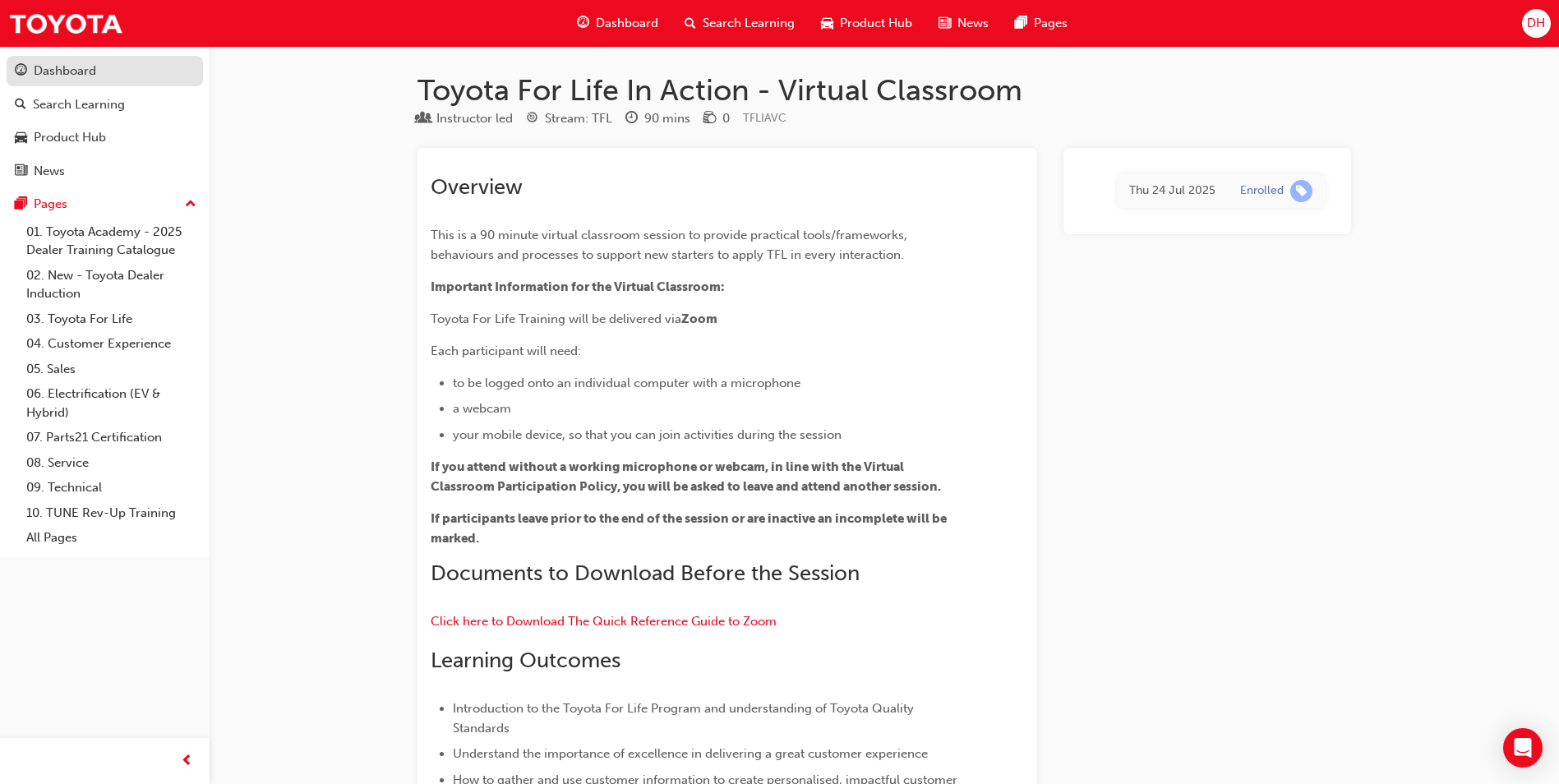 click on "Dashboard" at bounding box center [104, 71] 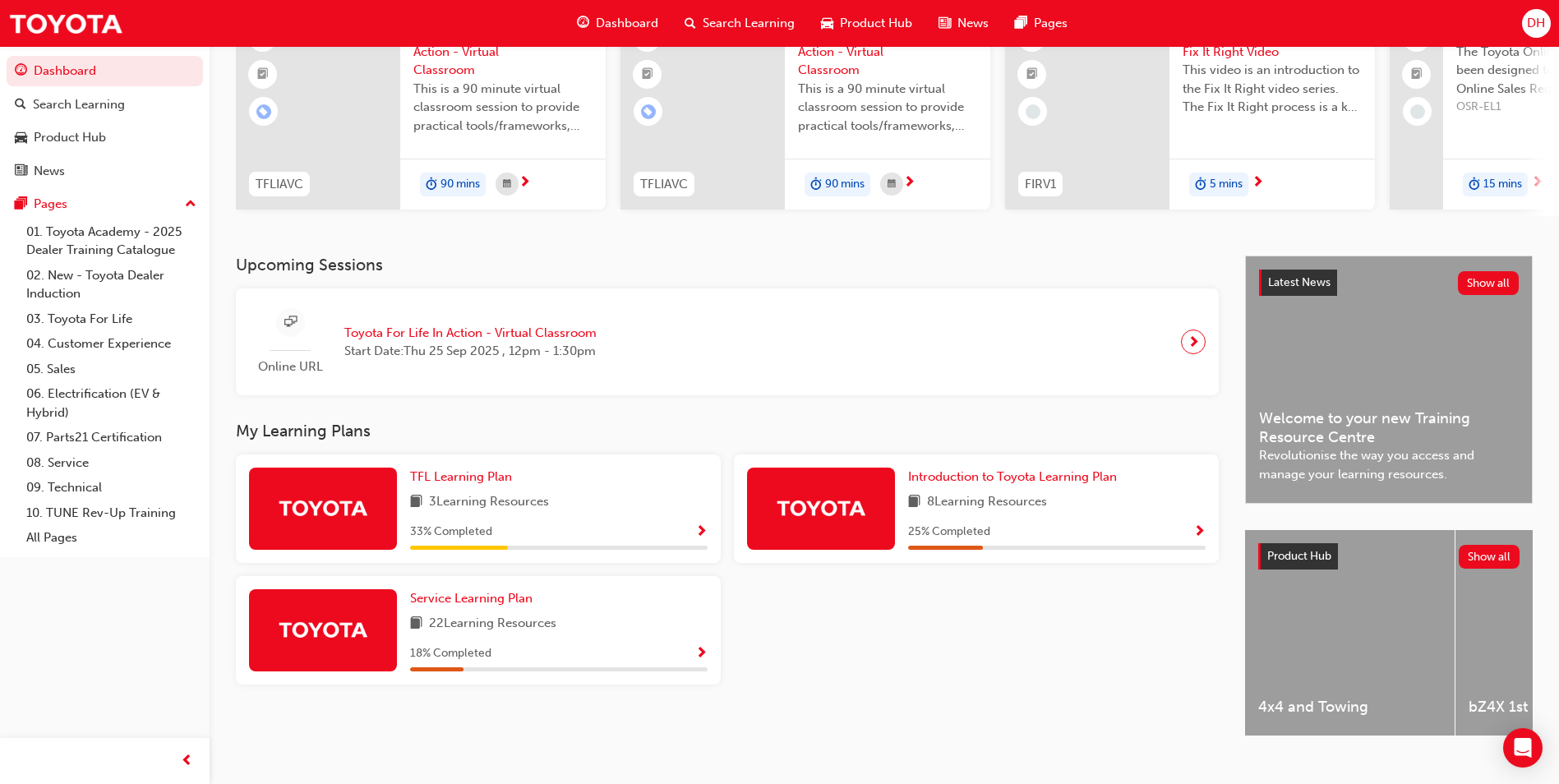 scroll, scrollTop: 164, scrollLeft: 0, axis: vertical 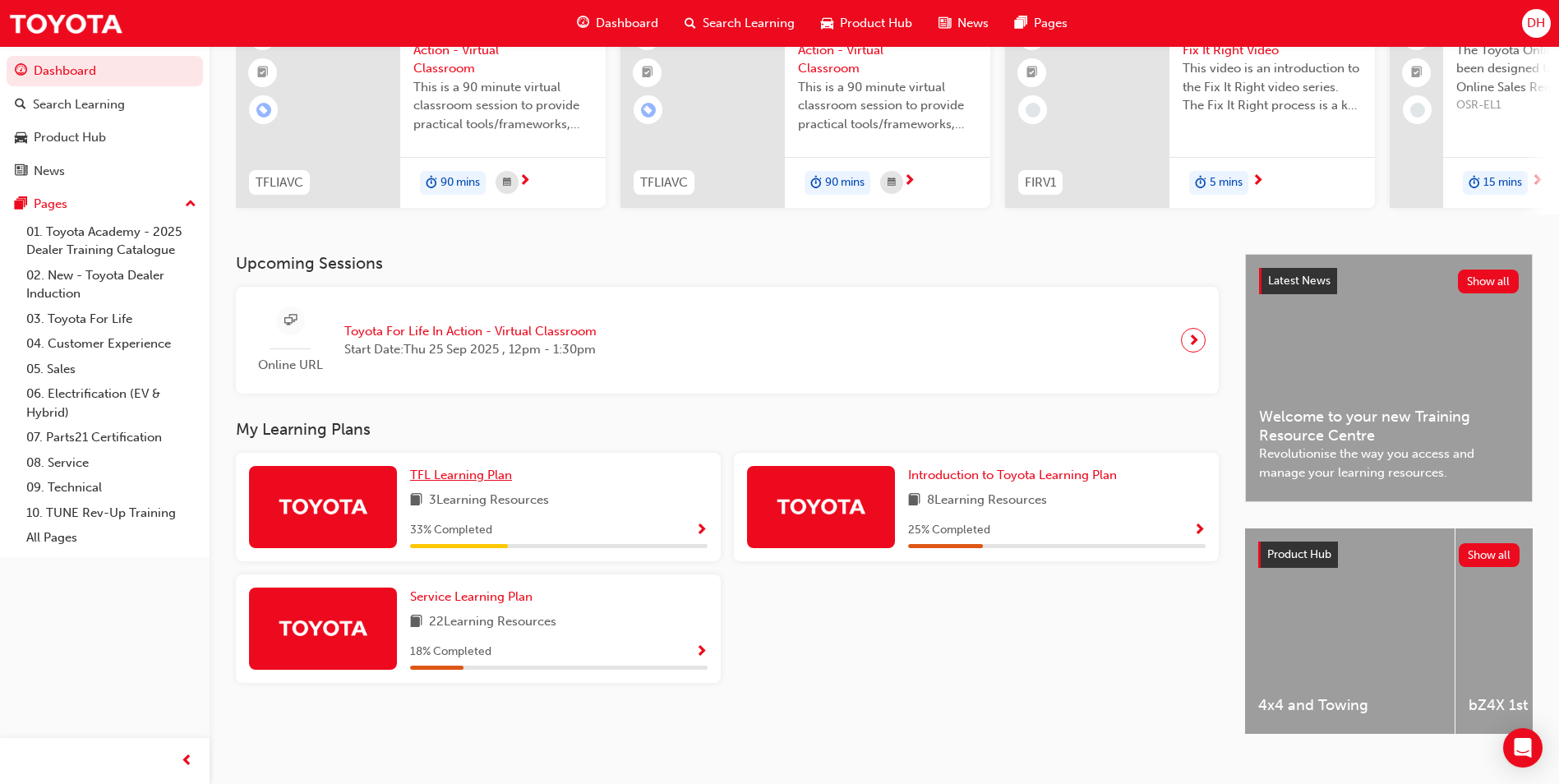 click on "TFL Learning Plan" at bounding box center (461, 475) 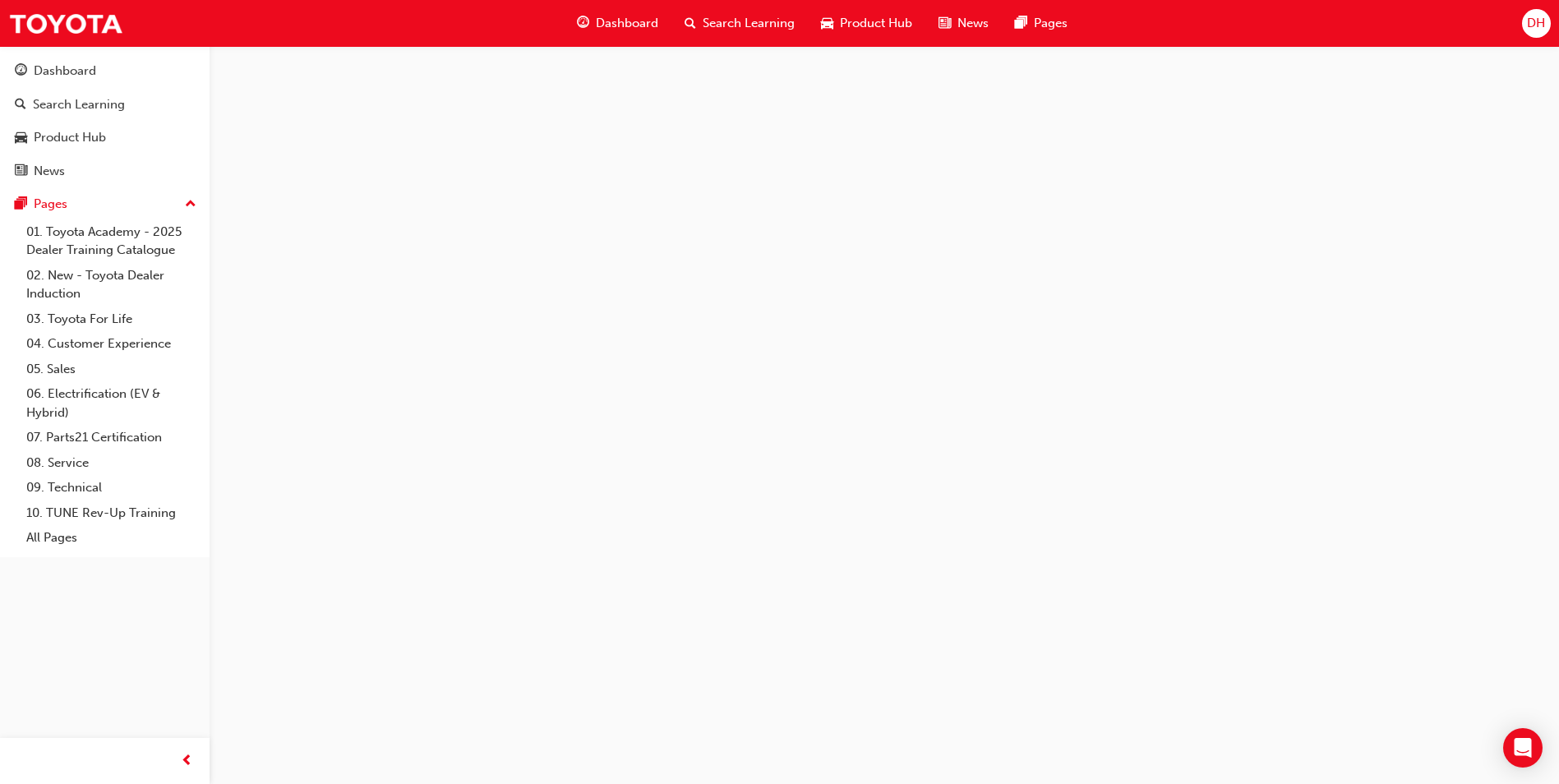 scroll, scrollTop: 0, scrollLeft: 0, axis: both 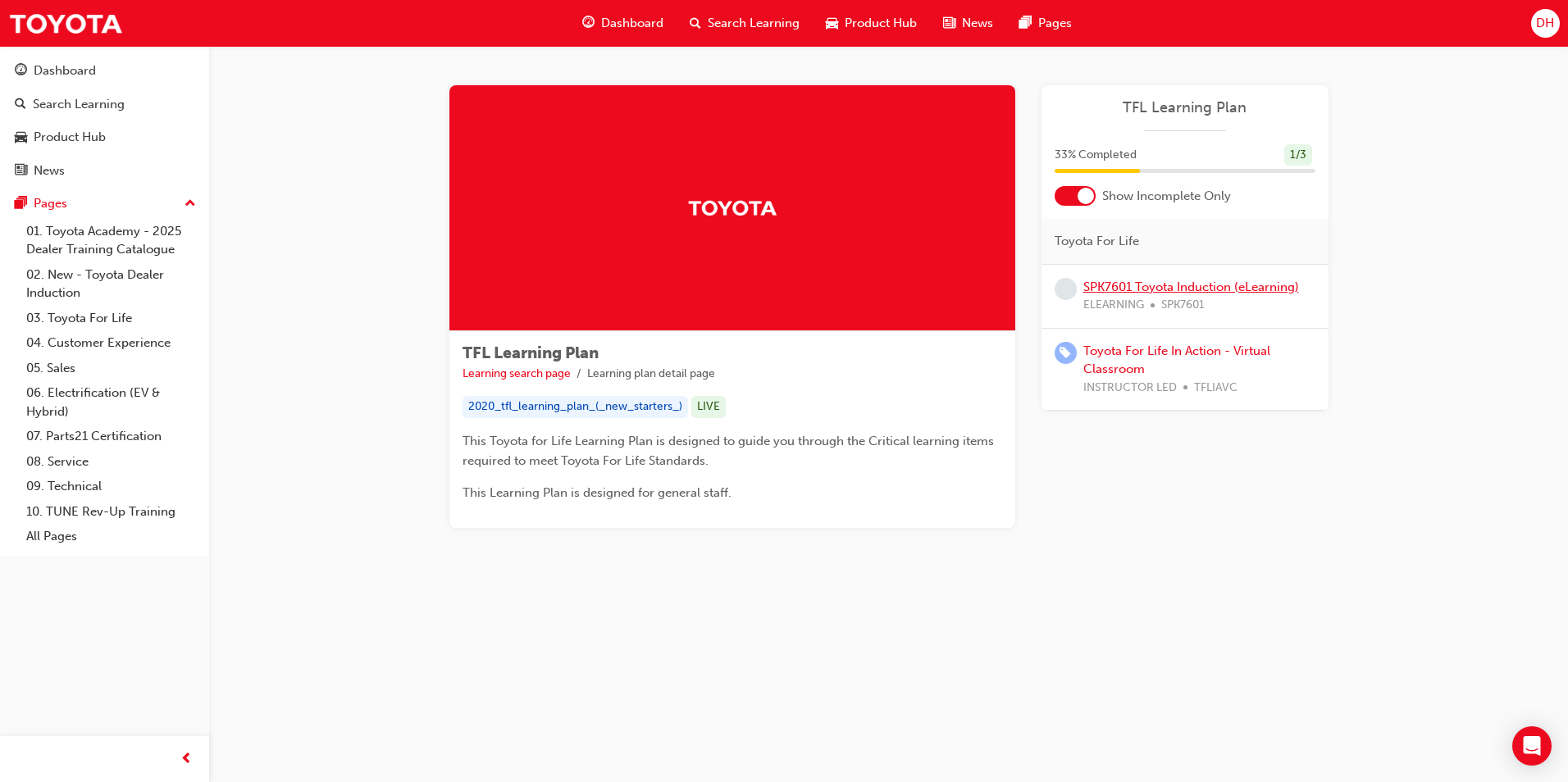 click on "SPK7601 Toyota  Induction (eLearning)" at bounding box center [1191, 287] 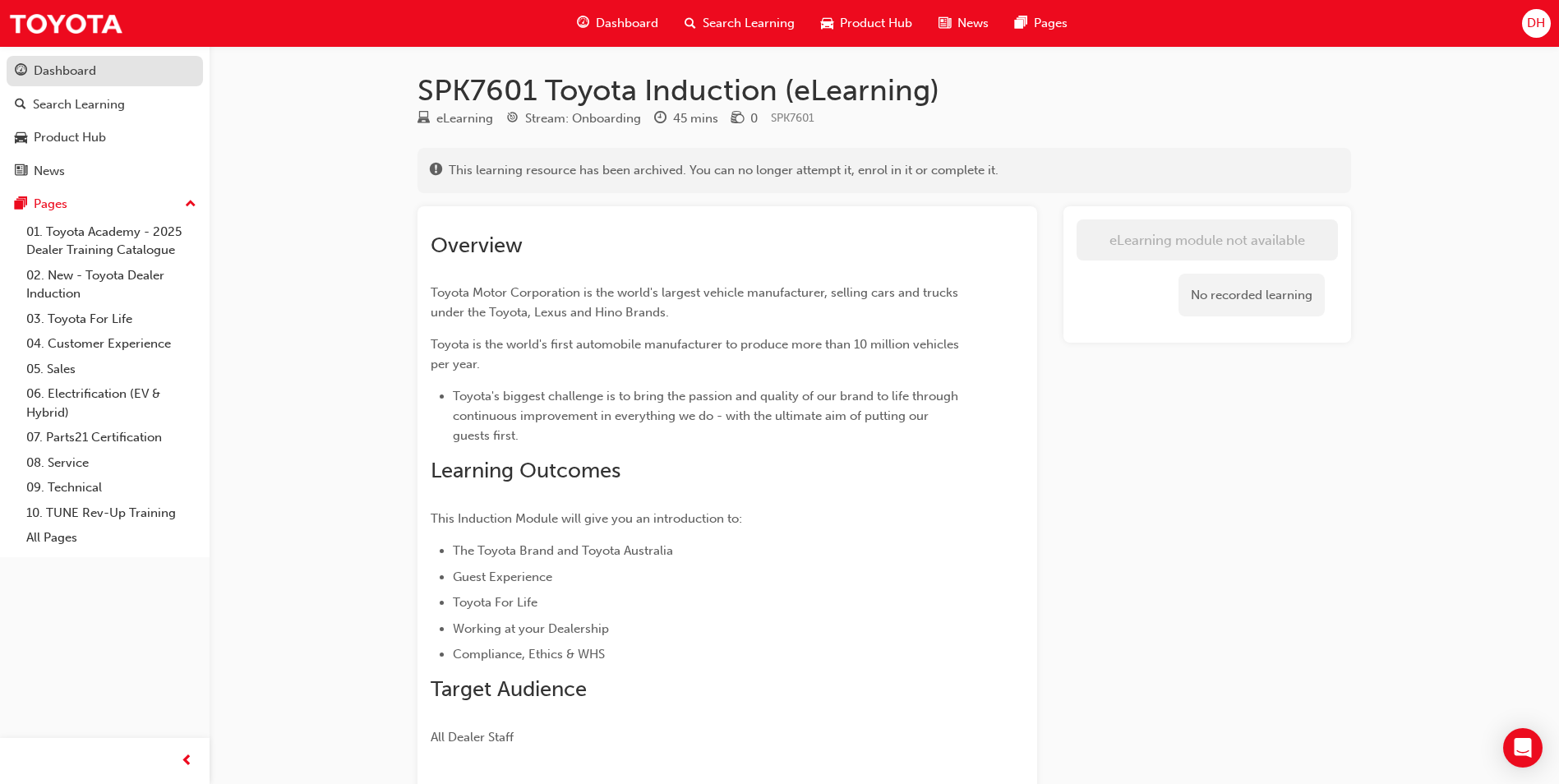 click on "Dashboard" at bounding box center (65, 71) 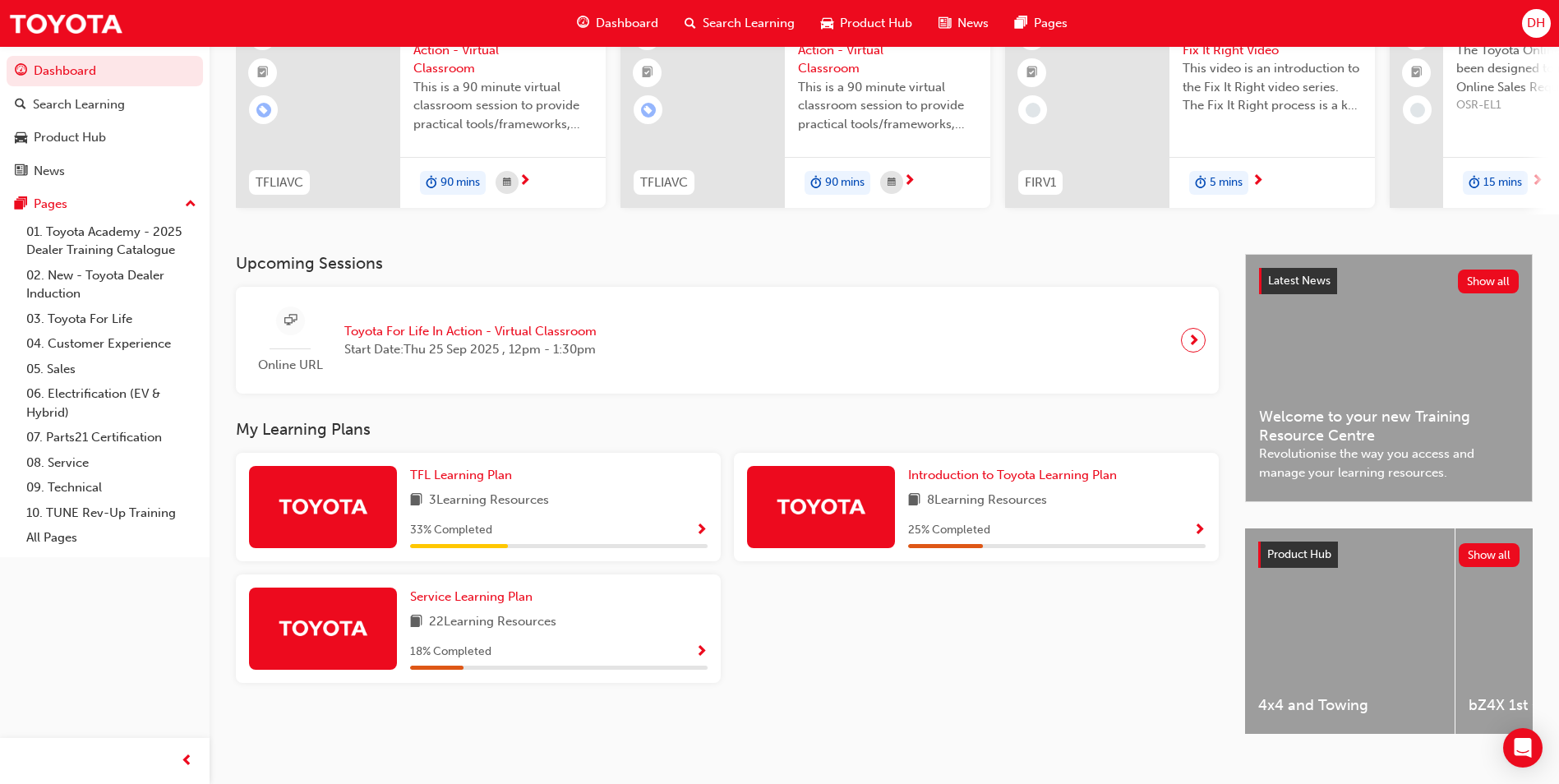 scroll, scrollTop: 0, scrollLeft: 0, axis: both 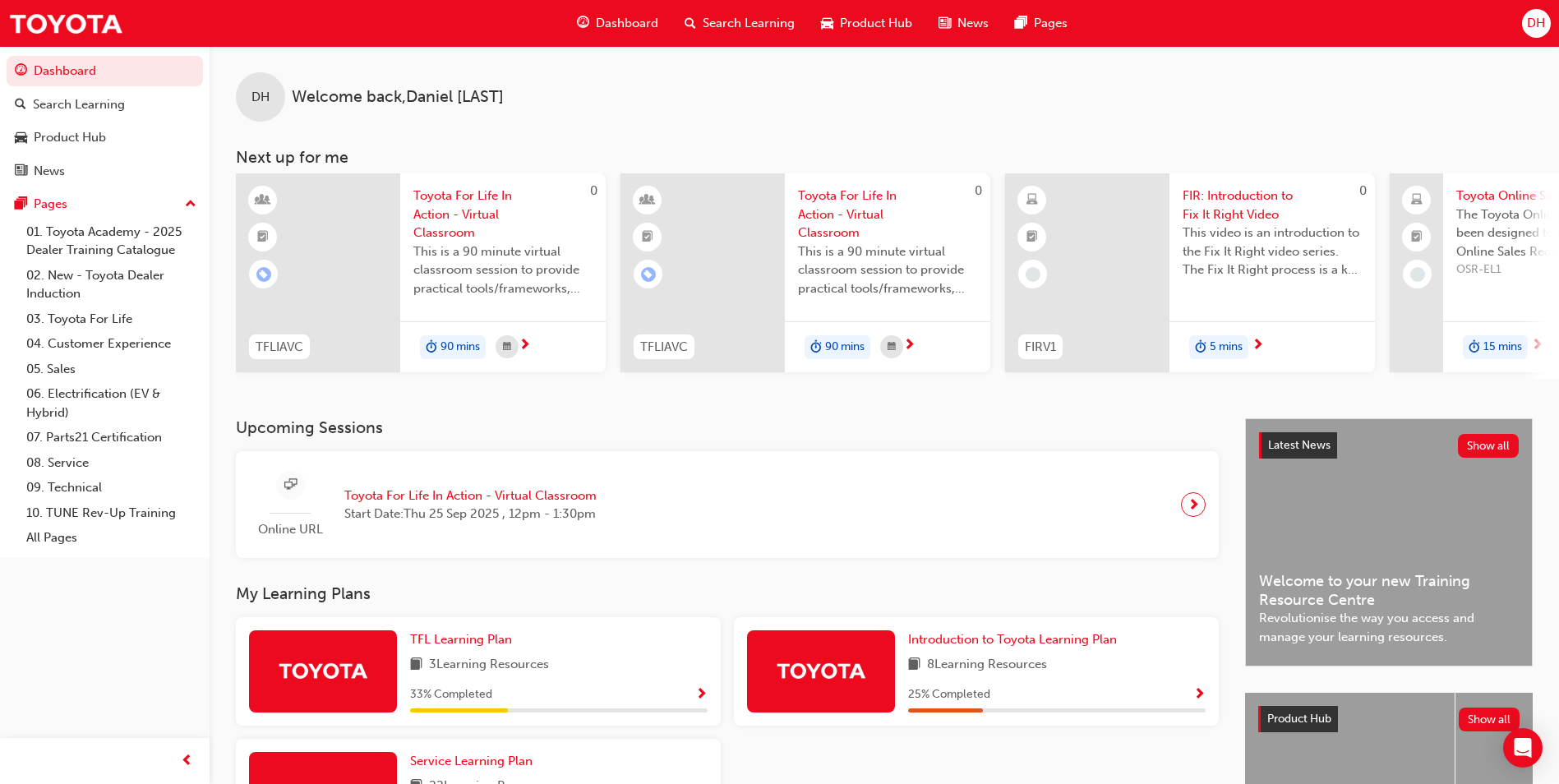 click on "Toyota For Life In Action - Virtual Classroom" at bounding box center (503, 214) 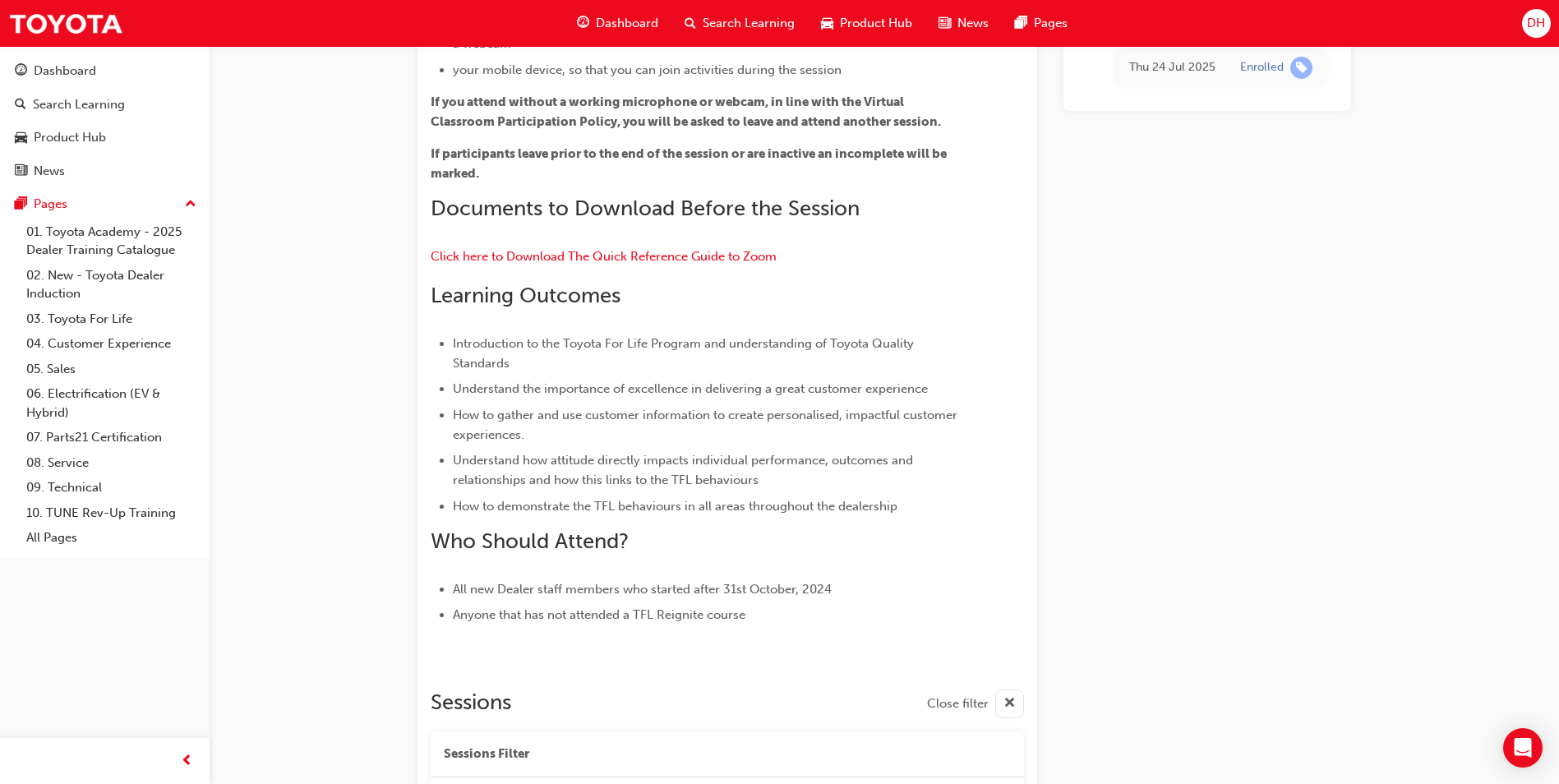 scroll, scrollTop: 152, scrollLeft: 0, axis: vertical 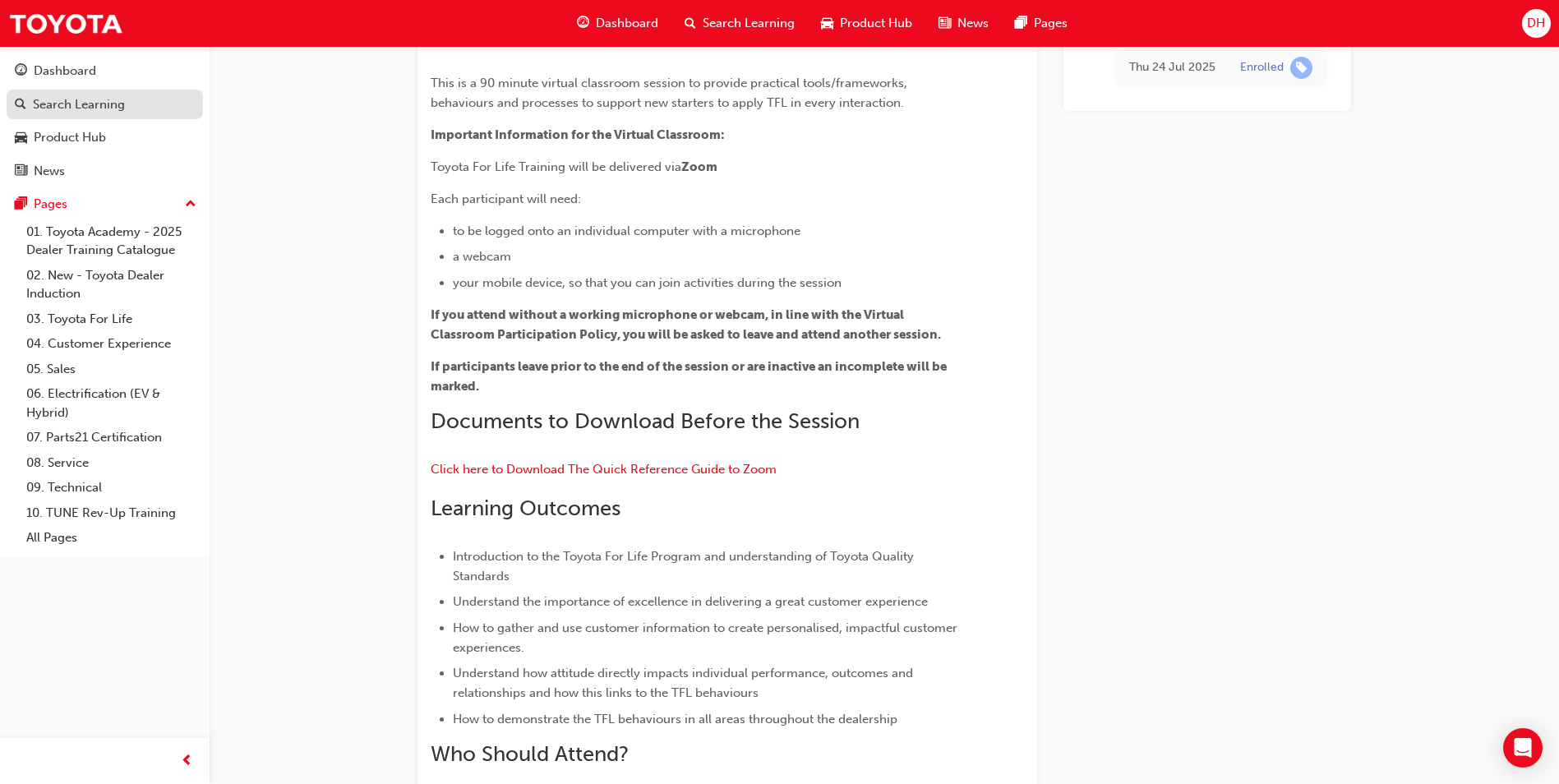 click on "Search Learning" at bounding box center (79, 104) 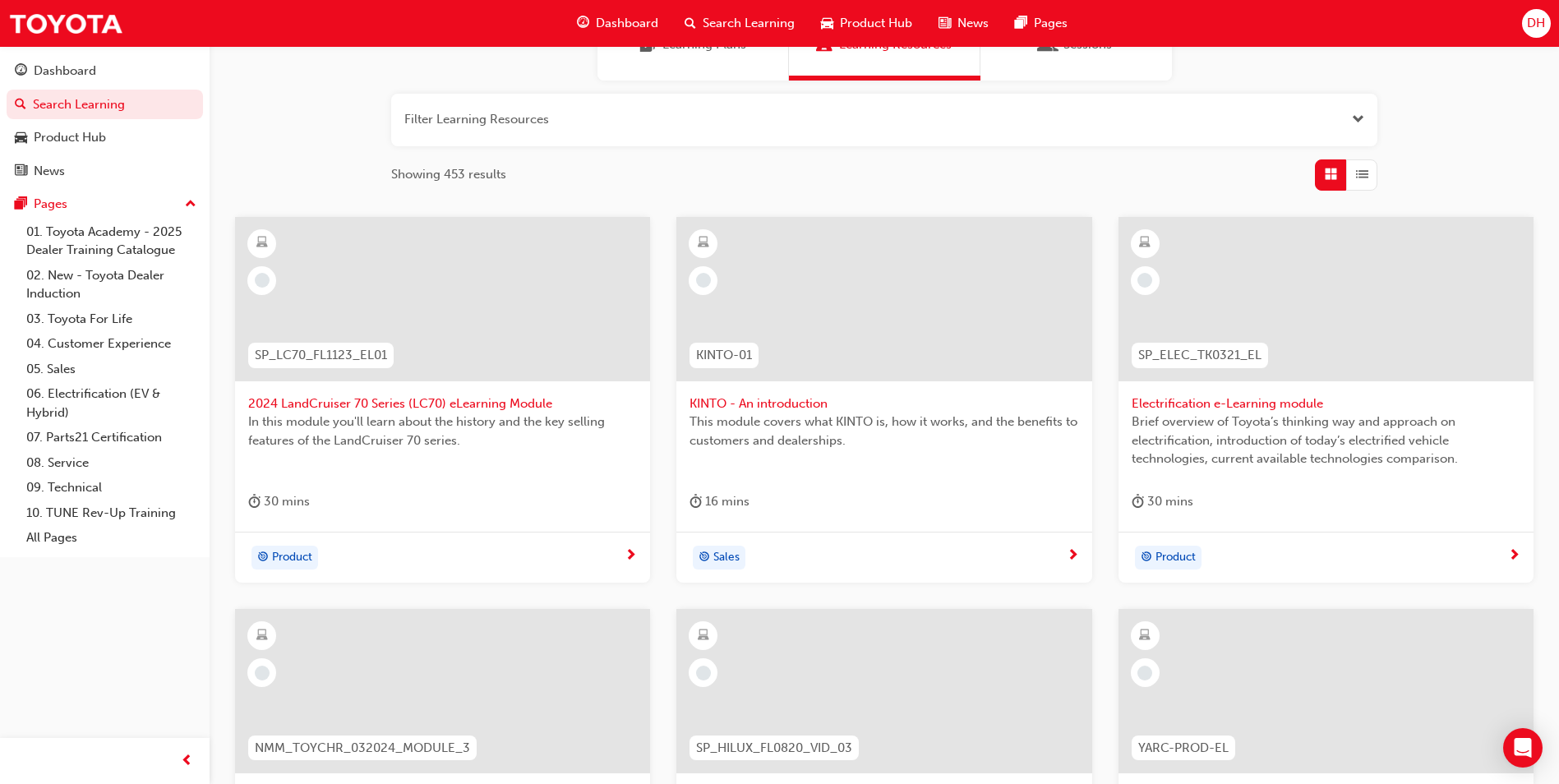 scroll, scrollTop: 164, scrollLeft: 0, axis: vertical 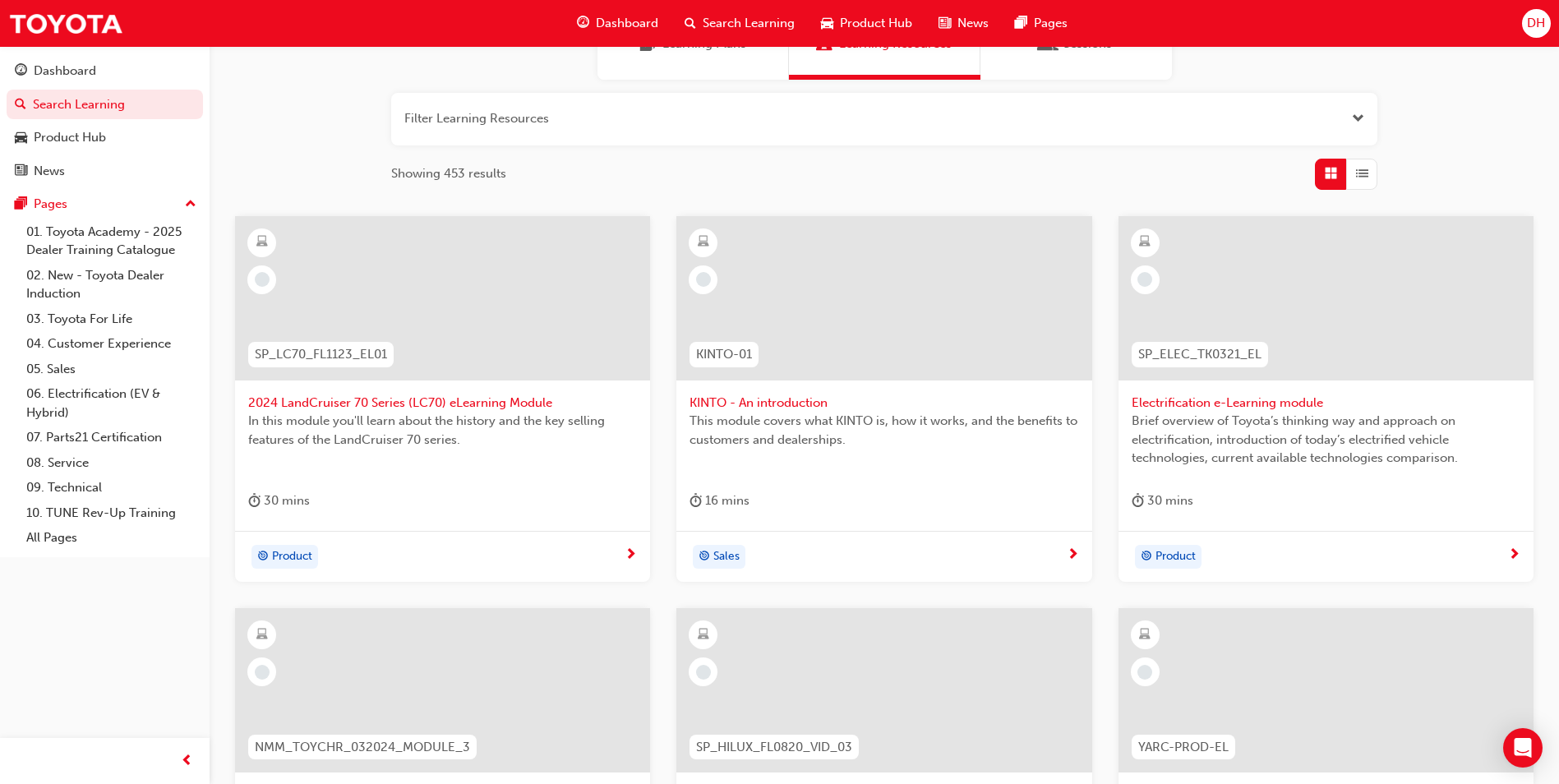 click on "Product" at bounding box center (292, 556) 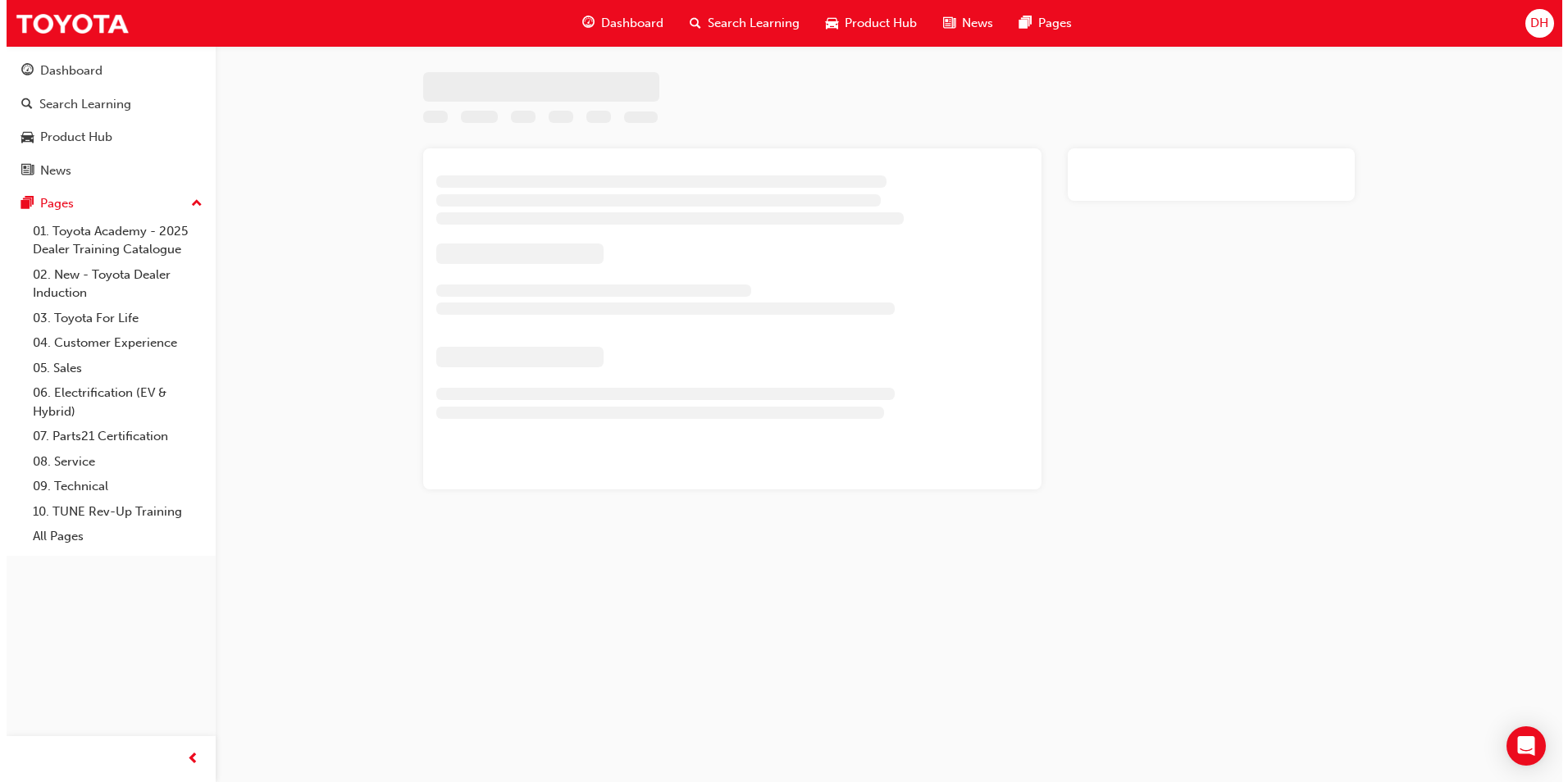 scroll, scrollTop: 0, scrollLeft: 0, axis: both 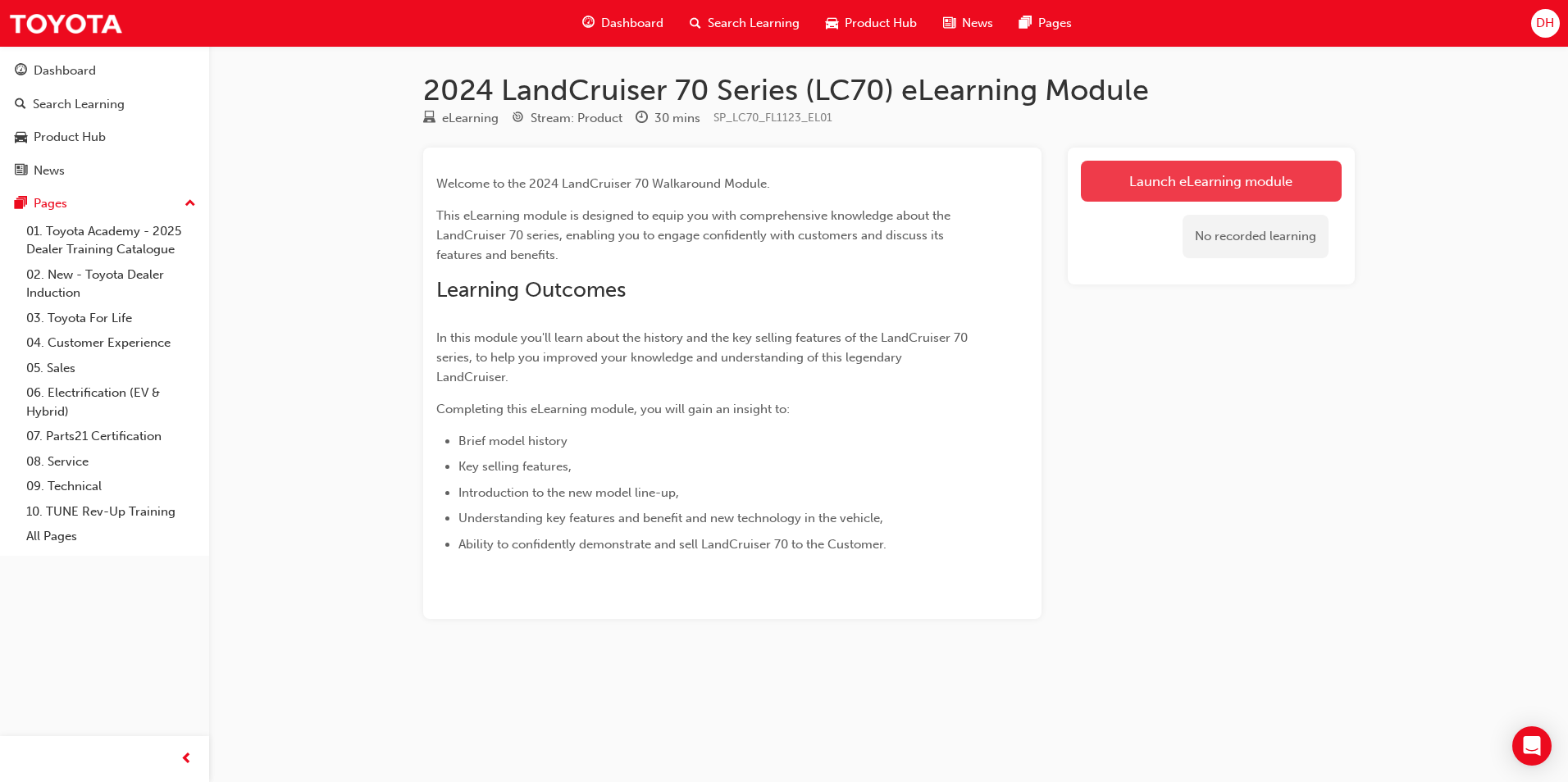 click on "Launch eLearning module" at bounding box center (1211, 181) 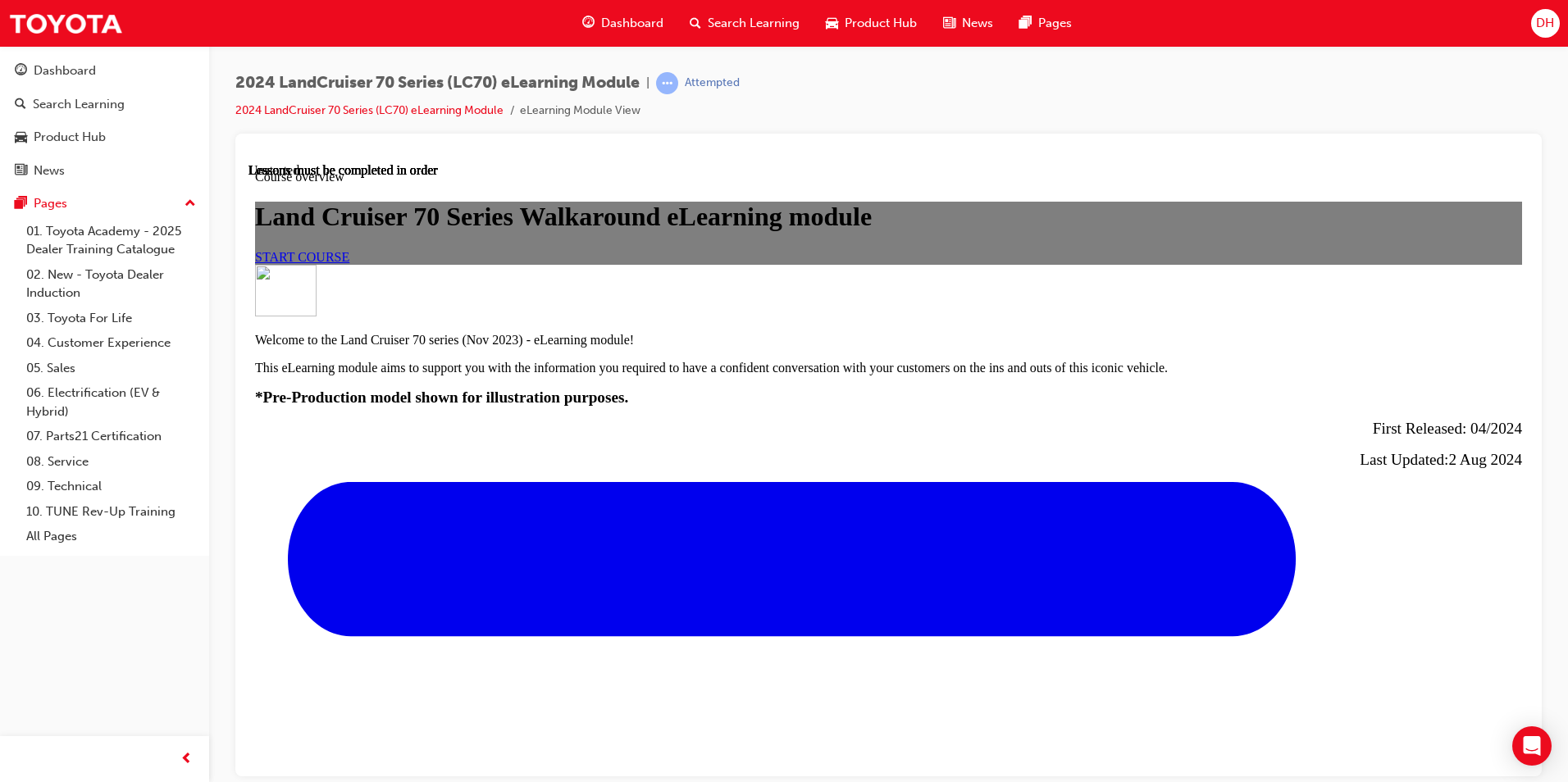 scroll, scrollTop: 0, scrollLeft: 0, axis: both 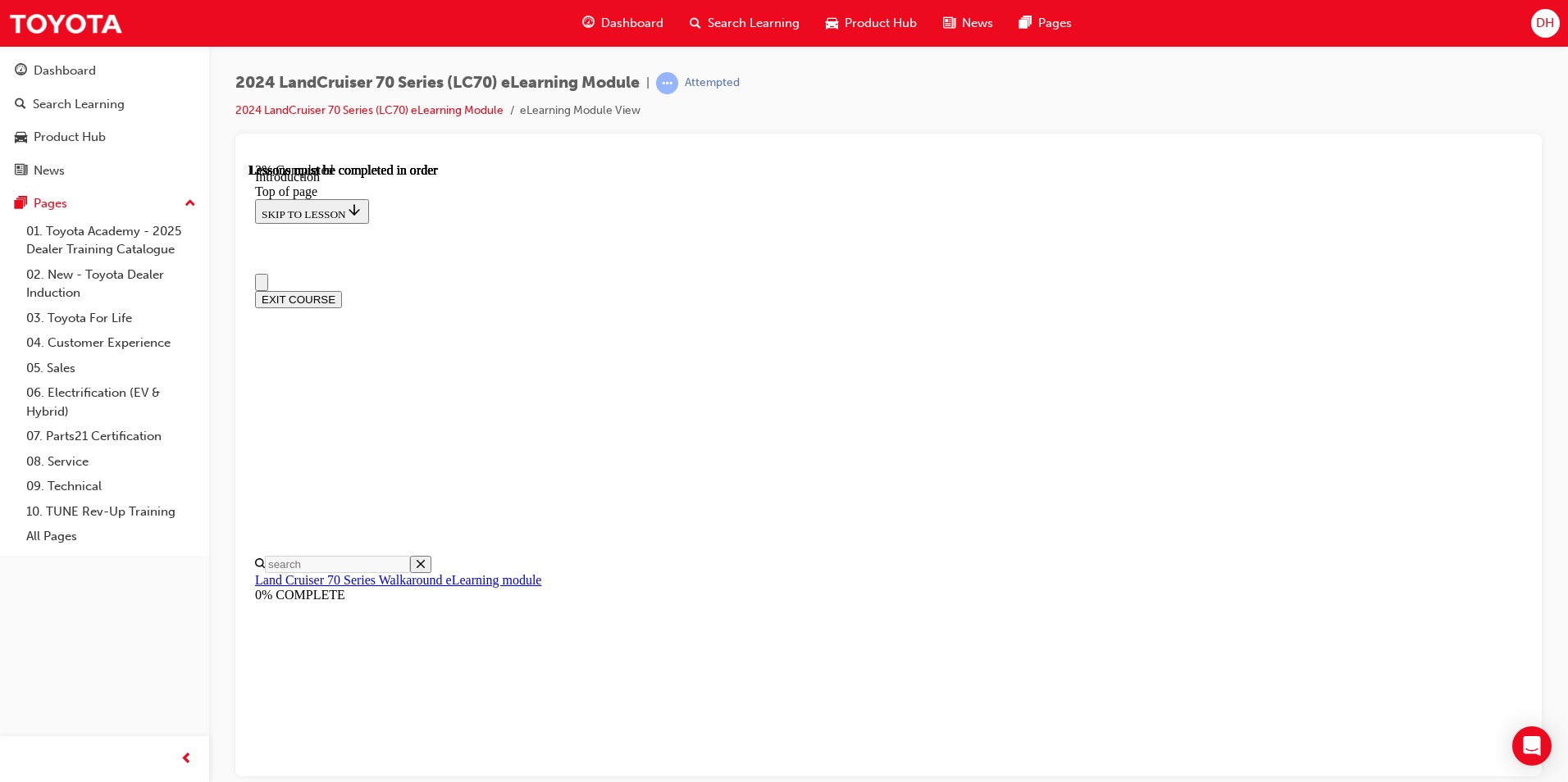 click on "Lesson 1 of 7 Introduction" at bounding box center (888, 11183) 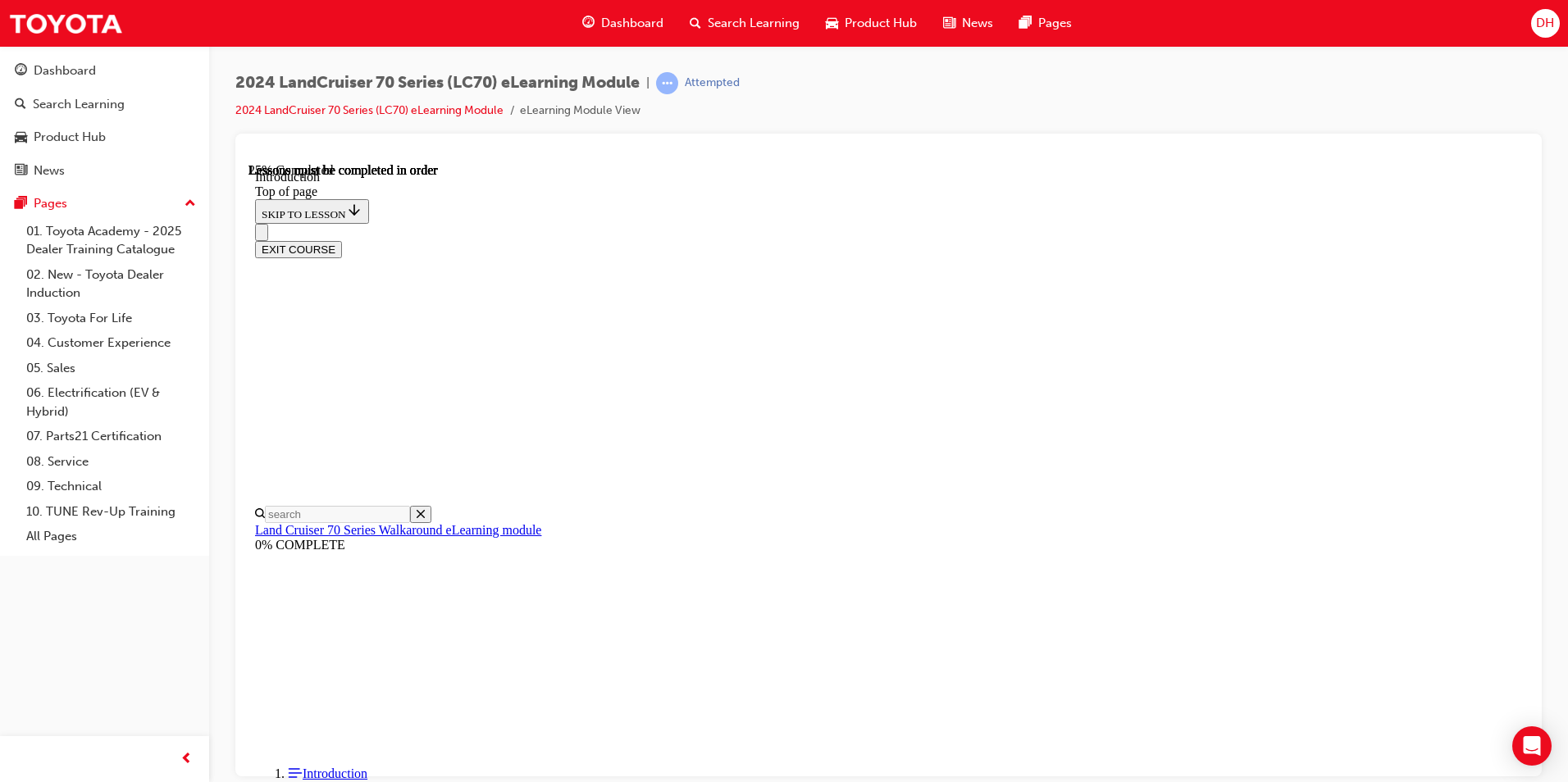 scroll, scrollTop: 776, scrollLeft: 0, axis: vertical 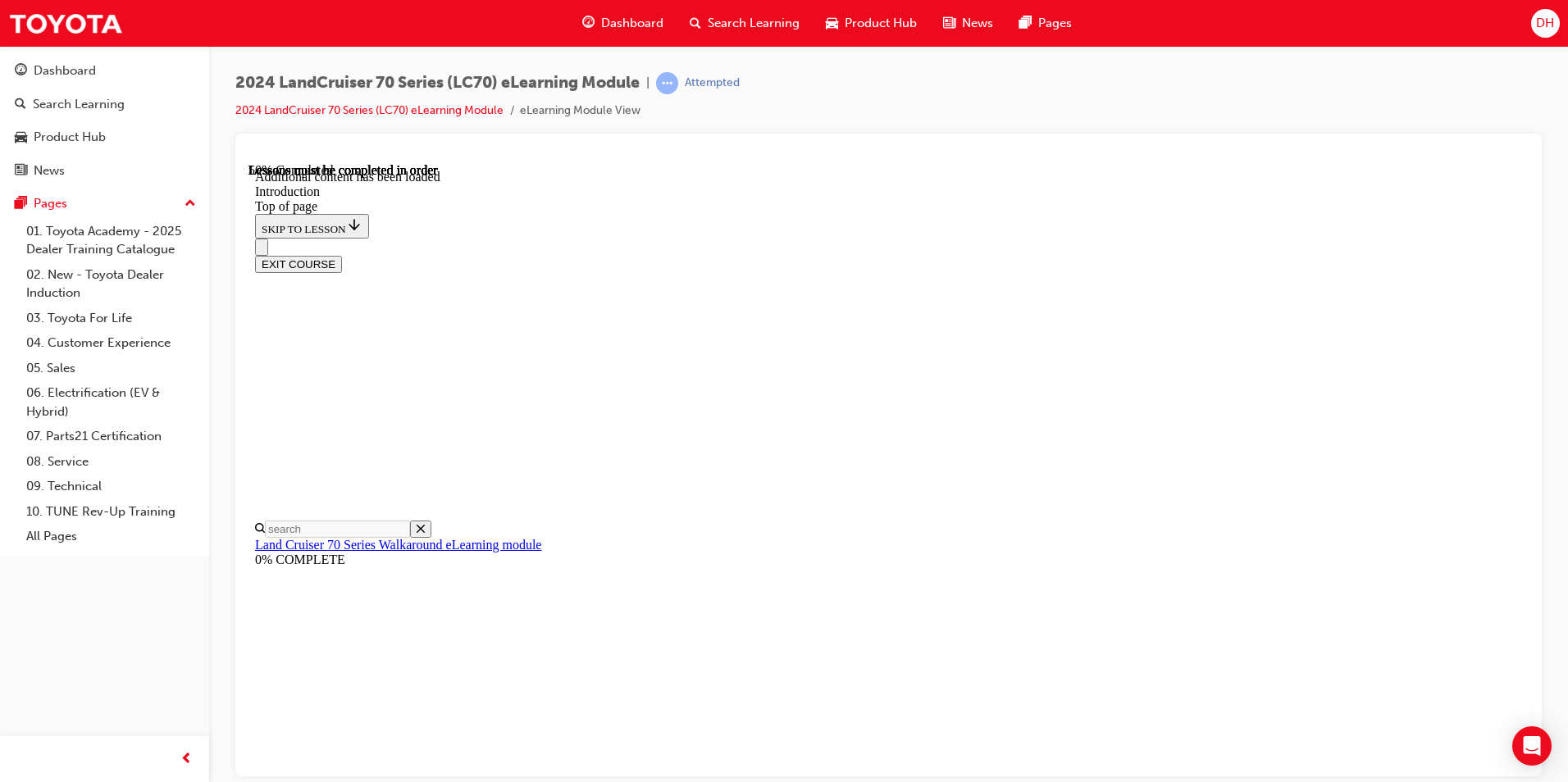 click on "CONTINUE" at bounding box center (289, 11851) 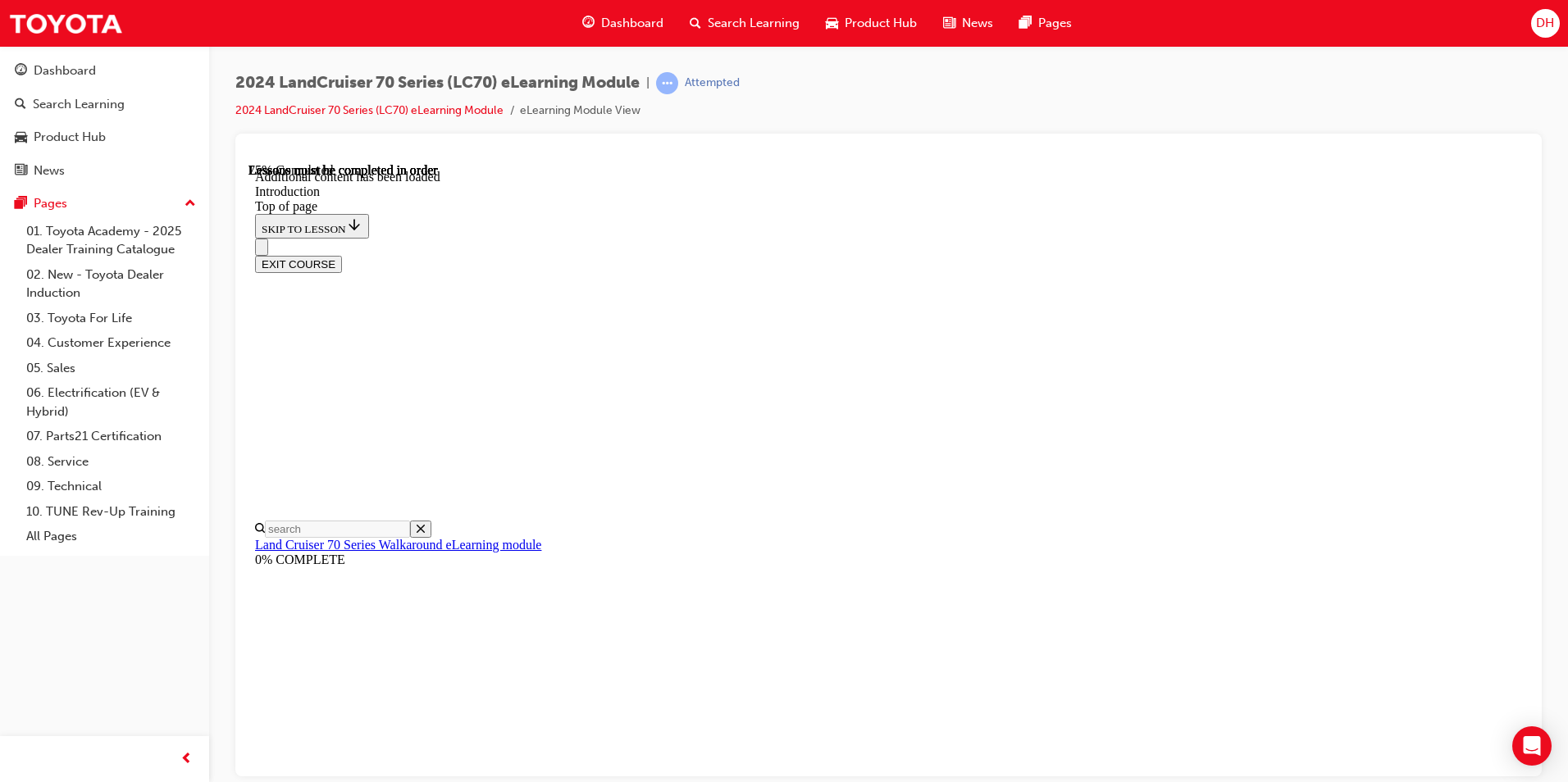 scroll, scrollTop: 1347, scrollLeft: 0, axis: vertical 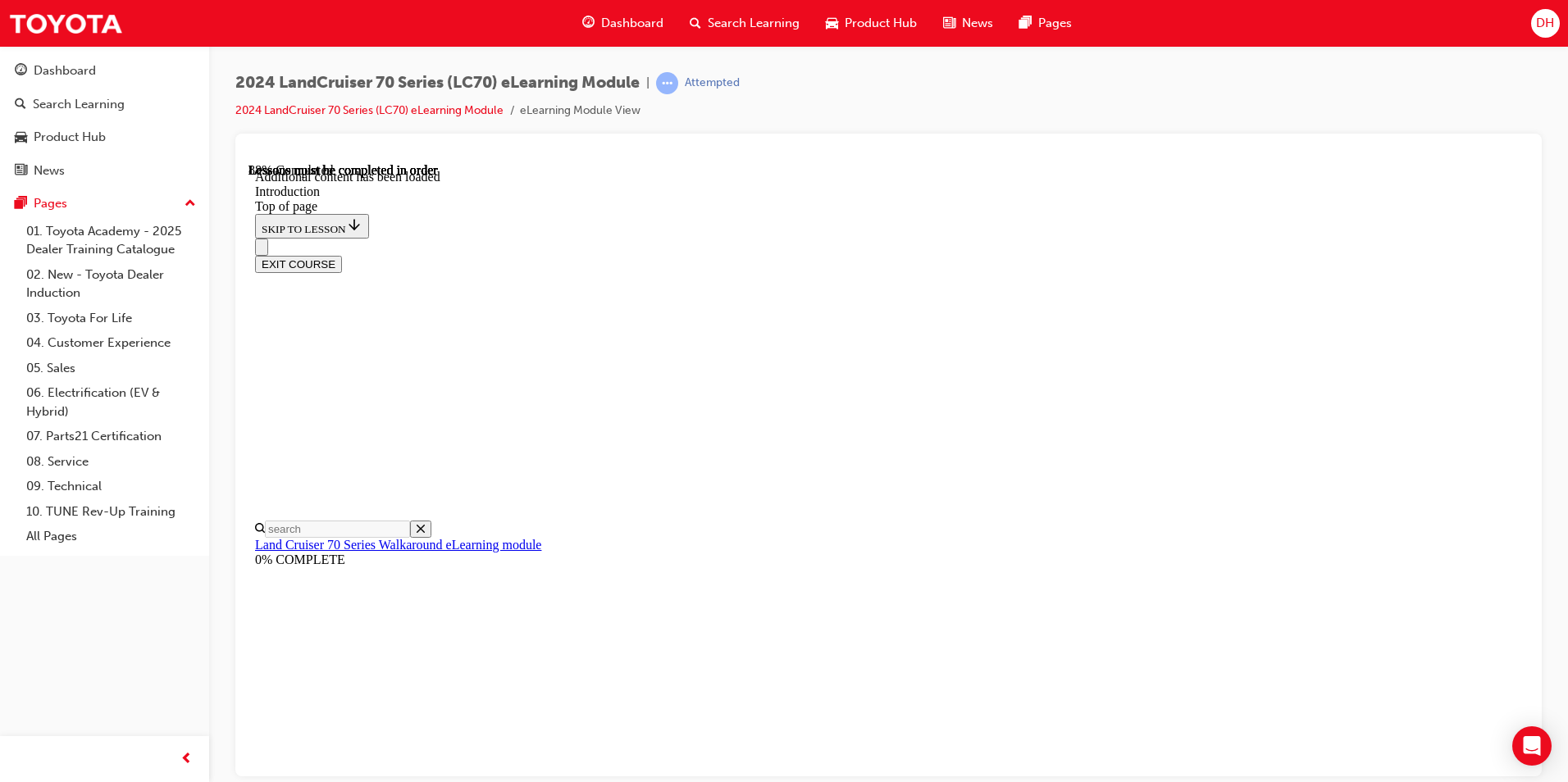 click on "CONTINUE" at bounding box center [289, 12660] 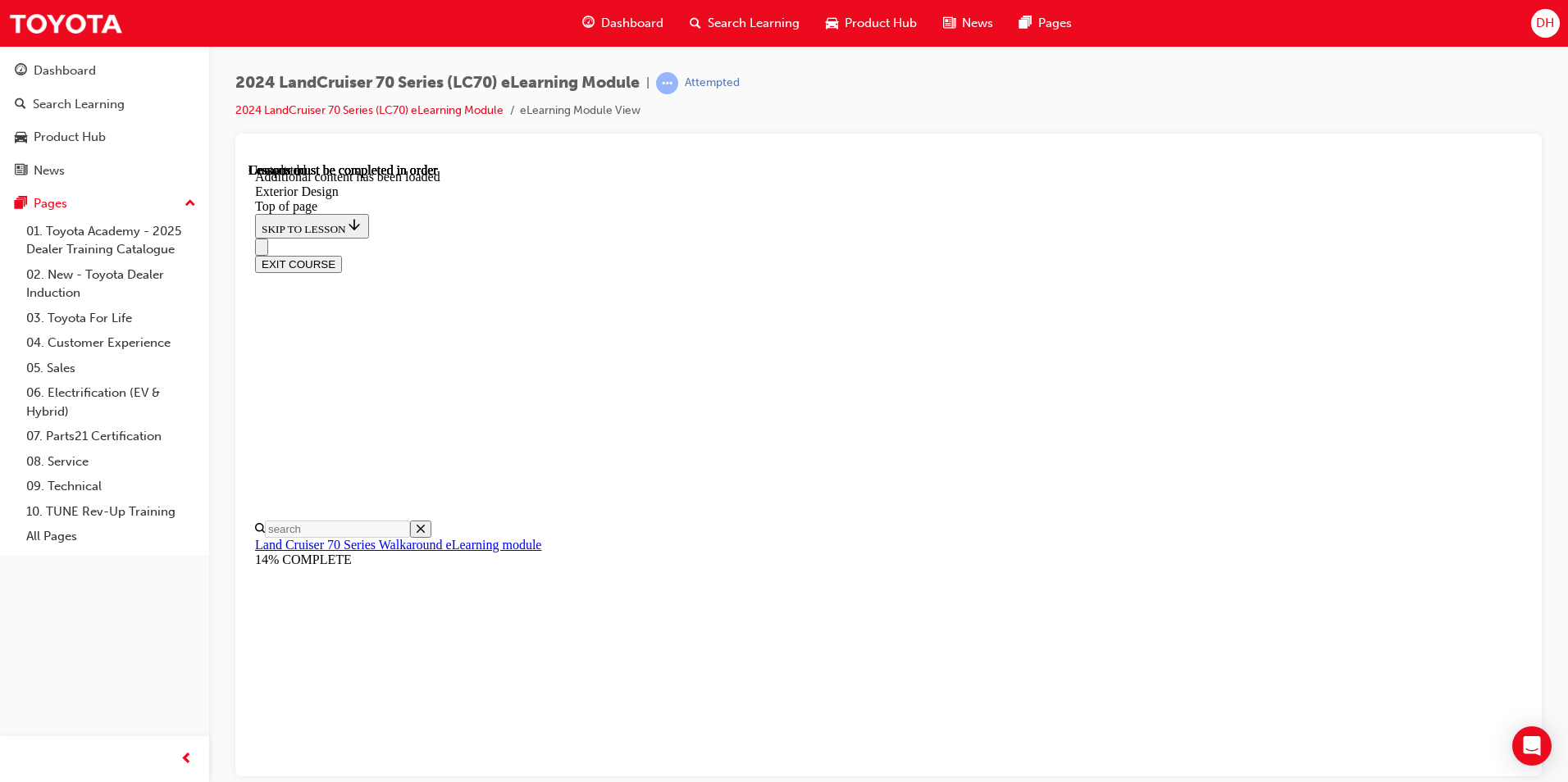 scroll, scrollTop: 0, scrollLeft: 0, axis: both 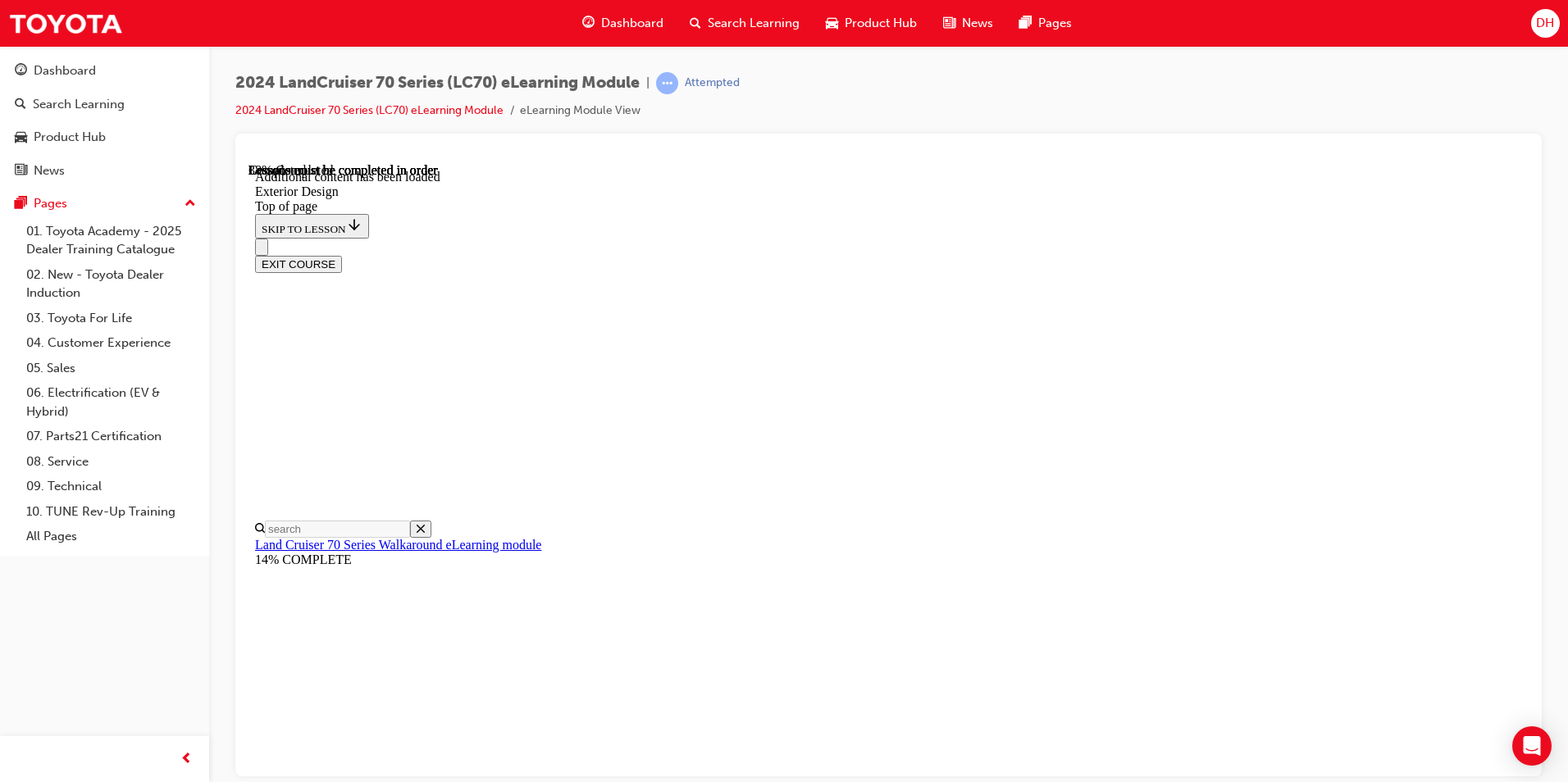 click 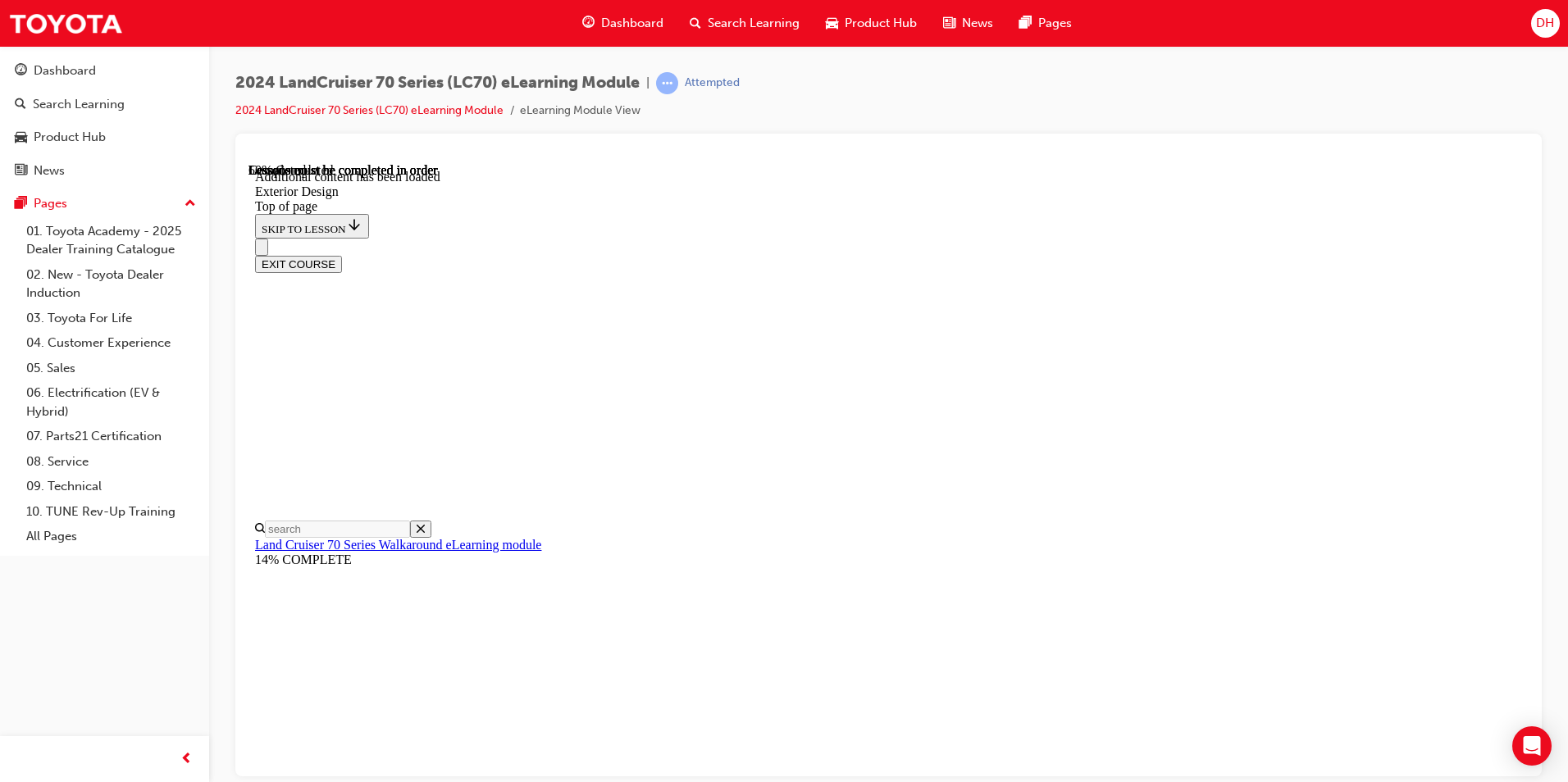 click 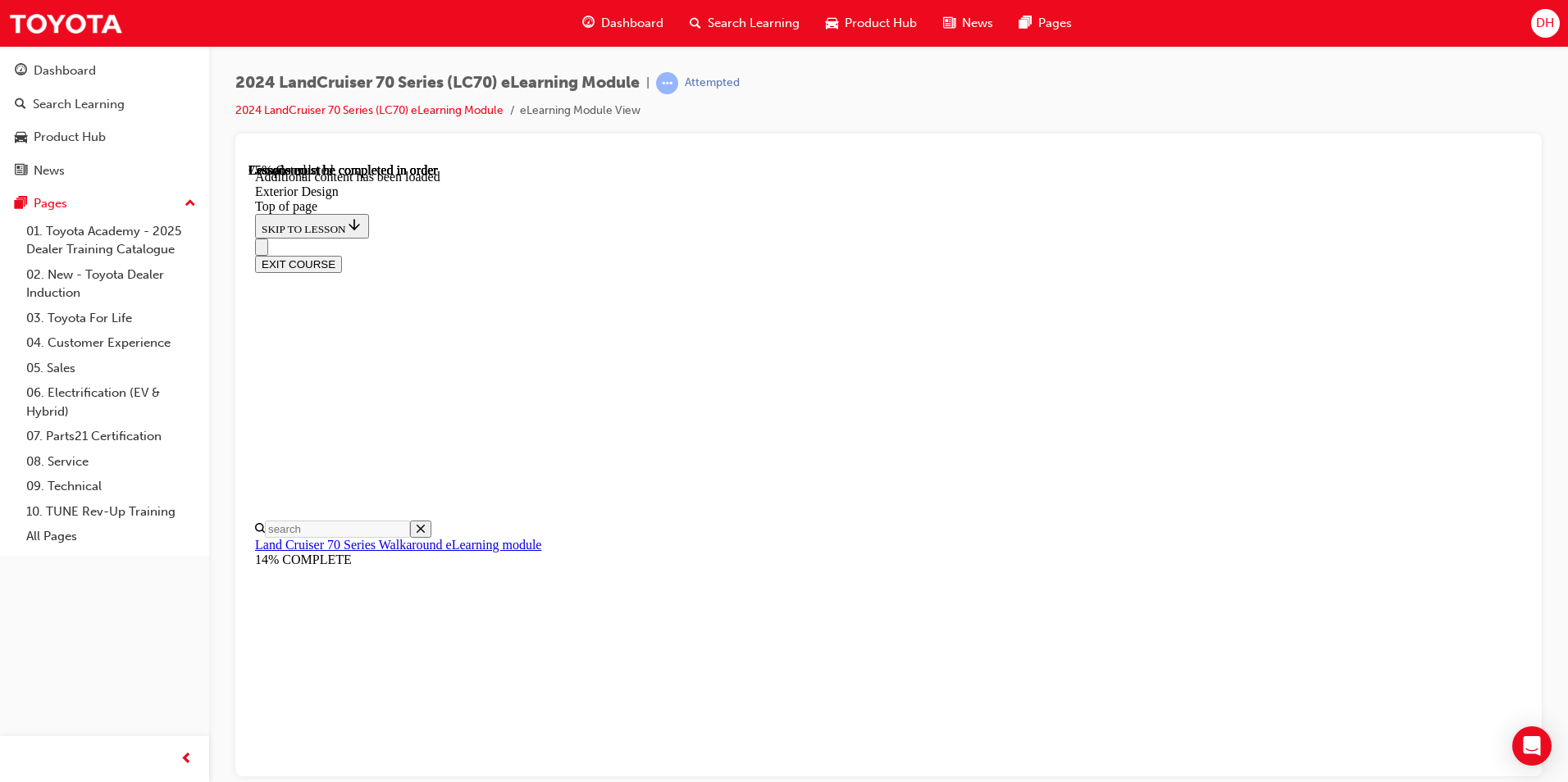 scroll, scrollTop: 1841, scrollLeft: 0, axis: vertical 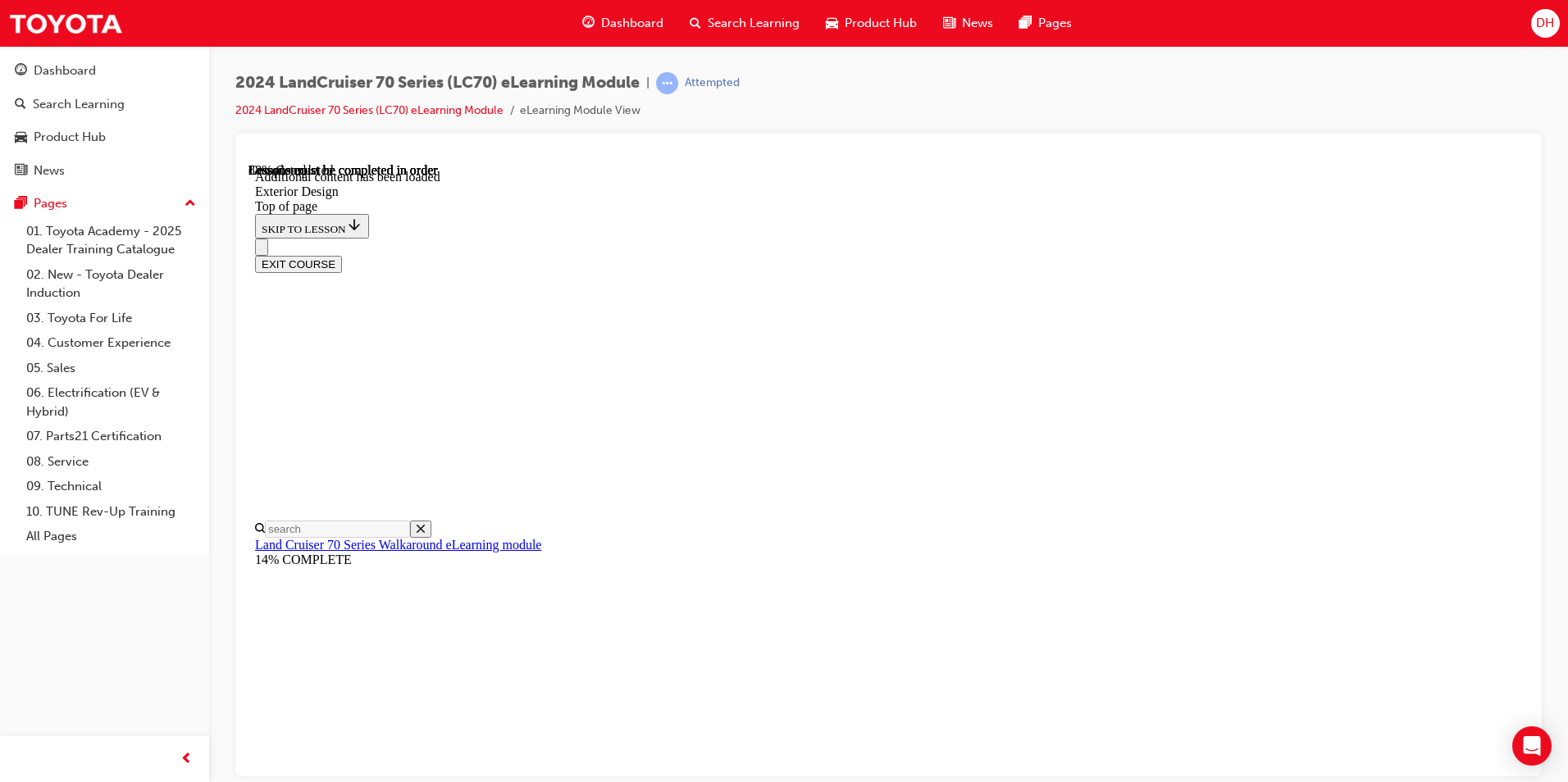 click on "CONTINUE" at bounding box center [289, 14301] 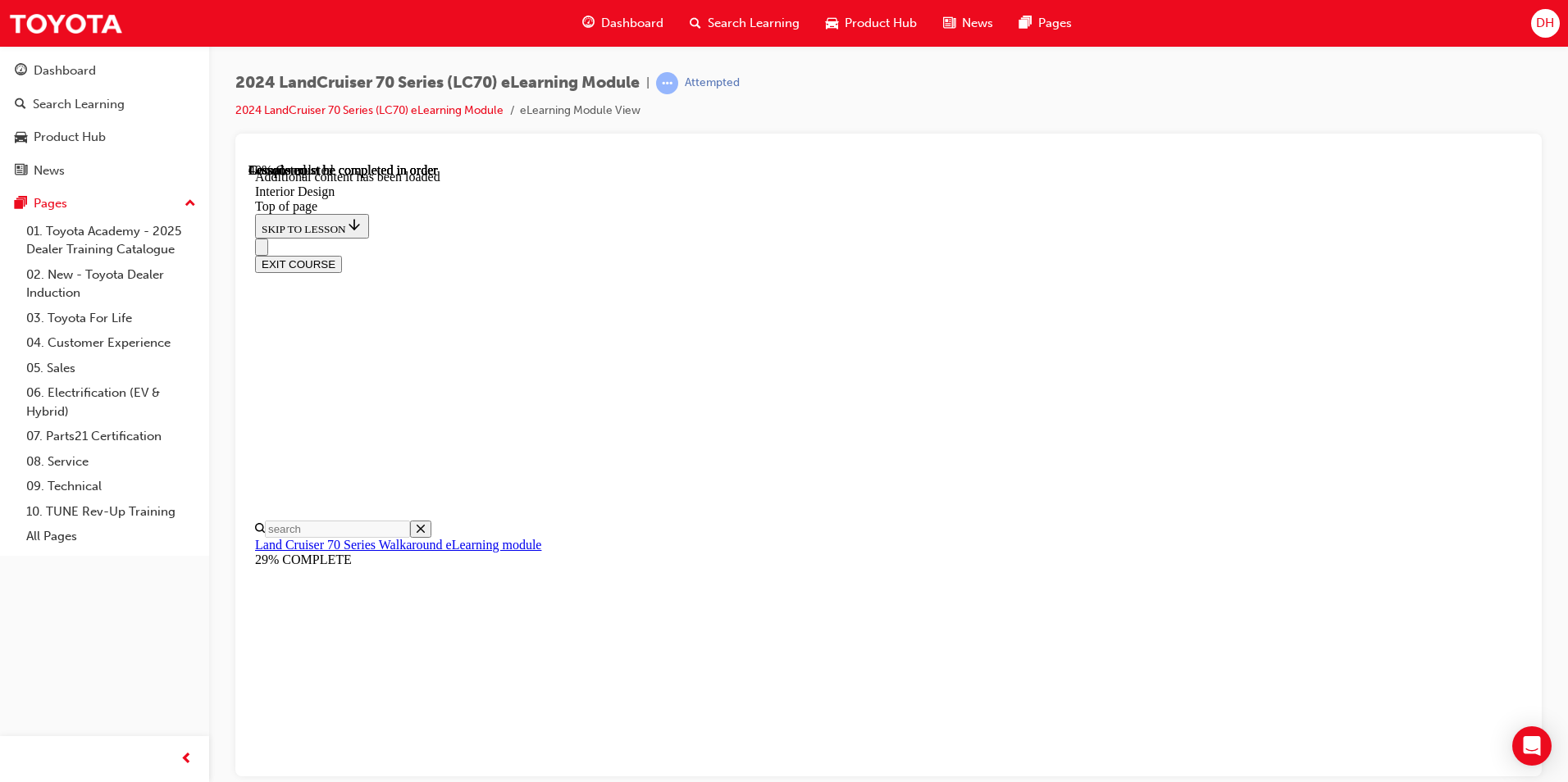 scroll, scrollTop: 871, scrollLeft: 0, axis: vertical 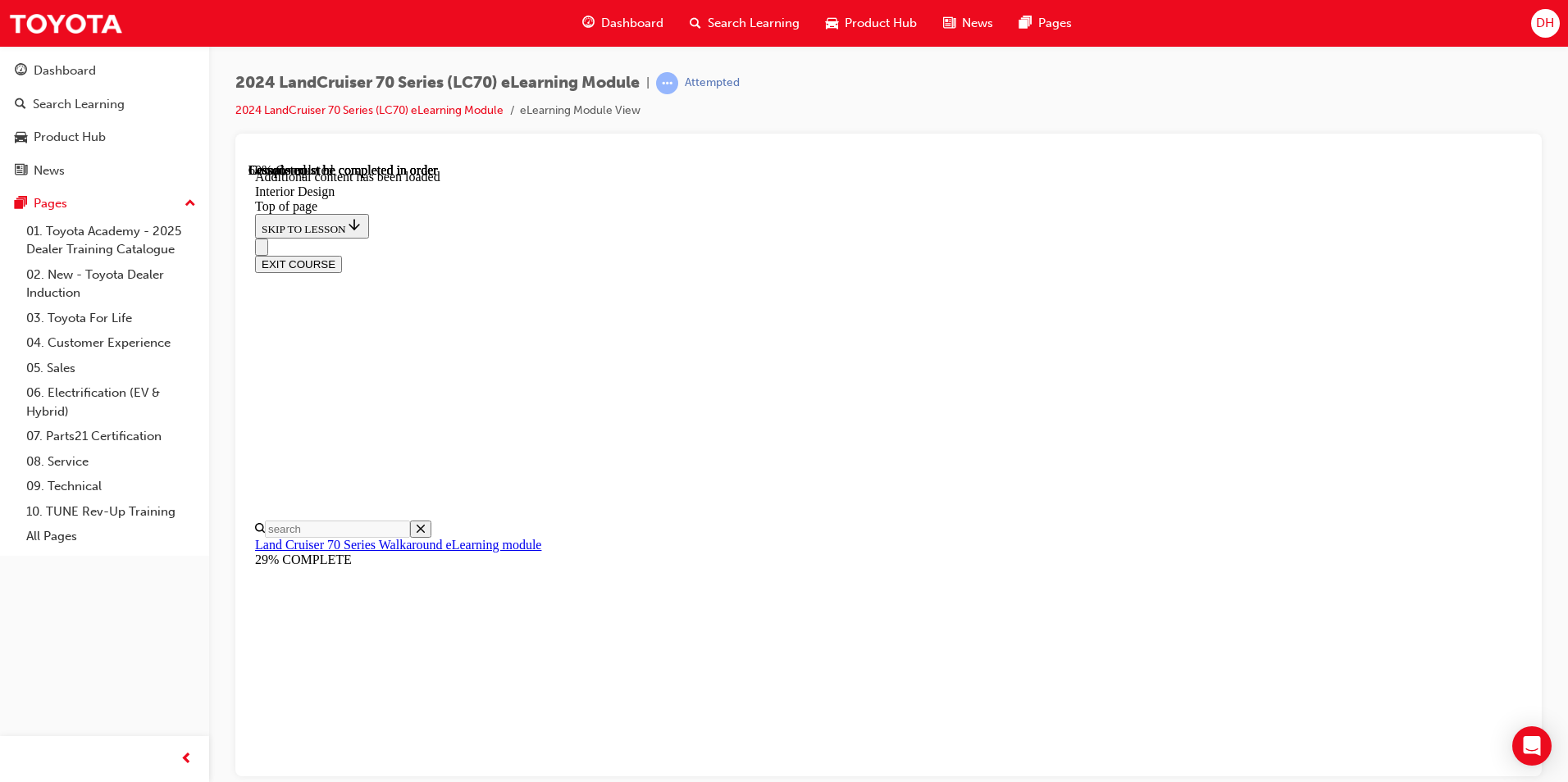 click at bounding box center (327, 12932) 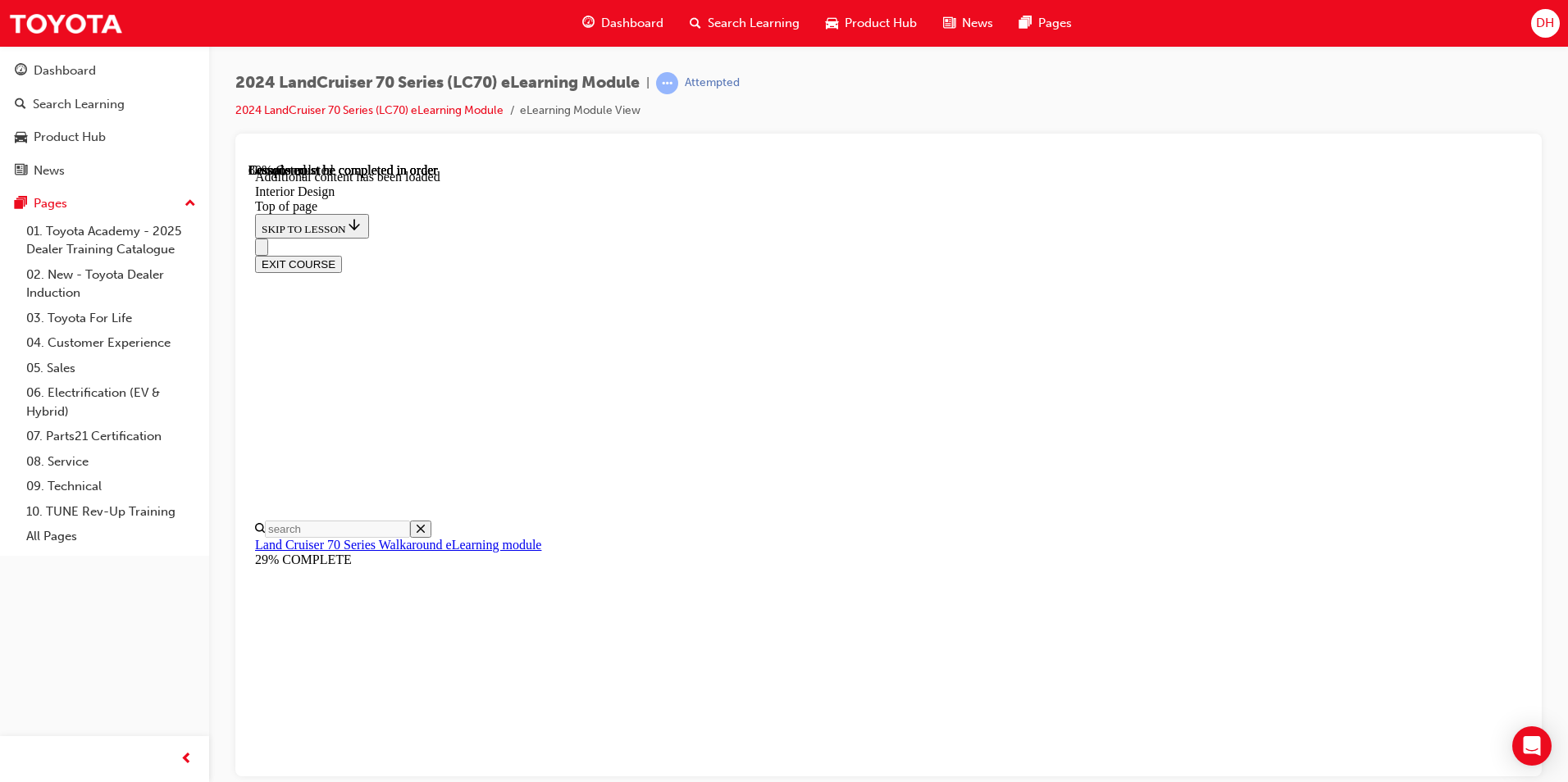 scroll, scrollTop: 292, scrollLeft: 0, axis: vertical 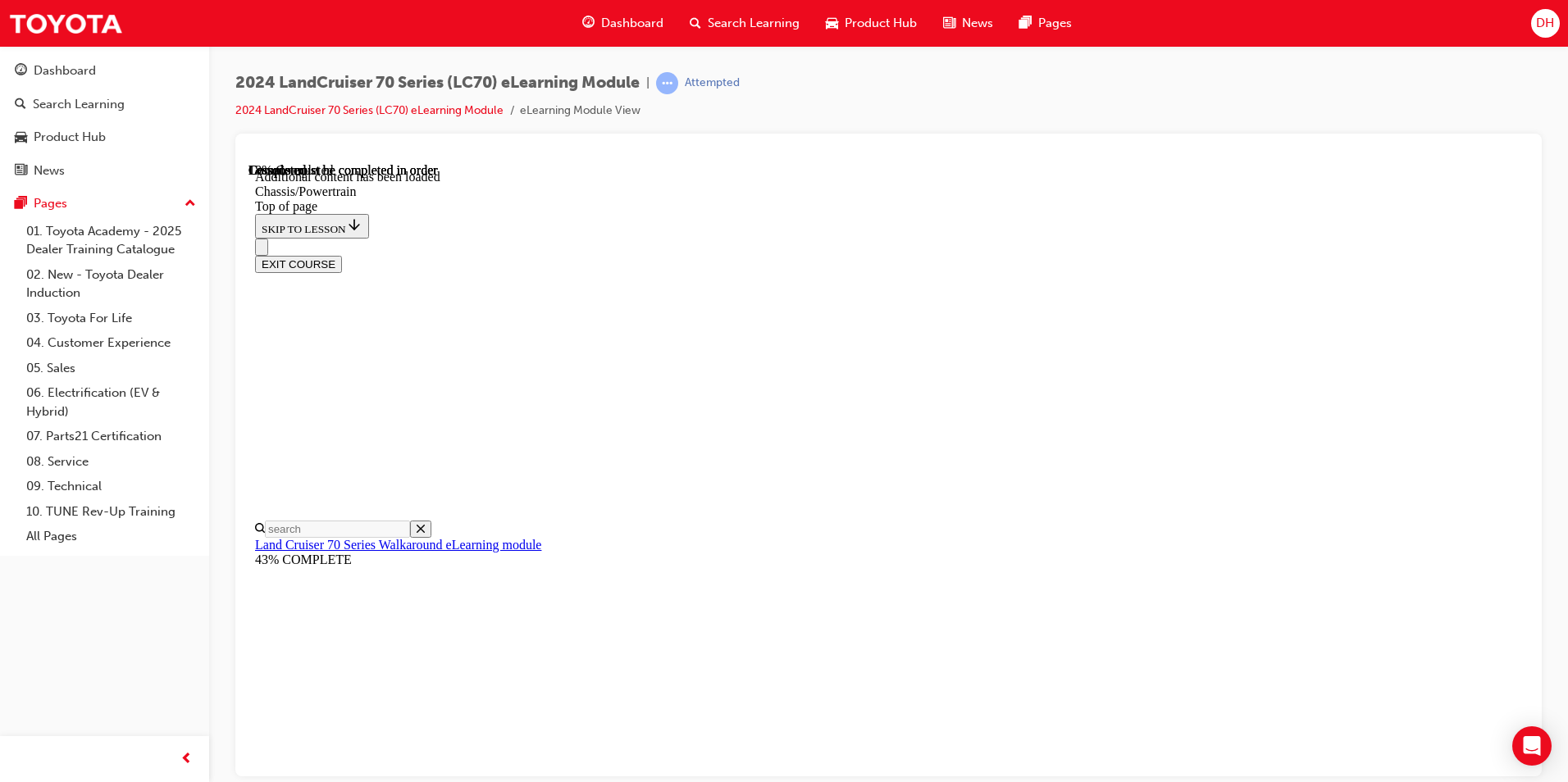 click on "1GD Engine" at bounding box center [394, 11407] 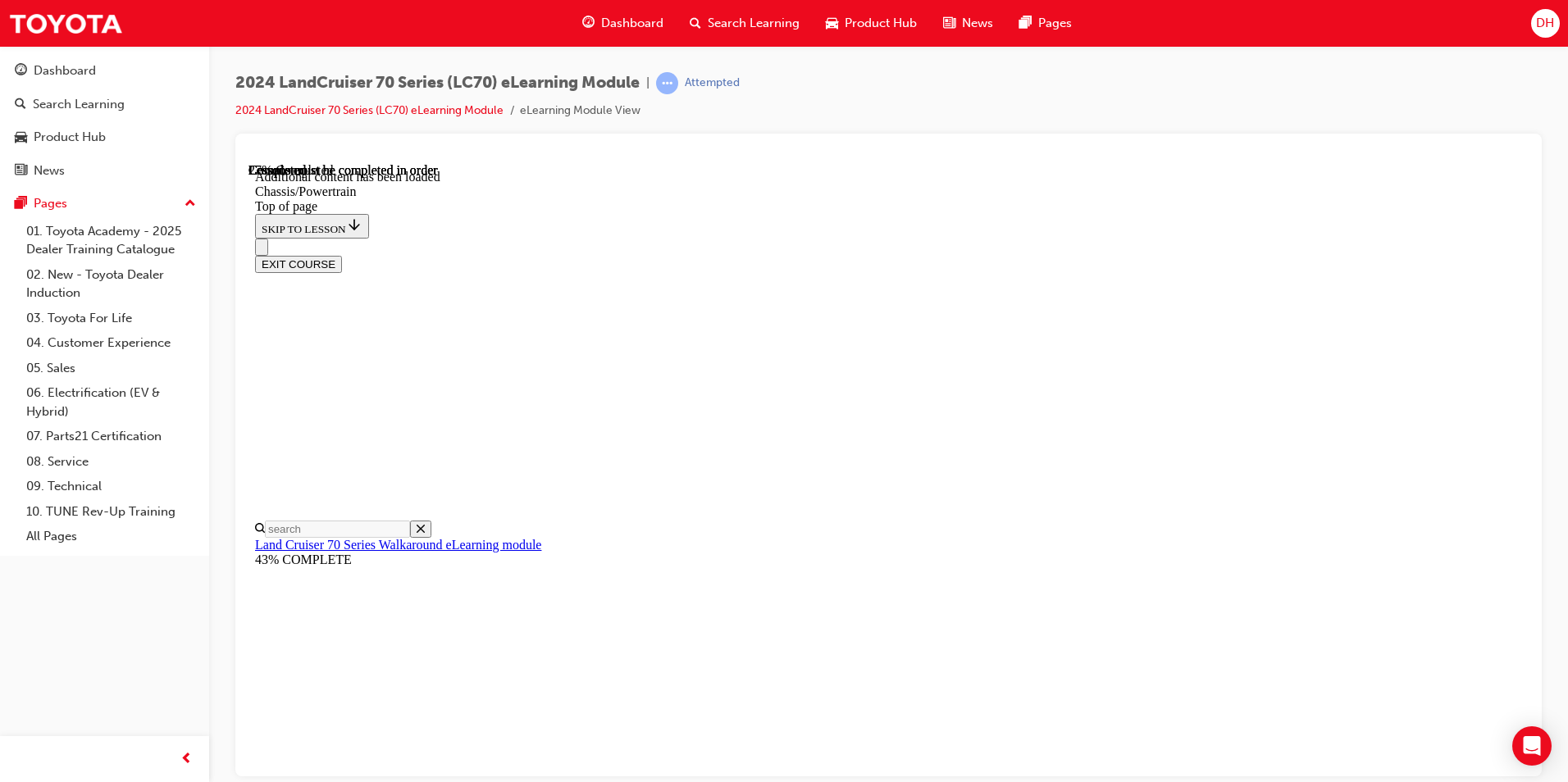 scroll, scrollTop: 1781, scrollLeft: 0, axis: vertical 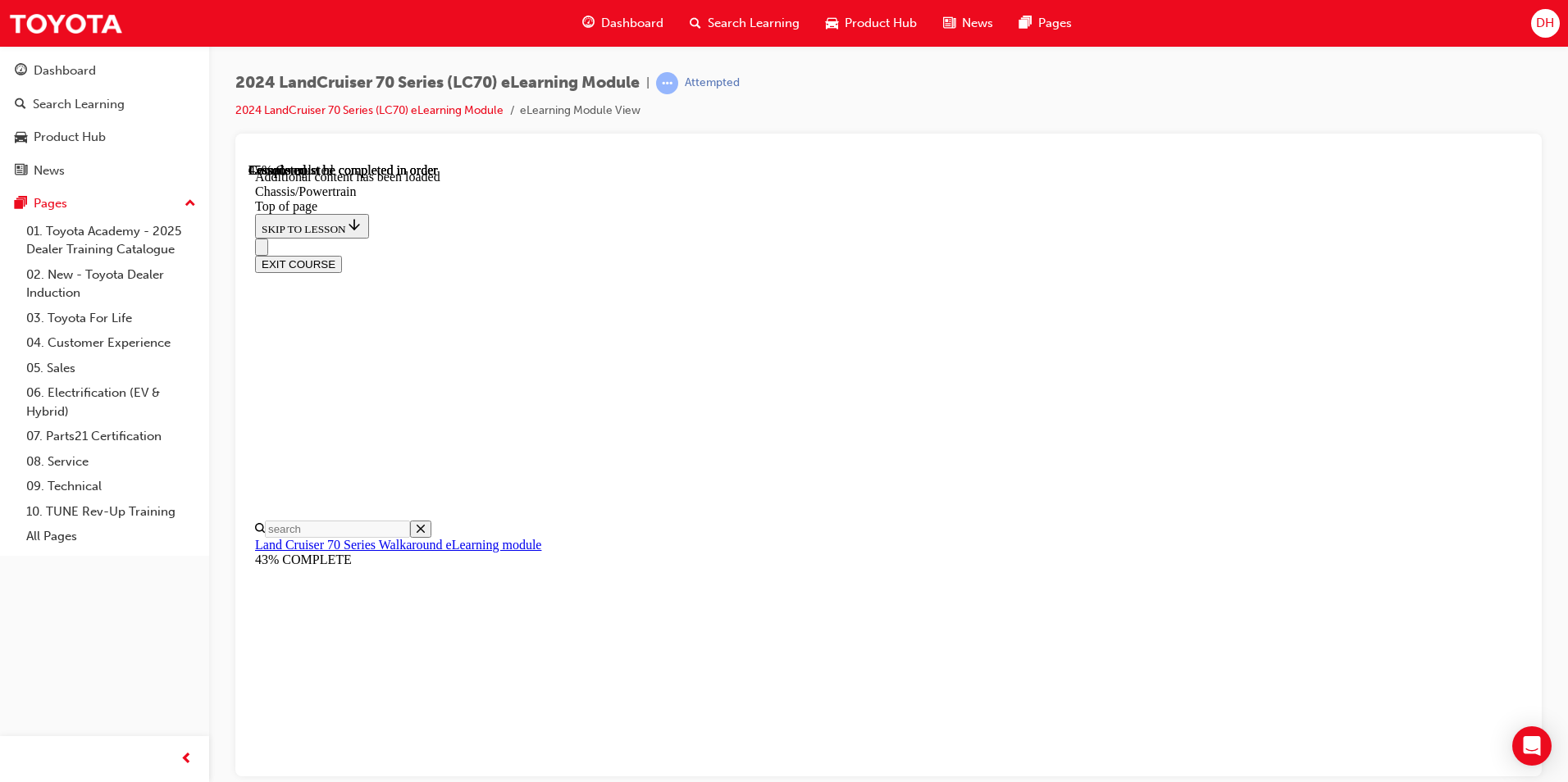 click 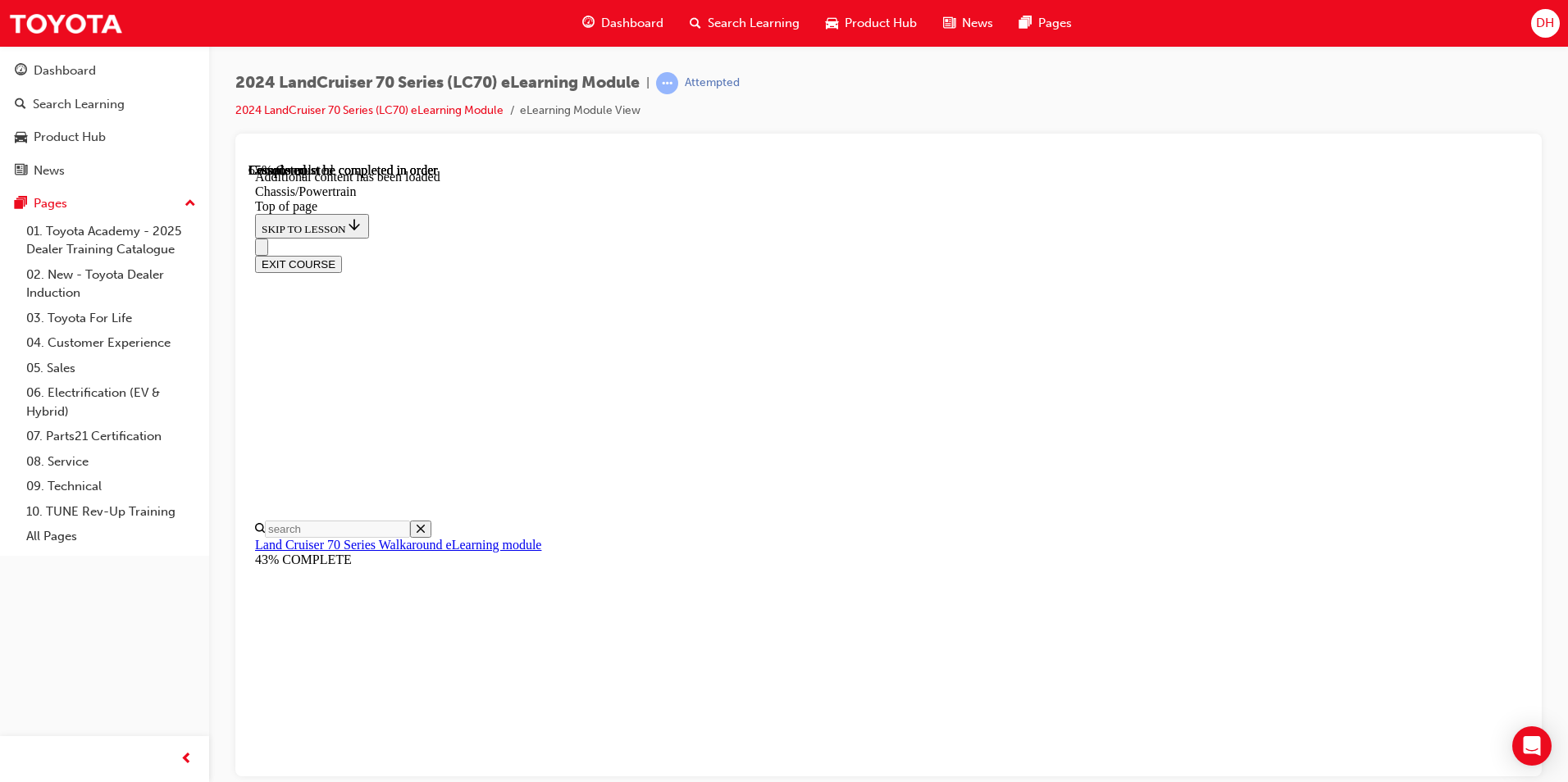 scroll, scrollTop: 2333, scrollLeft: 0, axis: vertical 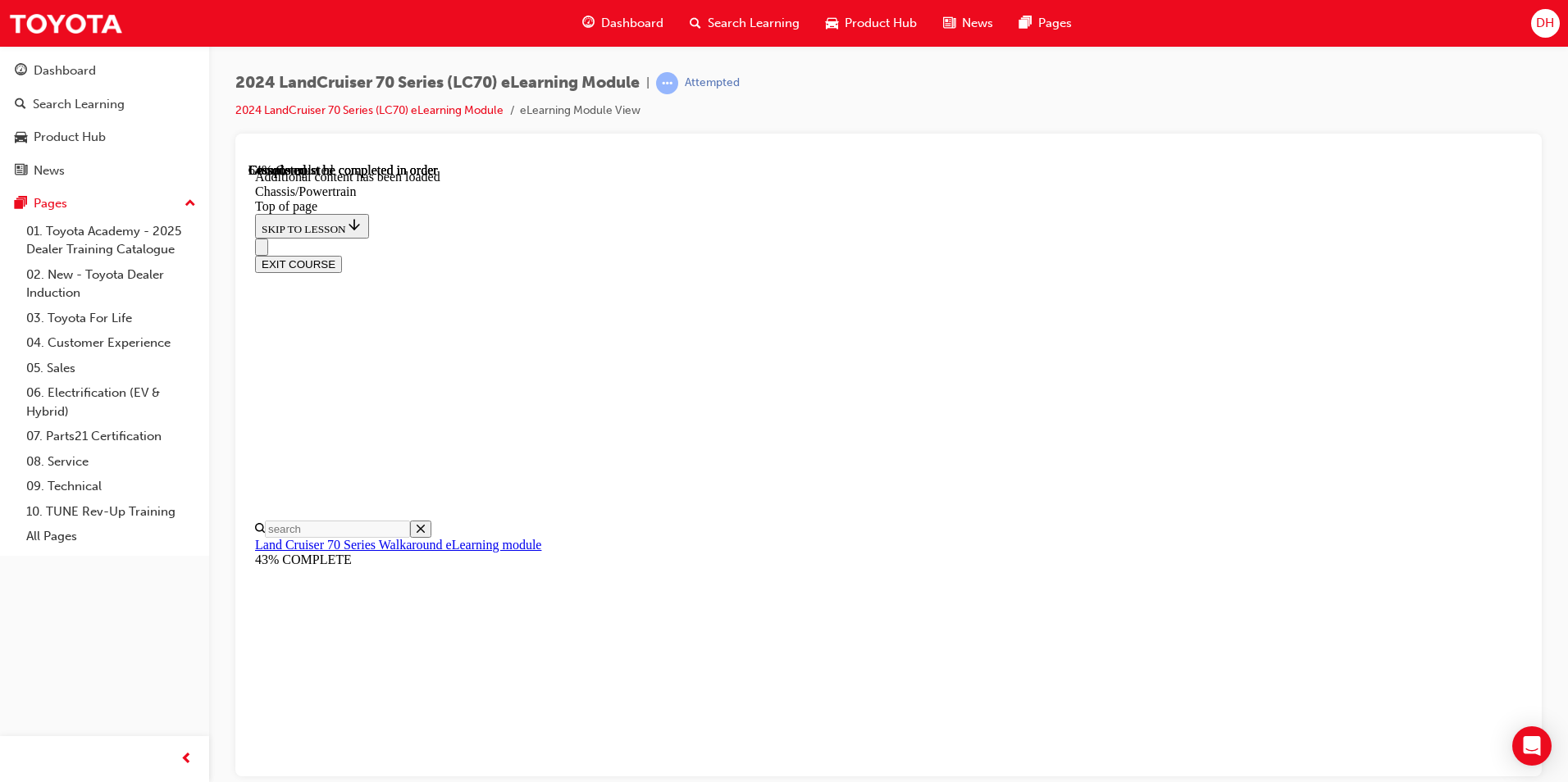 click at bounding box center [327, 13294] 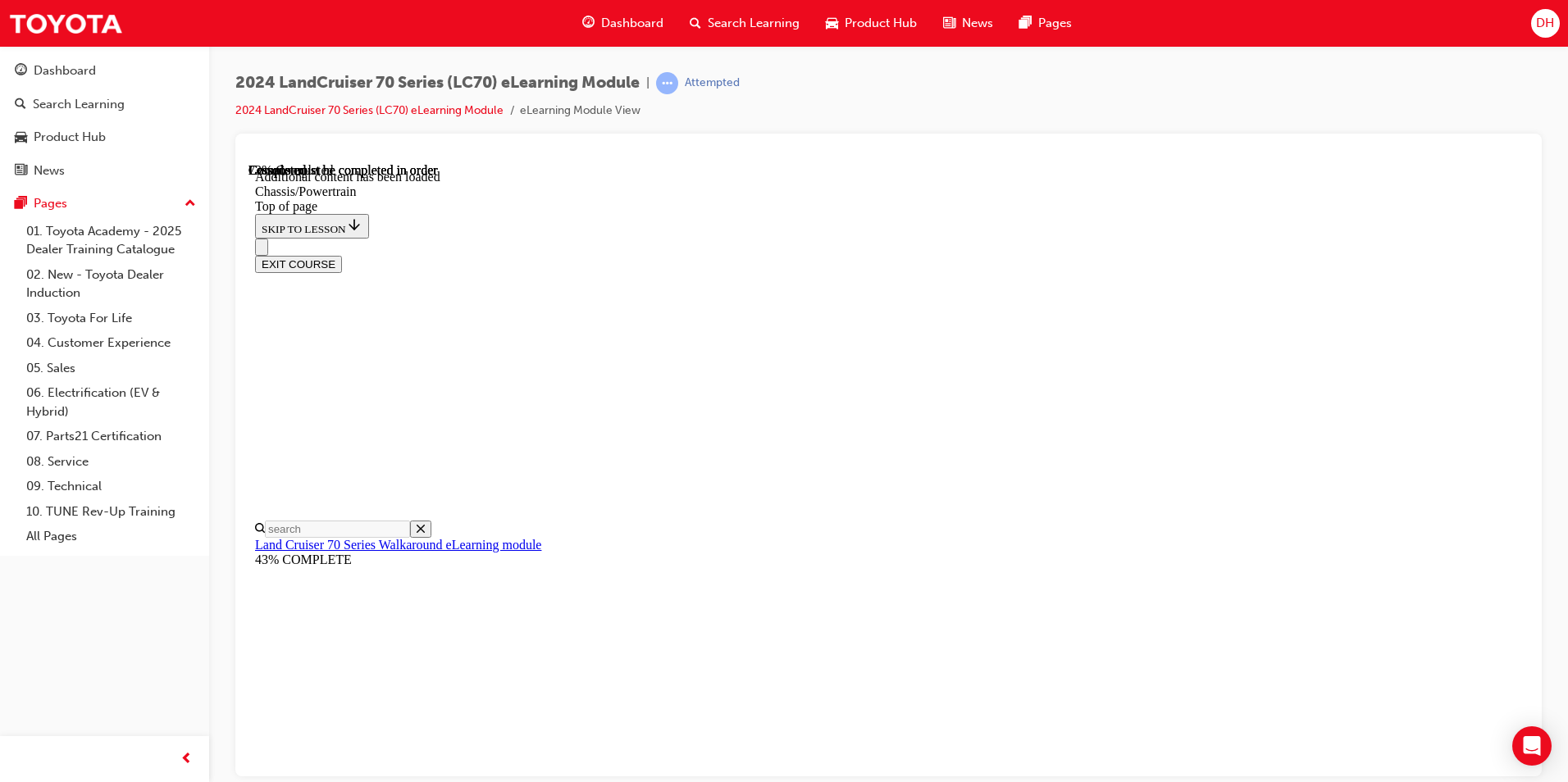 scroll, scrollTop: 3594, scrollLeft: 0, axis: vertical 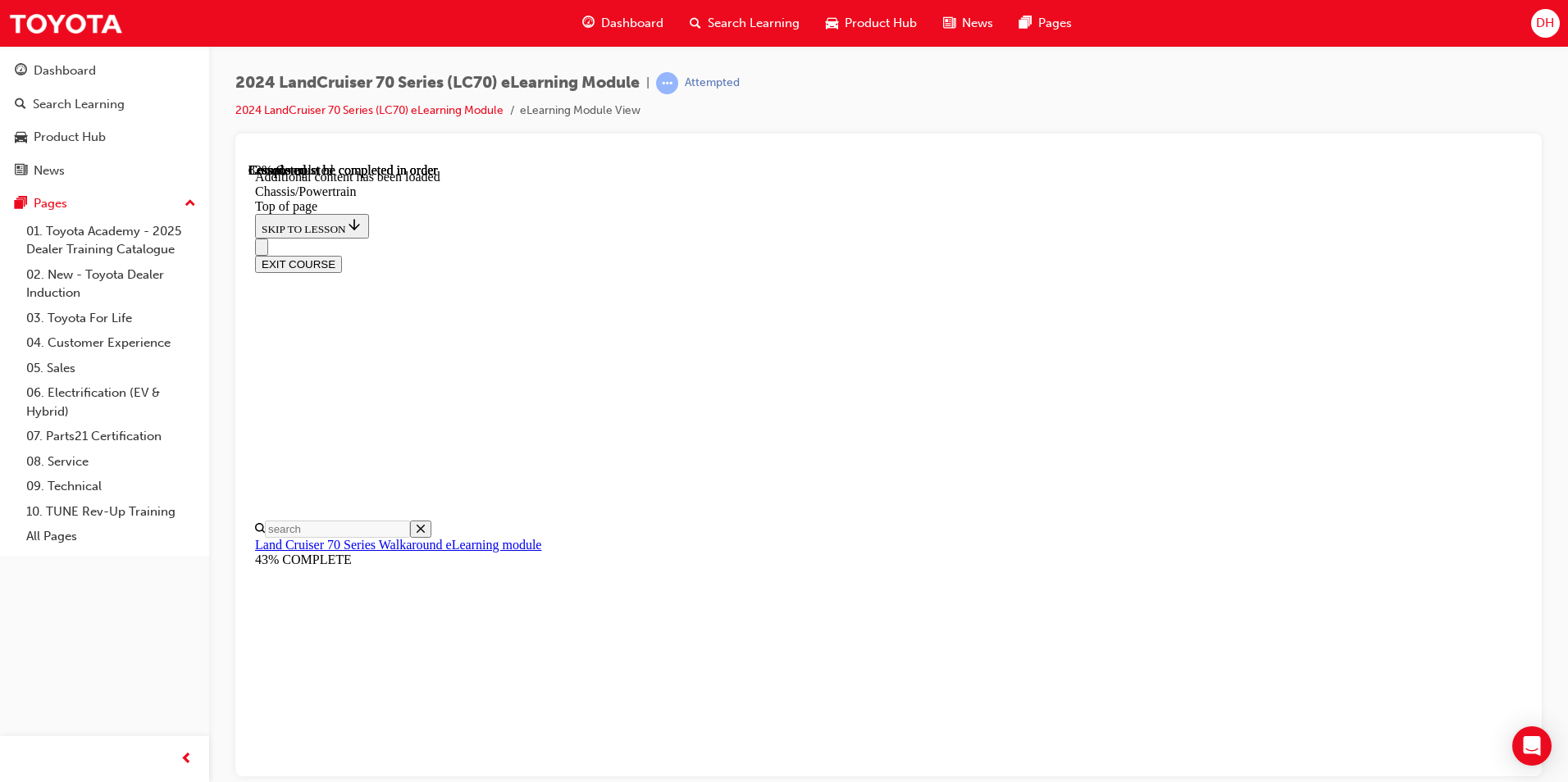 click on "Note: The new LC79 Double Cab Chassis model utilises the same suspension system on the out going LC79 Single Cab Chassis models." at bounding box center (888, 14481) 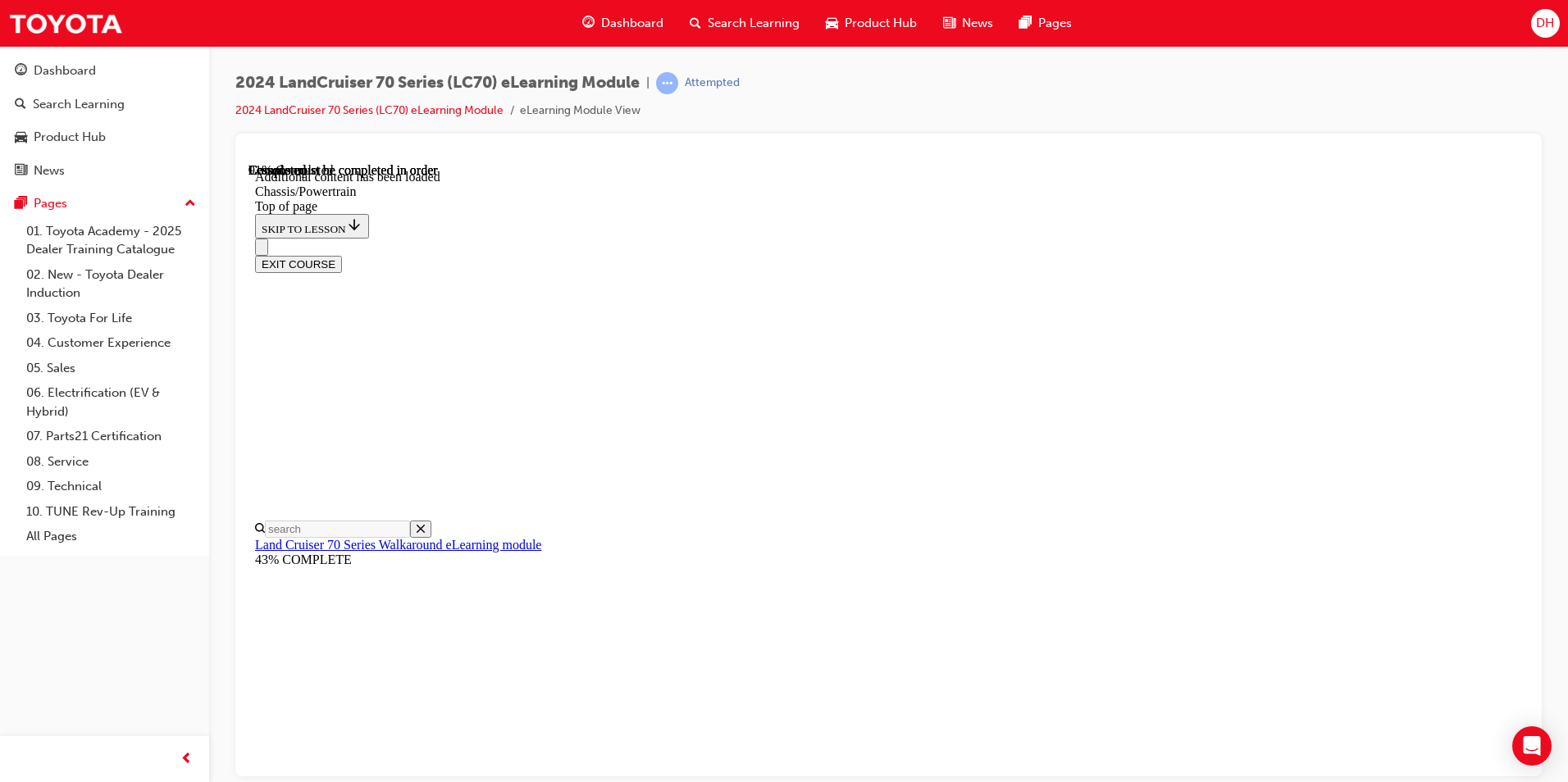 scroll, scrollTop: 2797, scrollLeft: 0, axis: vertical 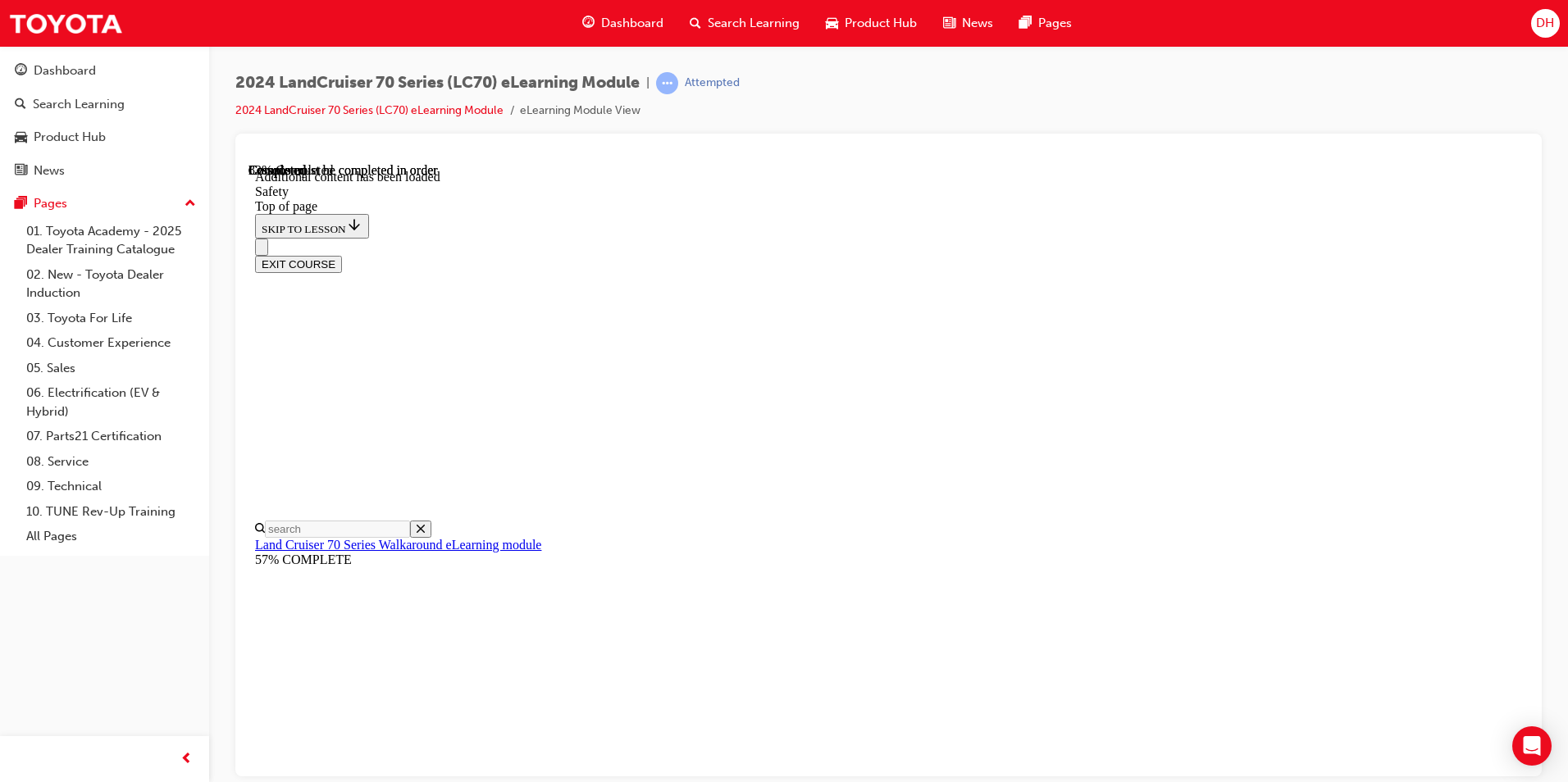 click at bounding box center [888, 11278] 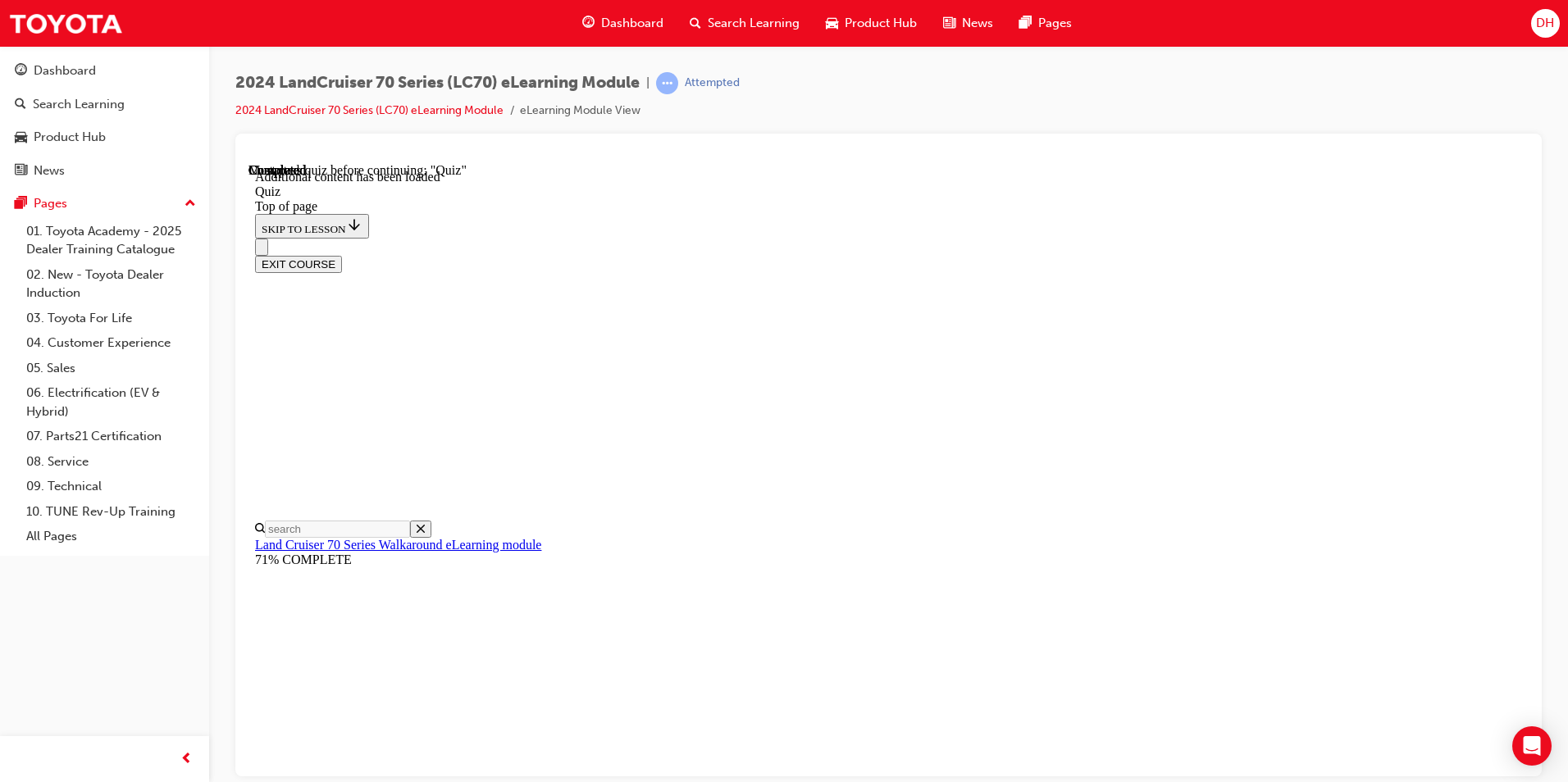 scroll, scrollTop: 51, scrollLeft: 0, axis: vertical 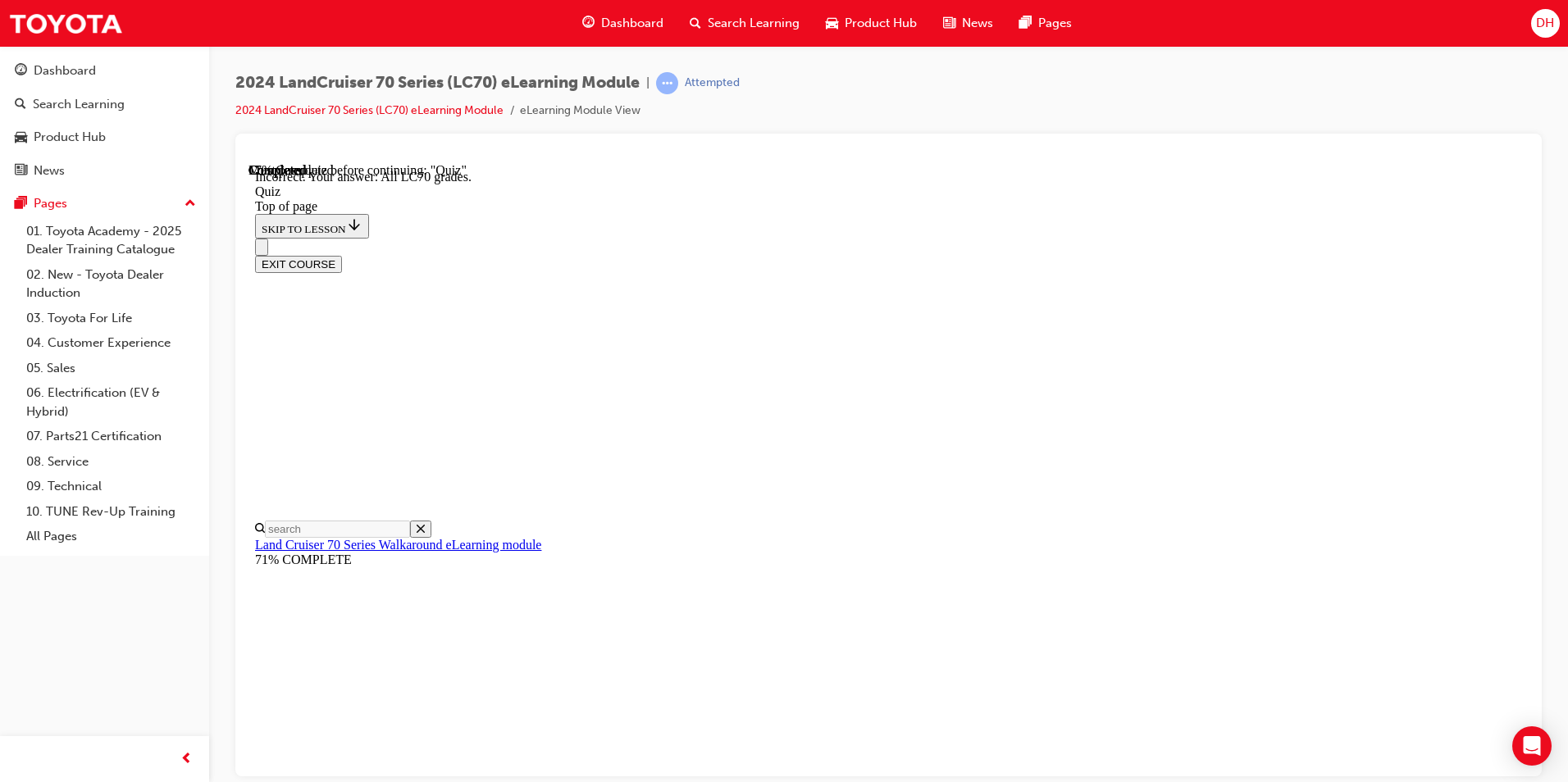 click at bounding box center (905, 13559) 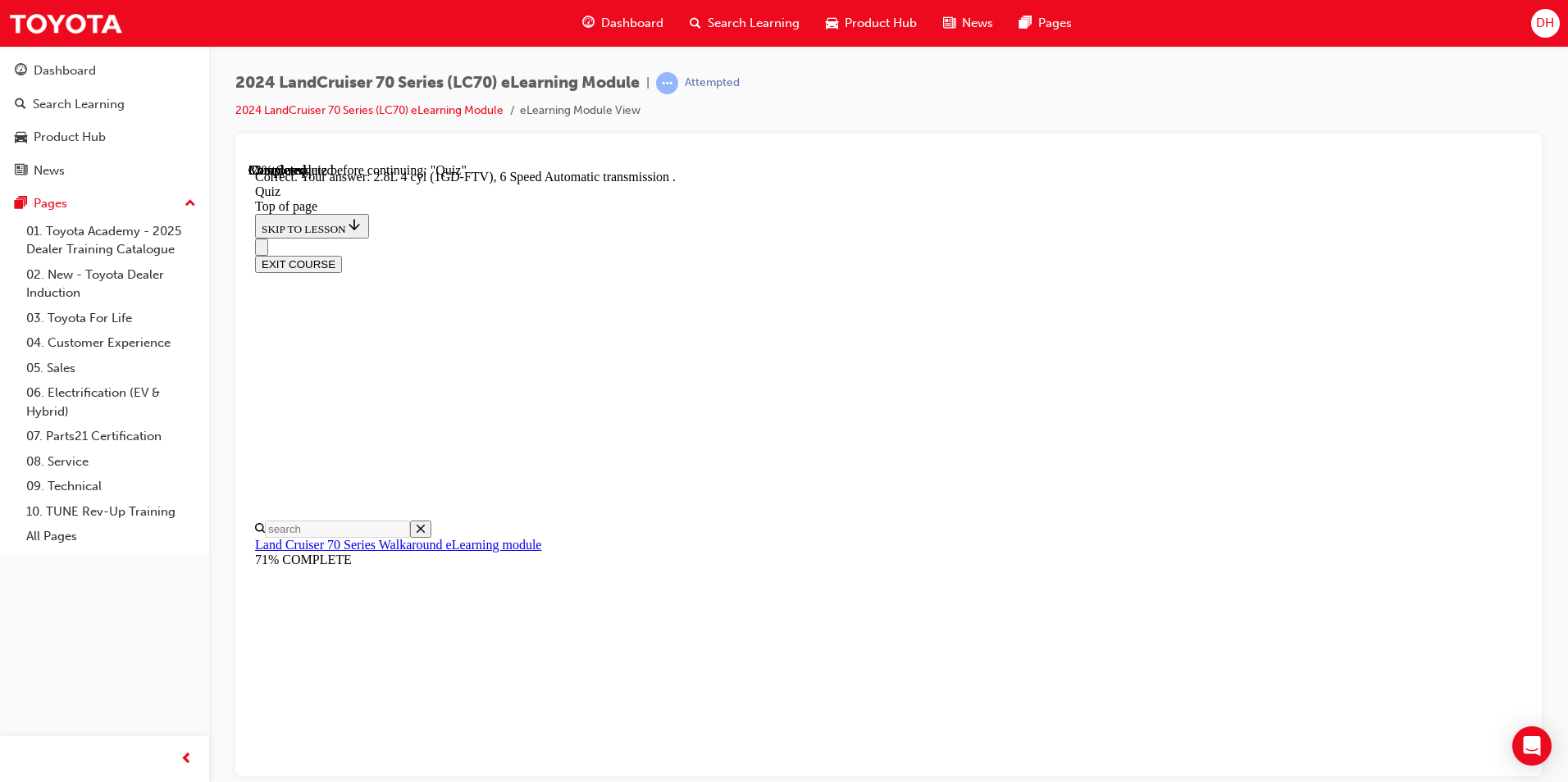 scroll, scrollTop: 121, scrollLeft: 0, axis: vertical 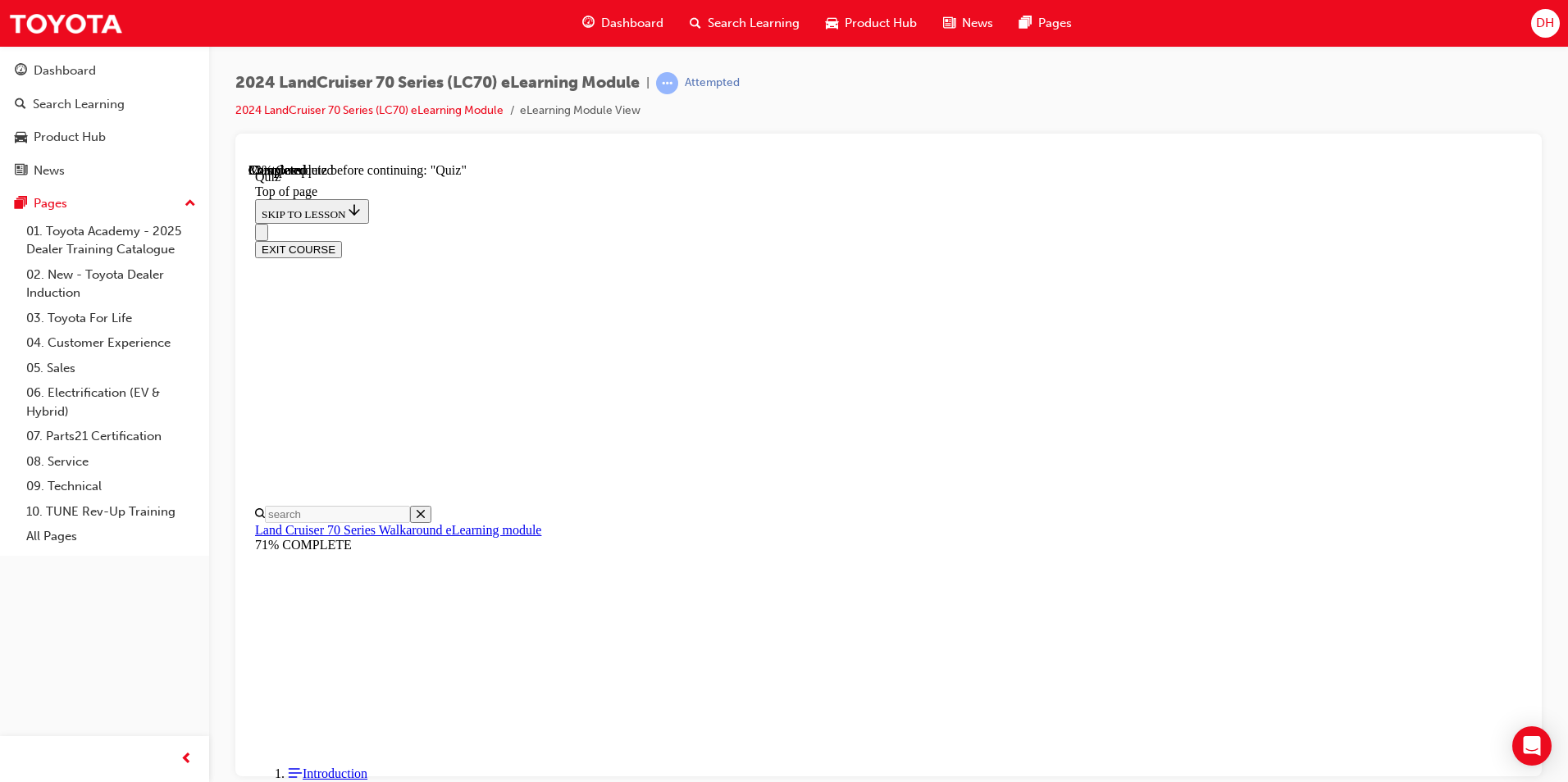 click at bounding box center [905, 20469] 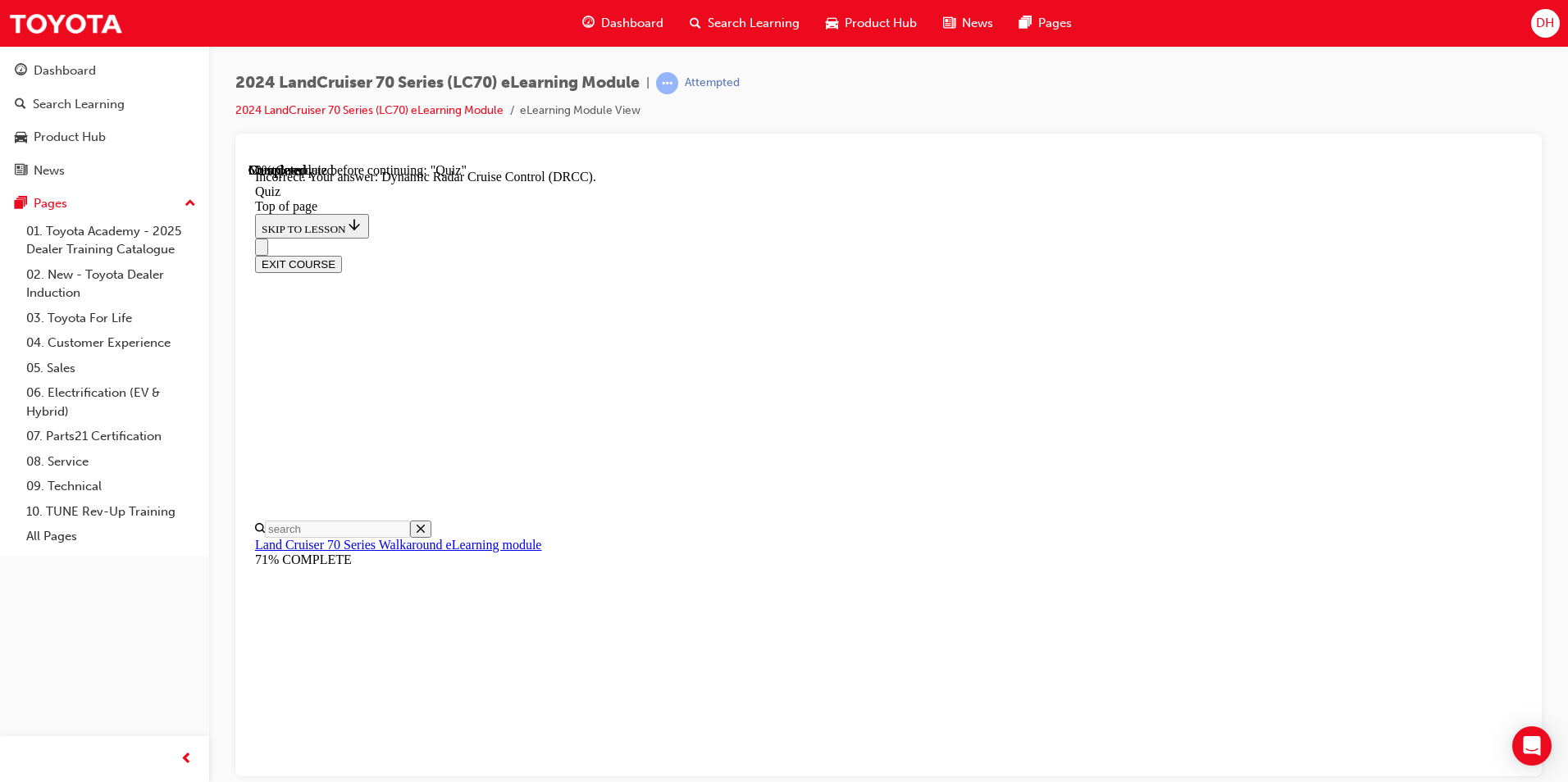 scroll, scrollTop: 389, scrollLeft: 0, axis: vertical 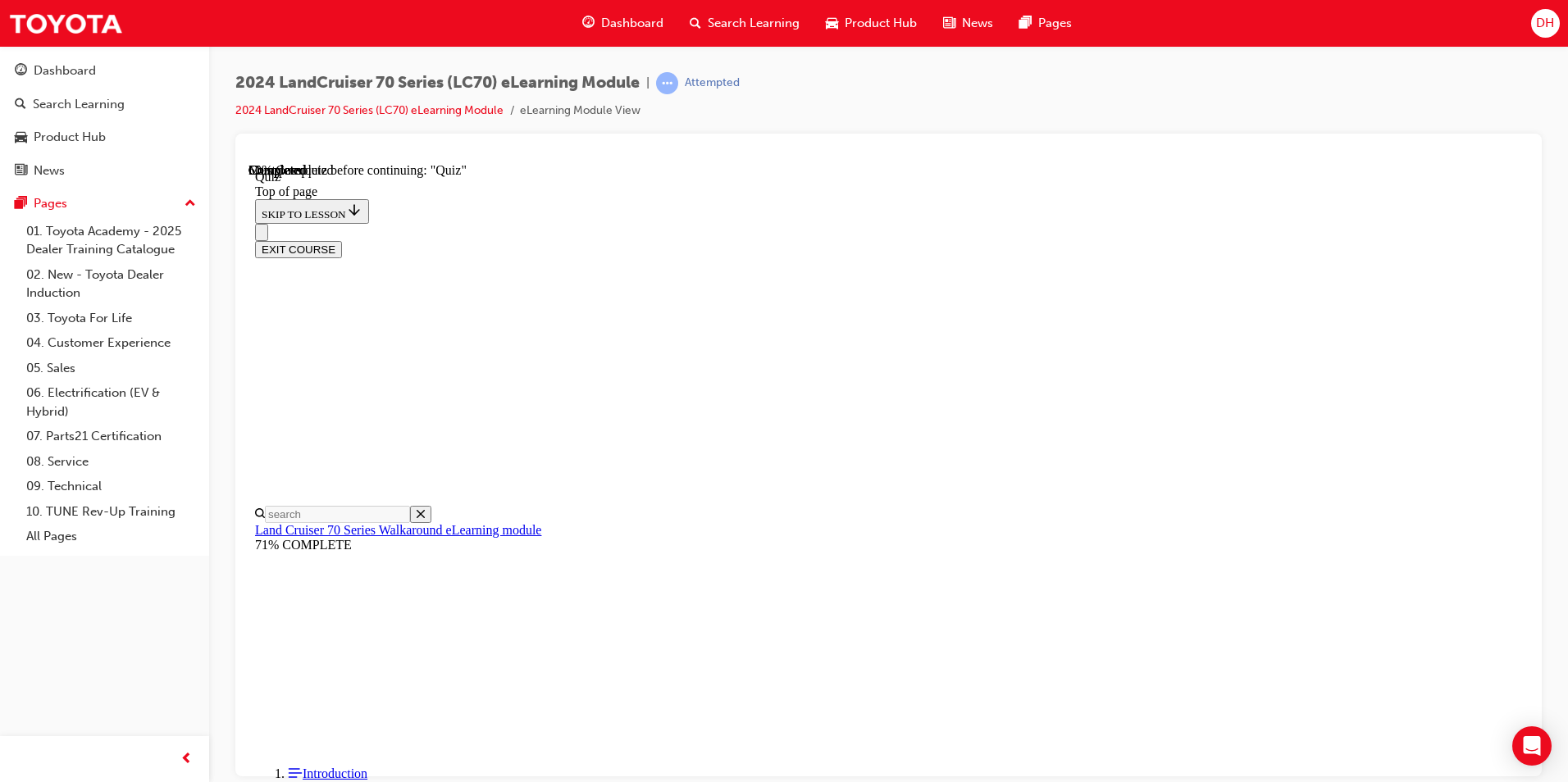 click at bounding box center (888, 17175) 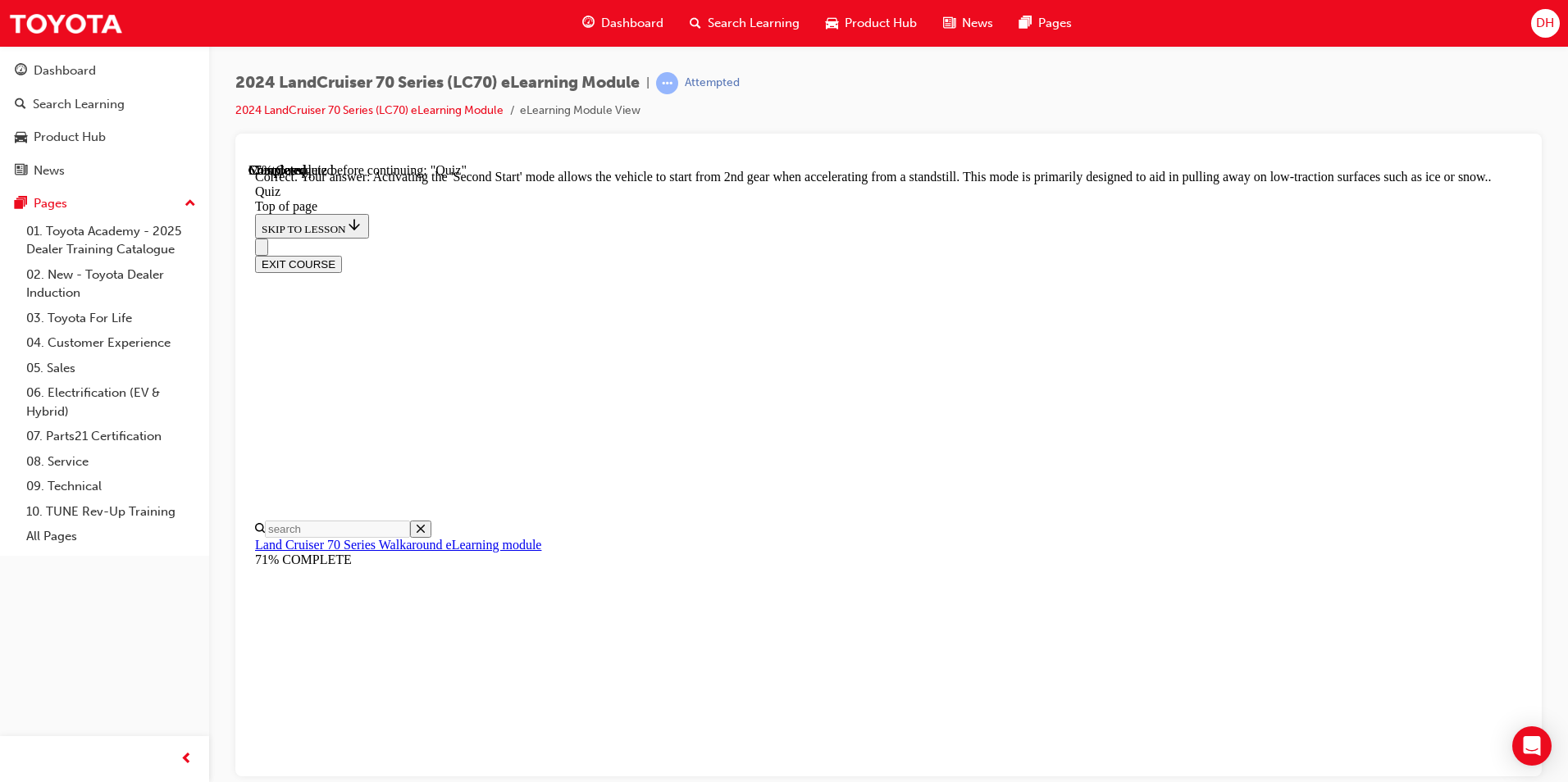 scroll, scrollTop: 393, scrollLeft: 0, axis: vertical 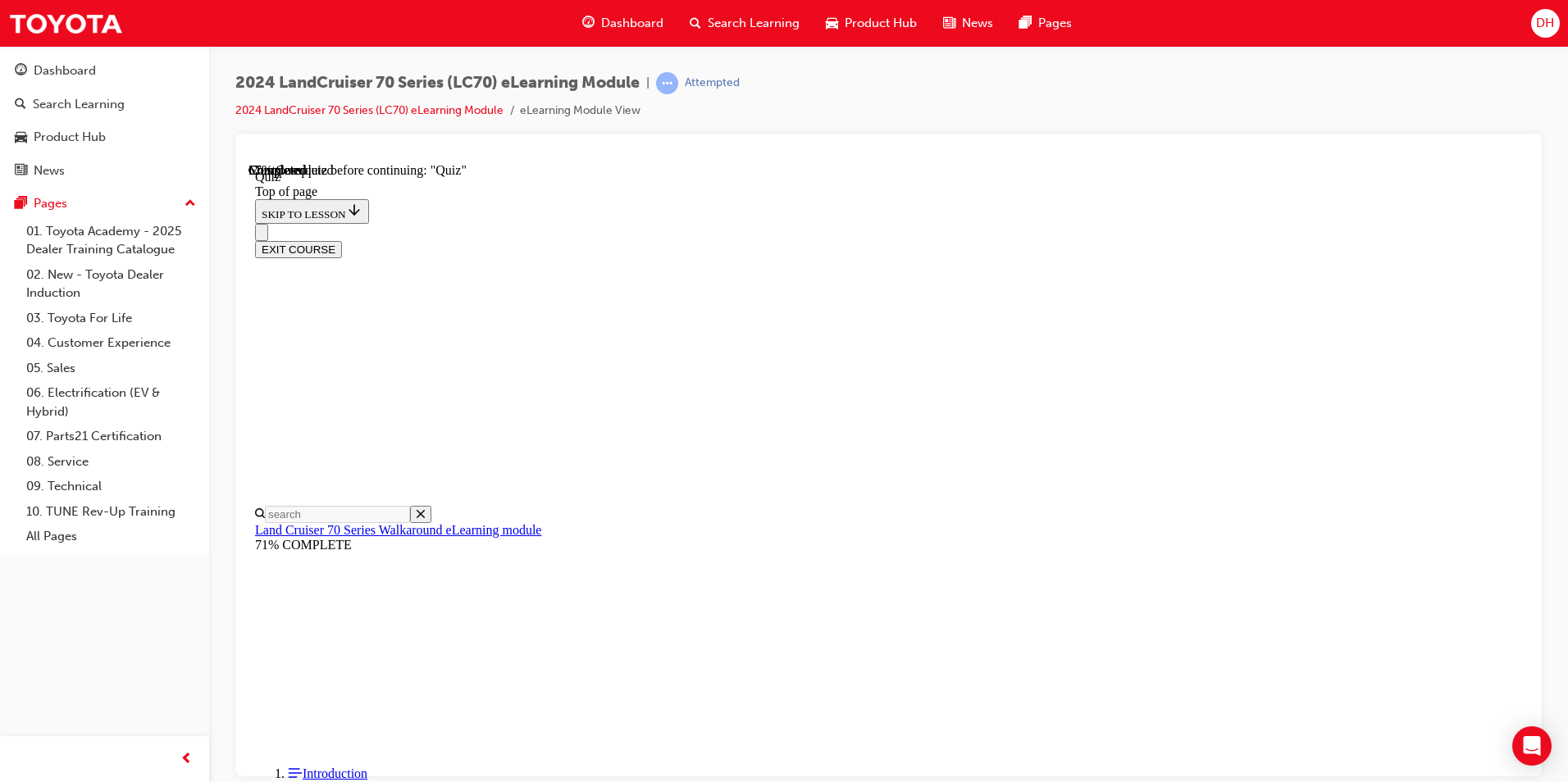 click at bounding box center [888, 21438] 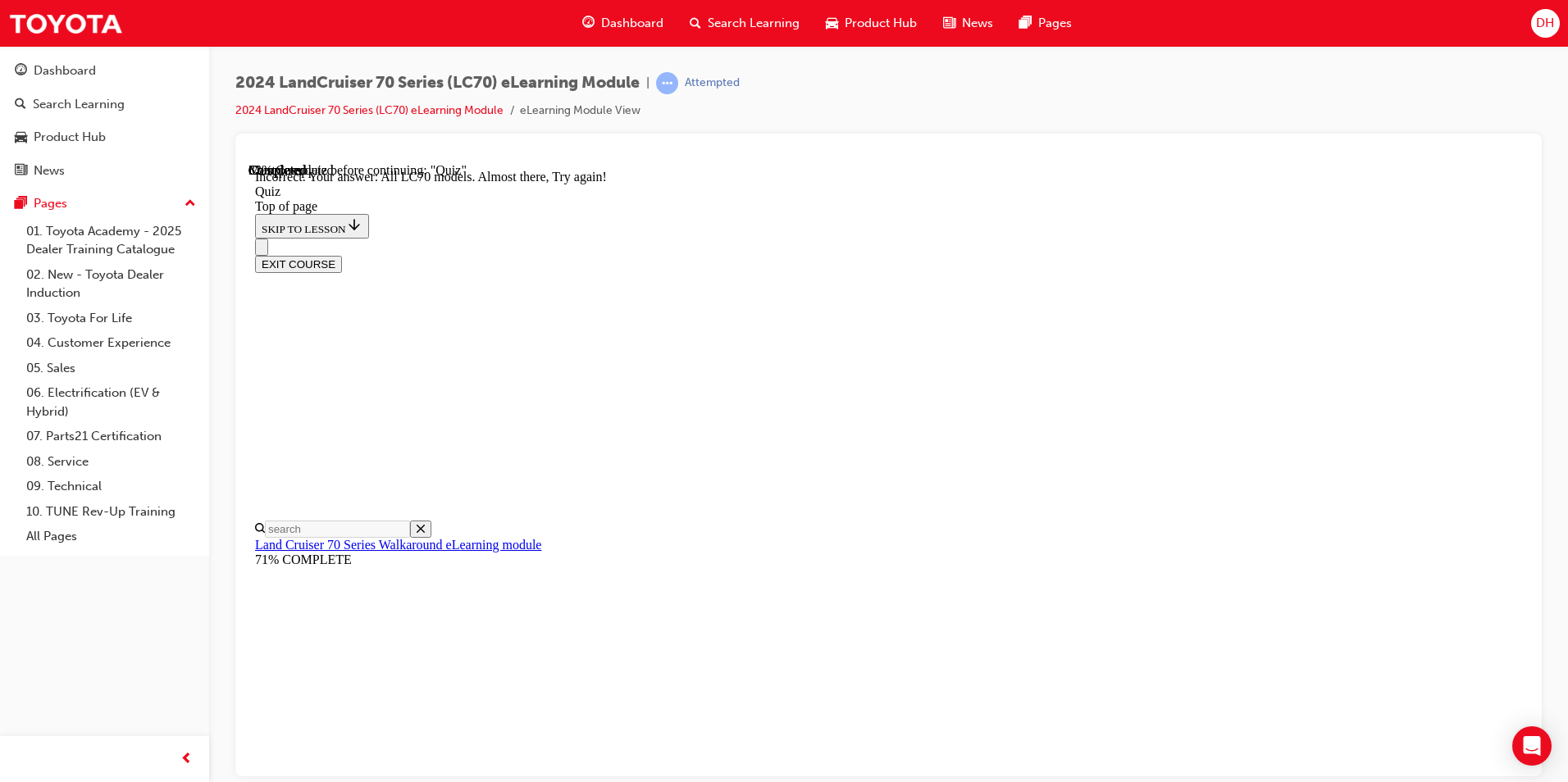 scroll, scrollTop: 381, scrollLeft: 0, axis: vertical 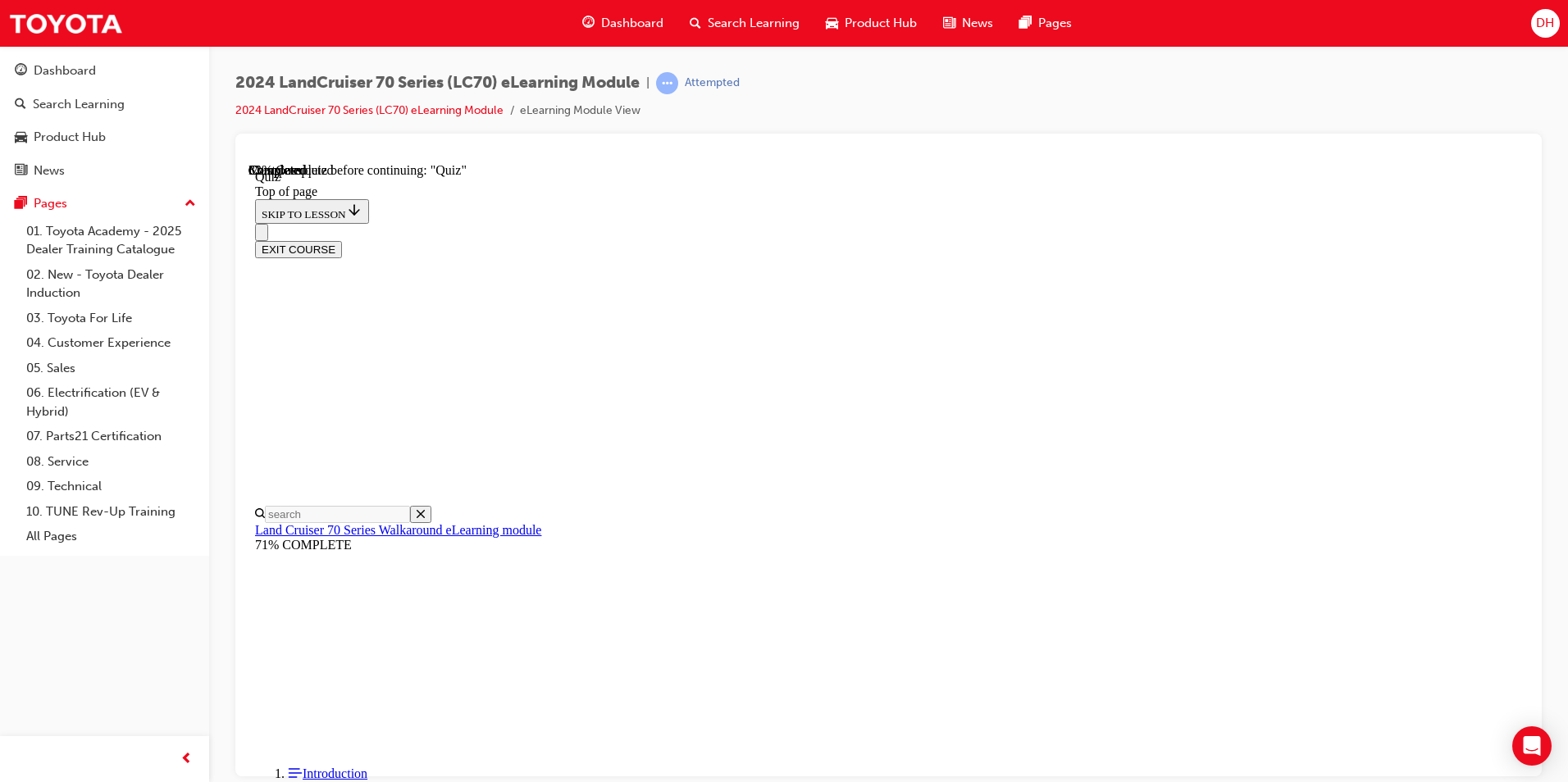 click at bounding box center (888, 28189) 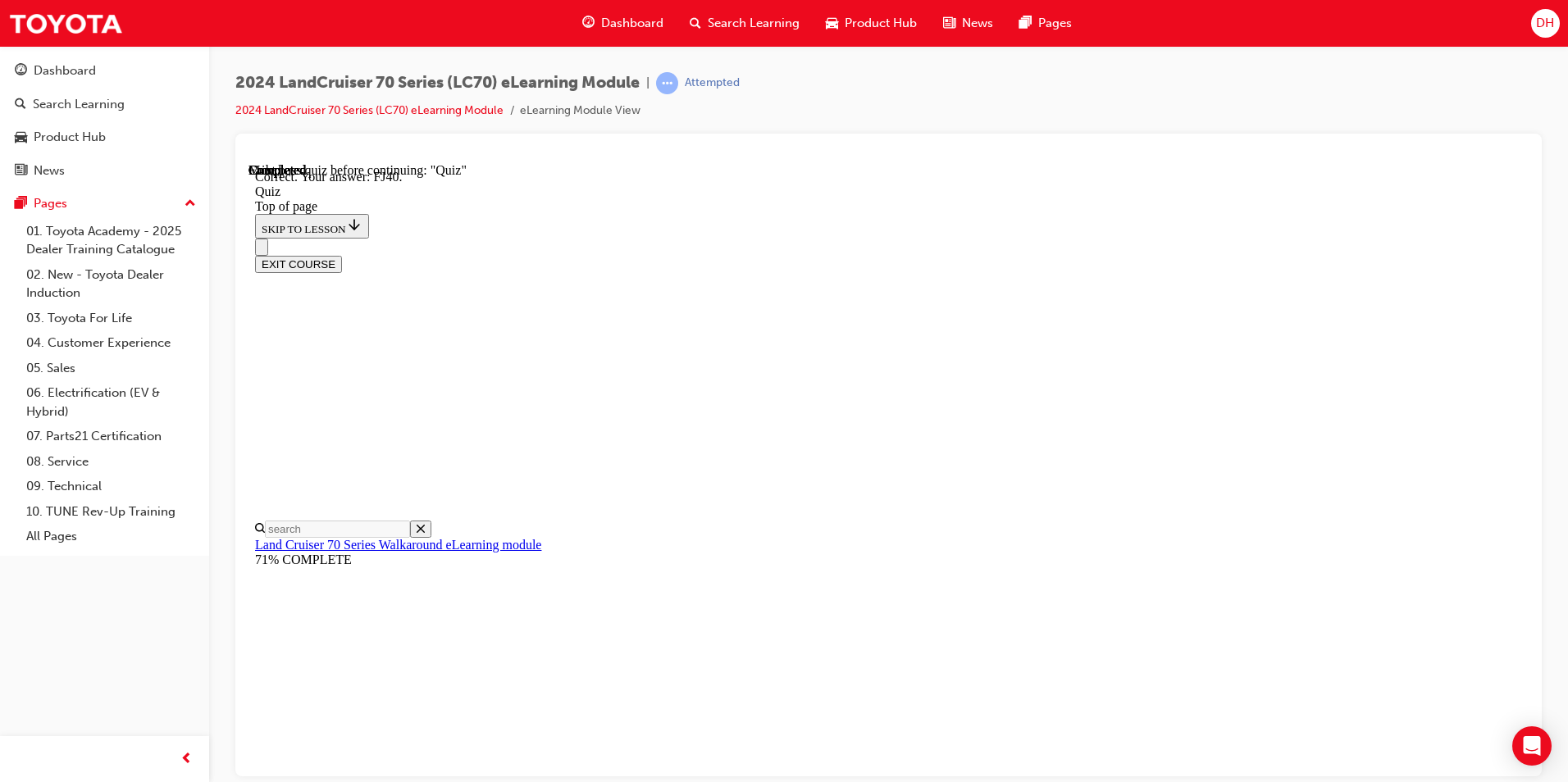 scroll, scrollTop: 325, scrollLeft: 0, axis: vertical 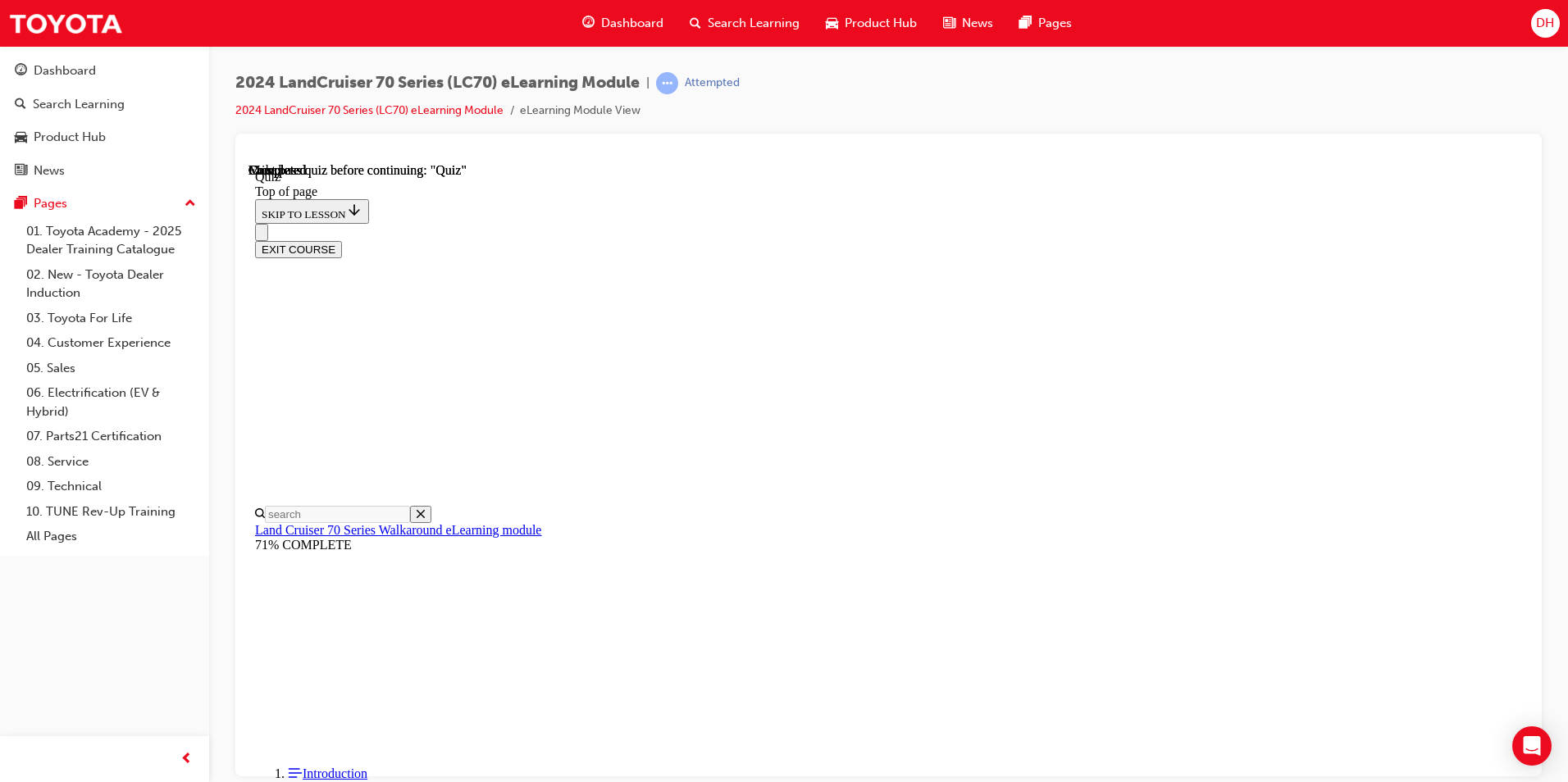 click on "TAKE AGAIN" at bounding box center (294, 20850) 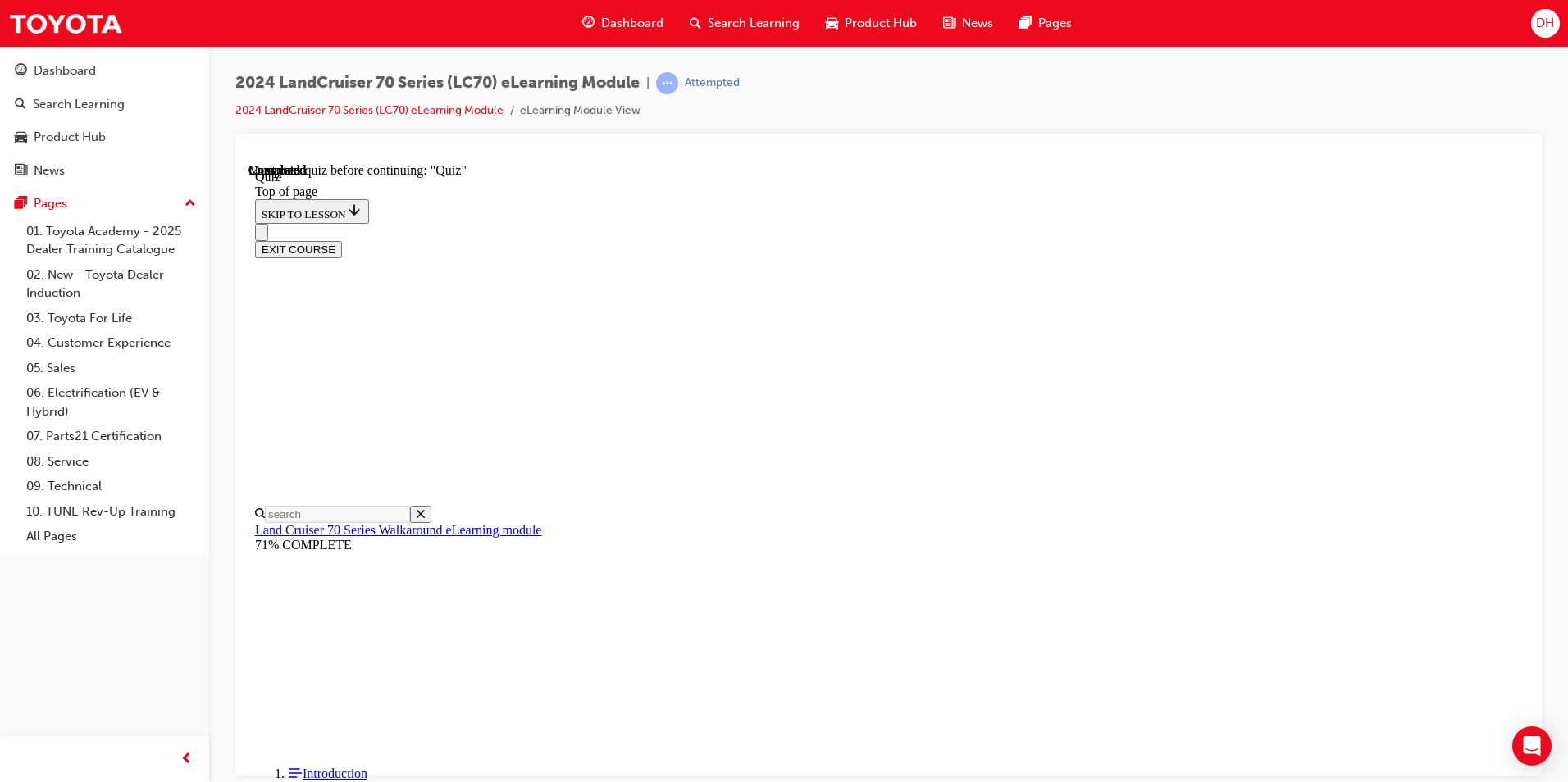 scroll, scrollTop: 52, scrollLeft: 0, axis: vertical 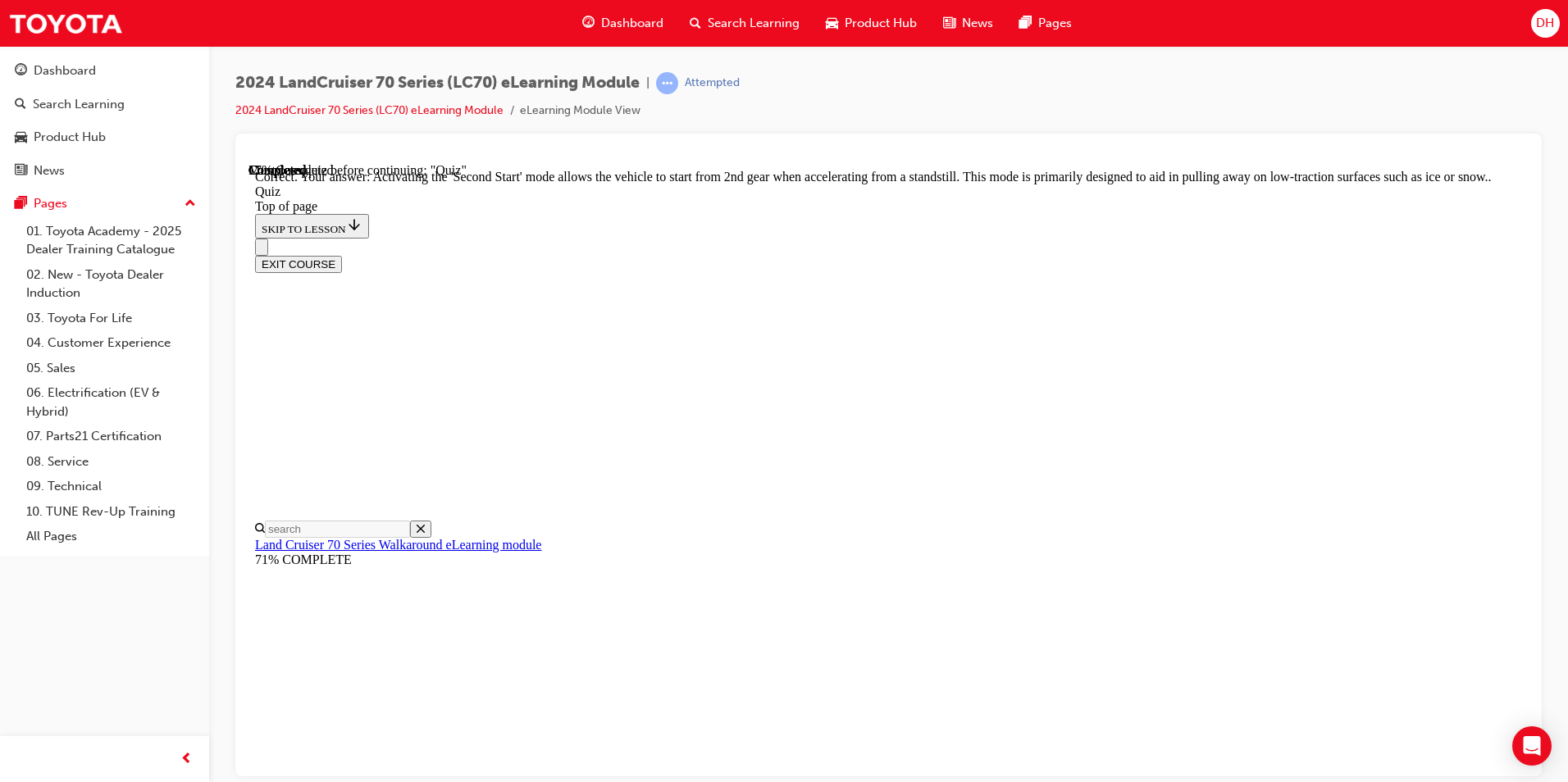 click on "NEXT" at bounding box center [276, 20302] 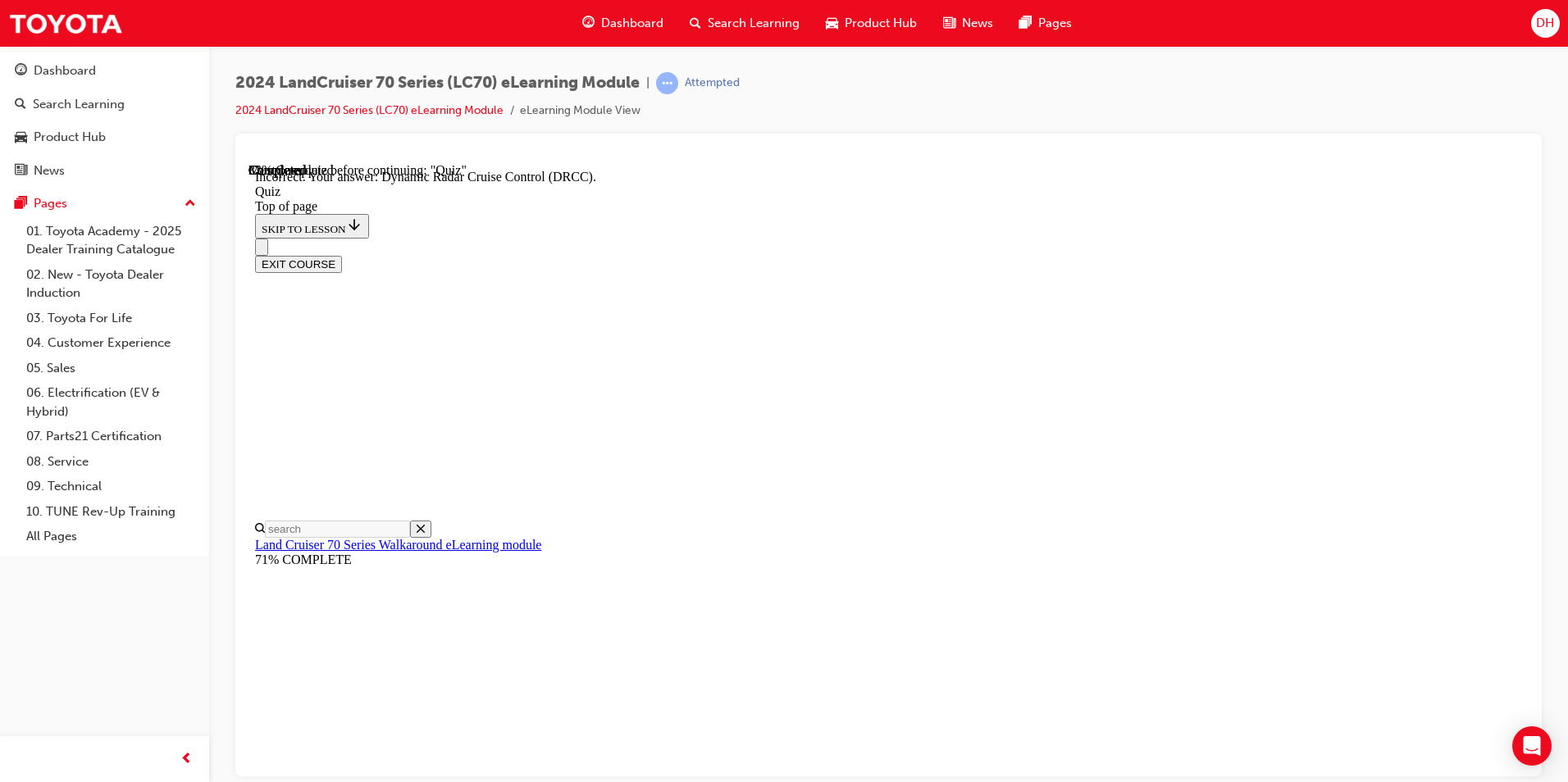 scroll, scrollTop: 389, scrollLeft: 0, axis: vertical 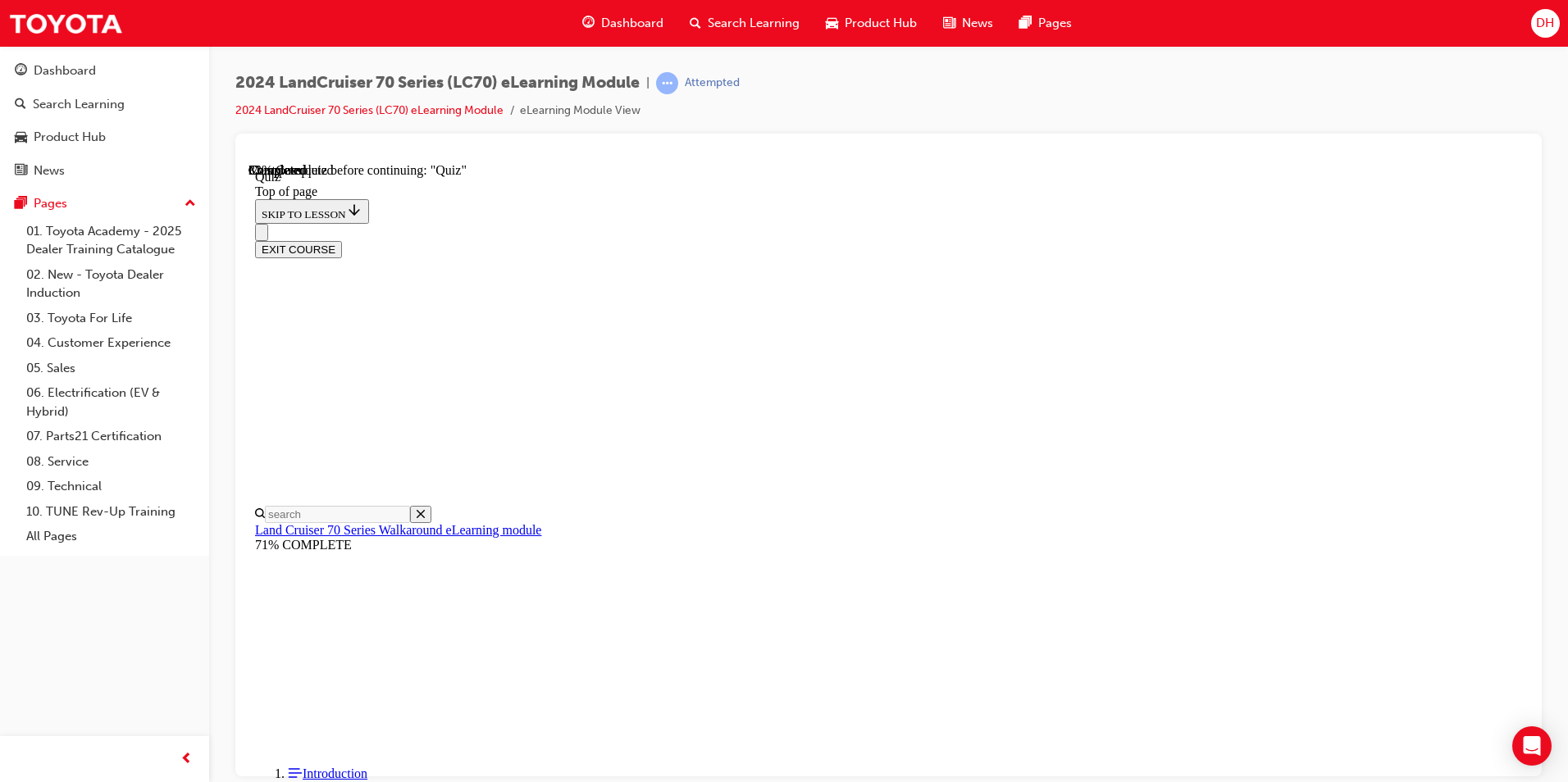 click at bounding box center (888, 21690) 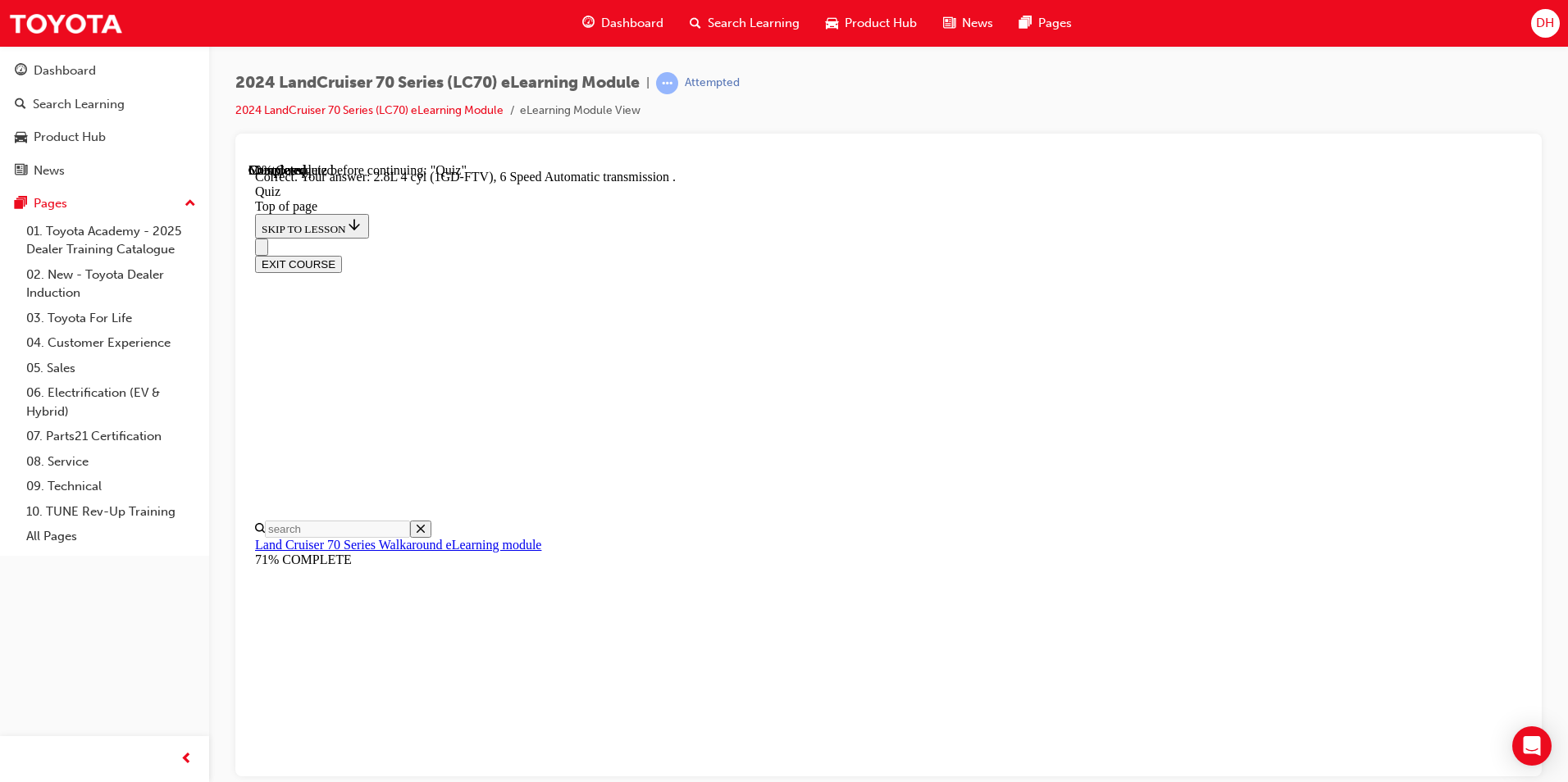 scroll, scrollTop: 285, scrollLeft: 0, axis: vertical 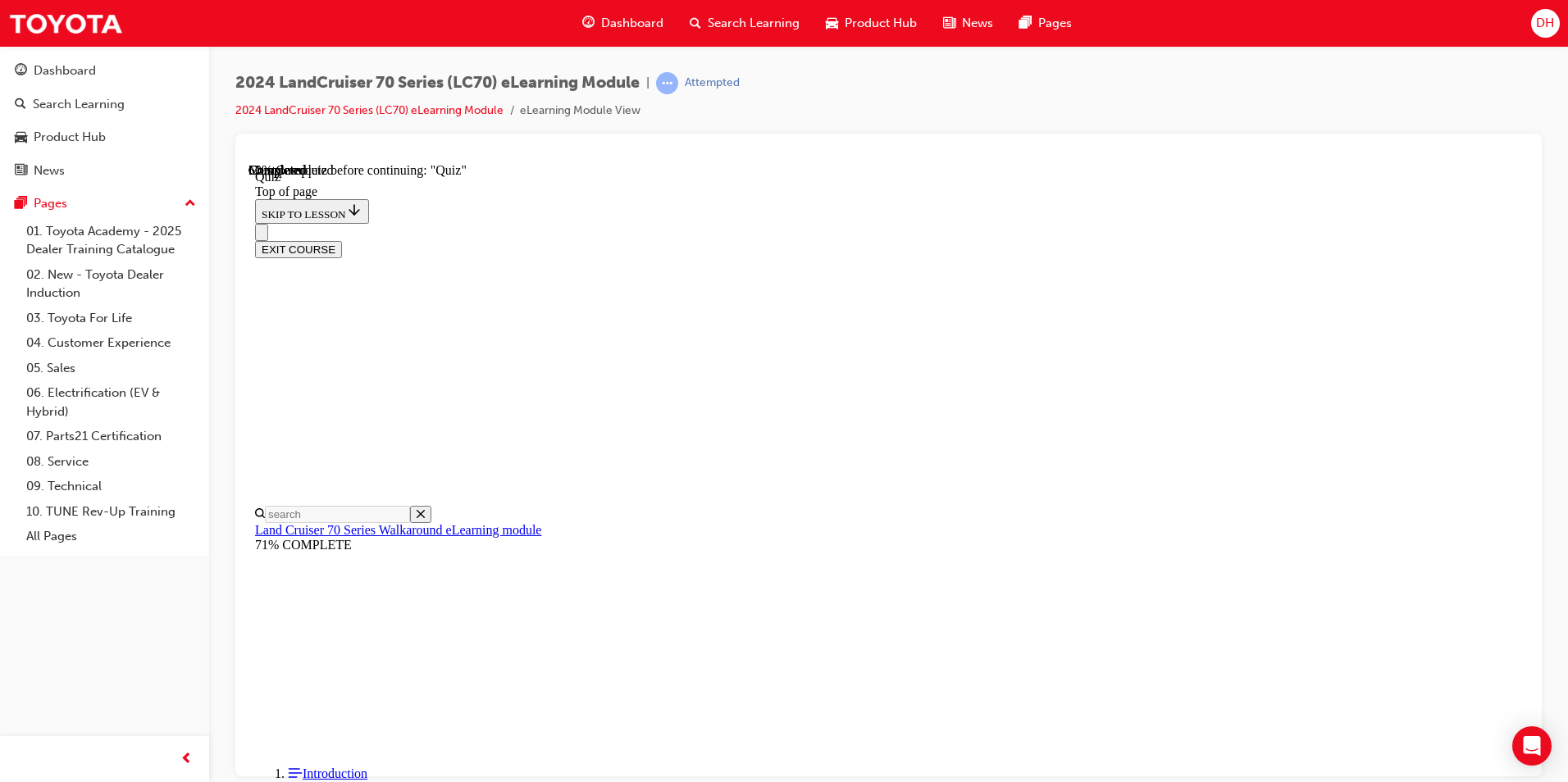 click at bounding box center [905, 21412] 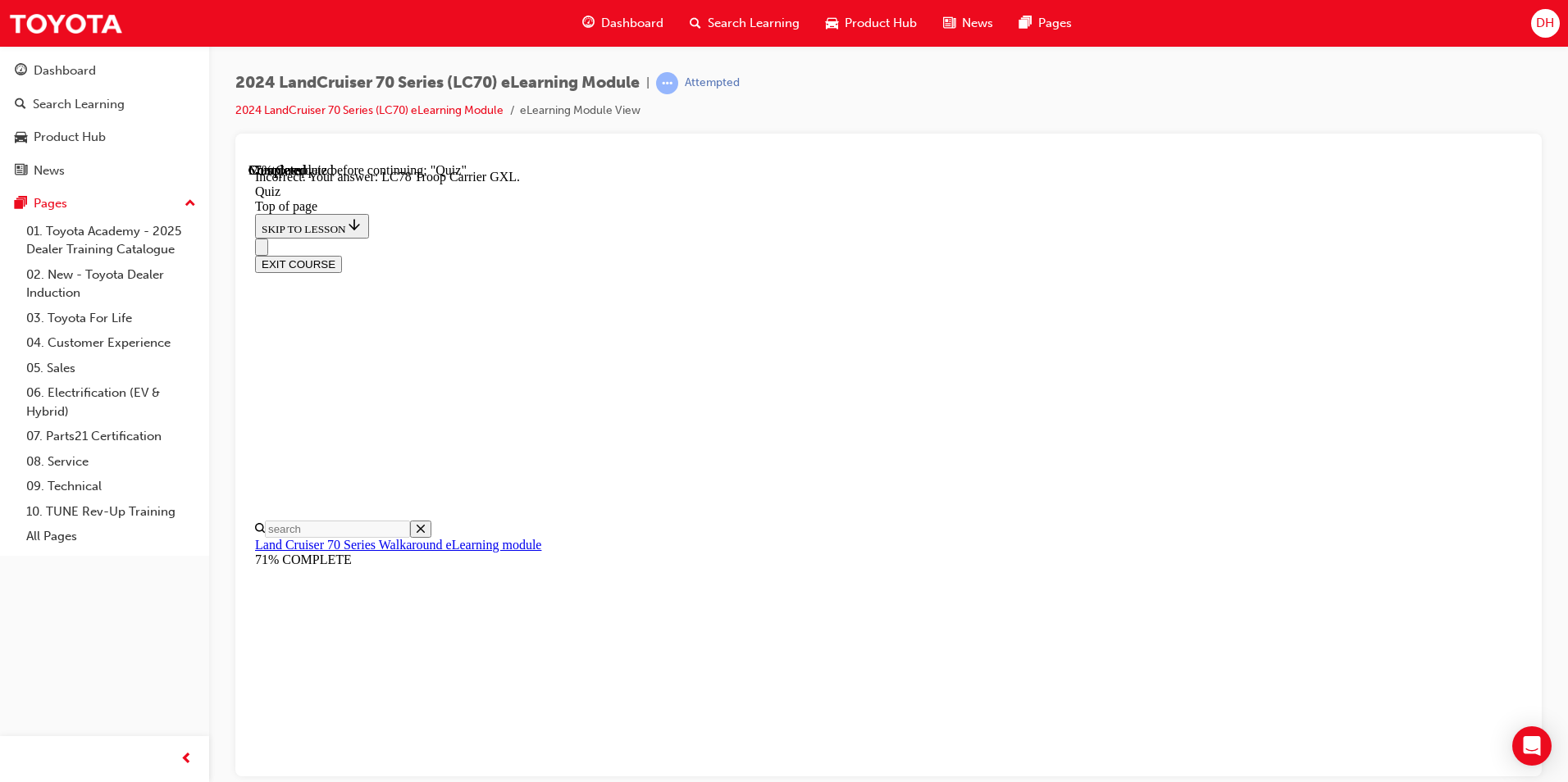 scroll, scrollTop: 143, scrollLeft: 0, axis: vertical 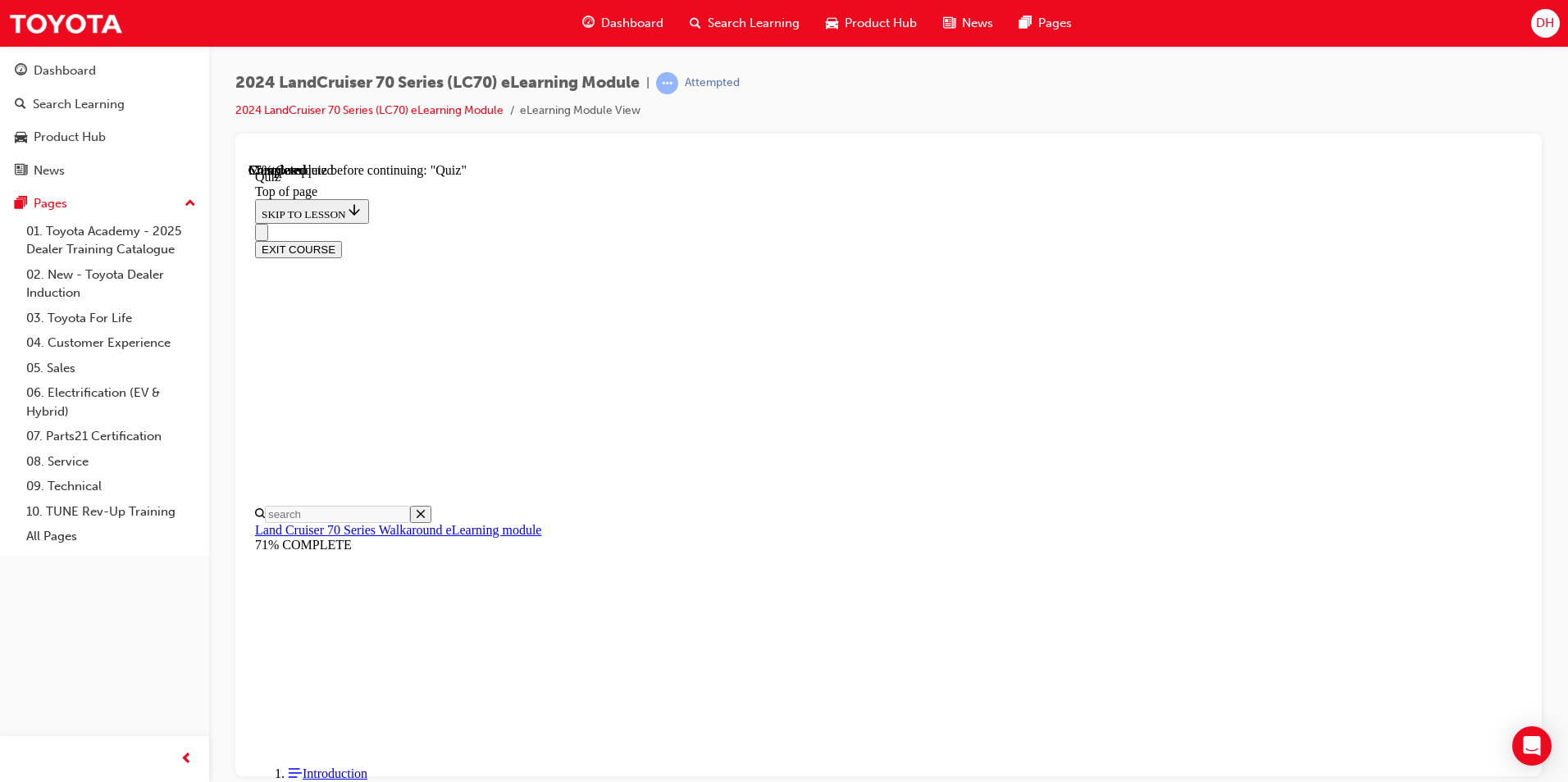 click at bounding box center (888, 21666) 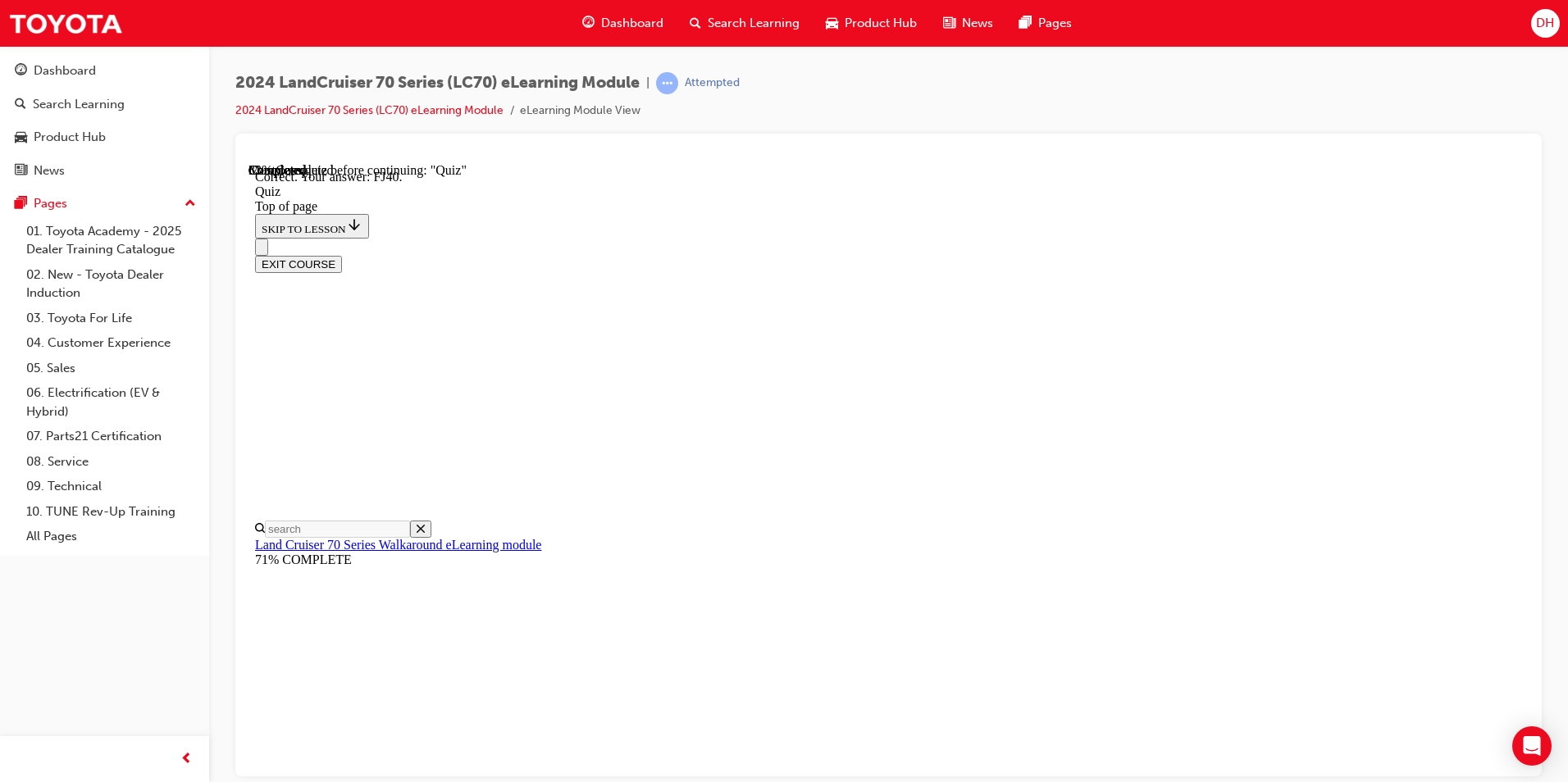 scroll, scrollTop: 325, scrollLeft: 0, axis: vertical 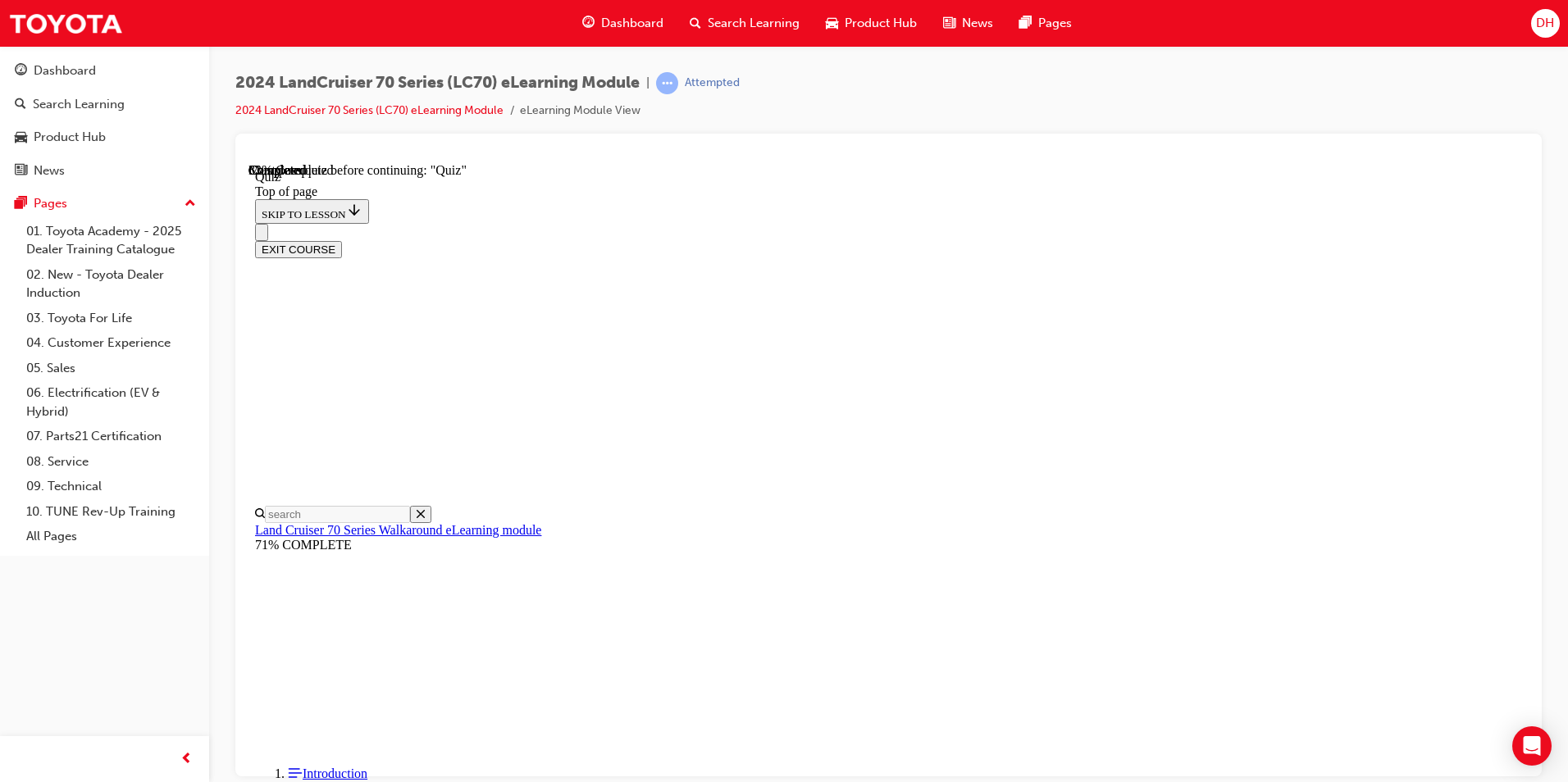 click at bounding box center (888, 25940) 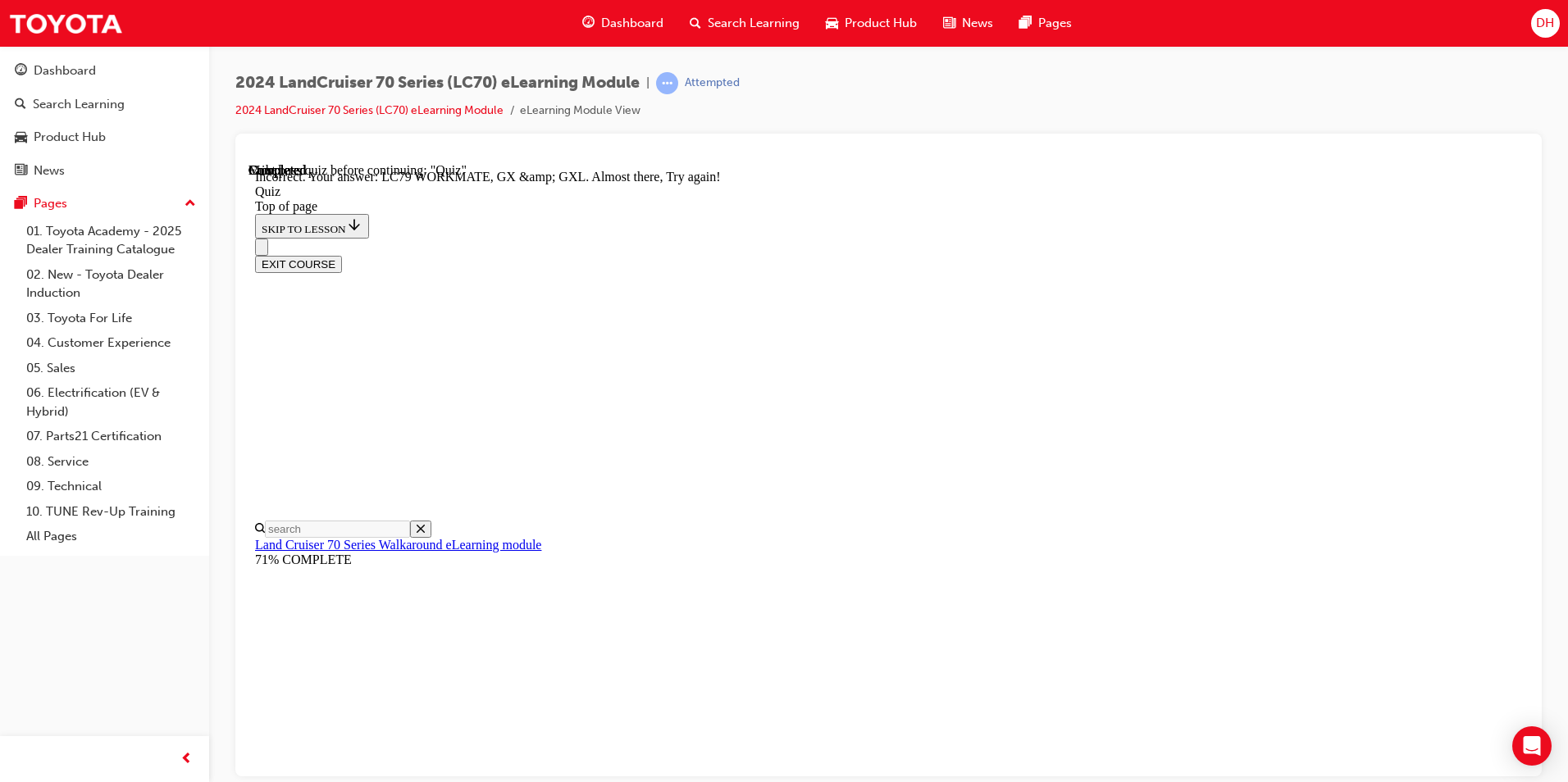 scroll, scrollTop: 381, scrollLeft: 0, axis: vertical 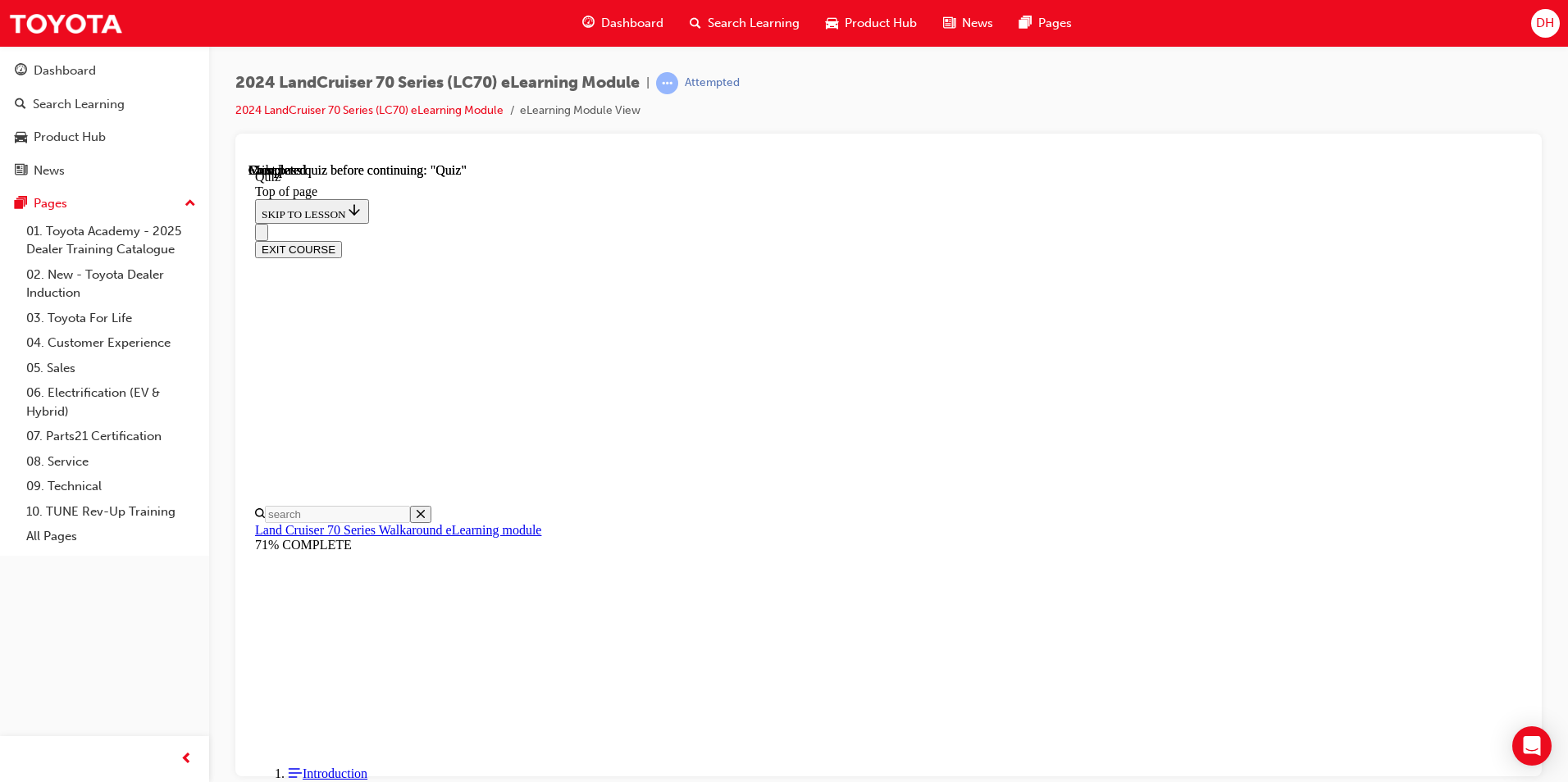 click on "TAKE AGAIN" at bounding box center (294, 20848) 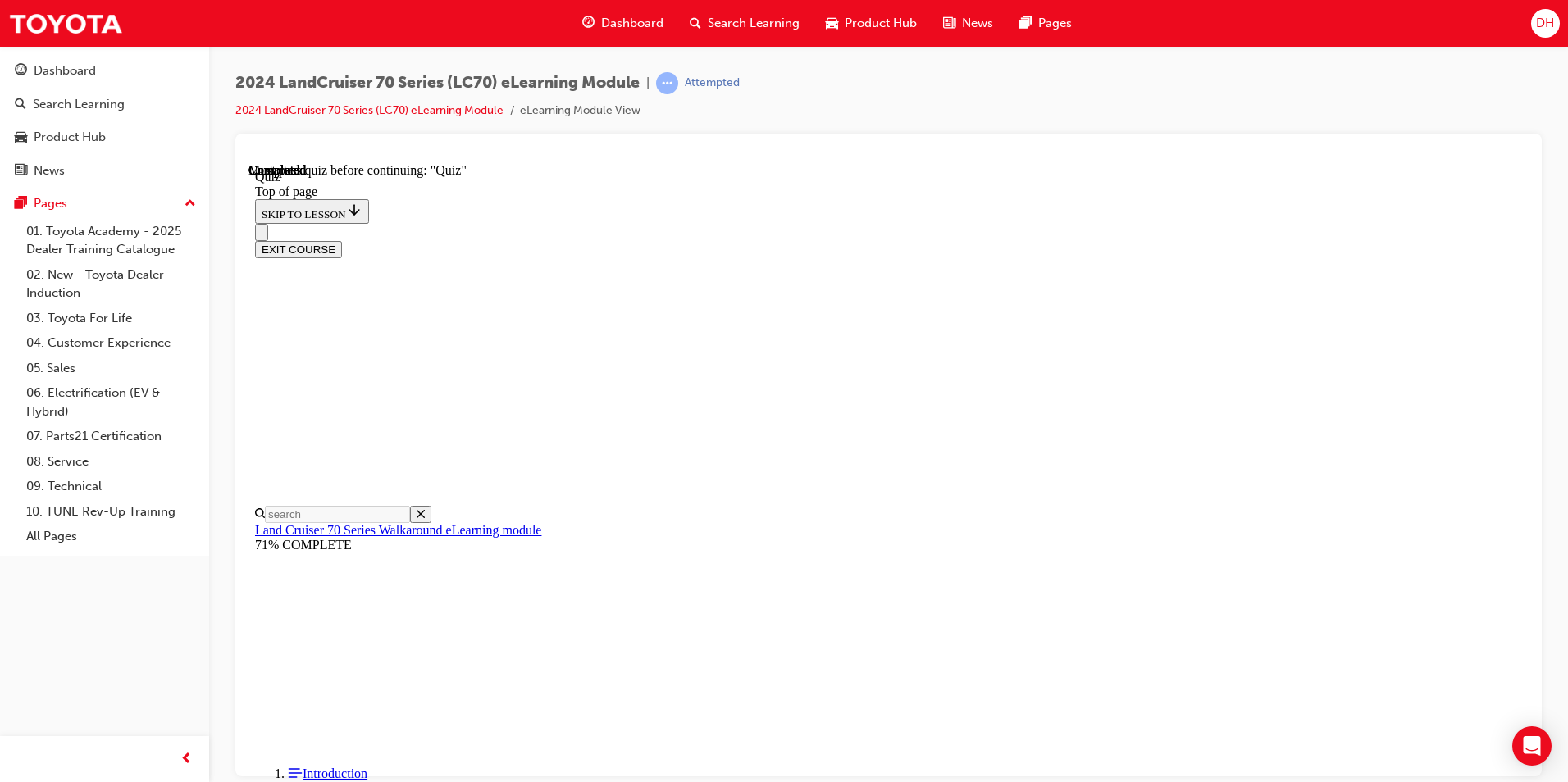 scroll, scrollTop: 52, scrollLeft: 0, axis: vertical 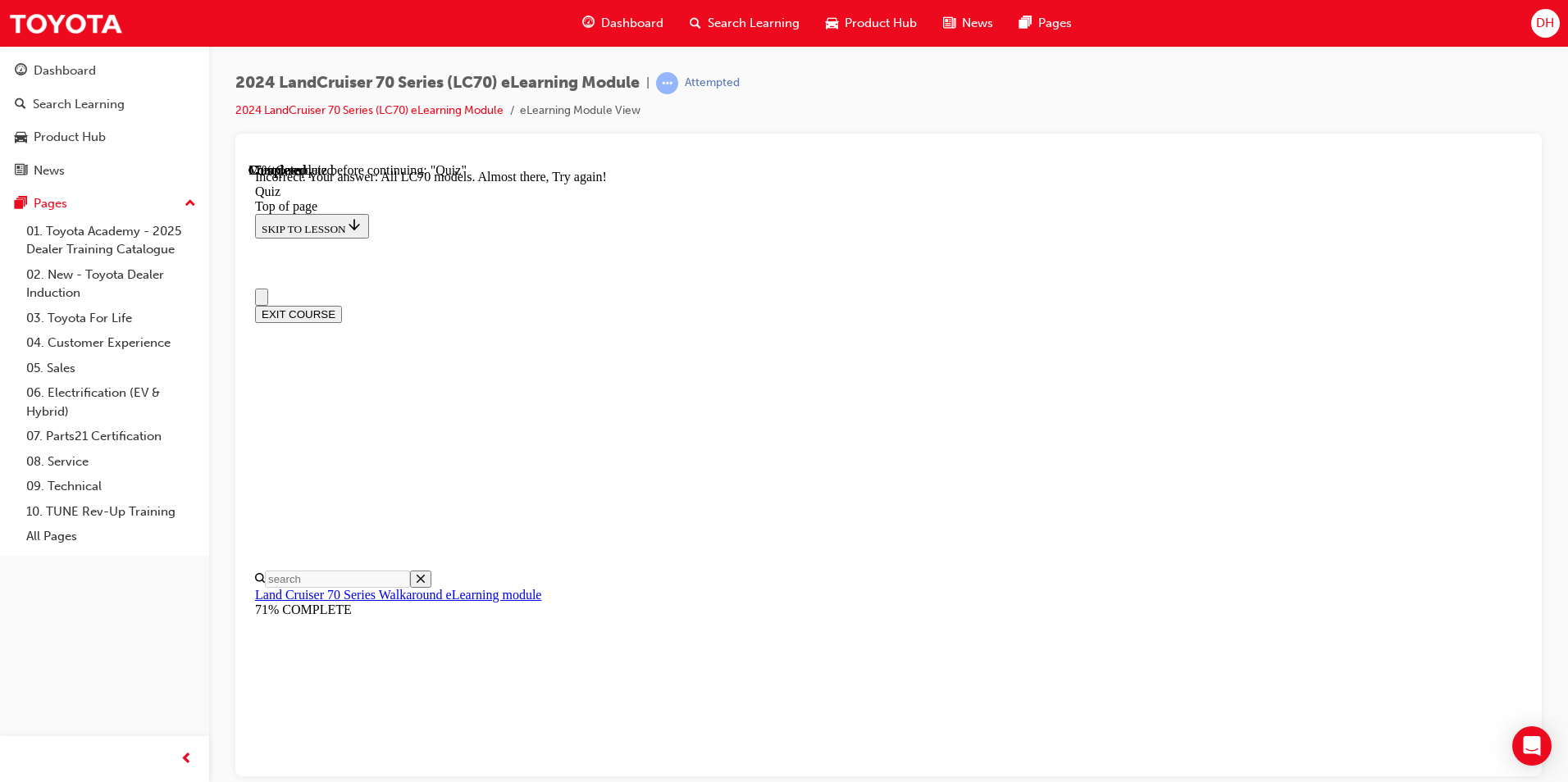 click on "EXIT COURSE" at bounding box center [299, 313] 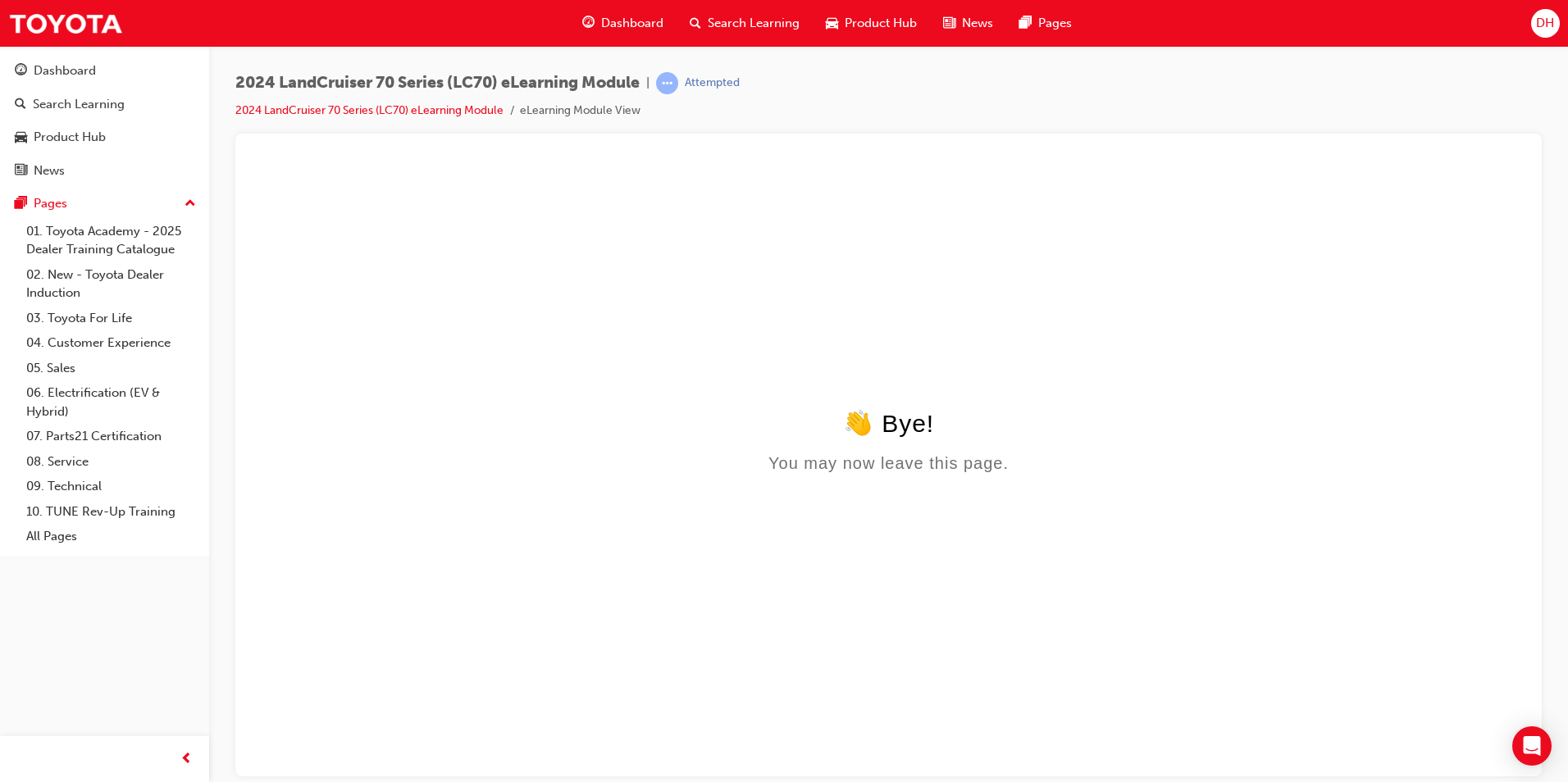 scroll, scrollTop: 0, scrollLeft: 0, axis: both 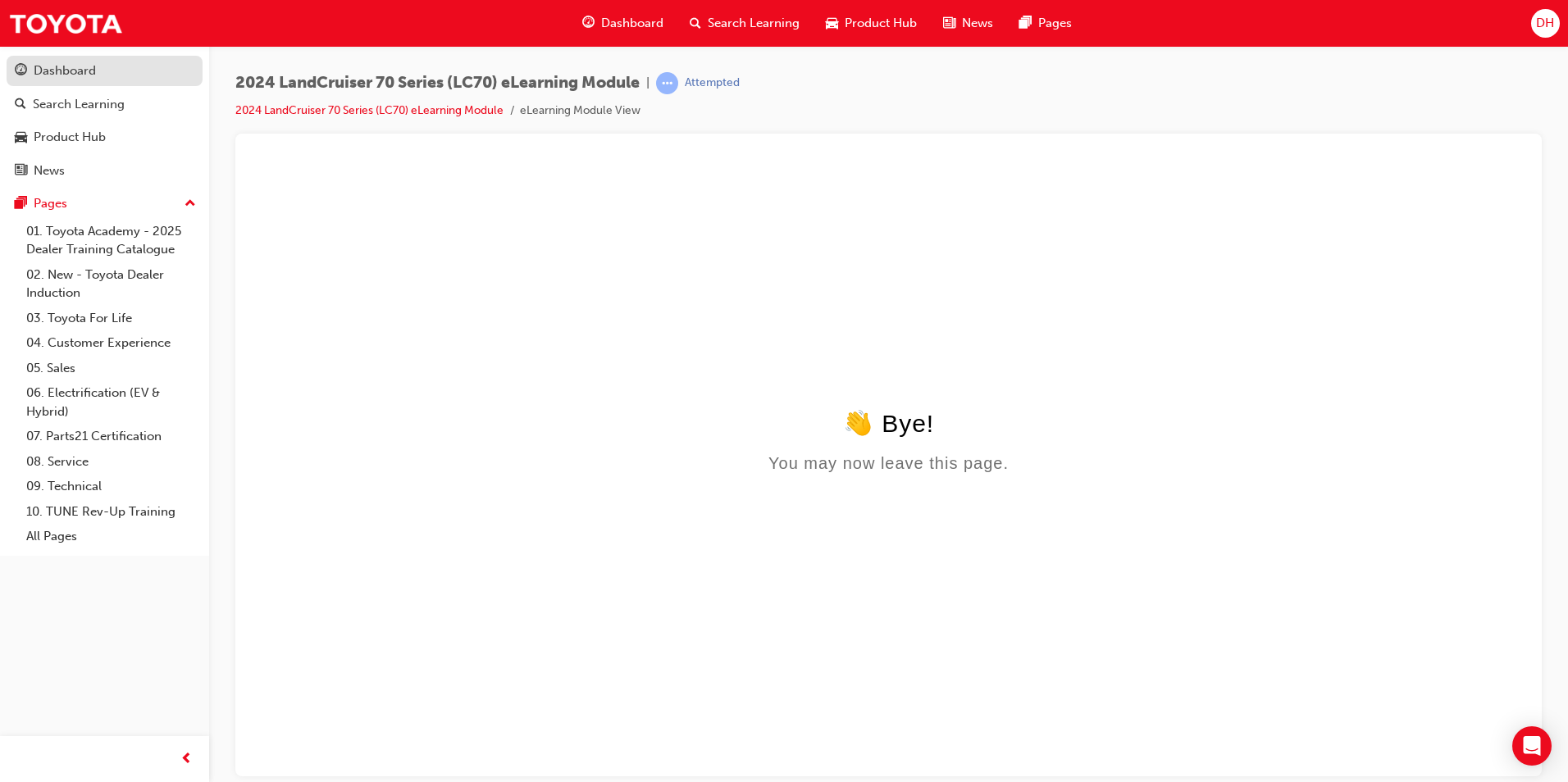 click on "Dashboard" at bounding box center (65, 70) 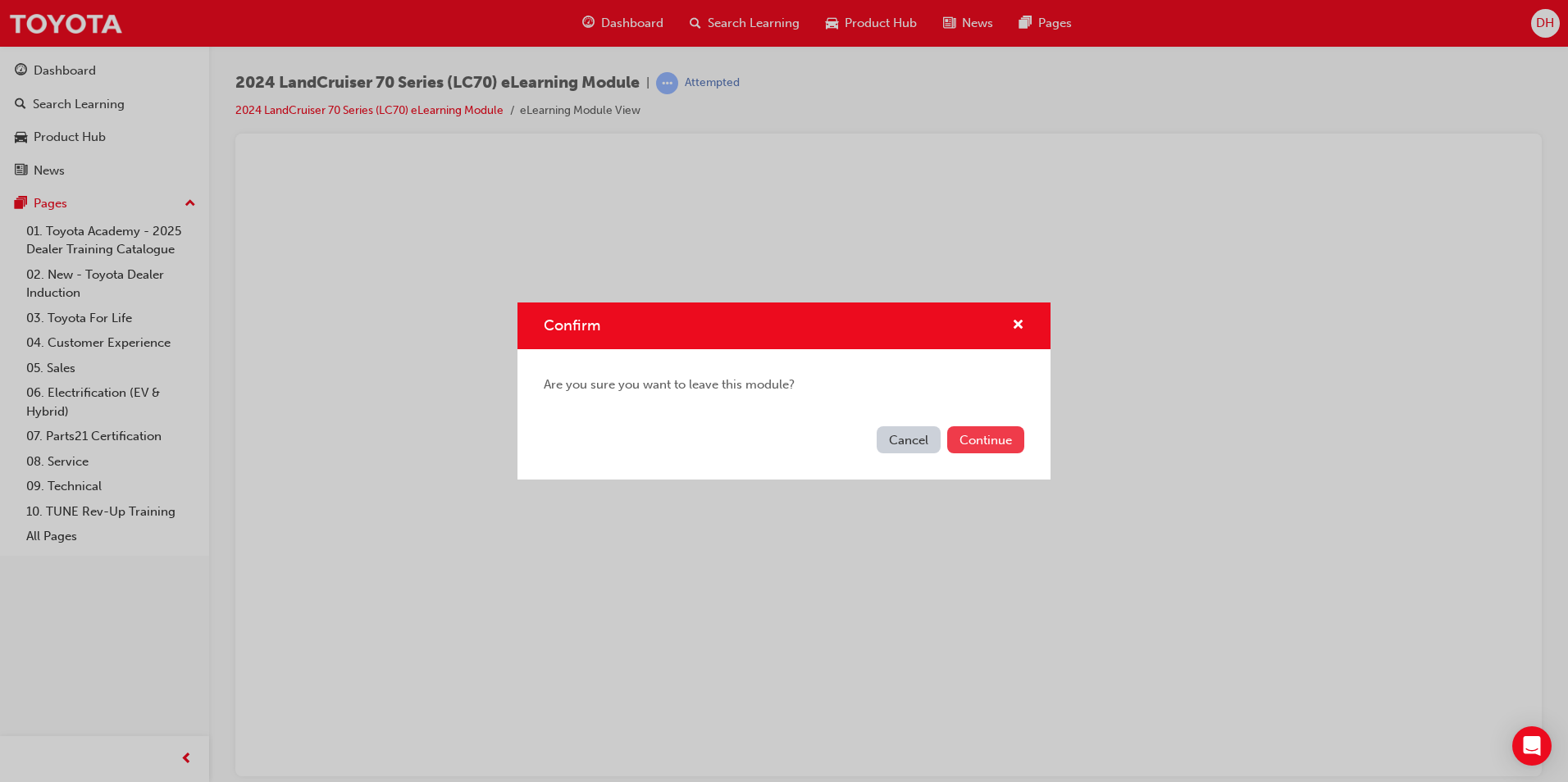 click on "Continue" at bounding box center (986, 439) 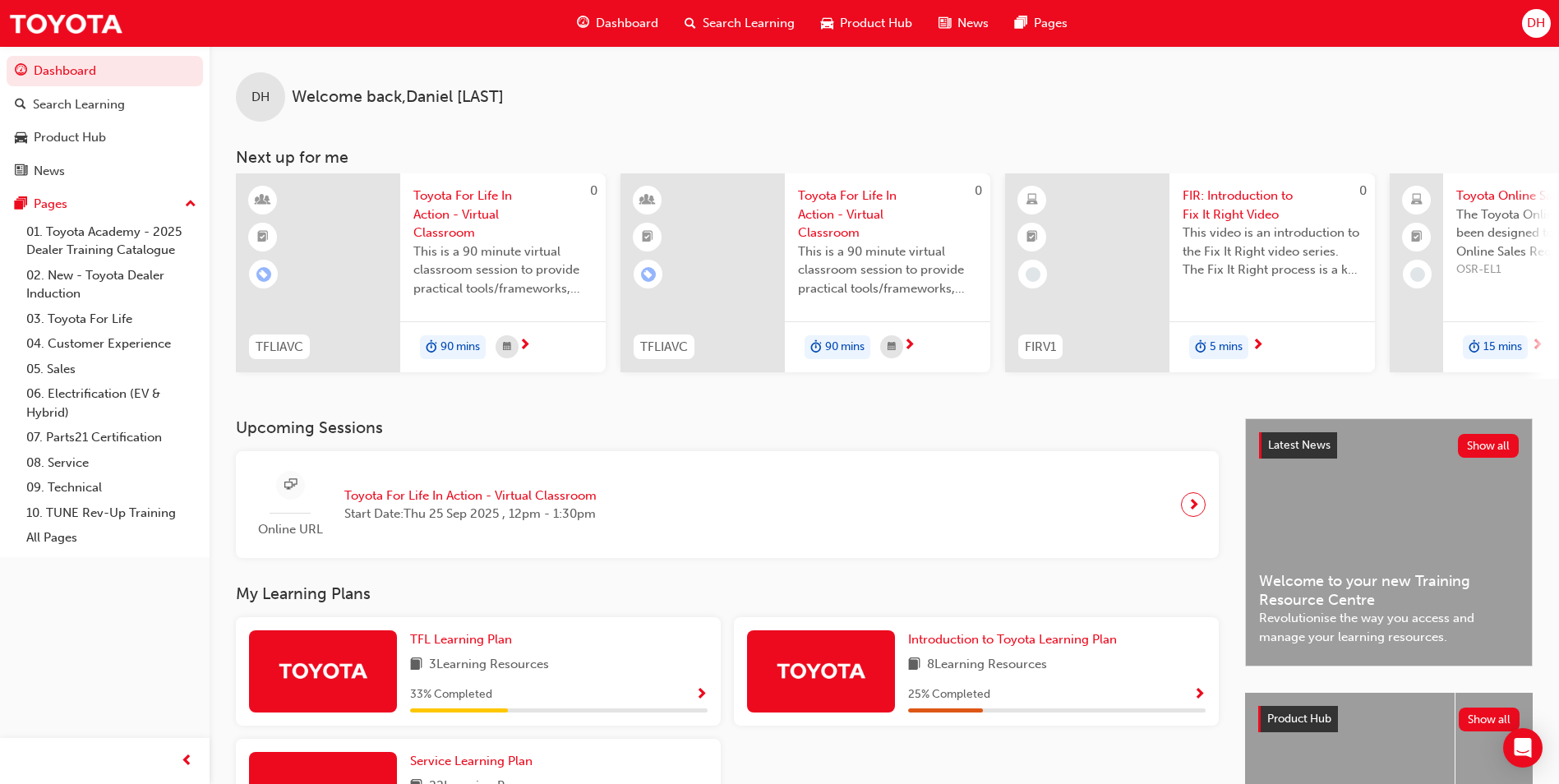 click on "FIR: Introduction to Fix It Right Video" at bounding box center [1272, 205] 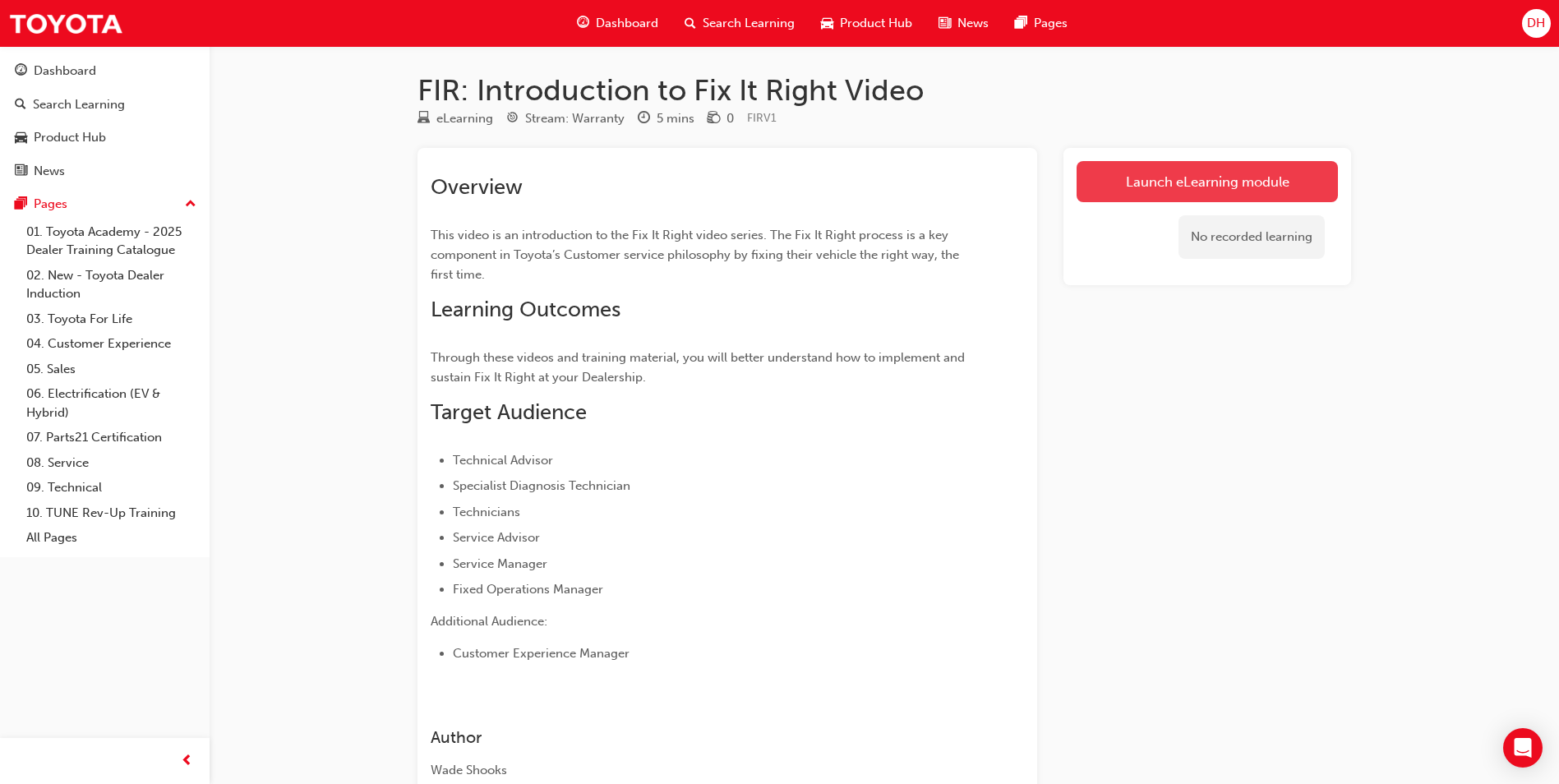 click on "Launch eLearning module" at bounding box center (1207, 182) 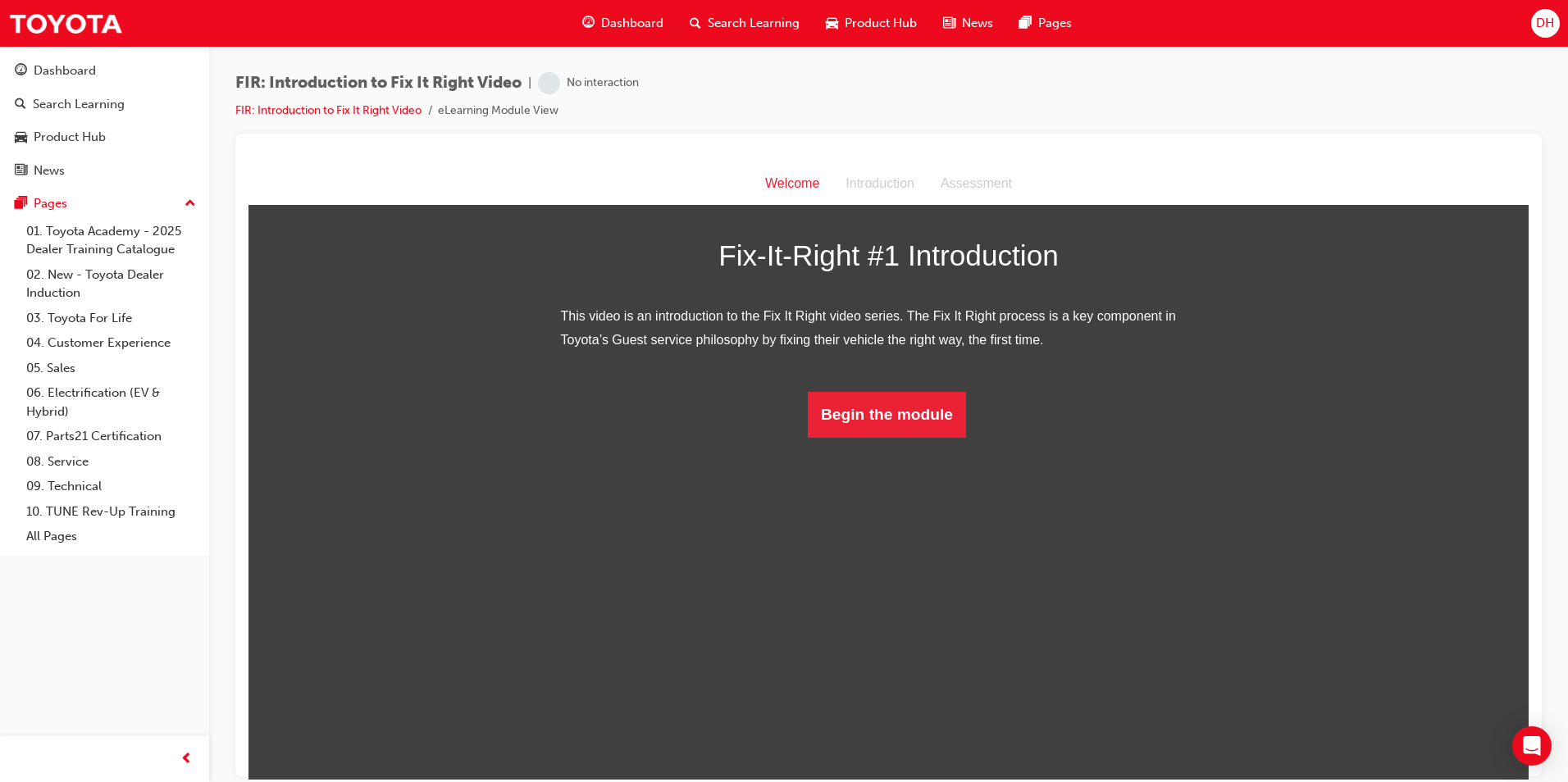 scroll, scrollTop: 39, scrollLeft: 0, axis: vertical 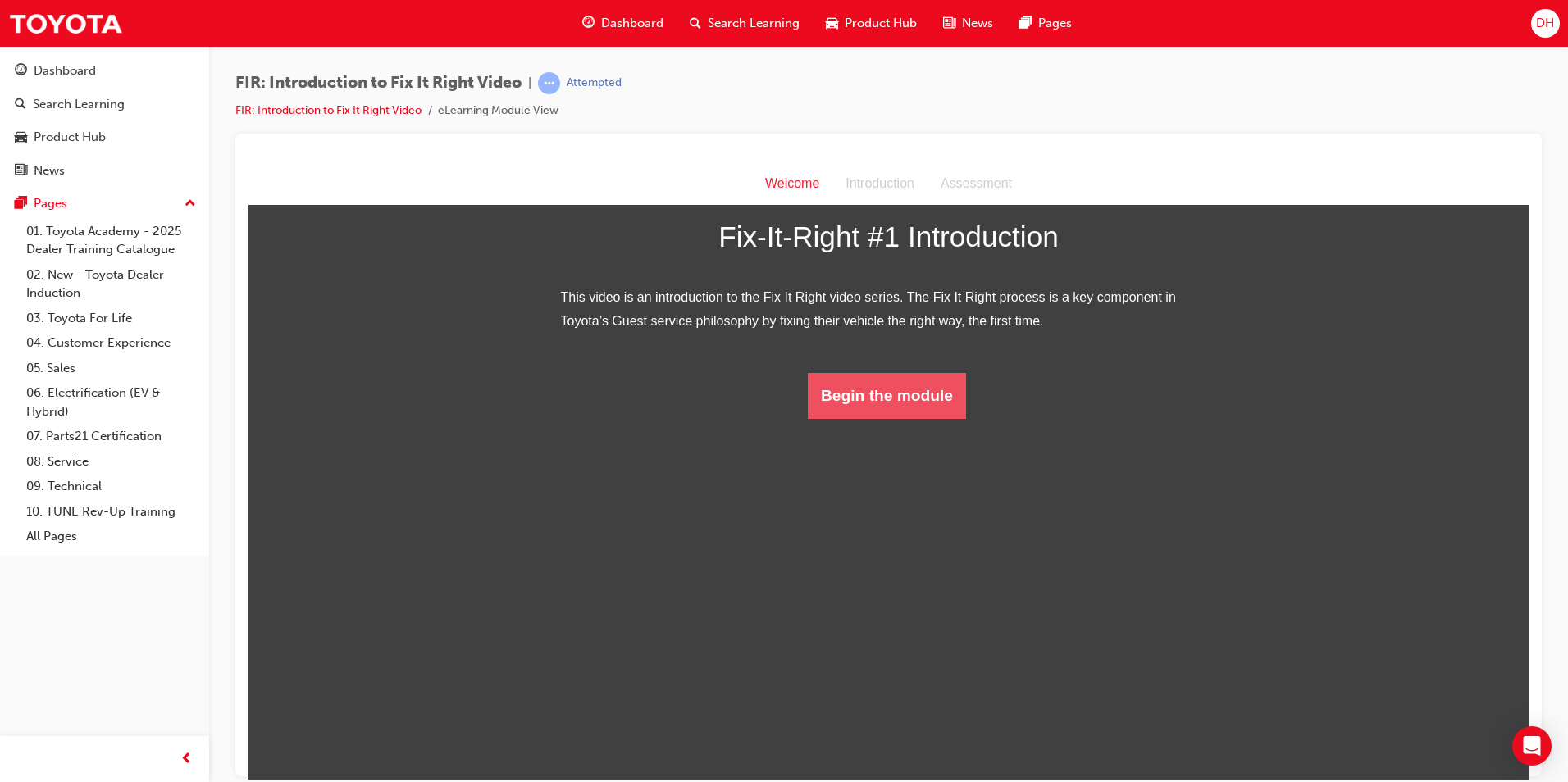 click on "Begin the module" at bounding box center [887, 395] 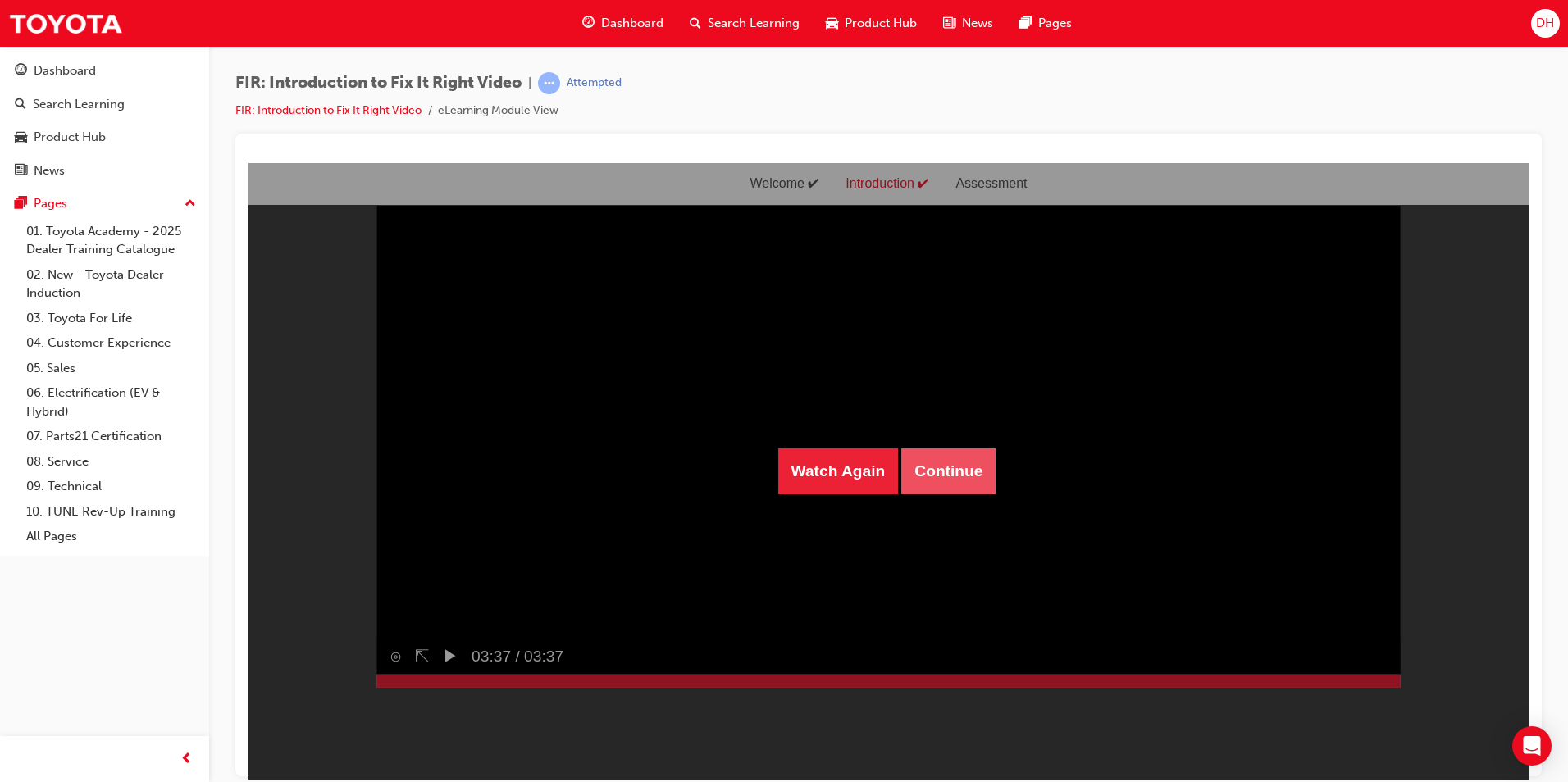 click on "Continue" at bounding box center (948, 471) 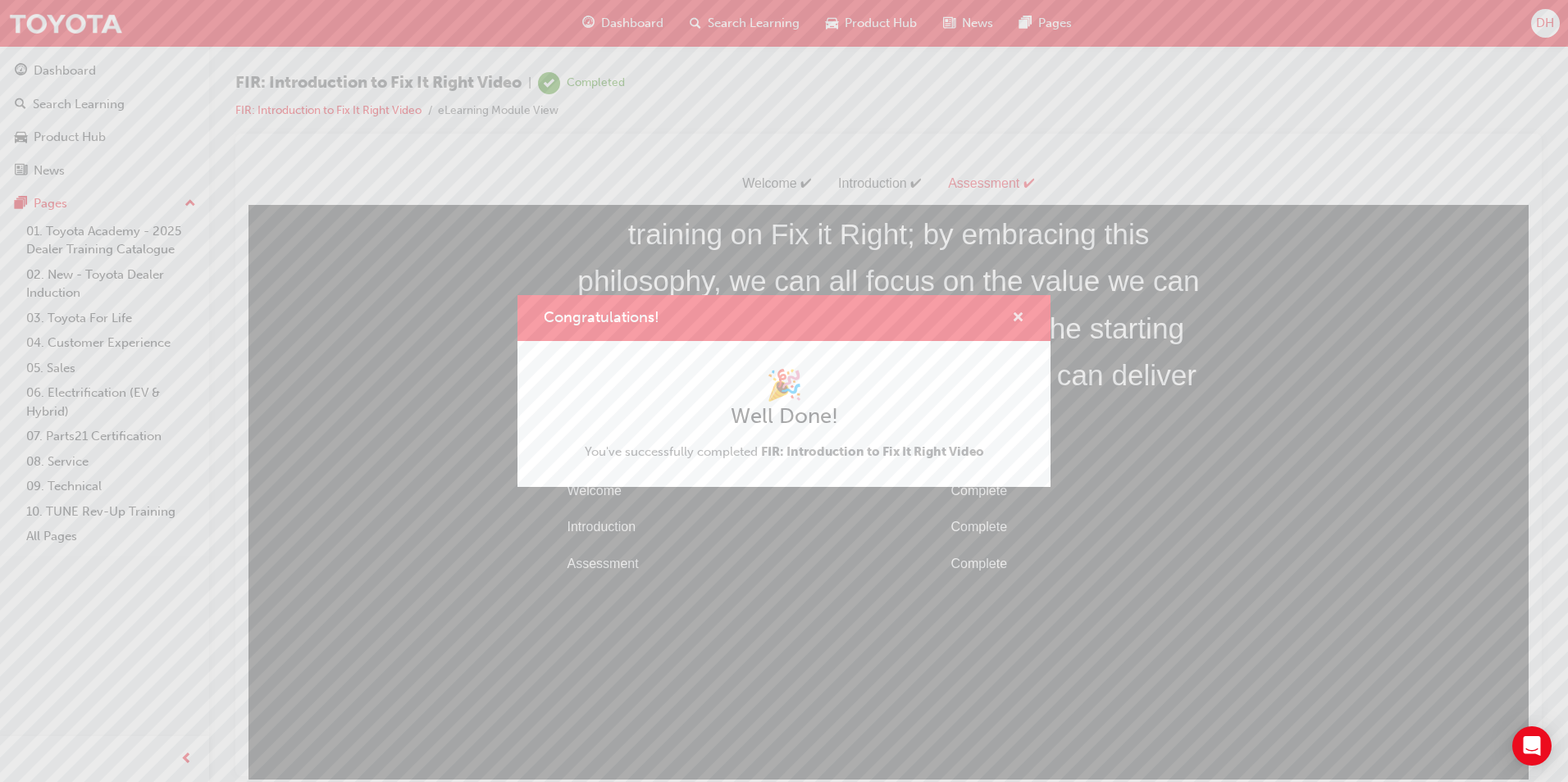 drag, startPoint x: 1015, startPoint y: 313, endPoint x: 767, endPoint y: 152, distance: 295.67719 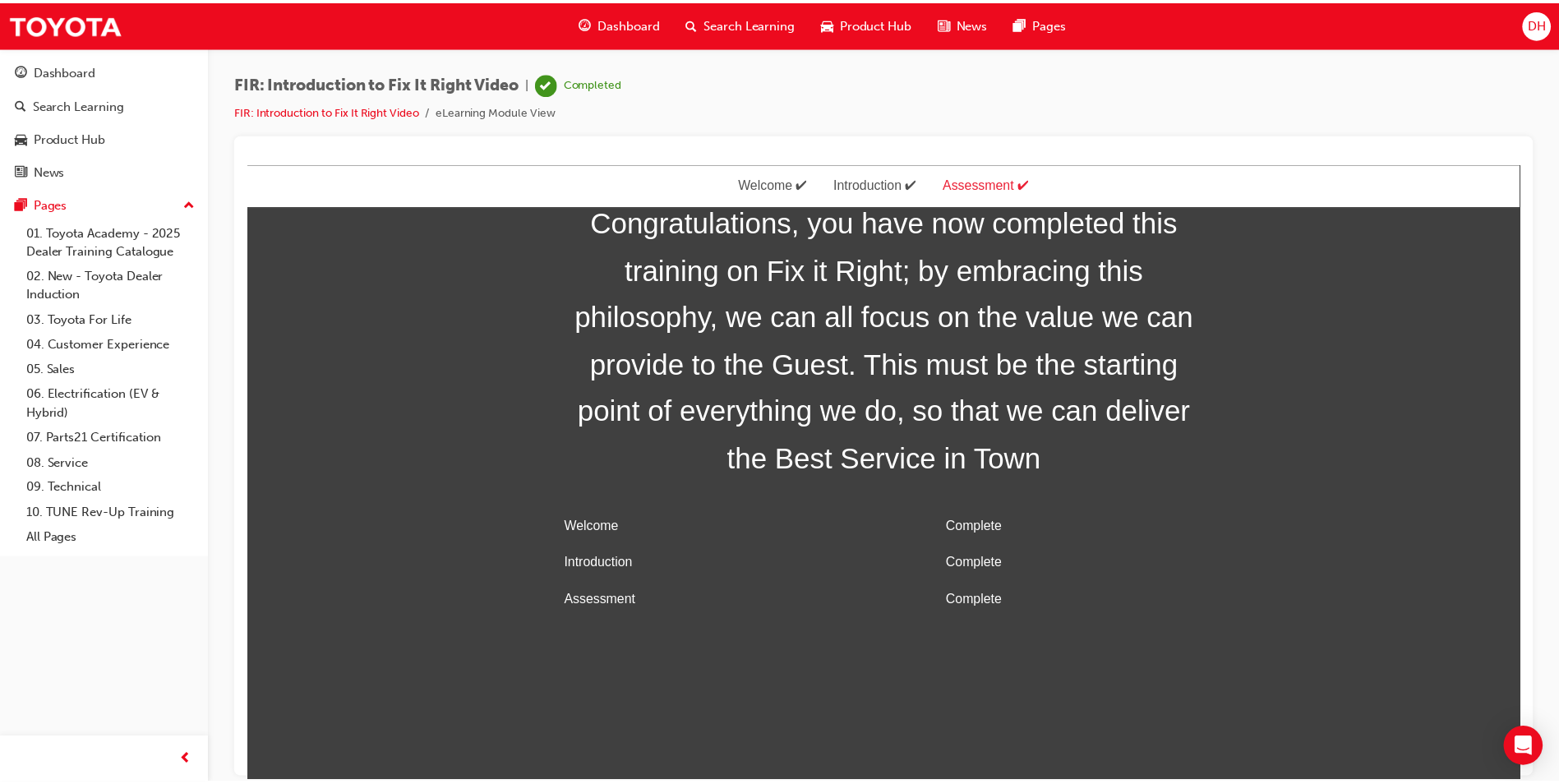 scroll, scrollTop: 0, scrollLeft: 0, axis: both 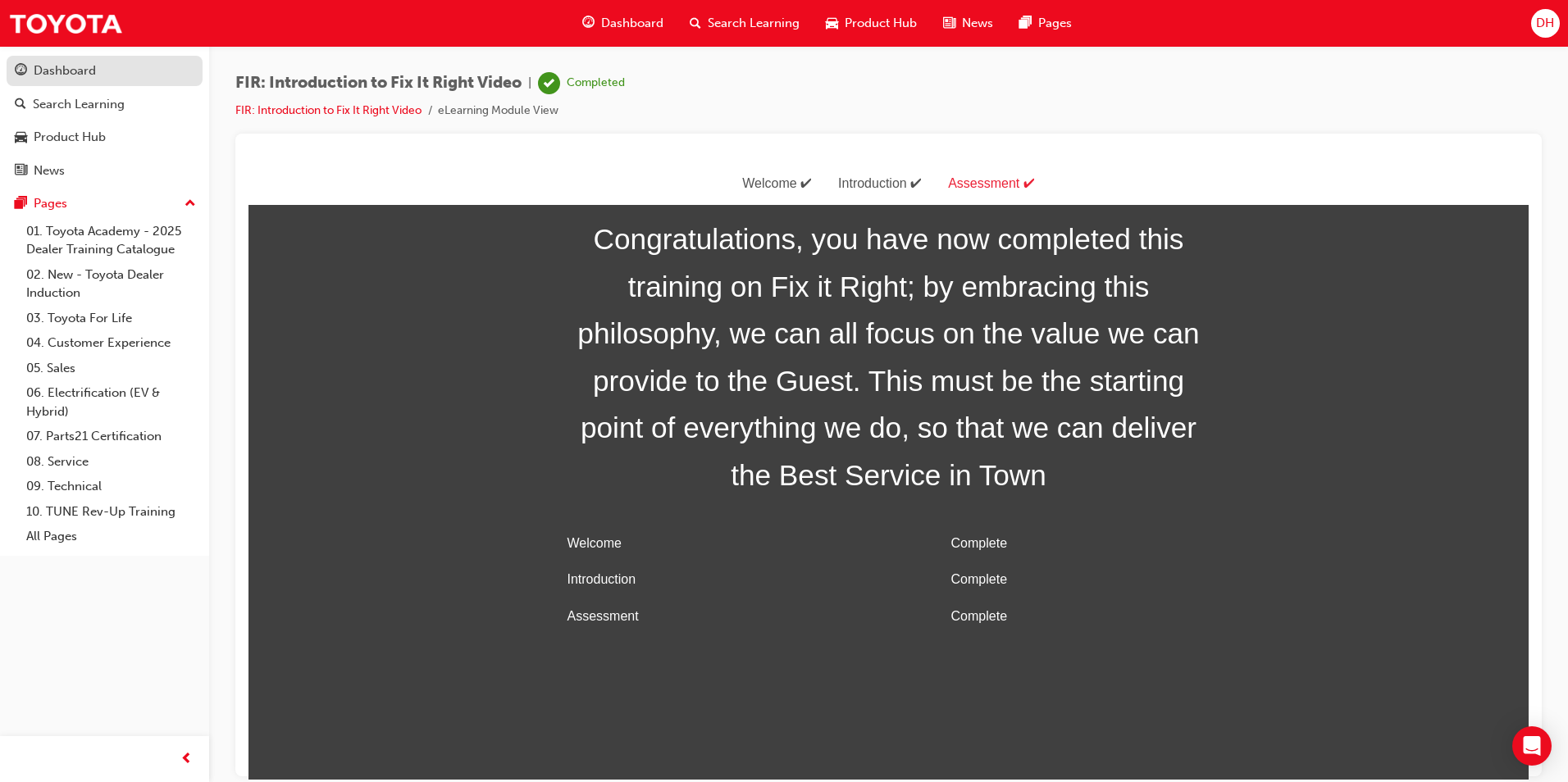 click on "Dashboard" at bounding box center [65, 70] 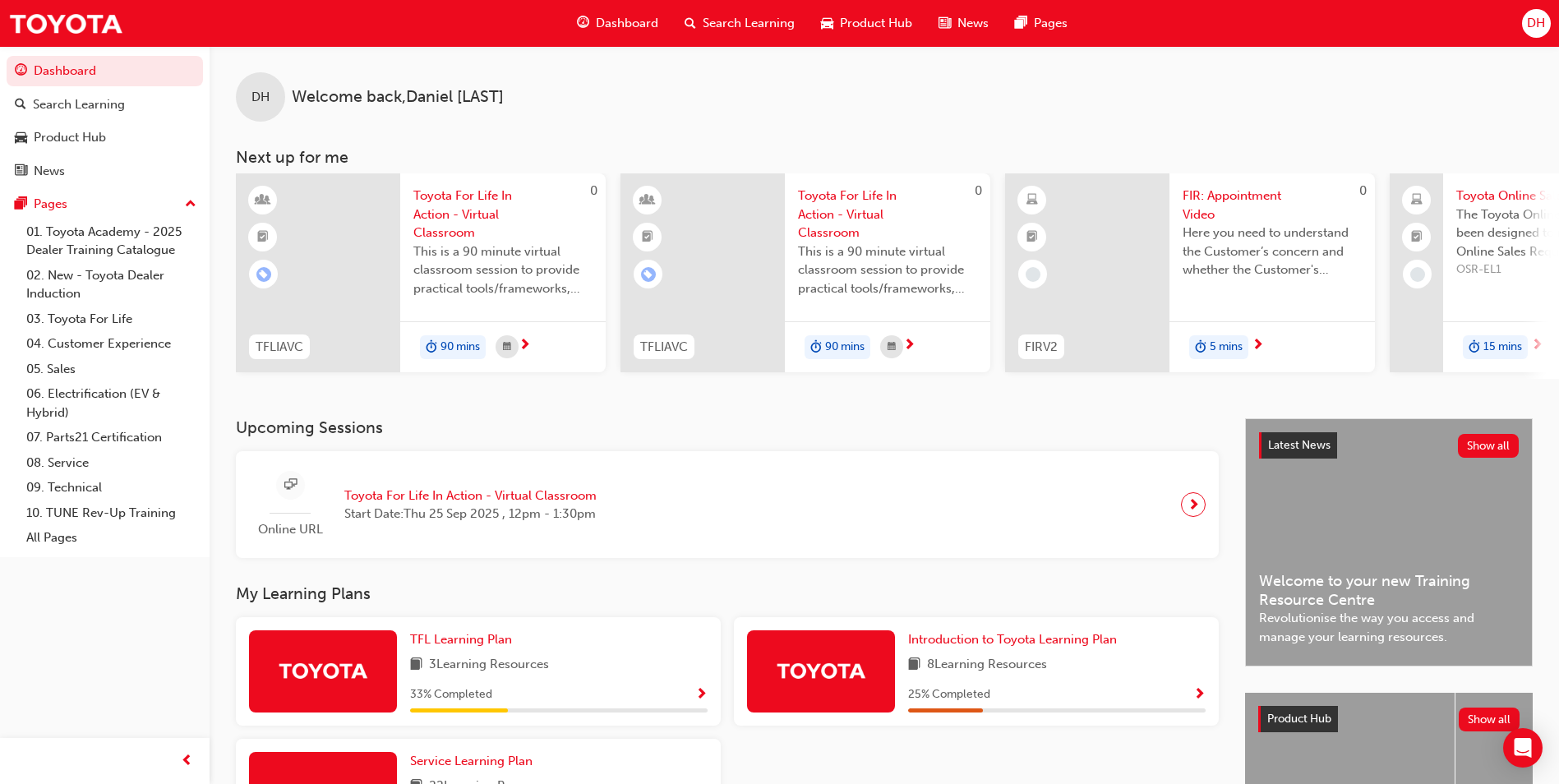 click on "The Toyota Online Sales eLearning Module has been designed to refresh your knowledge of the Online Sales Requirements (OSR) contained in section 17.2 of the Toyota Parts Policy and Procedures Manual (2023), which has been issued as a Manual in accordance with the Toyota Dealer Agreement." at bounding box center [1601, 233] 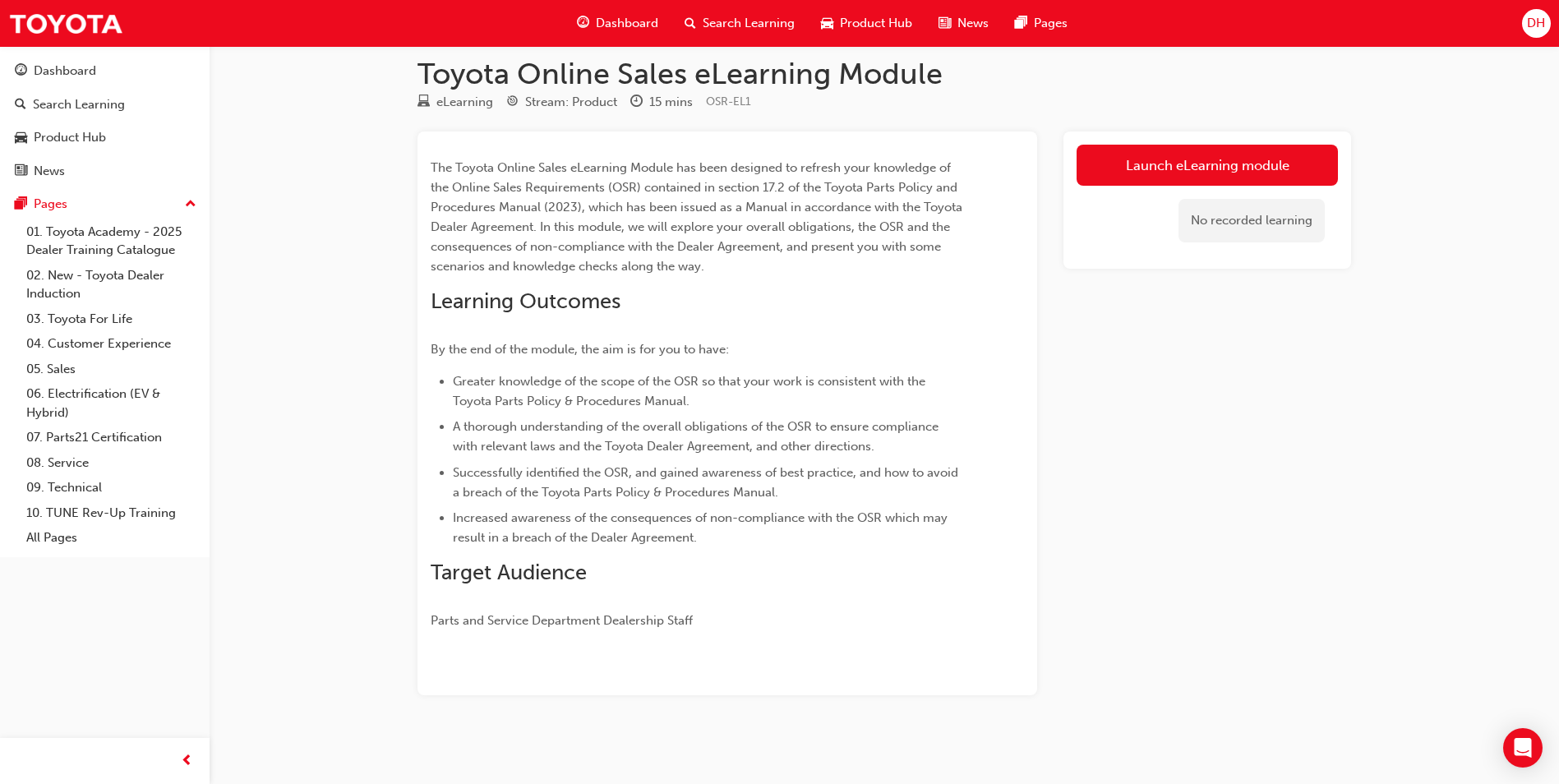 scroll, scrollTop: 21, scrollLeft: 0, axis: vertical 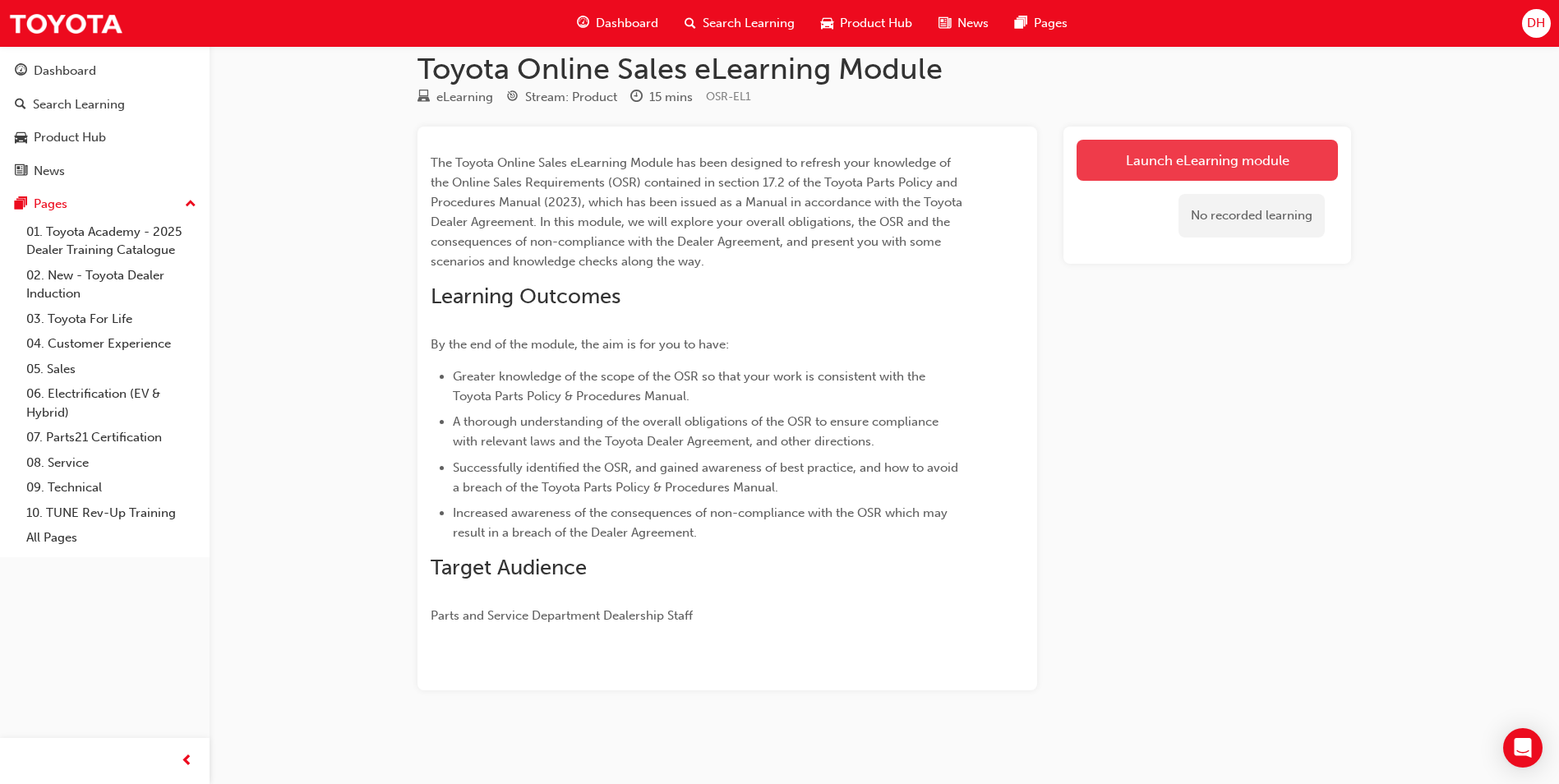click on "Launch eLearning module" at bounding box center (1207, 160) 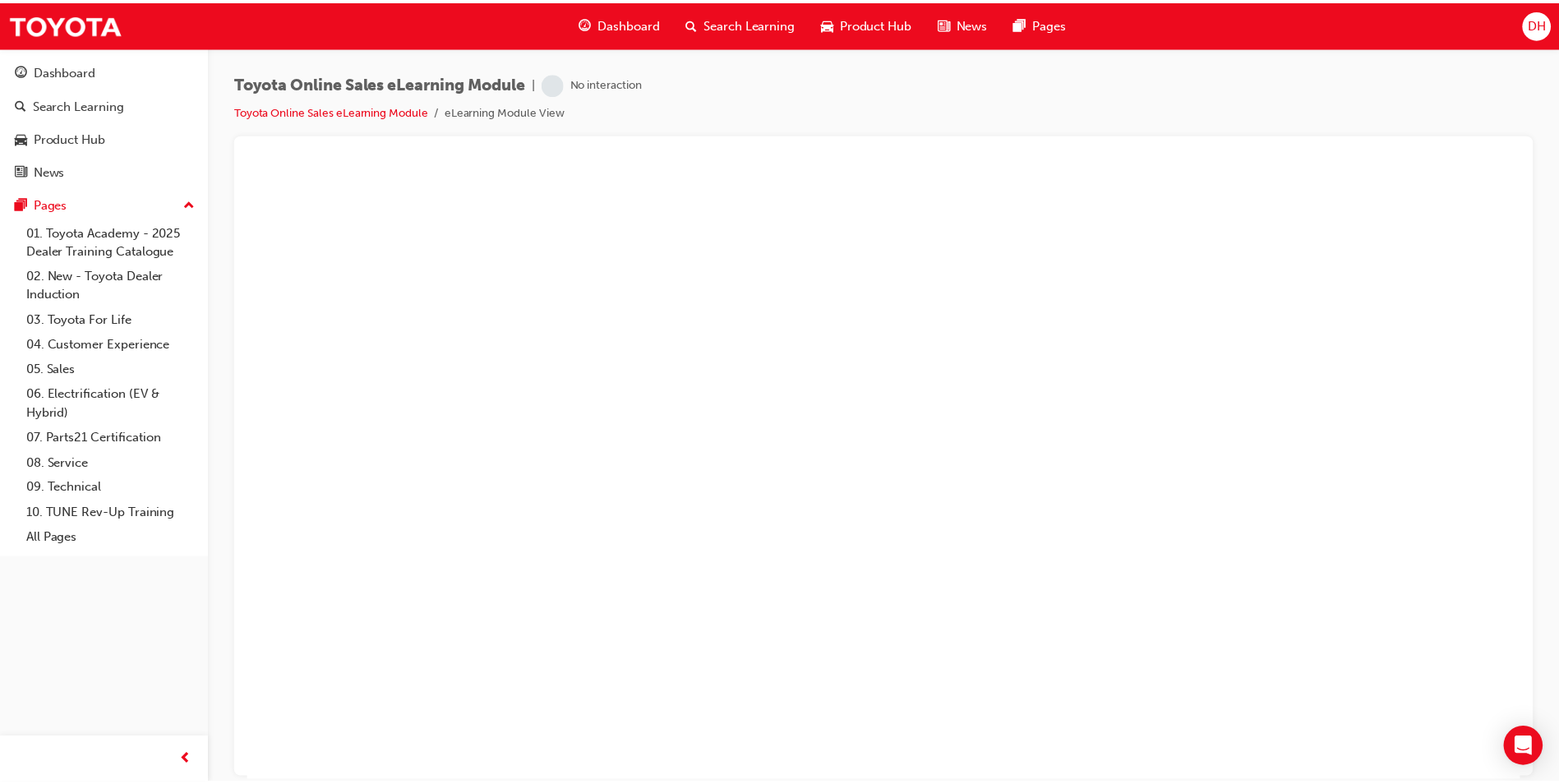 scroll, scrollTop: 0, scrollLeft: 0, axis: both 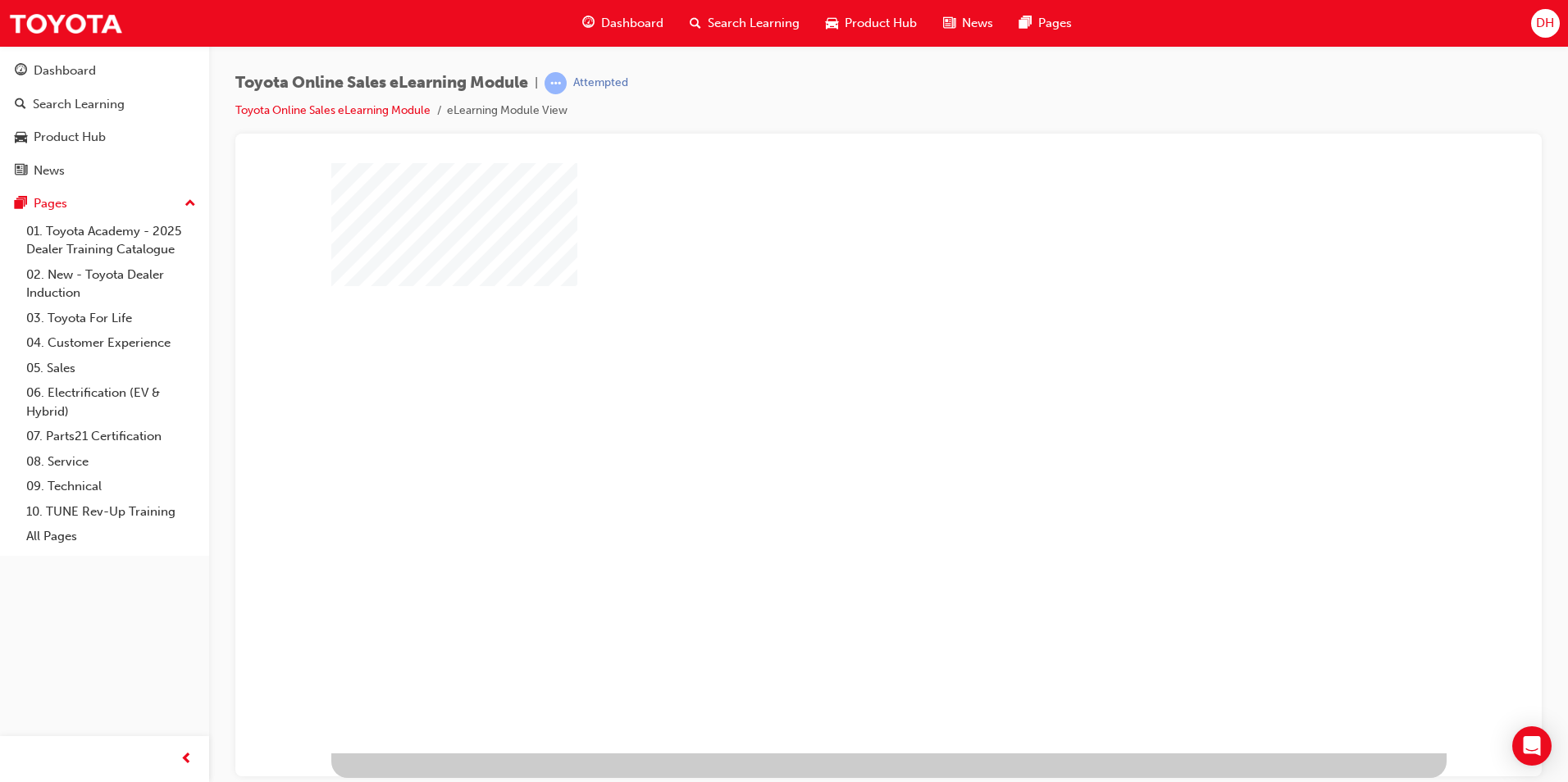 click at bounding box center (841, 410) 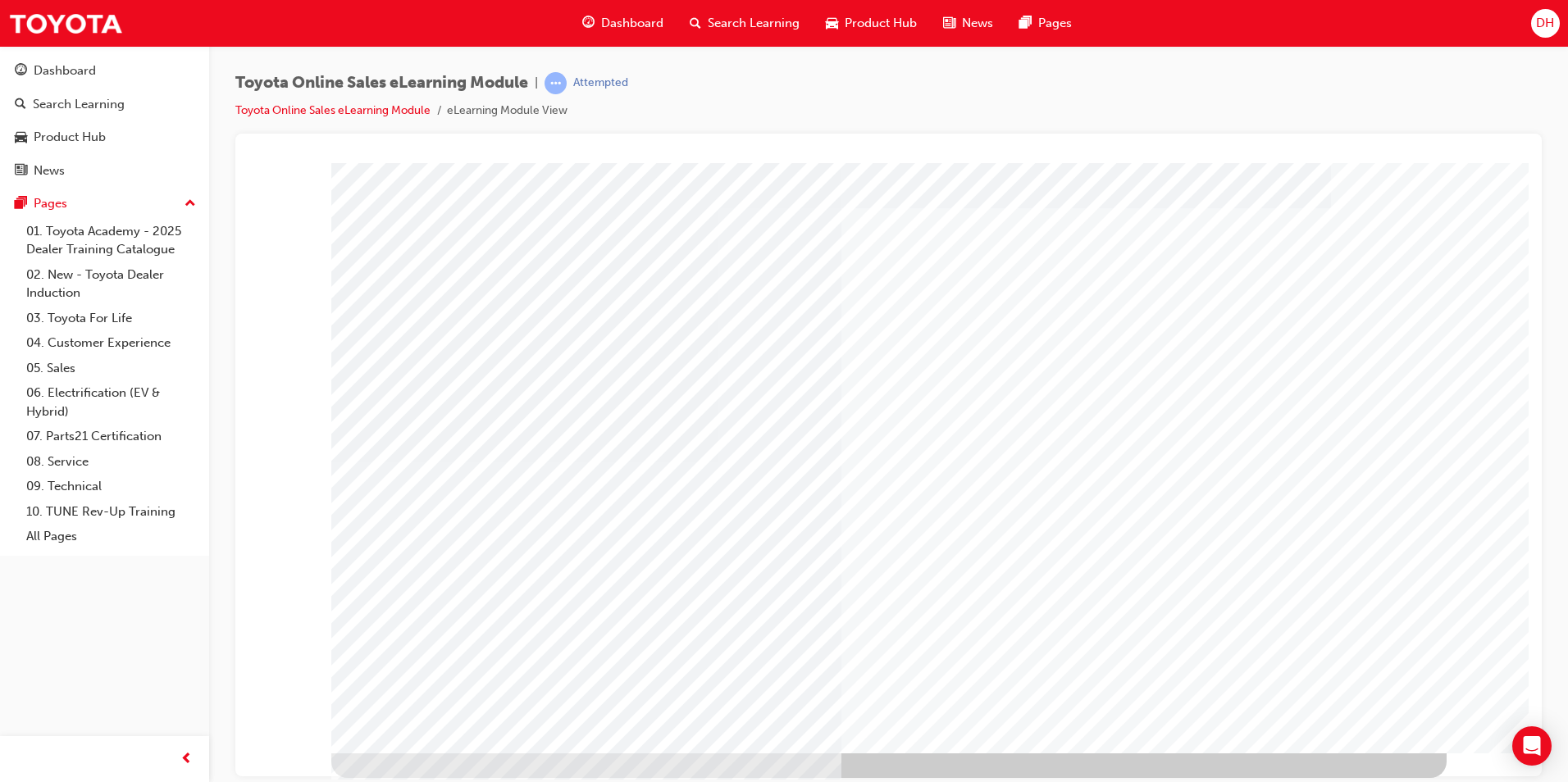 click at bounding box center (383, 2809) 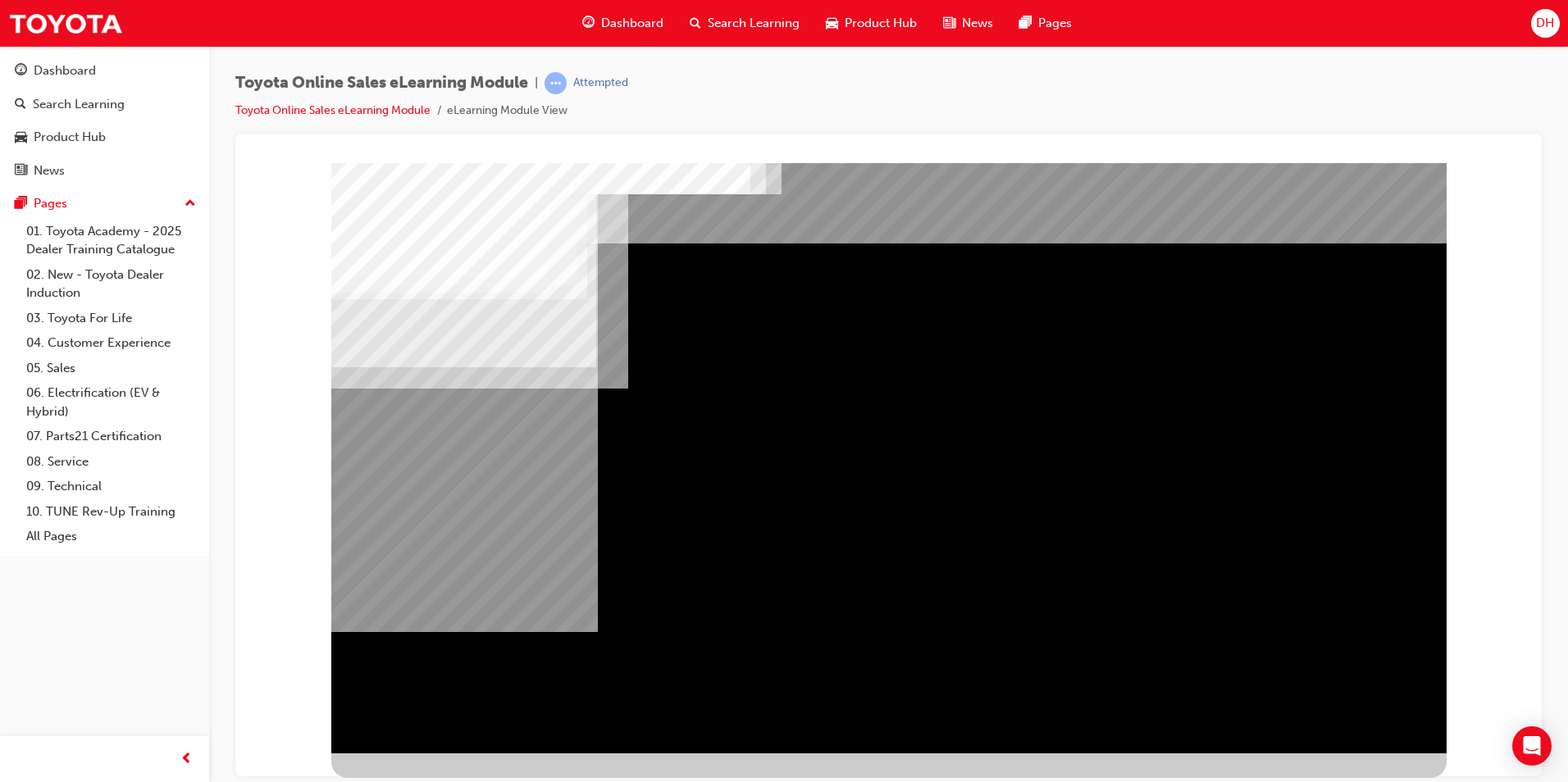 click at bounding box center [383, 2146] 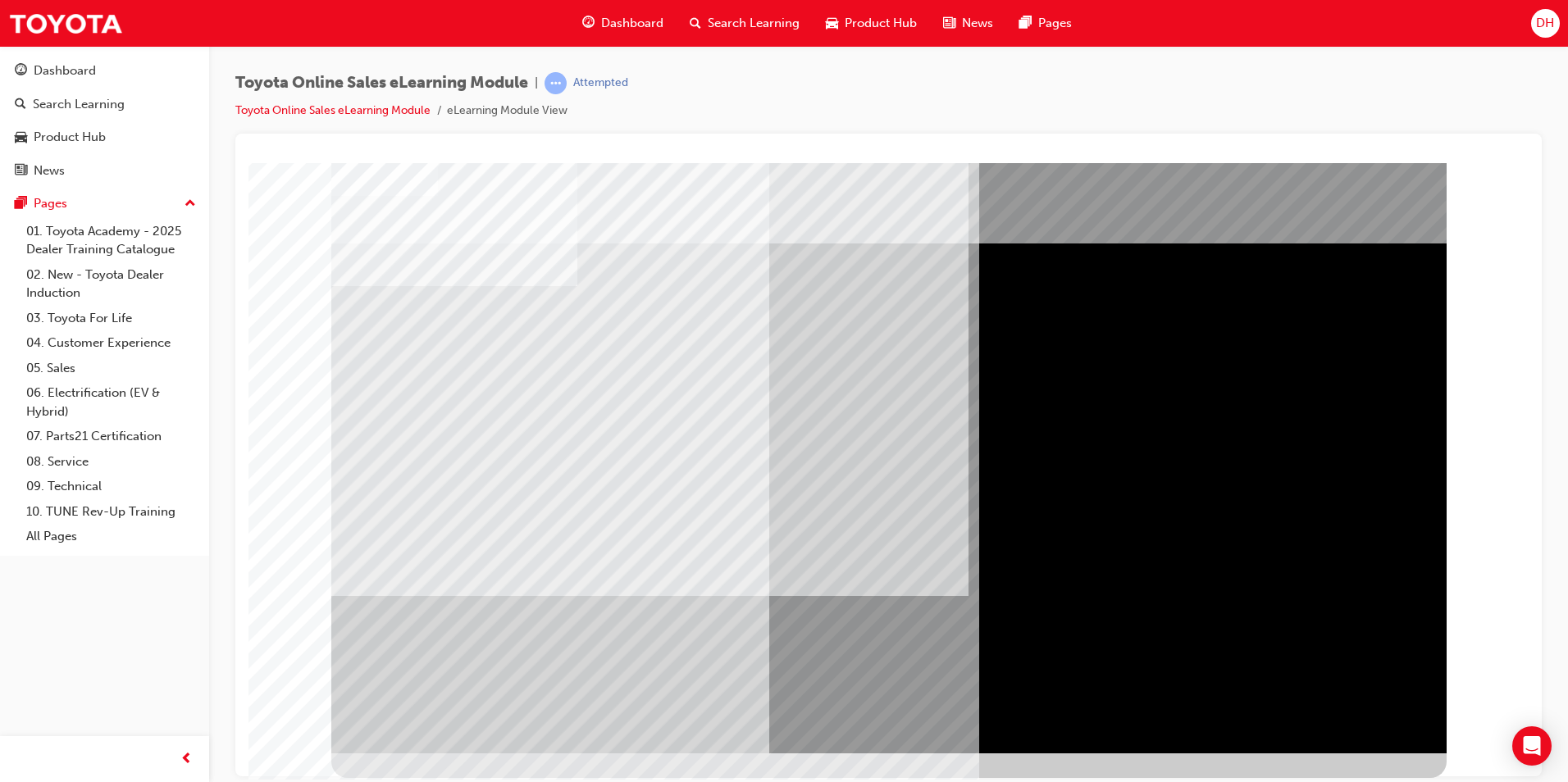 click at bounding box center (383, 3094) 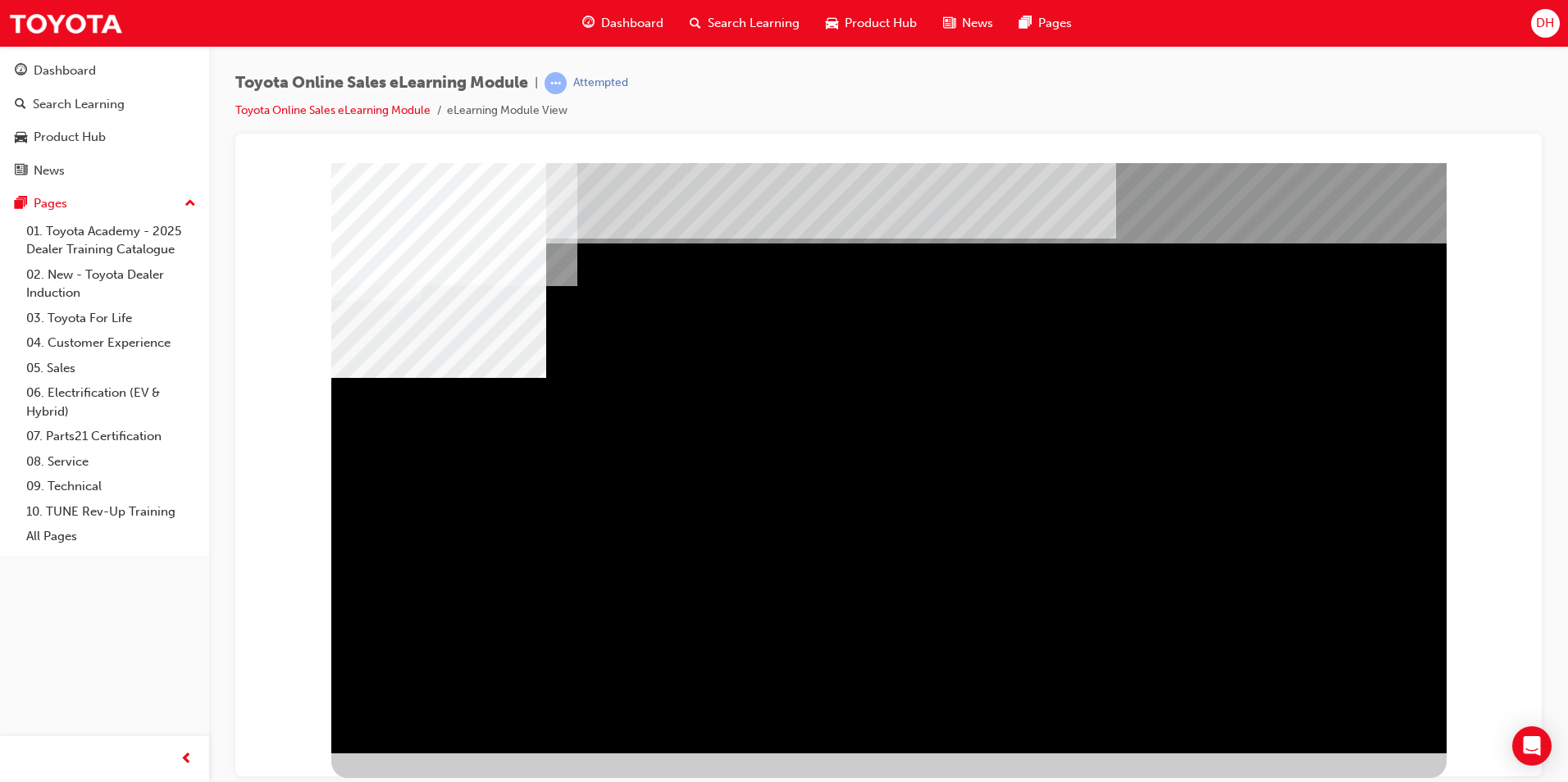 click at bounding box center (422, 1039) 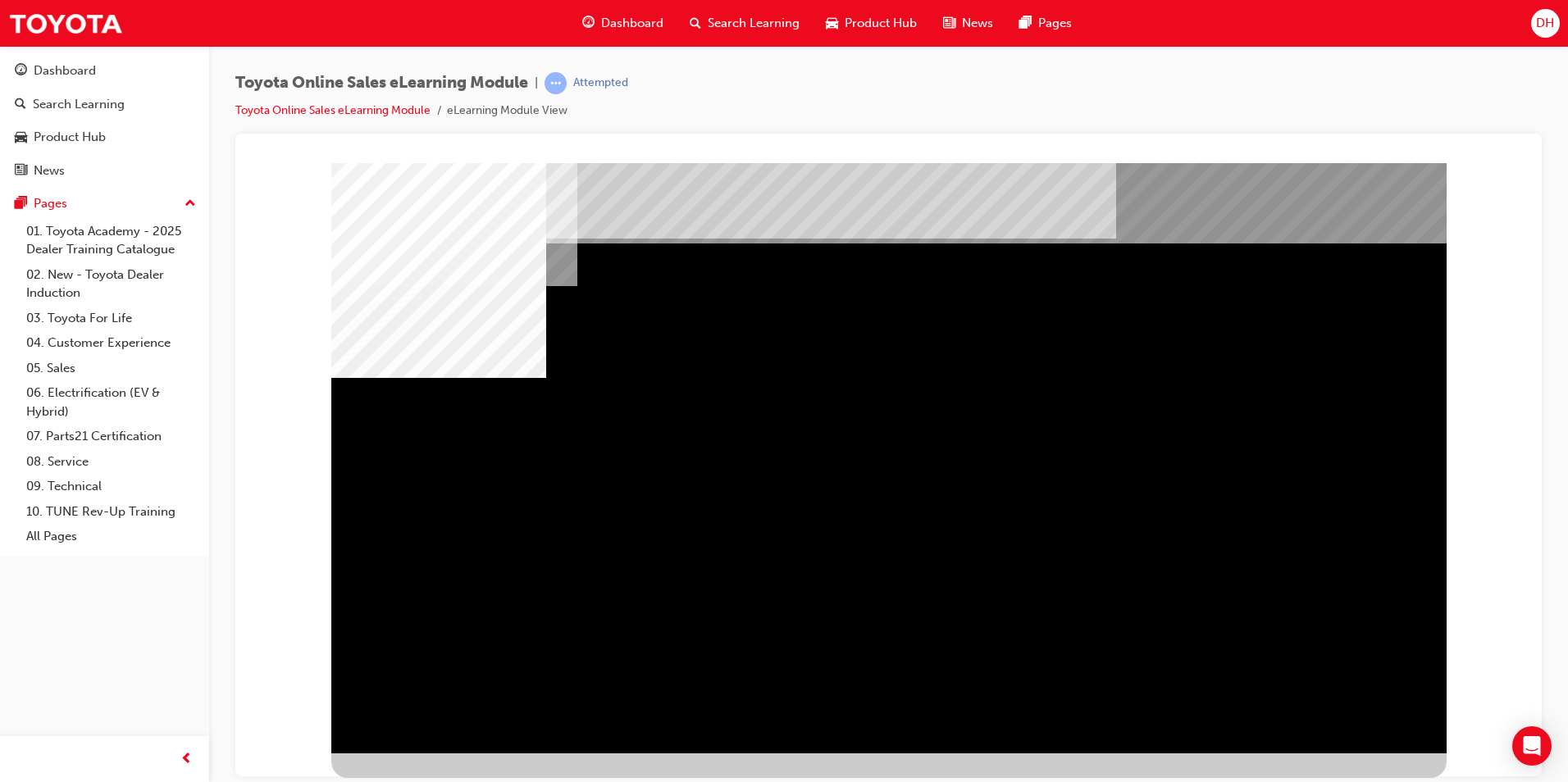 click at bounding box center (404, 1356) 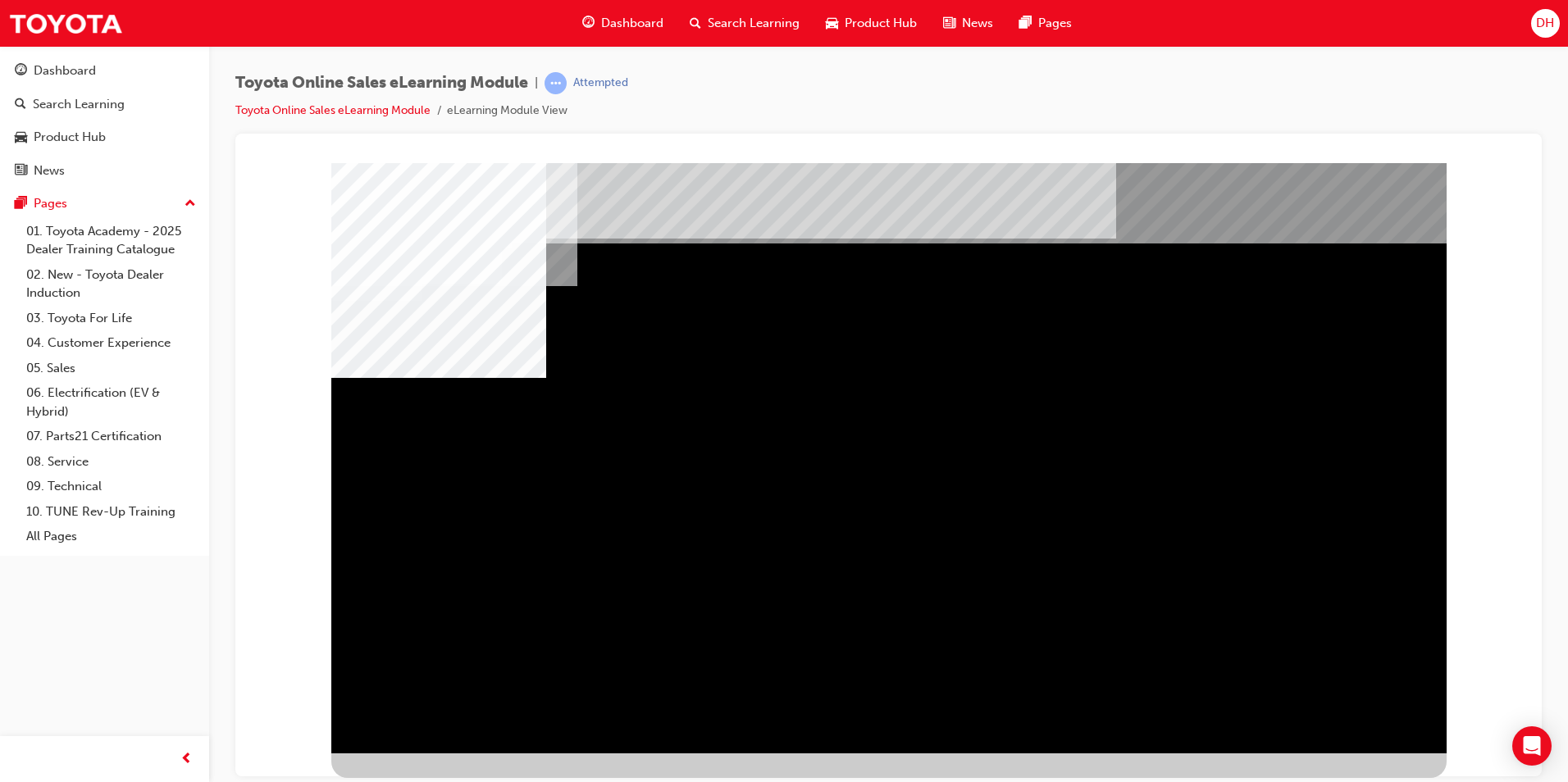 click at bounding box center [416, 1690] 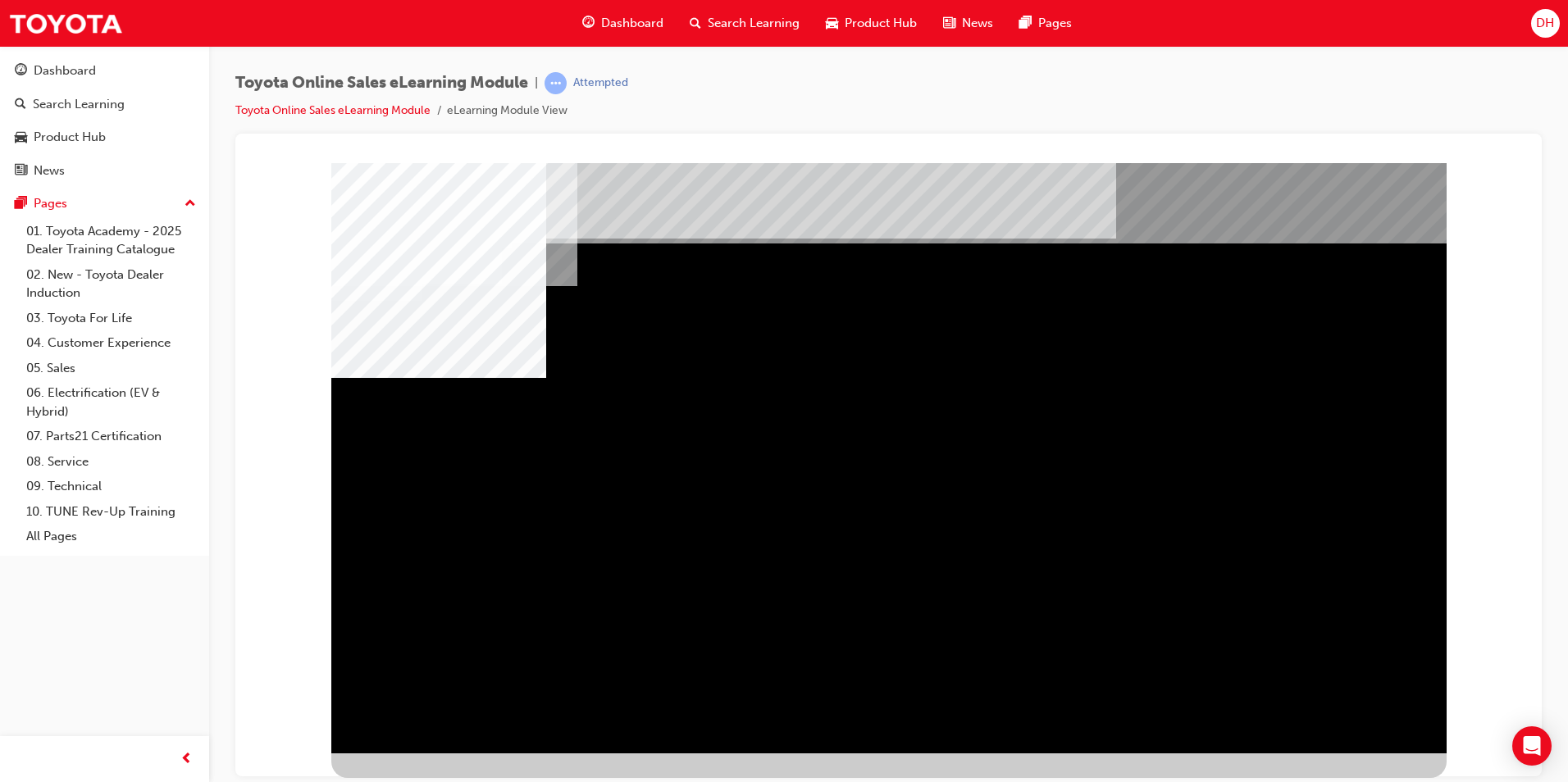 click at bounding box center [376, 2035] 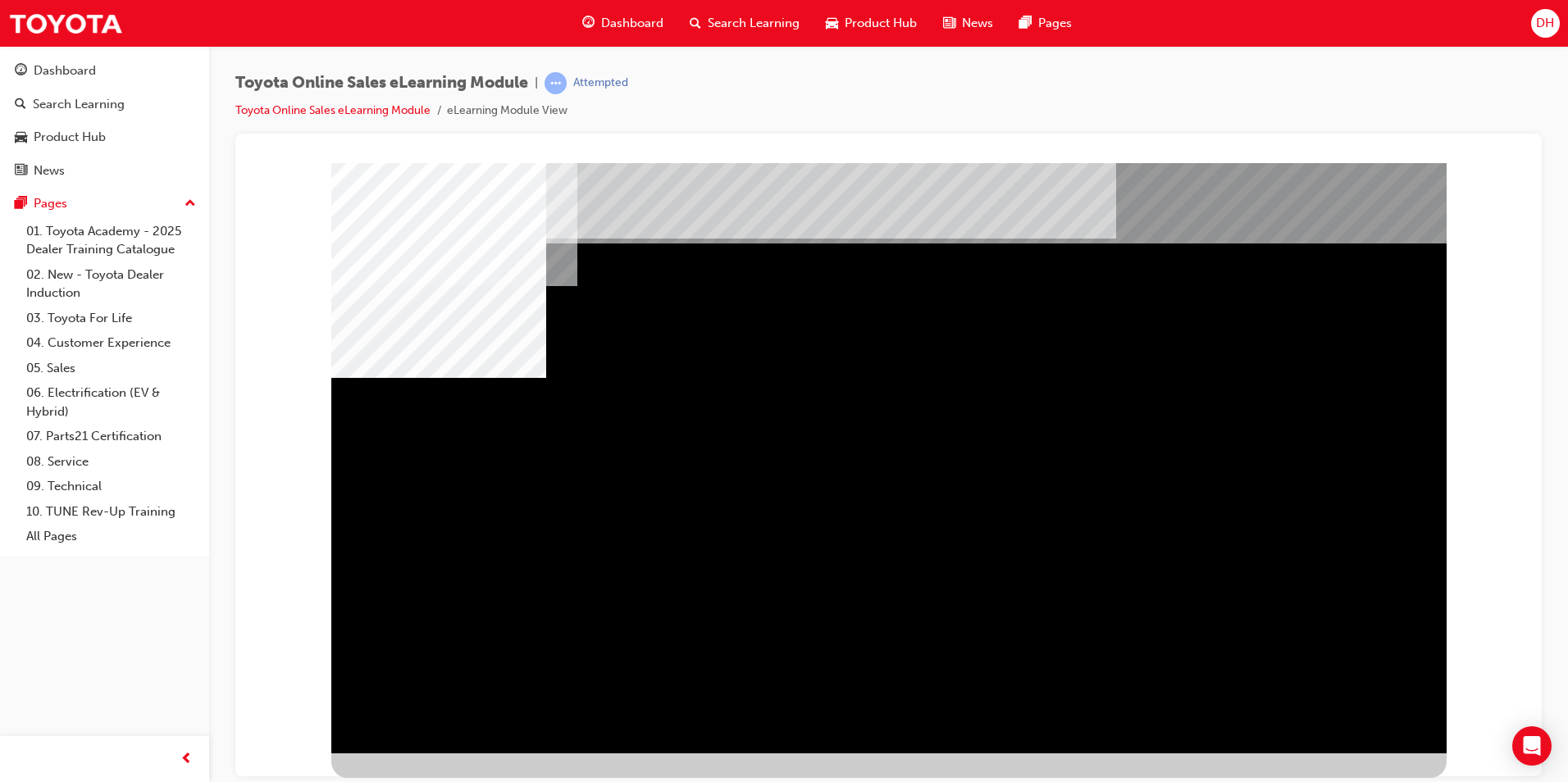 click at bounding box center [383, 2600] 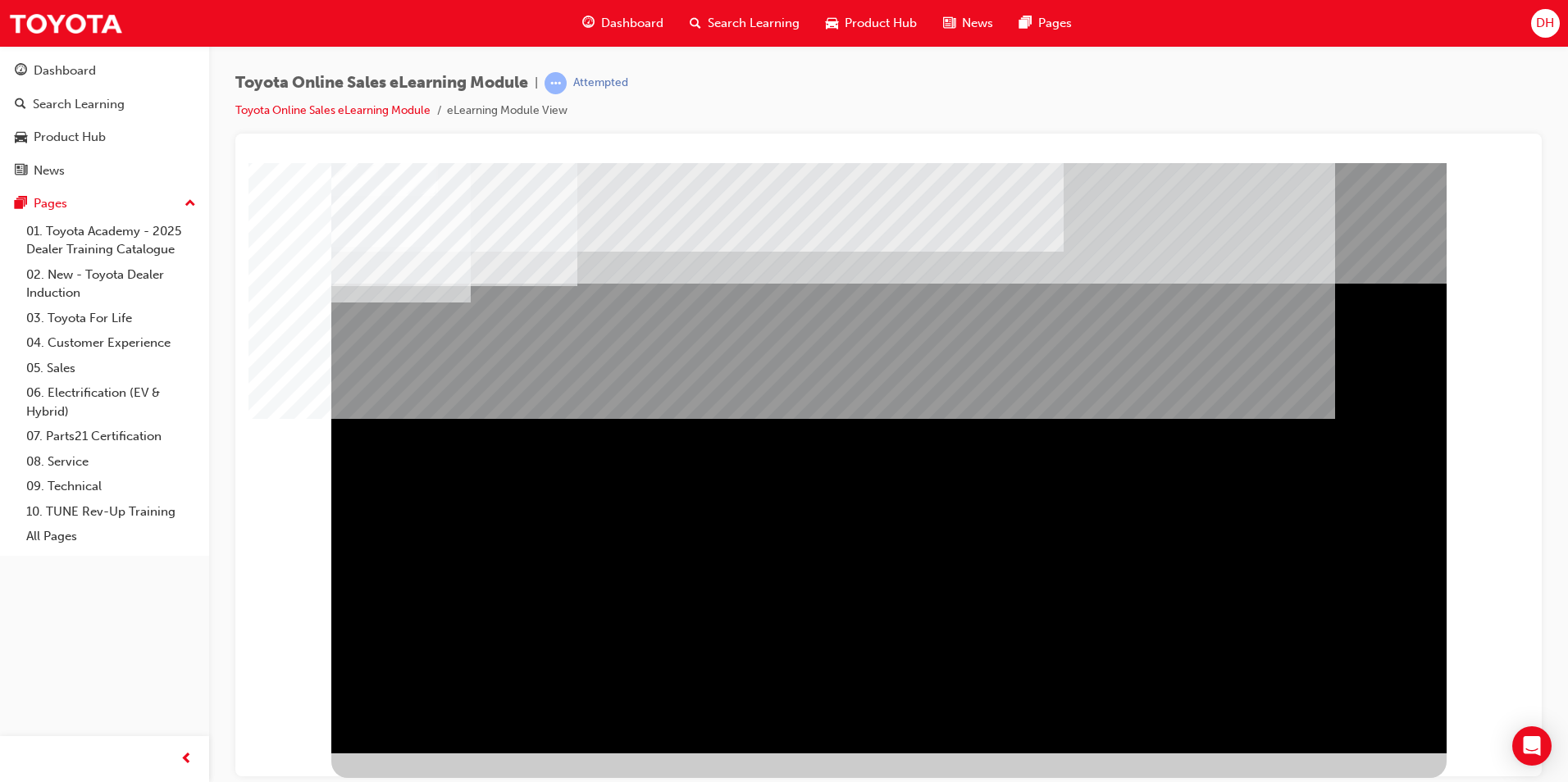 click at bounding box center [383, 1222] 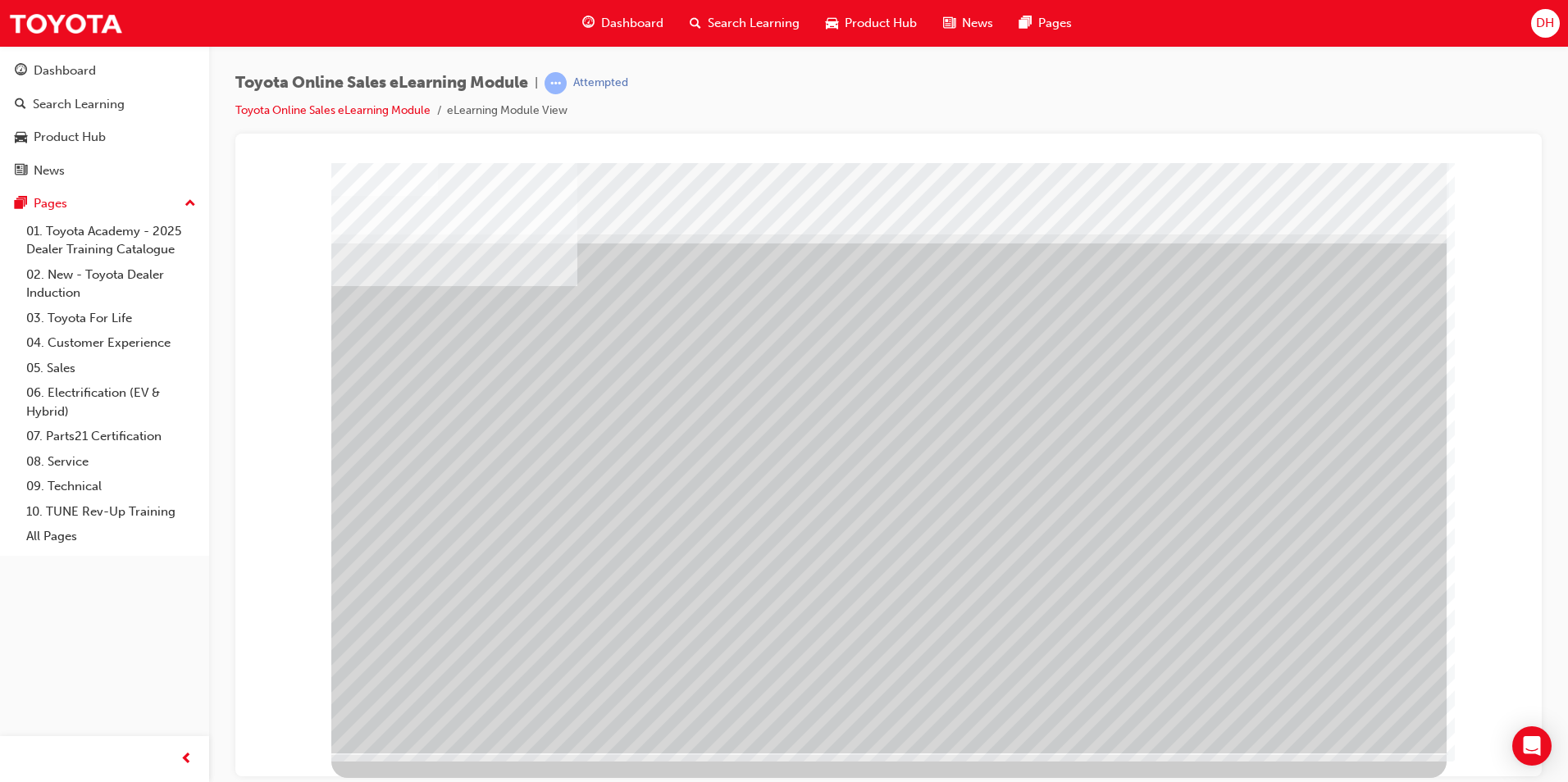 click at bounding box center (487, 3098) 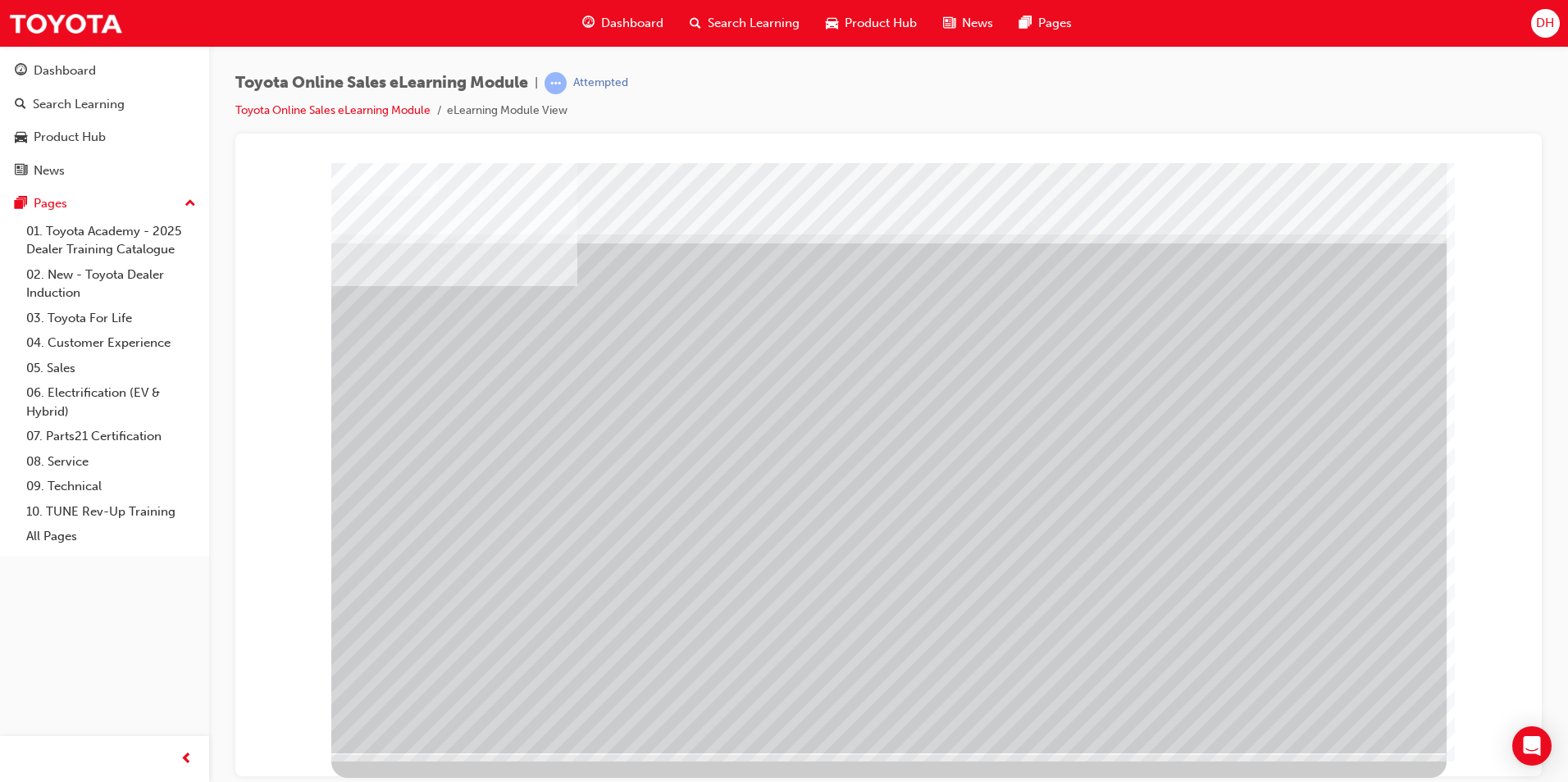 click at bounding box center [383, 2162] 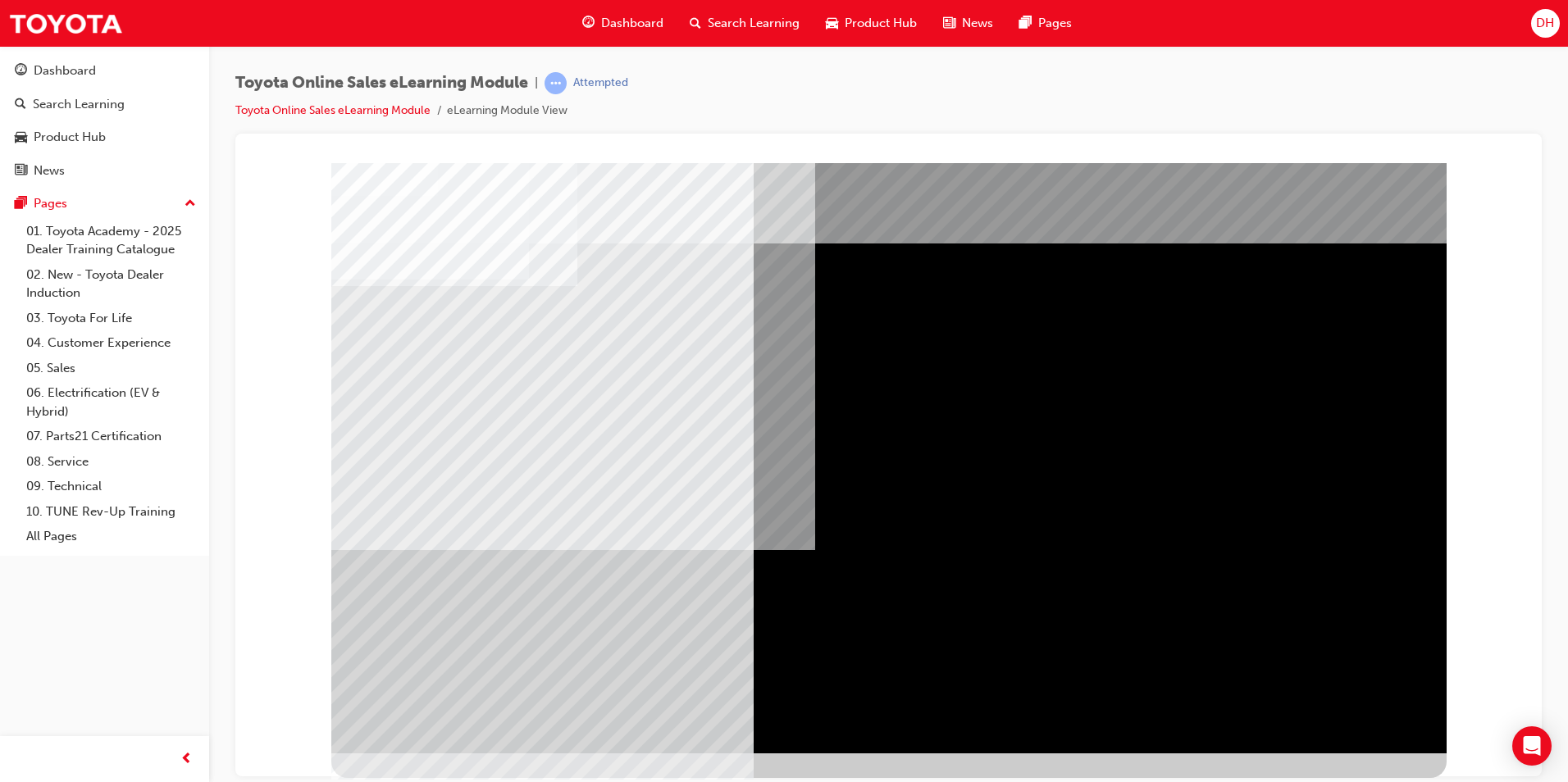 click at bounding box center [430, 3235] 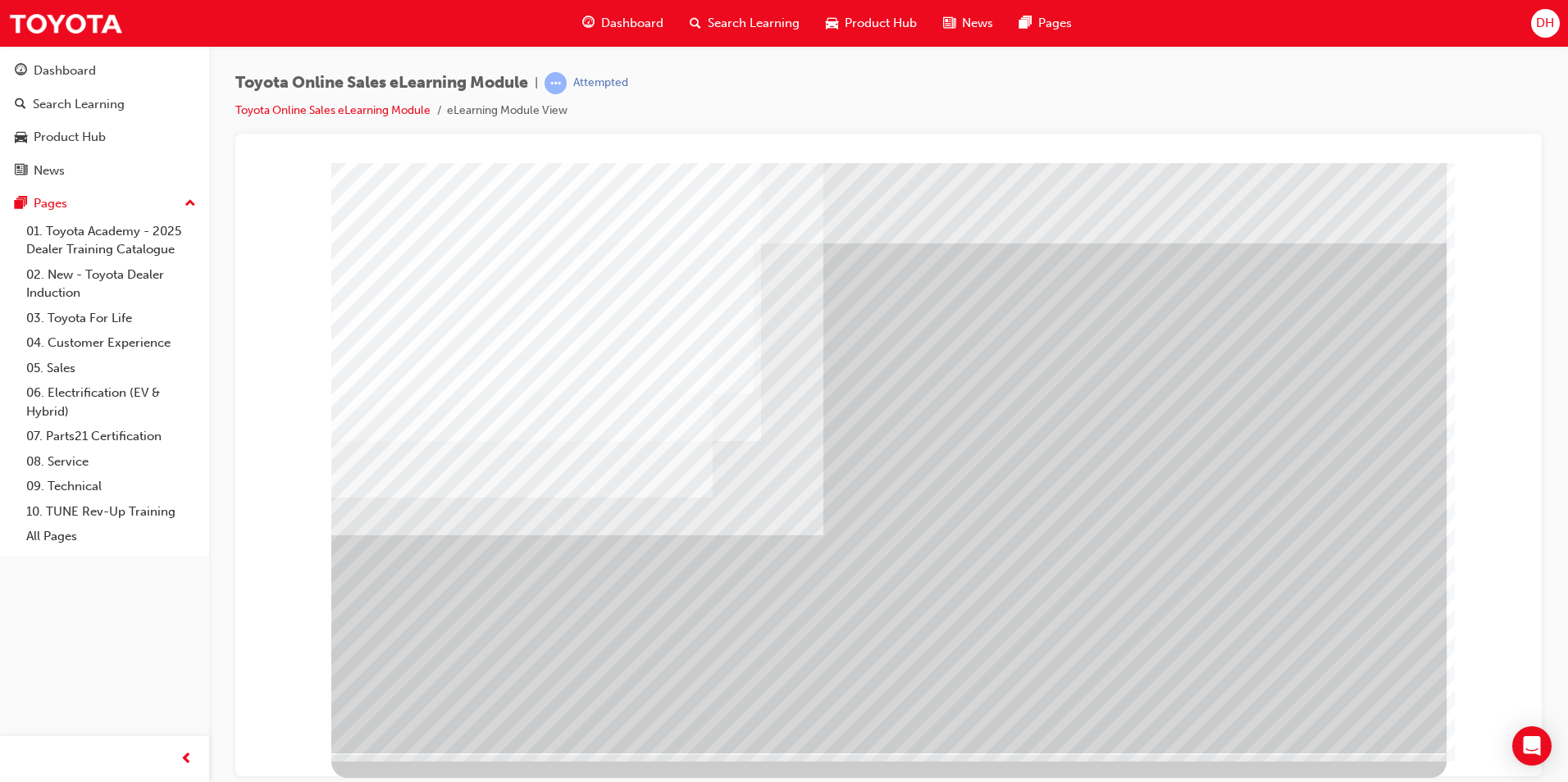 click at bounding box center (352, 5057) 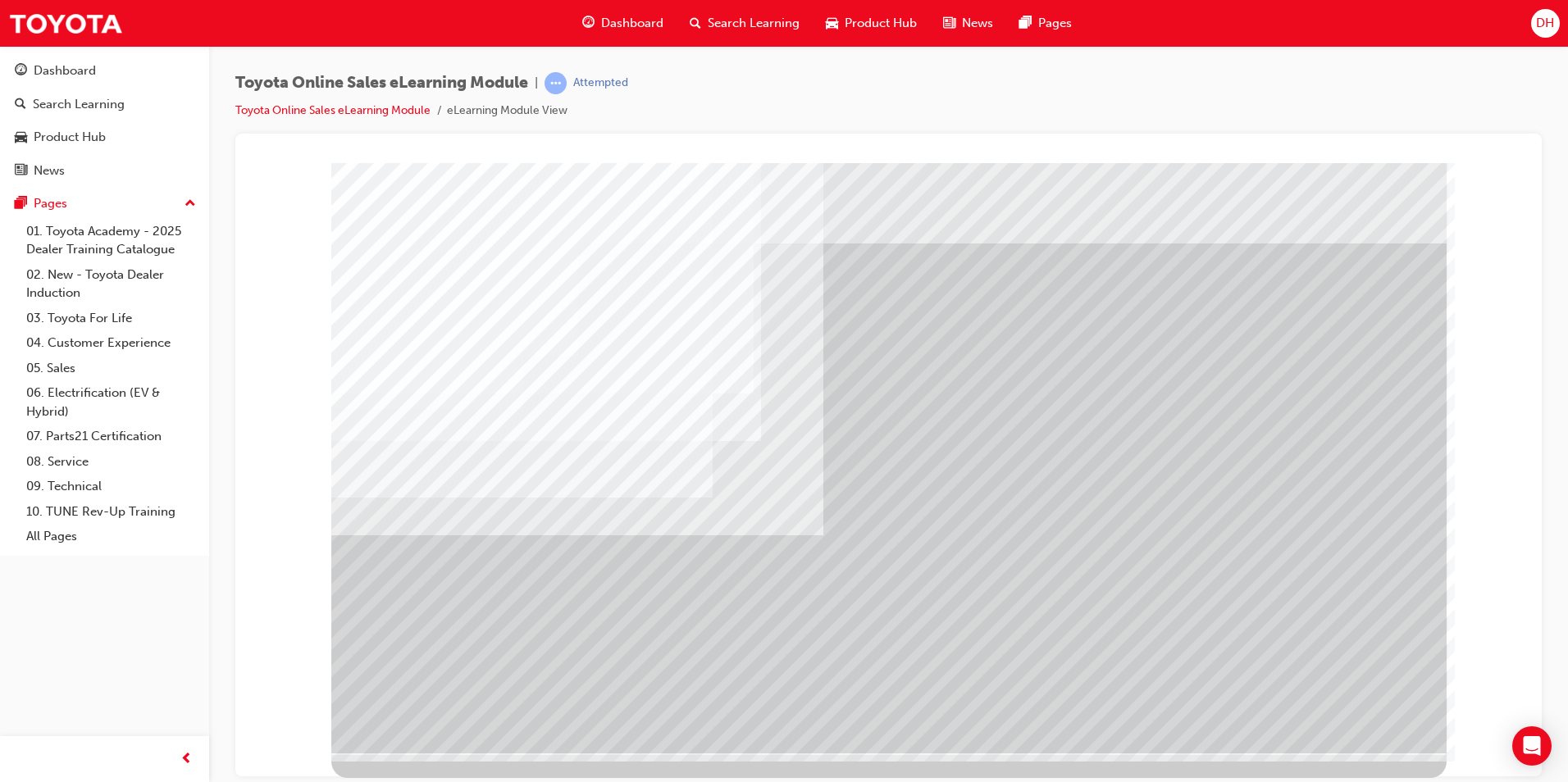 click at bounding box center (352, 4035) 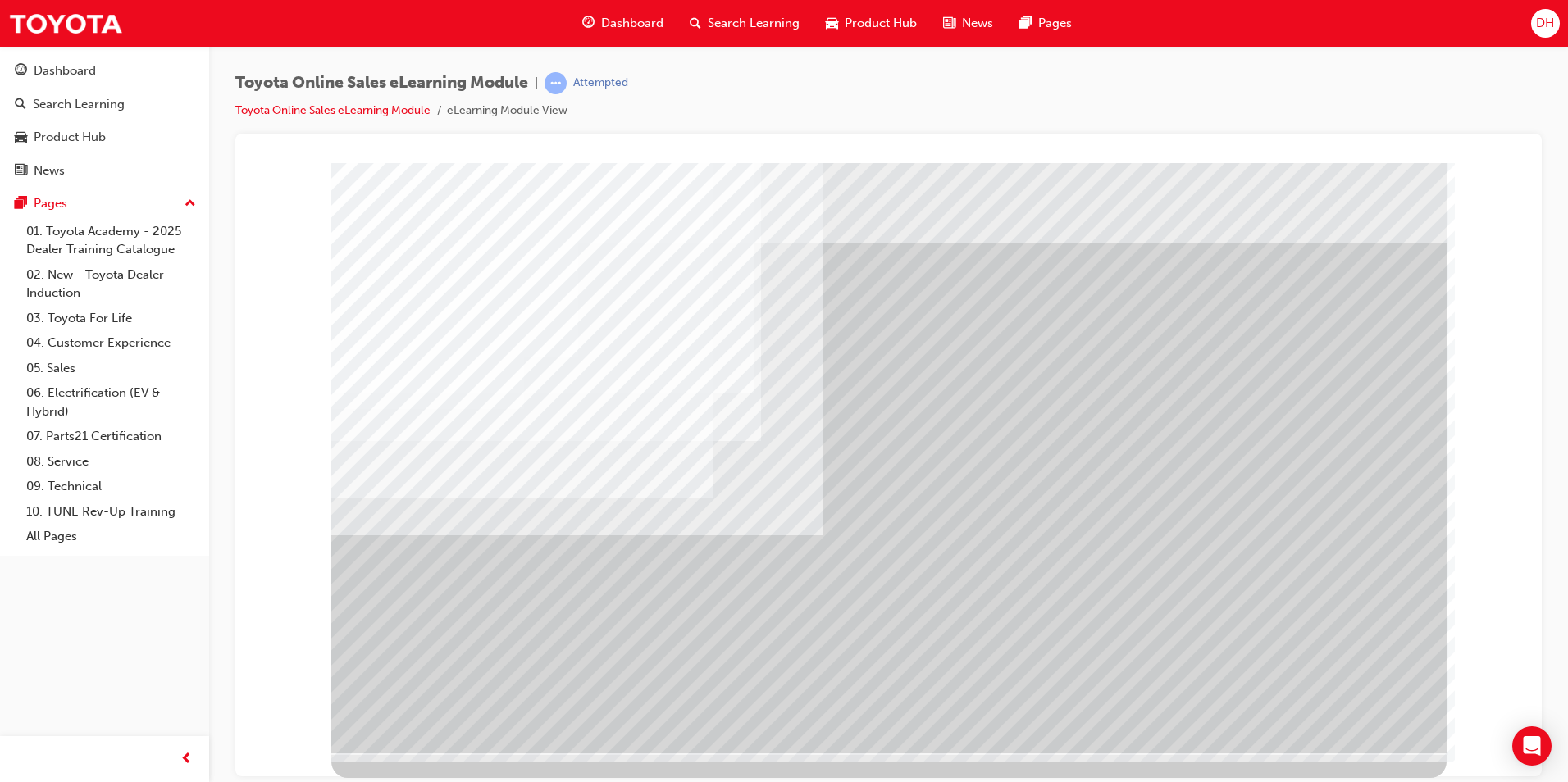 click at bounding box center (352, 4517) 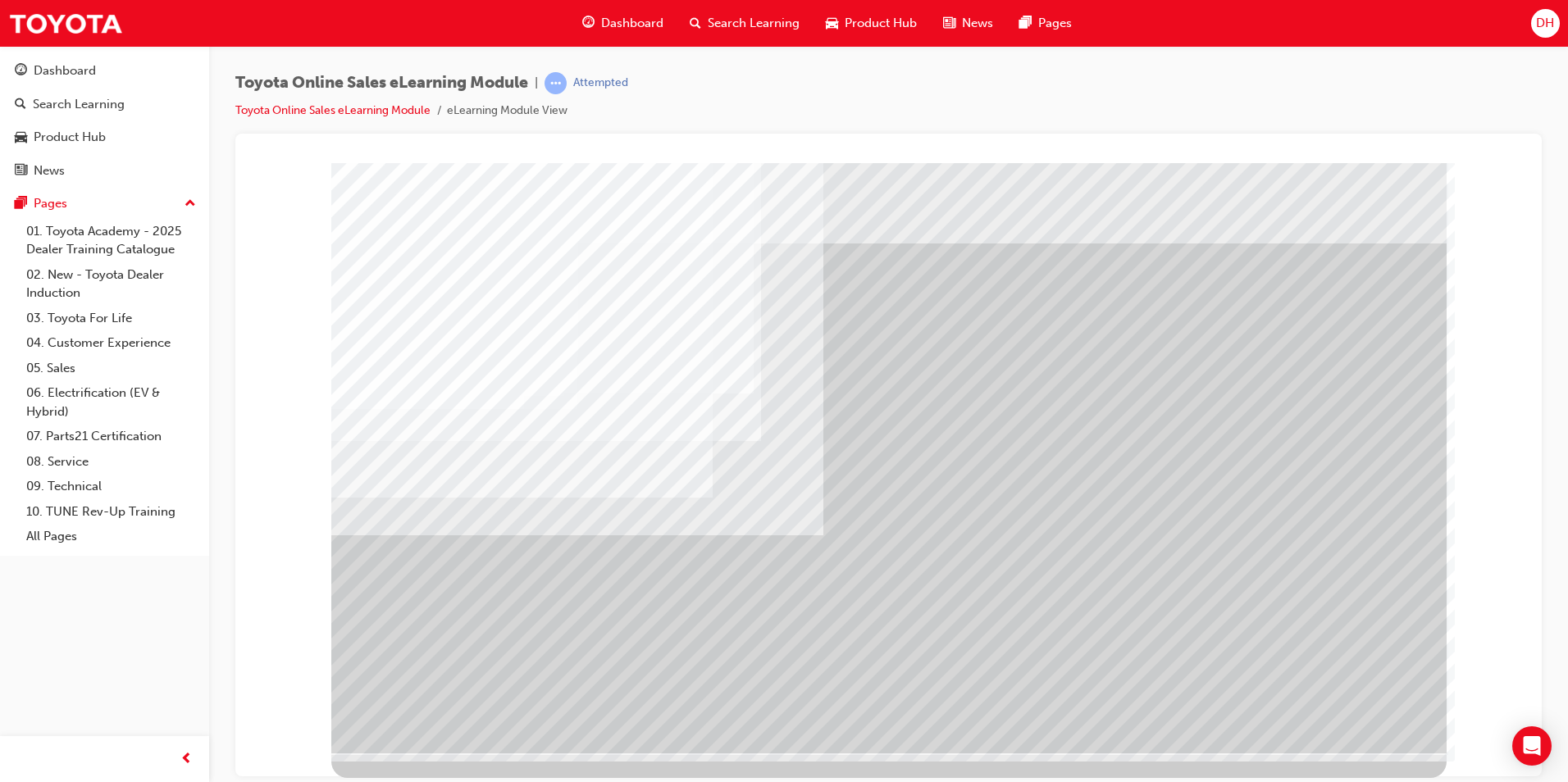 click at bounding box center [383, 2717] 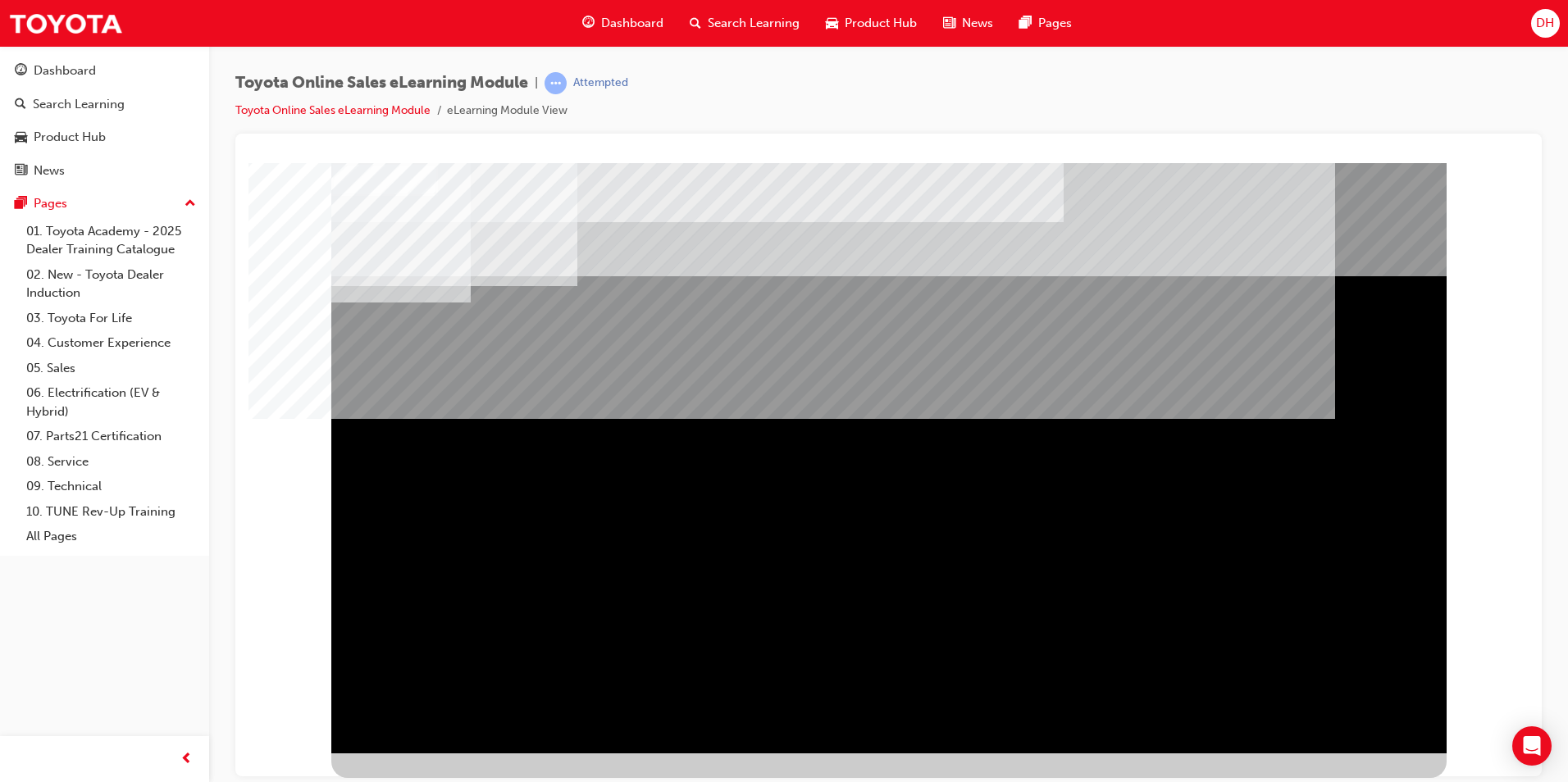 click at bounding box center [383, 1102] 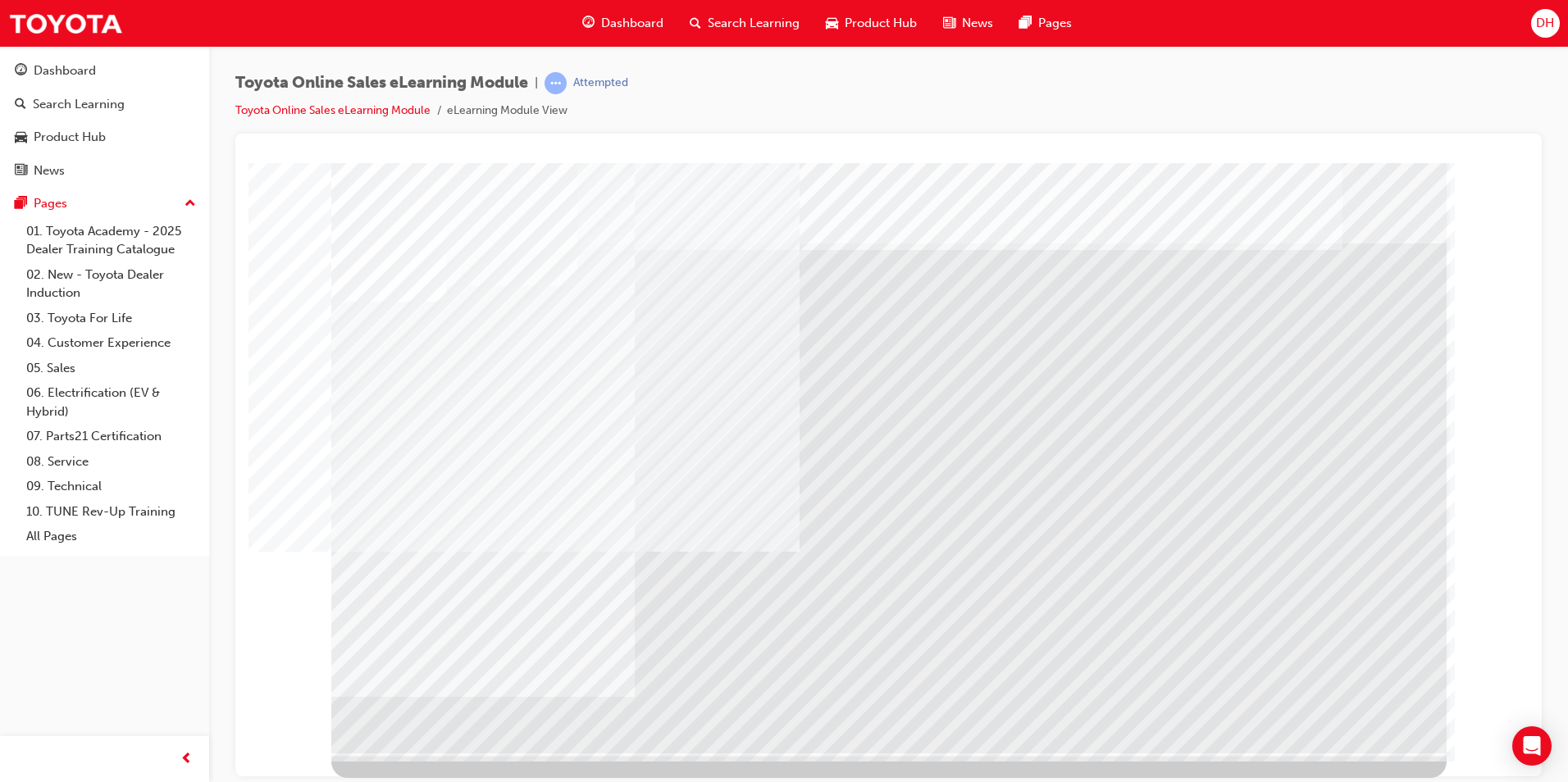 click at bounding box center [389, 3965] 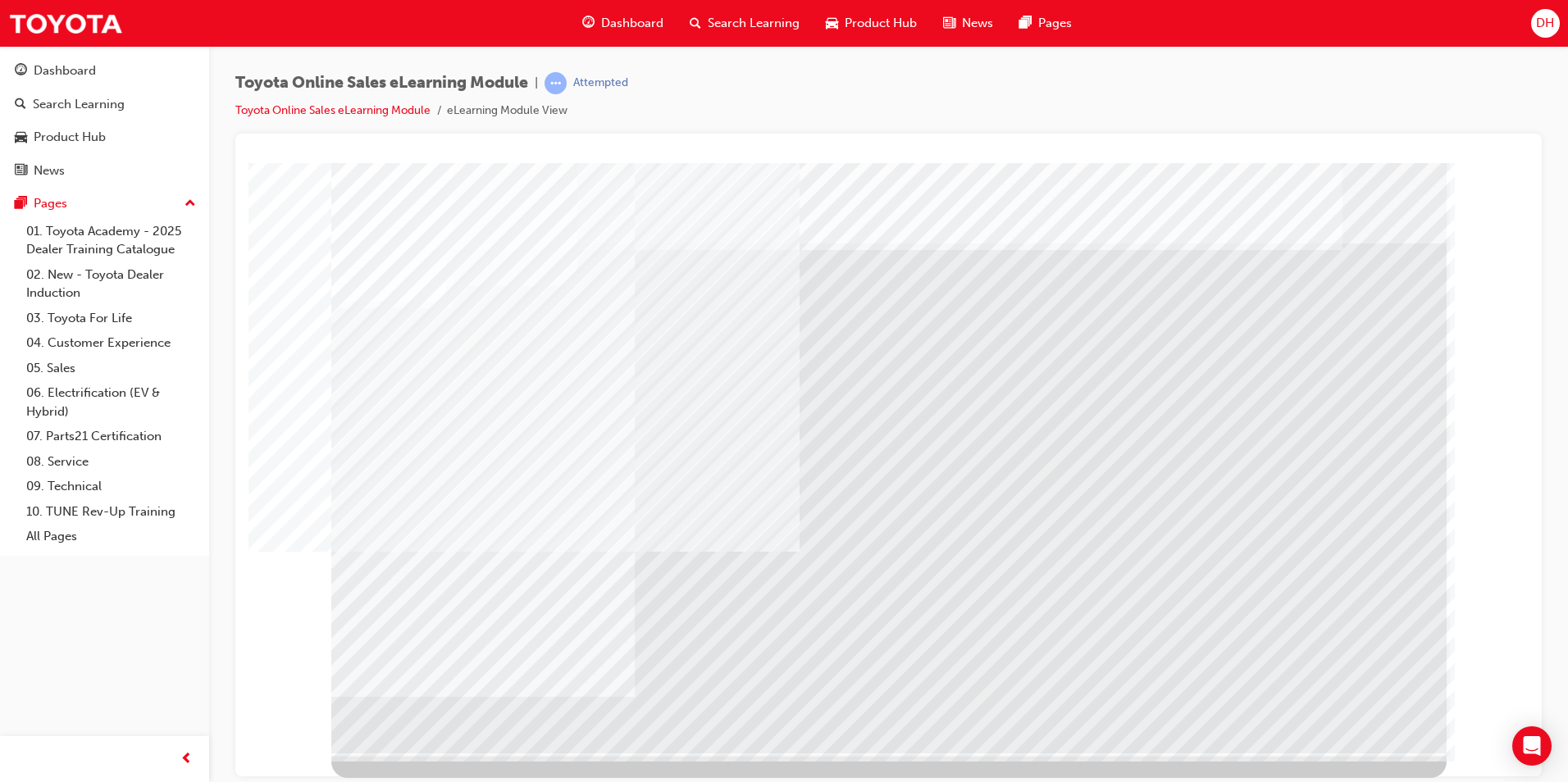 click at bounding box center (389, 4103) 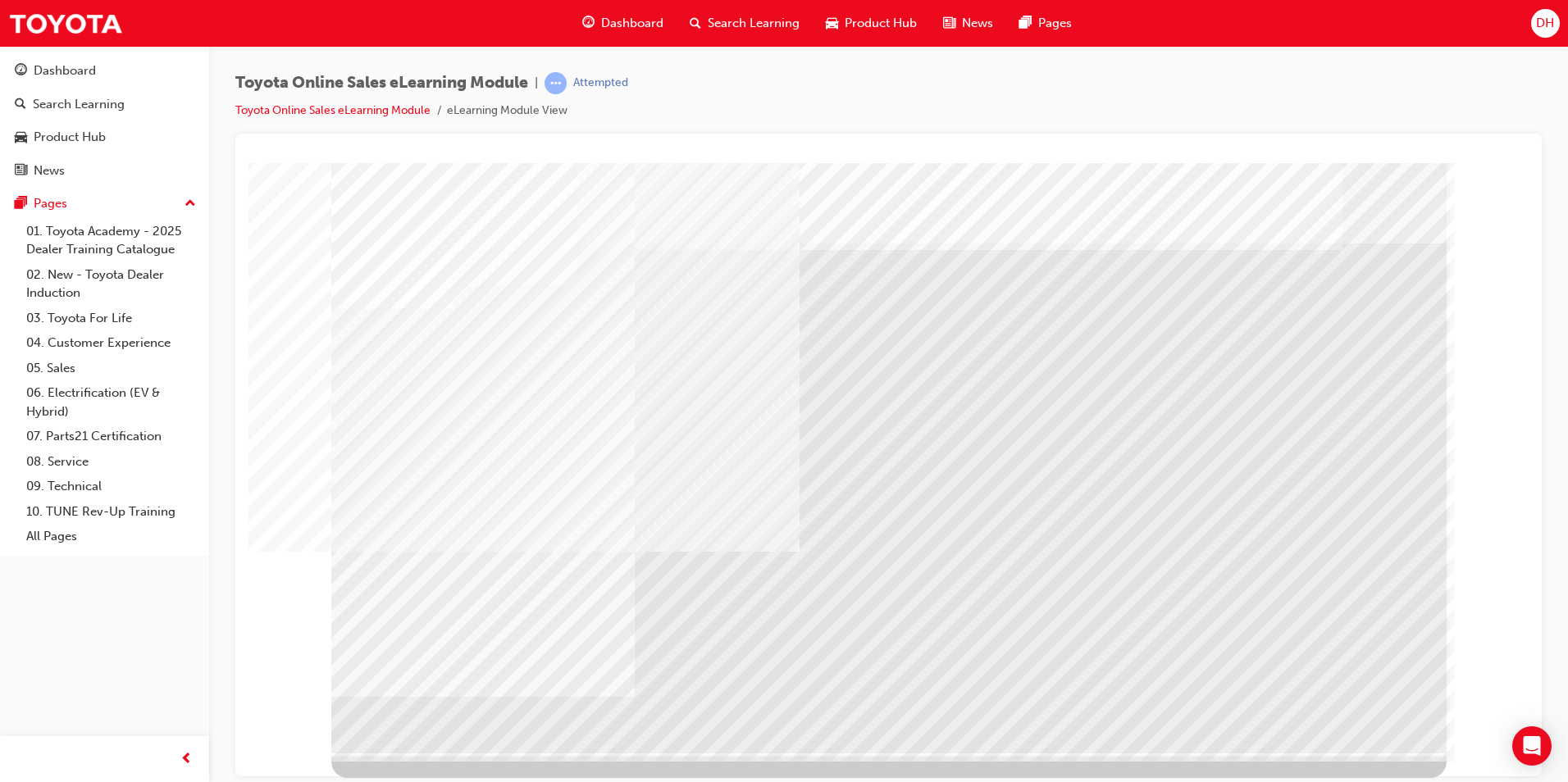 click at bounding box center (389, 4242) 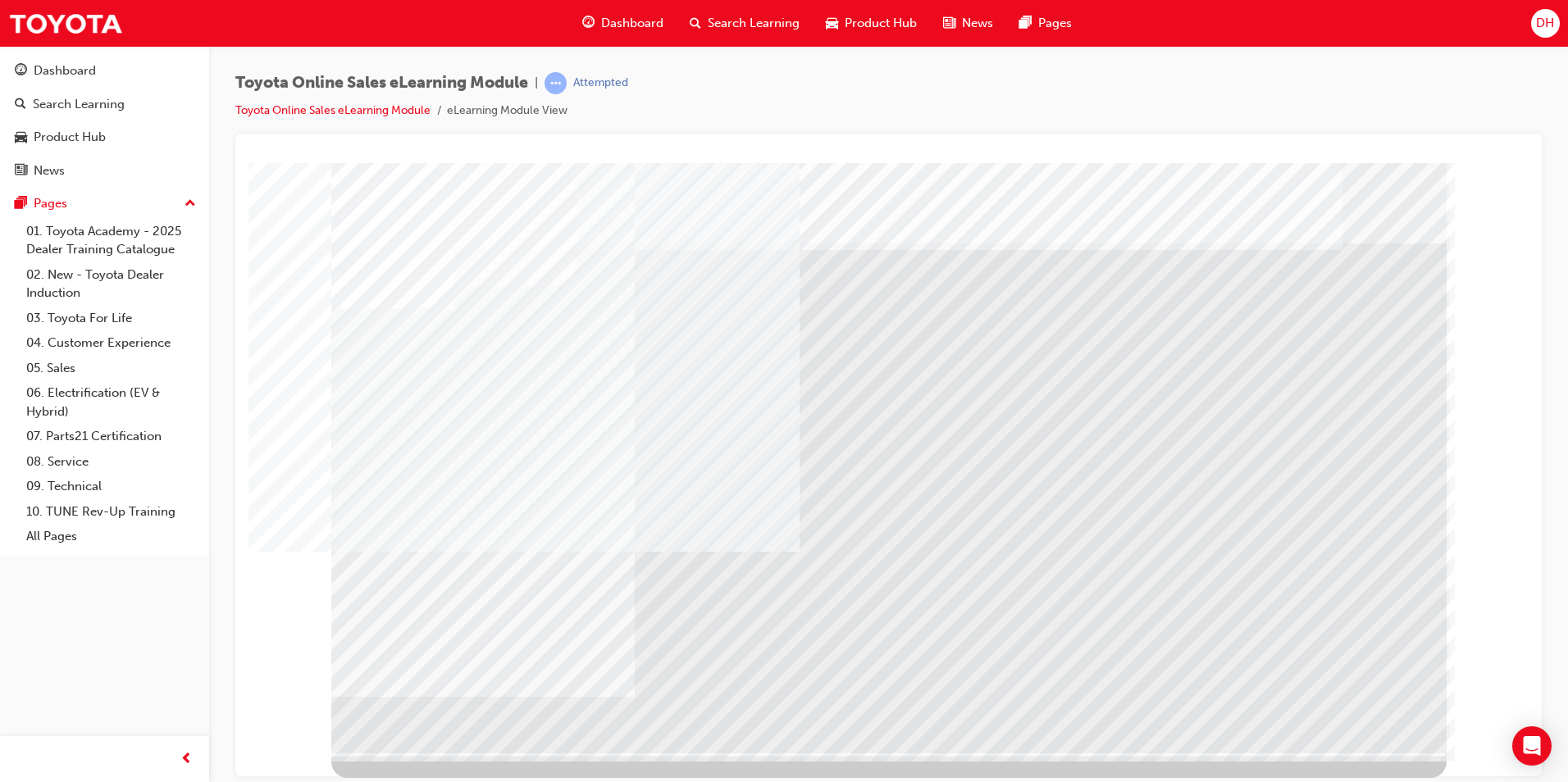 click at bounding box center (389, 4381) 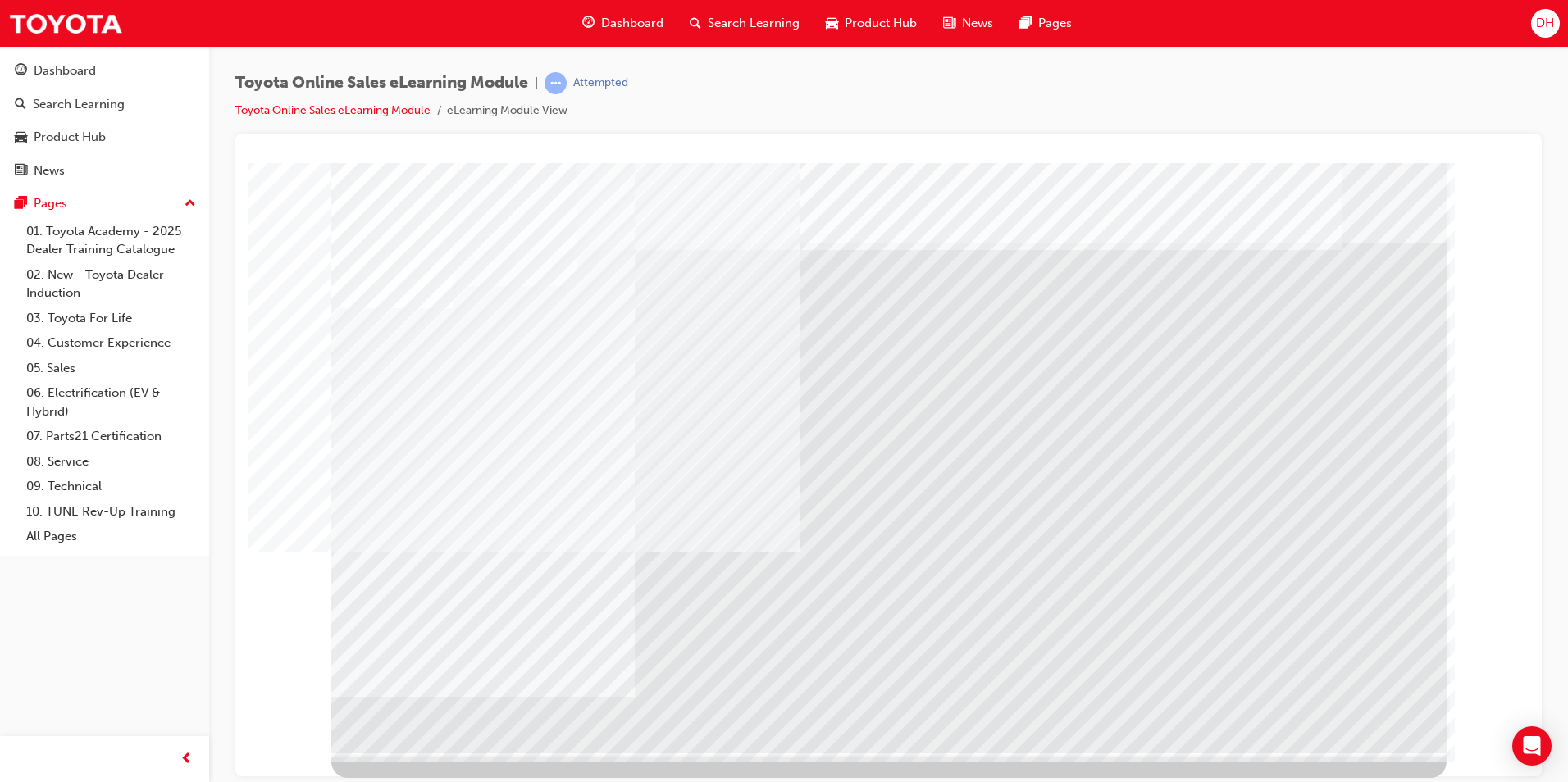 click at bounding box center (389, 4519) 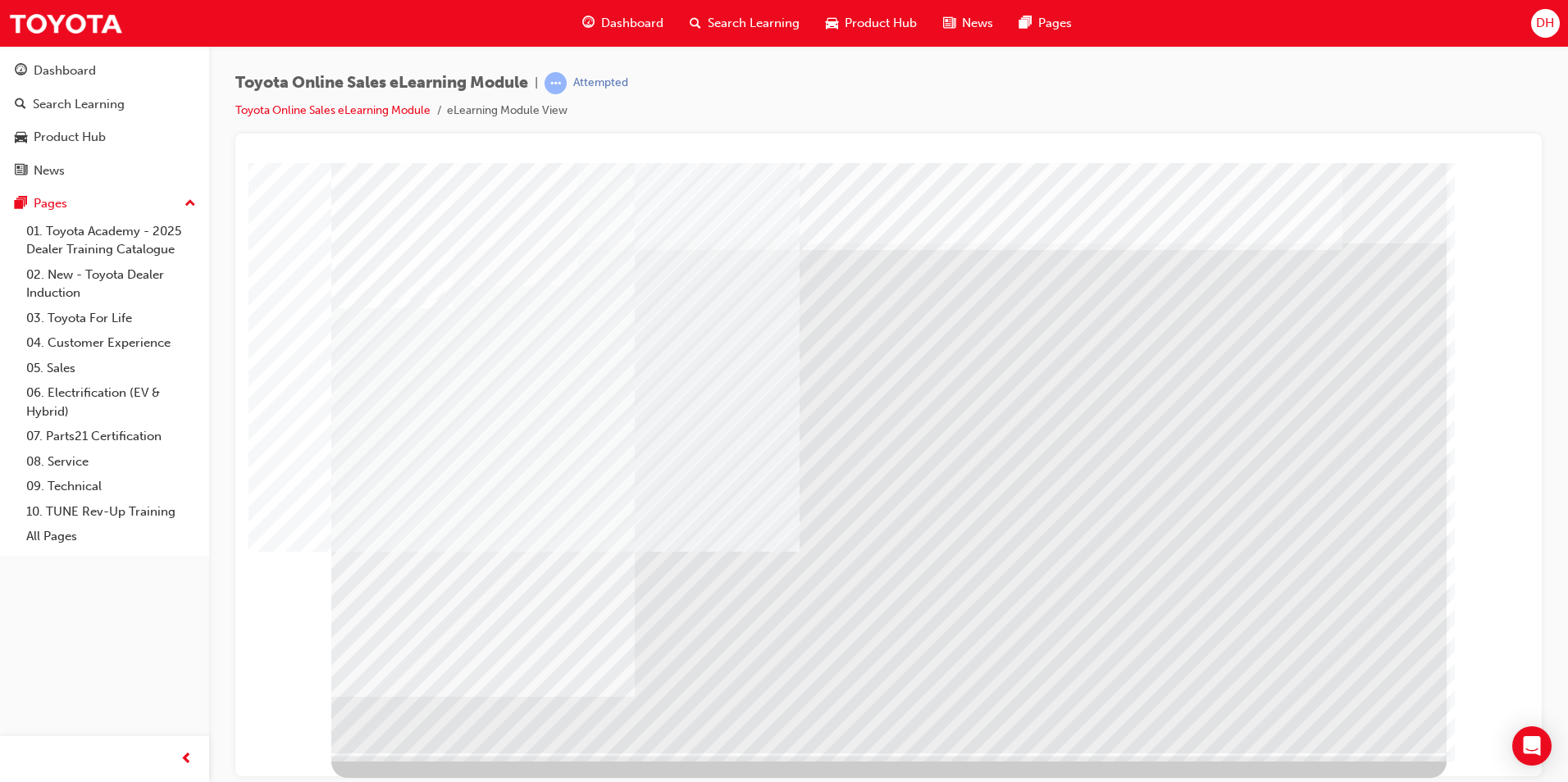 click at bounding box center (389, 4658) 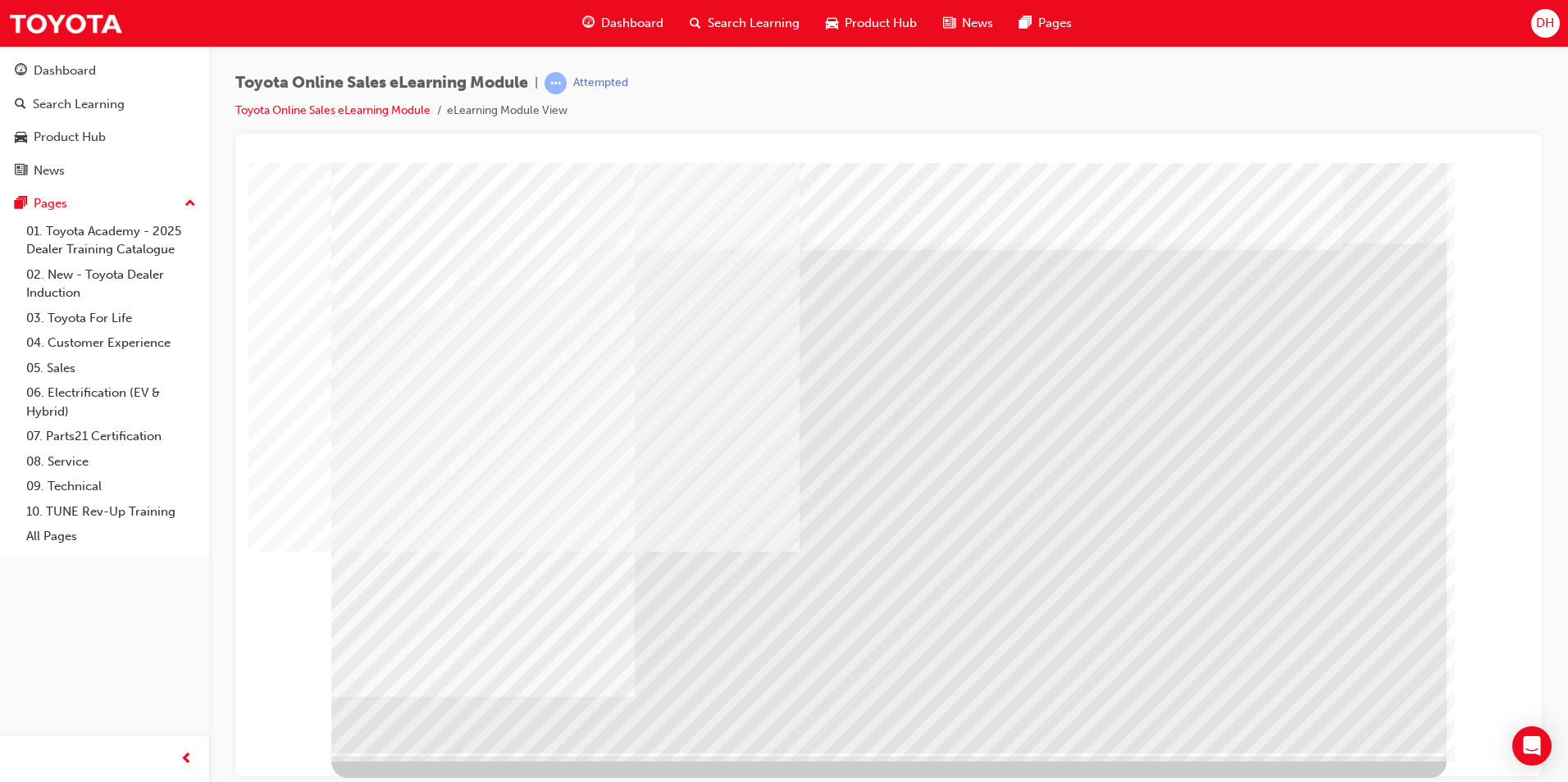 click at bounding box center (443, 3285) 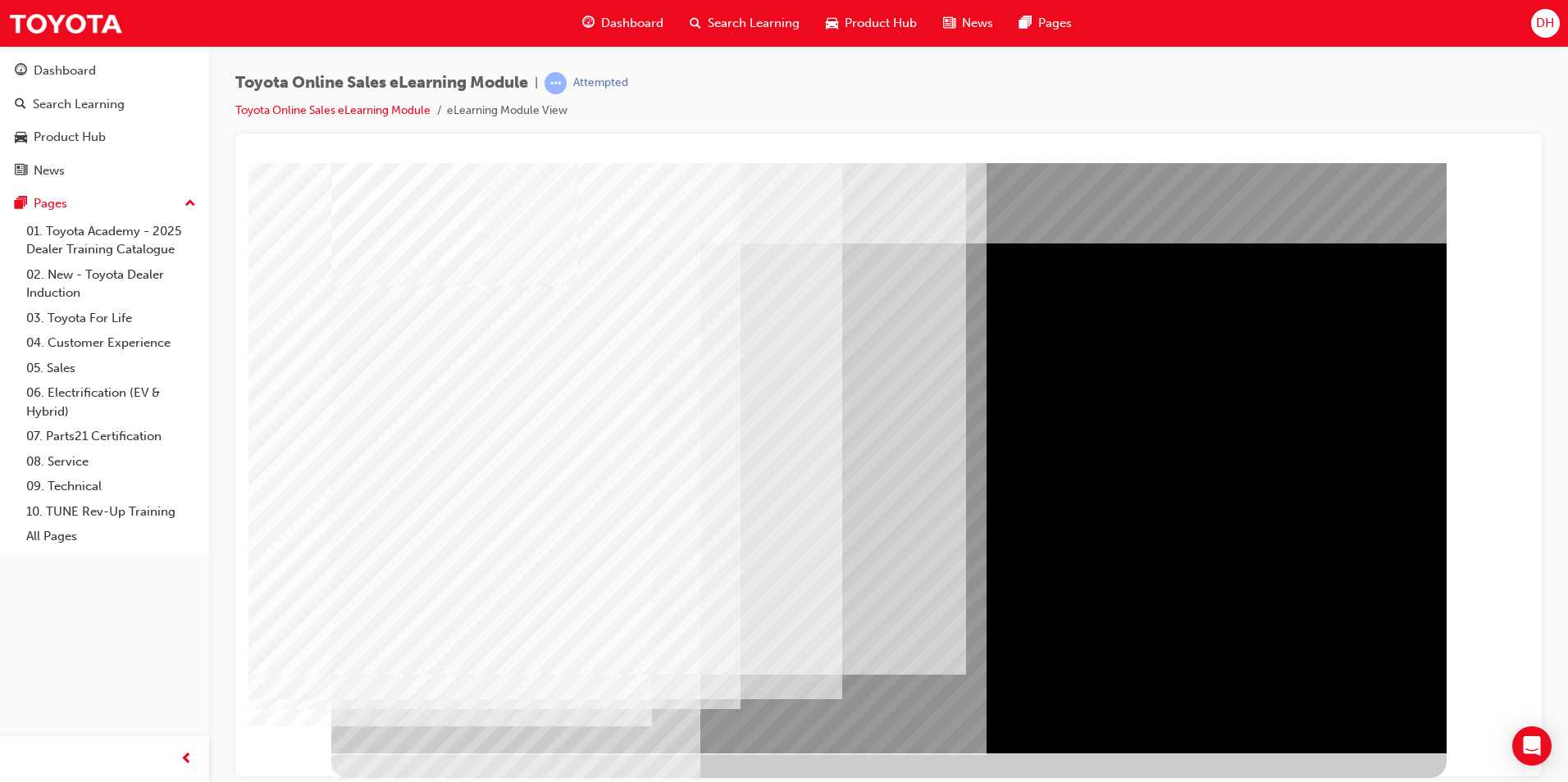 click at bounding box center (352, 4272) 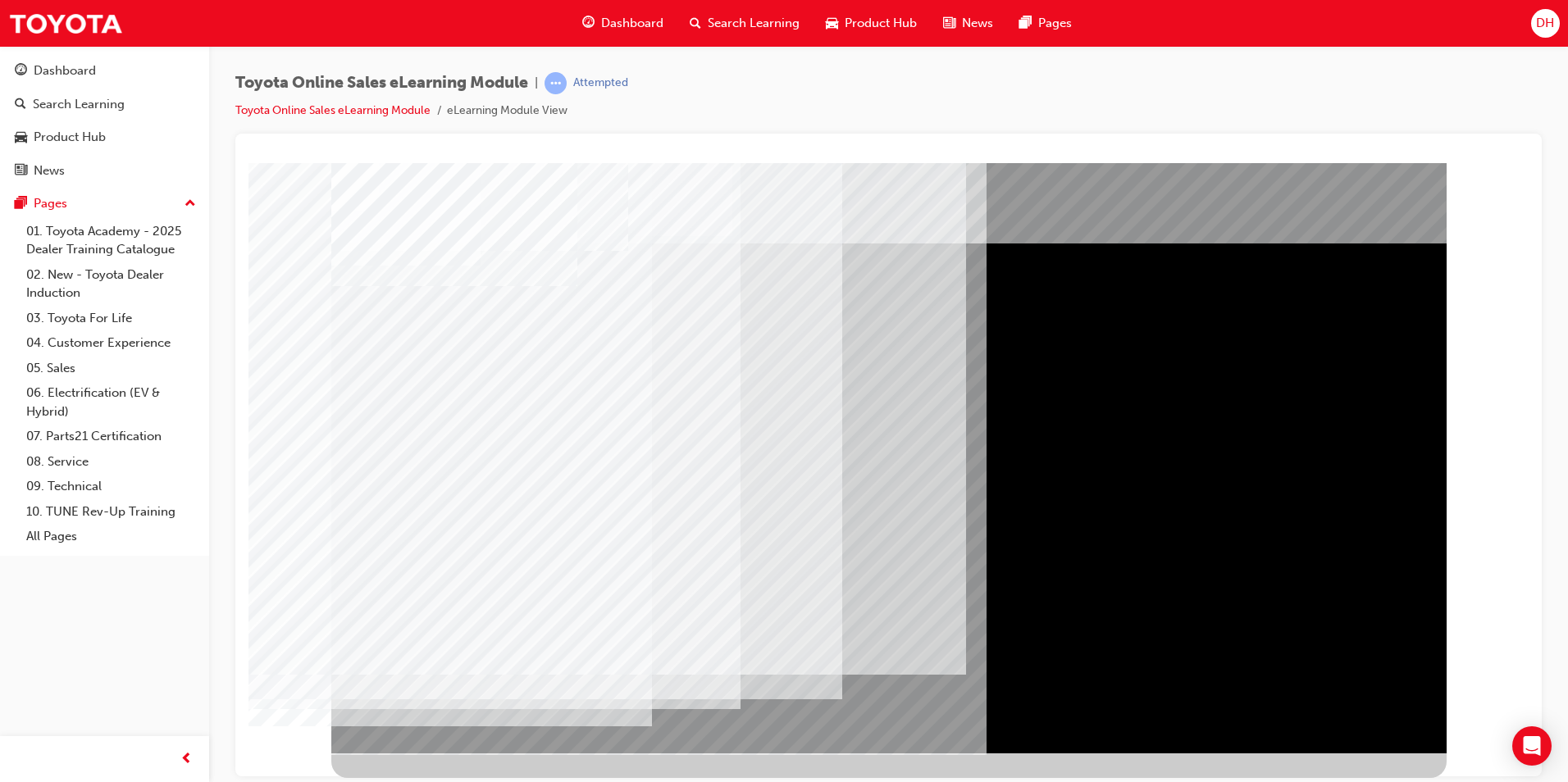 click at bounding box center (352, 4313) 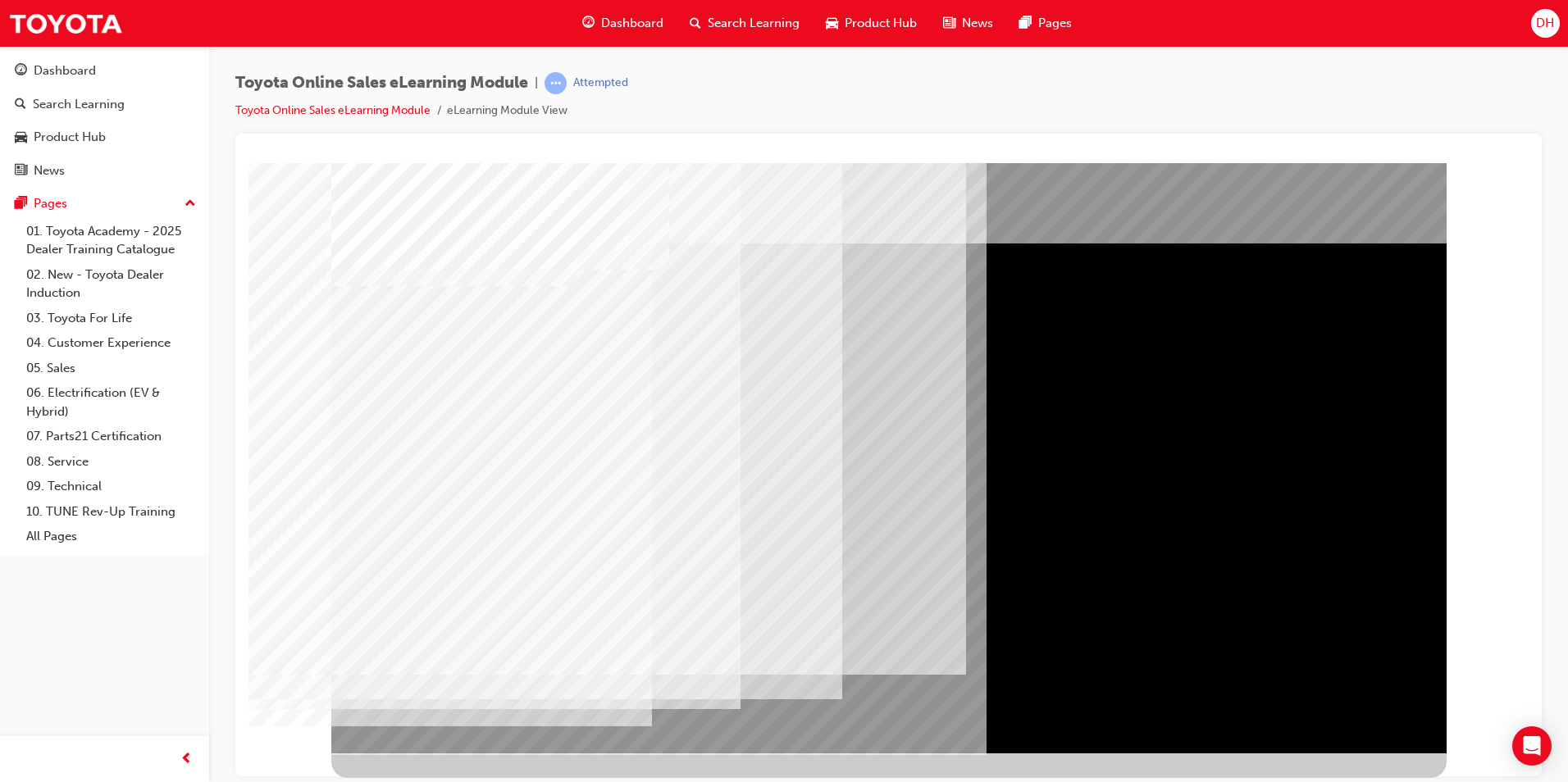 click at bounding box center [352, 4578] 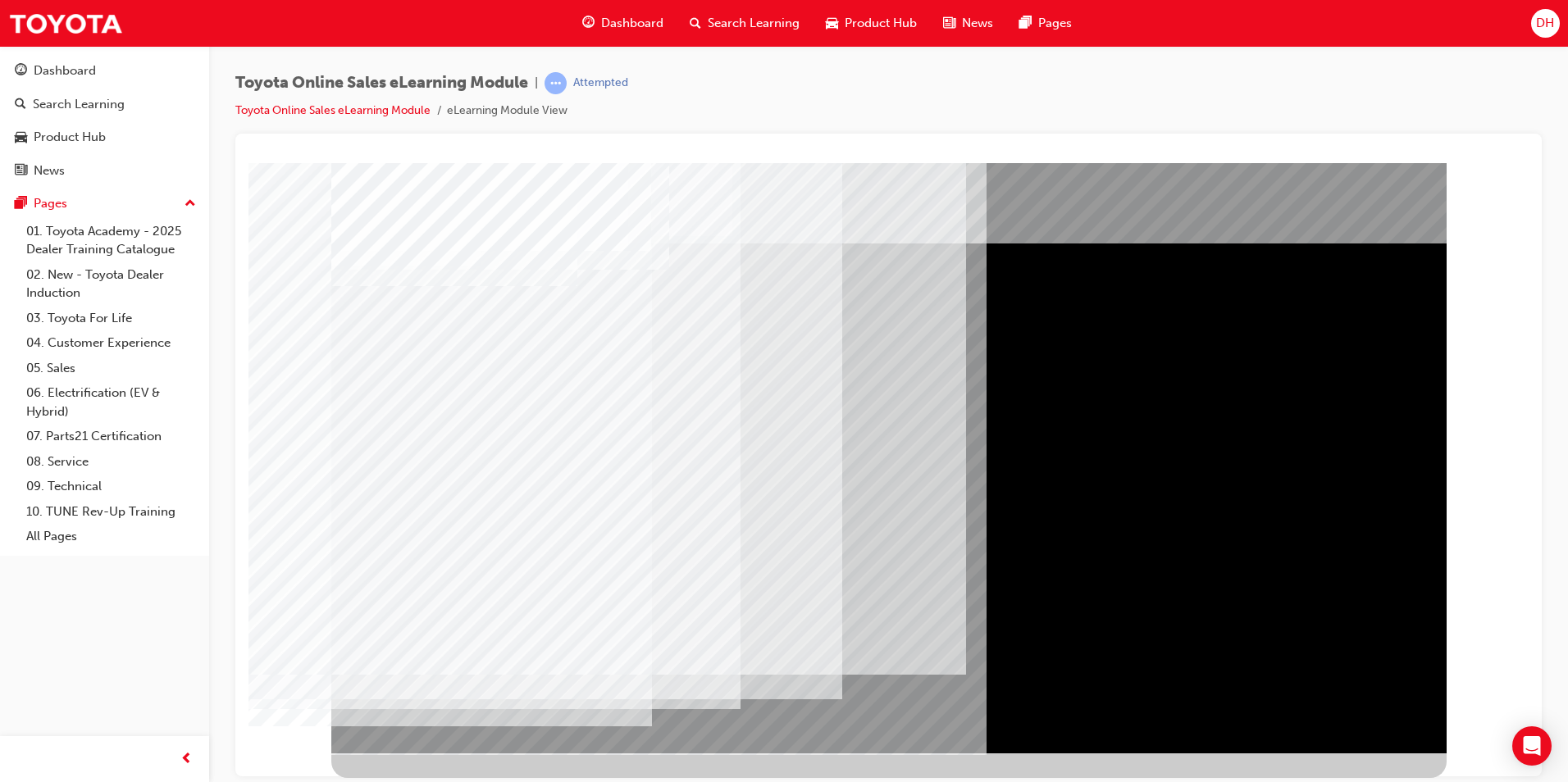 click at bounding box center (383, 4543) 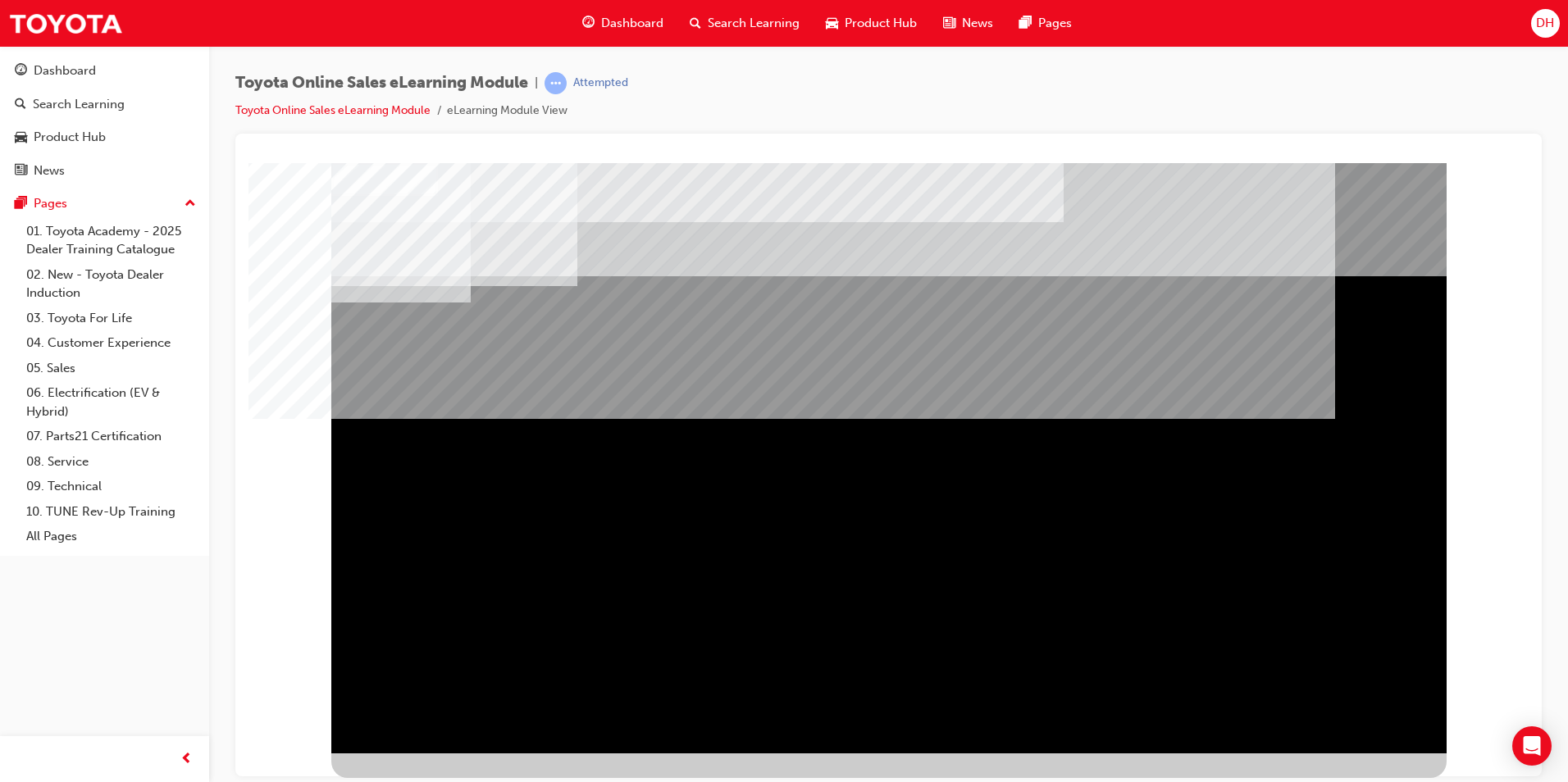 click at bounding box center [383, 1102] 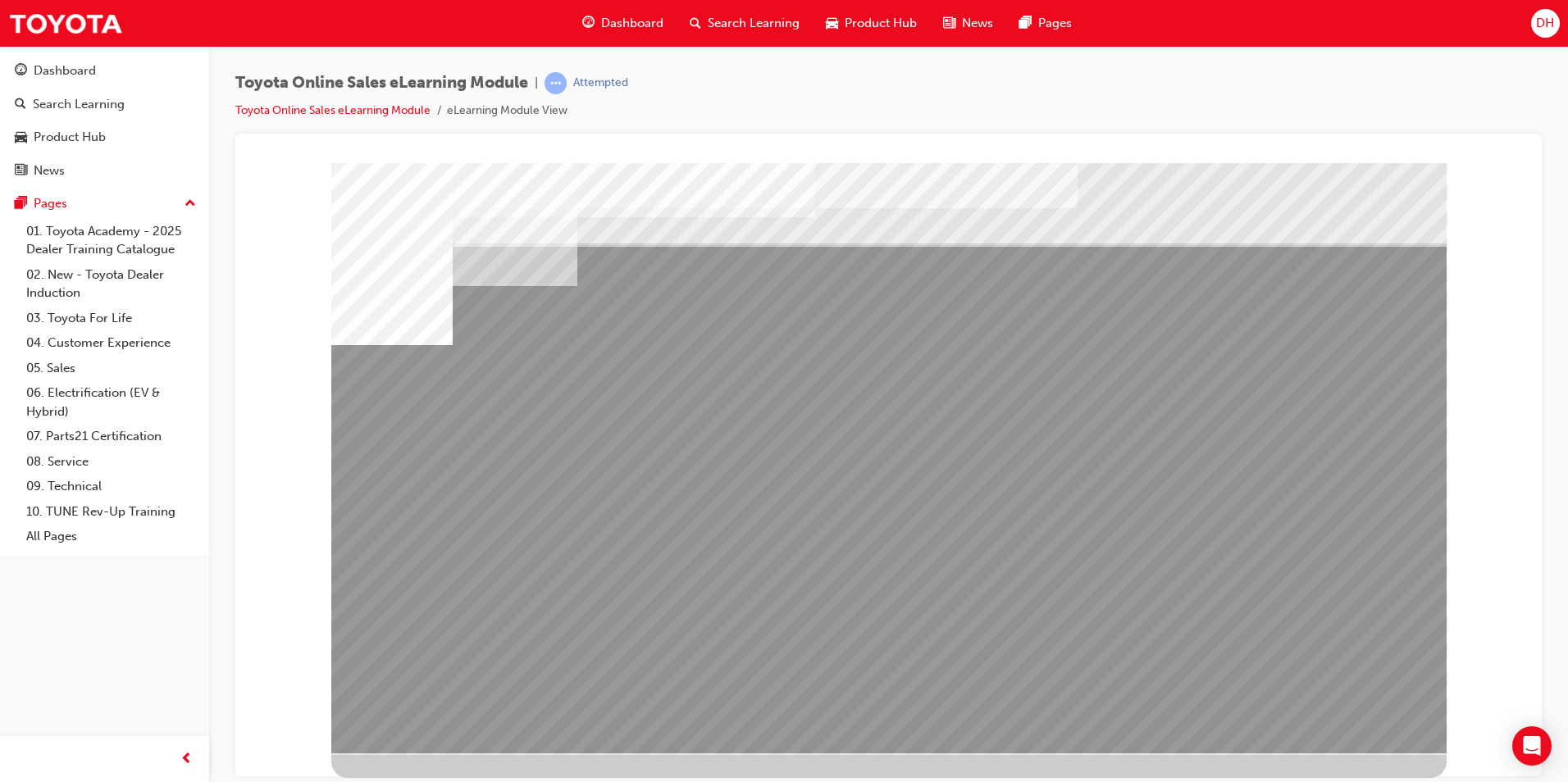 click at bounding box center (389, 3612) 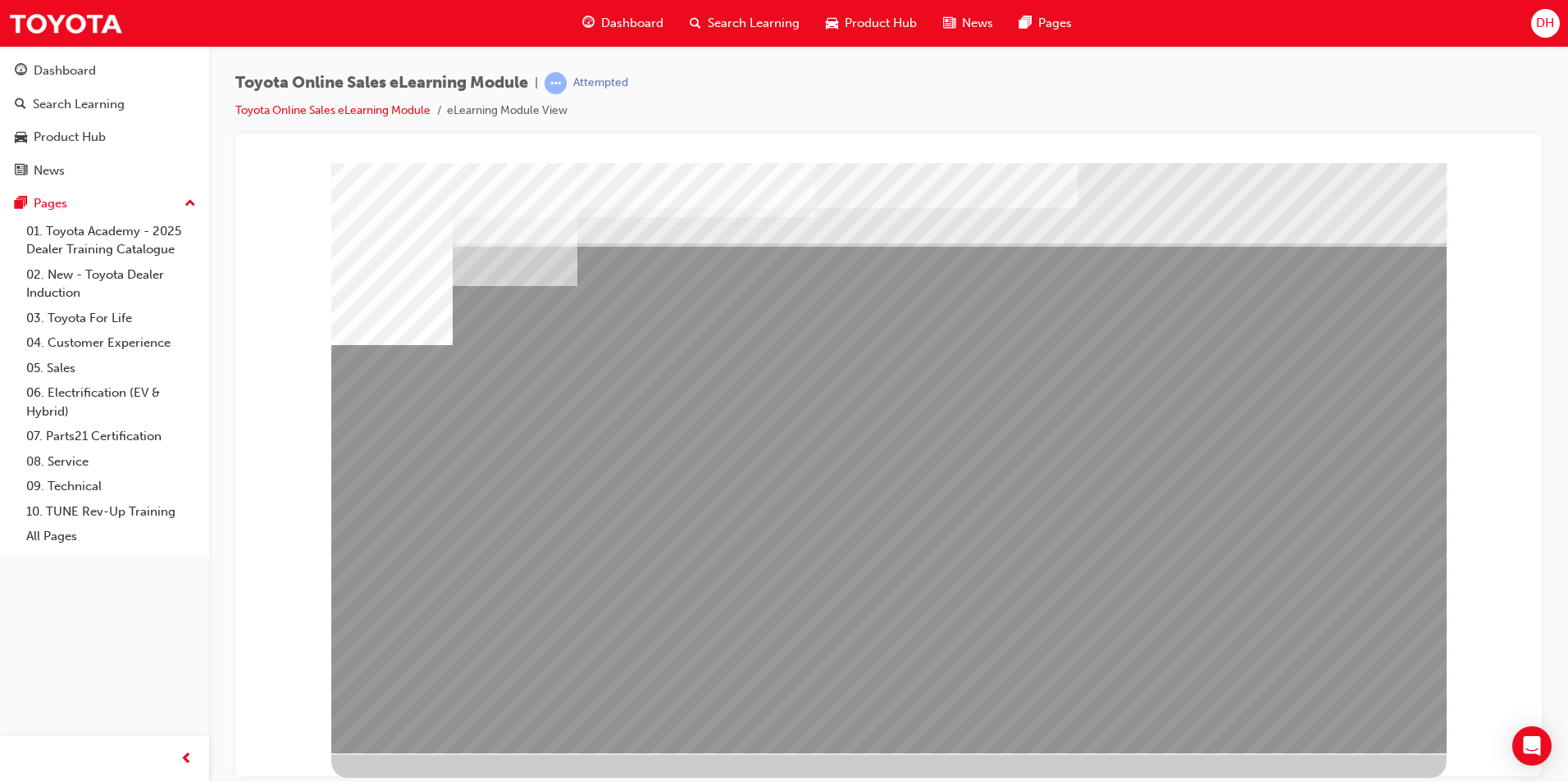click at bounding box center (385, 4206) 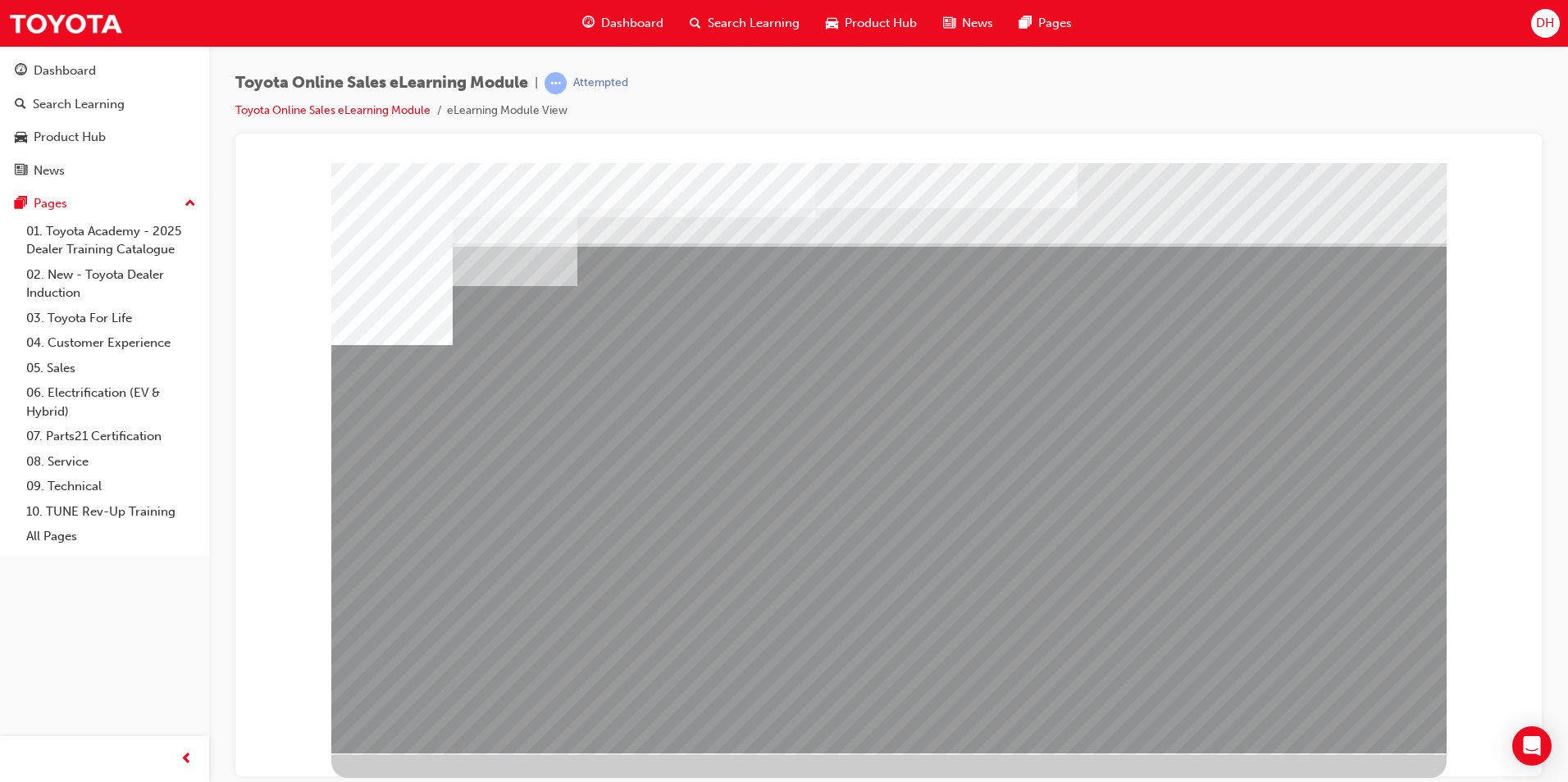 click at bounding box center [389, 3771] 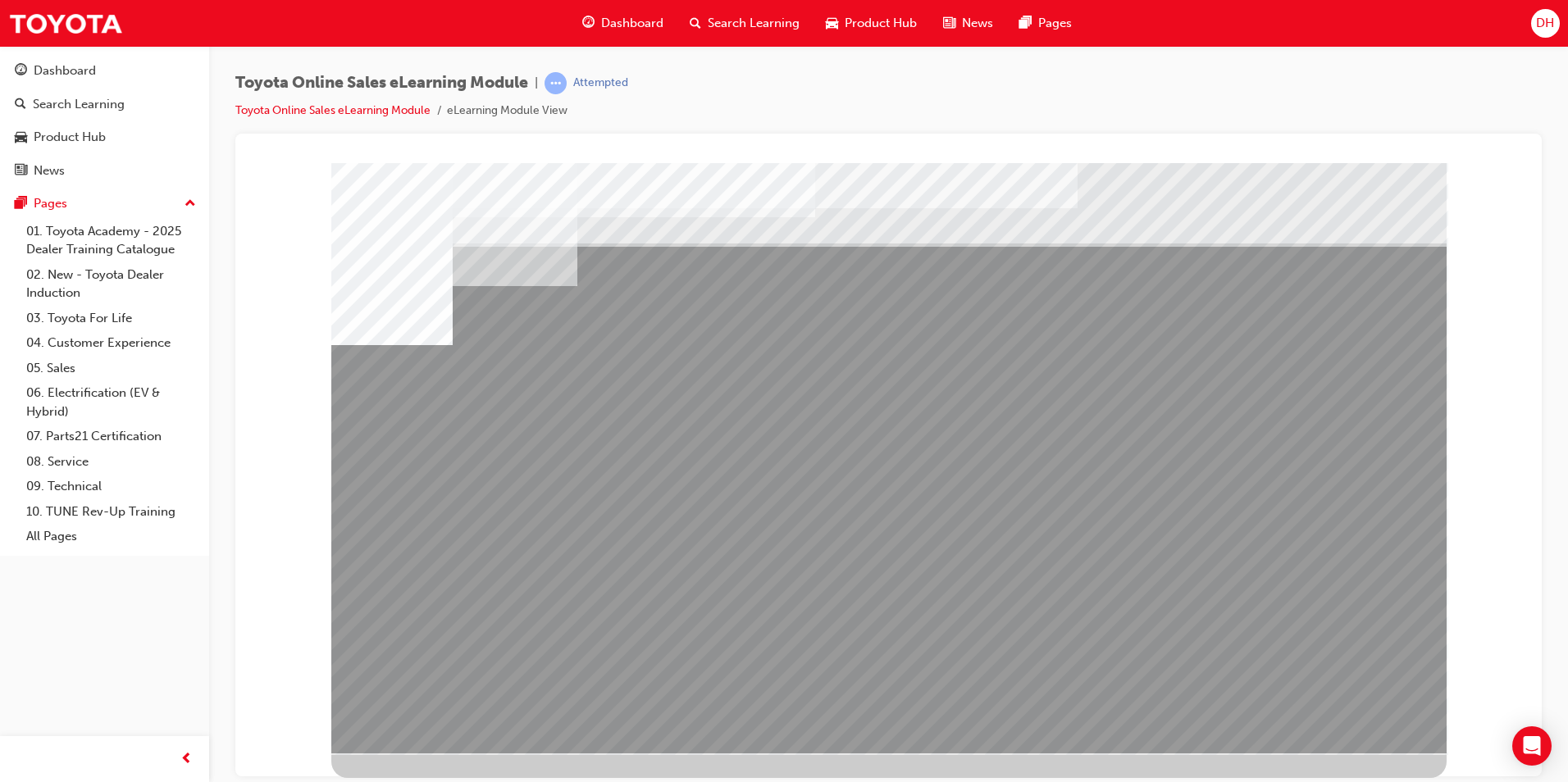 click at bounding box center [389, 3886] 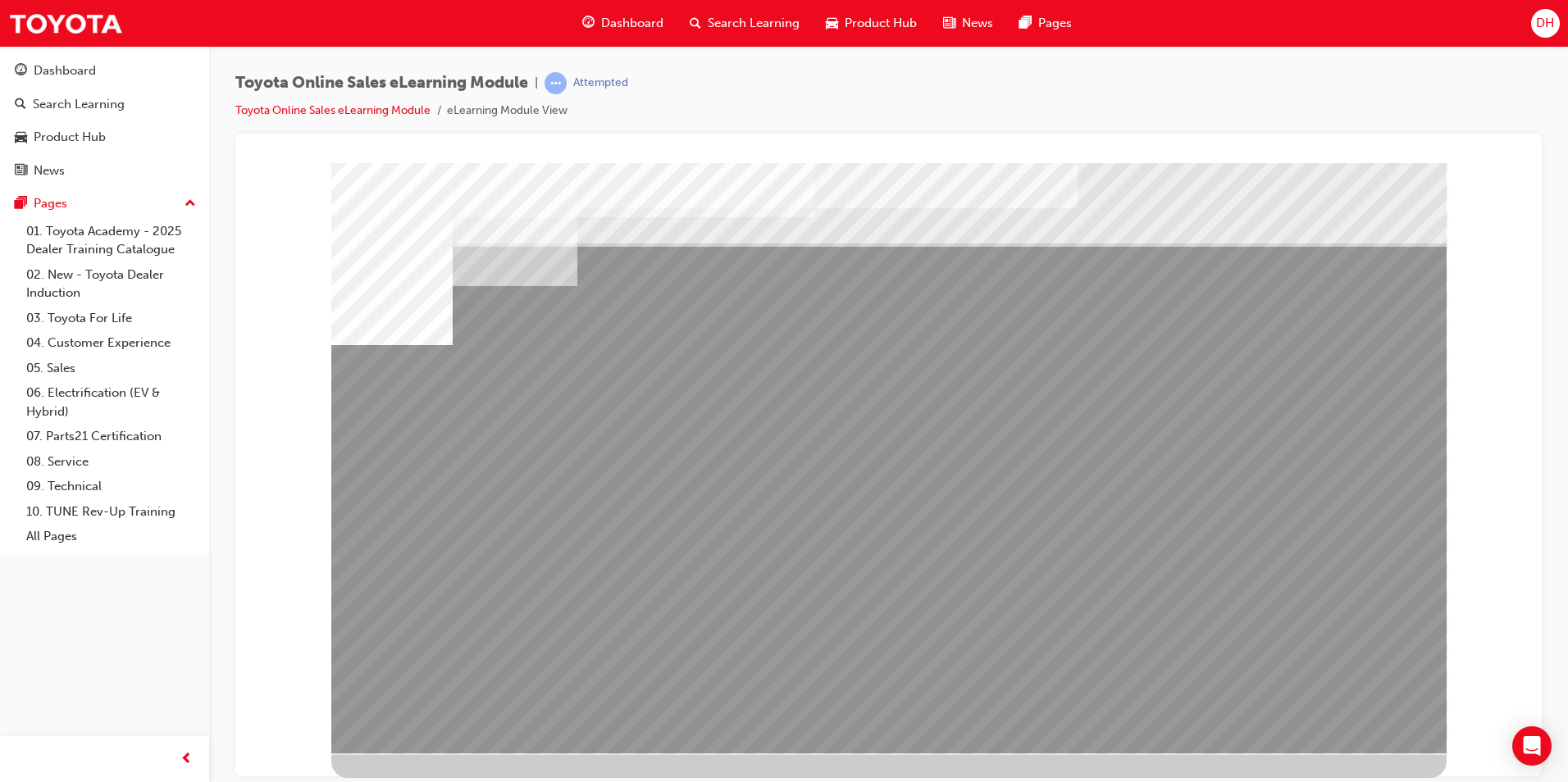 click at bounding box center [383, 2166] 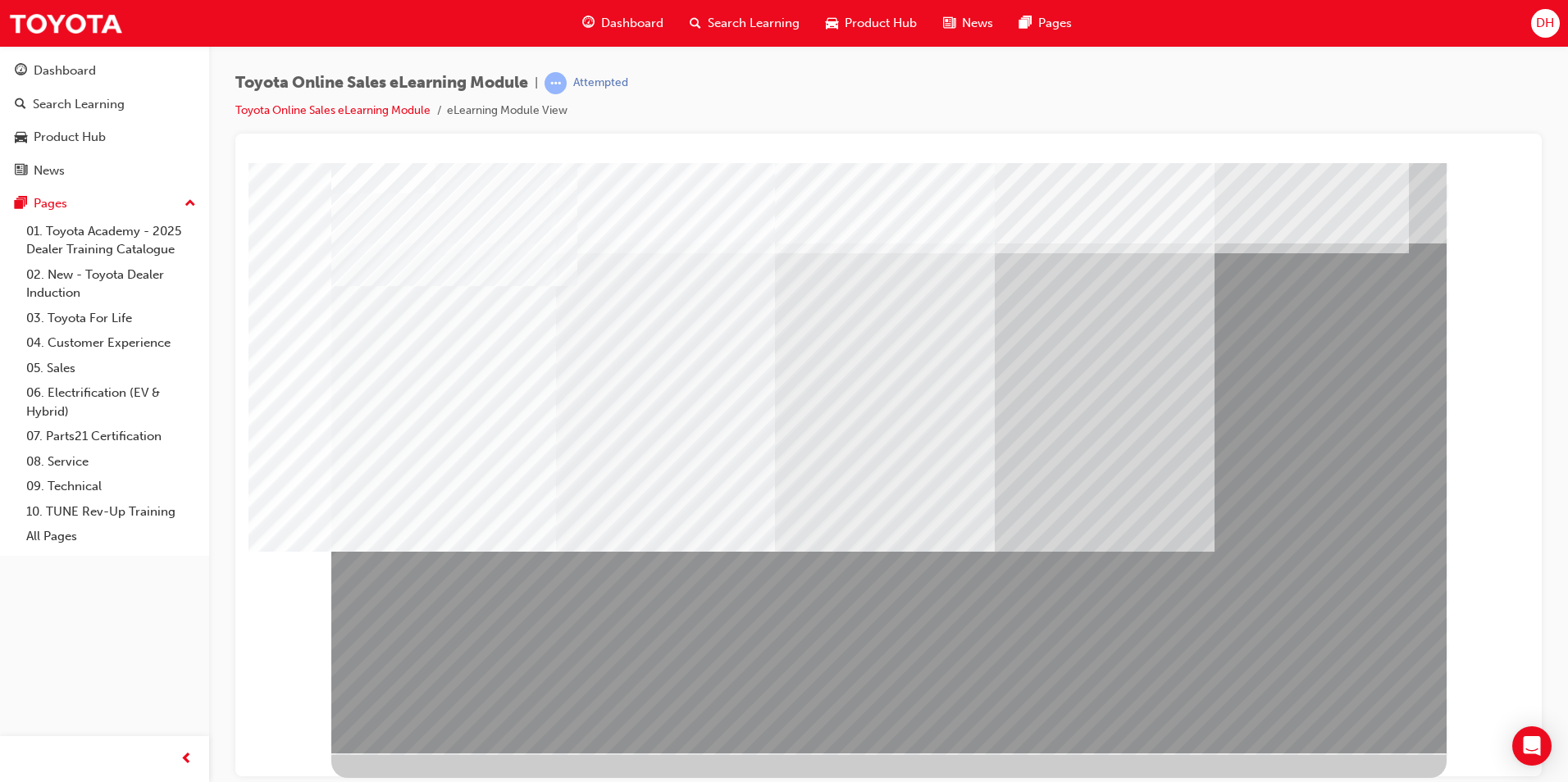 click at bounding box center [383, 3195] 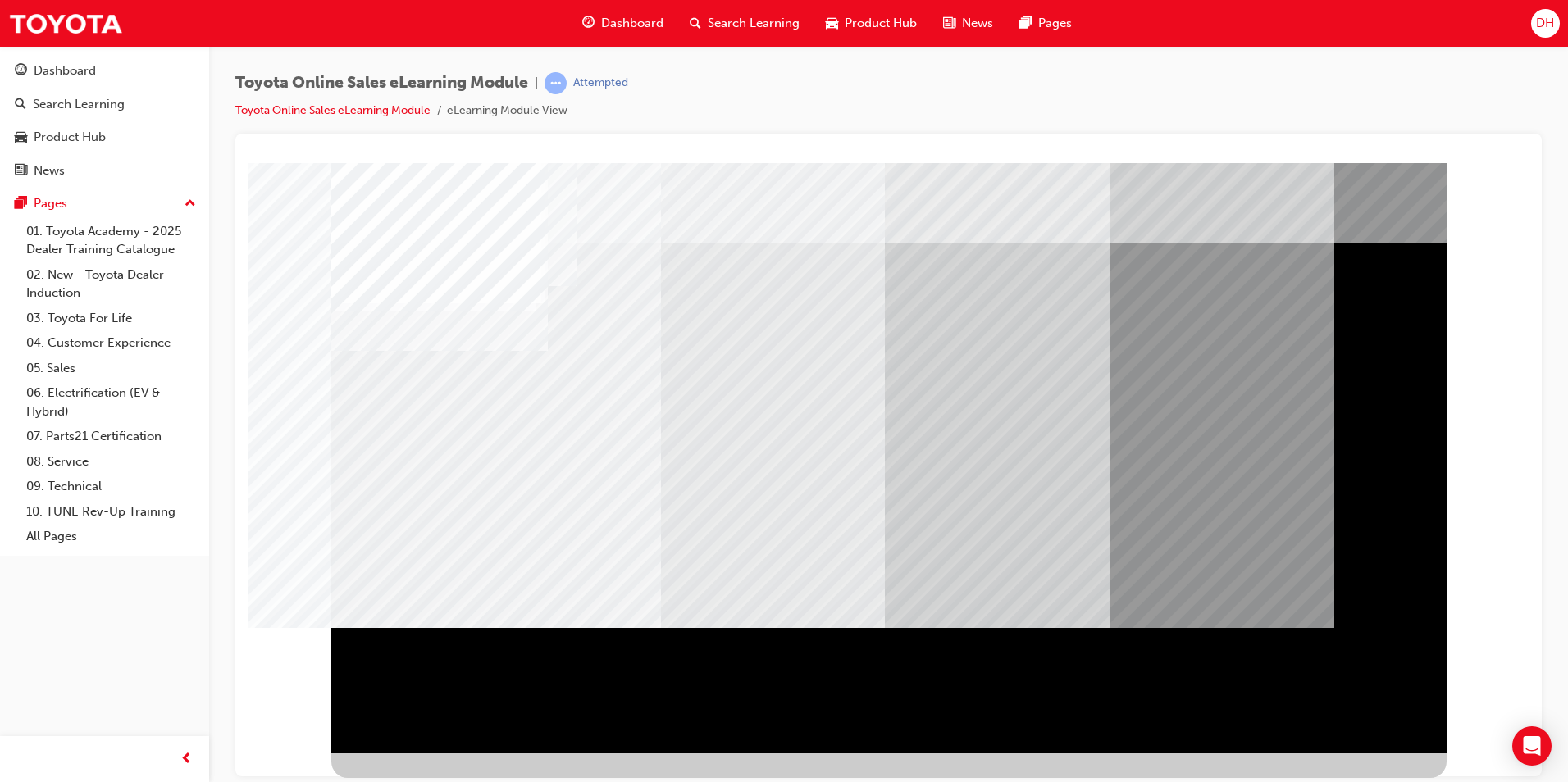 click at bounding box center (383, 2182) 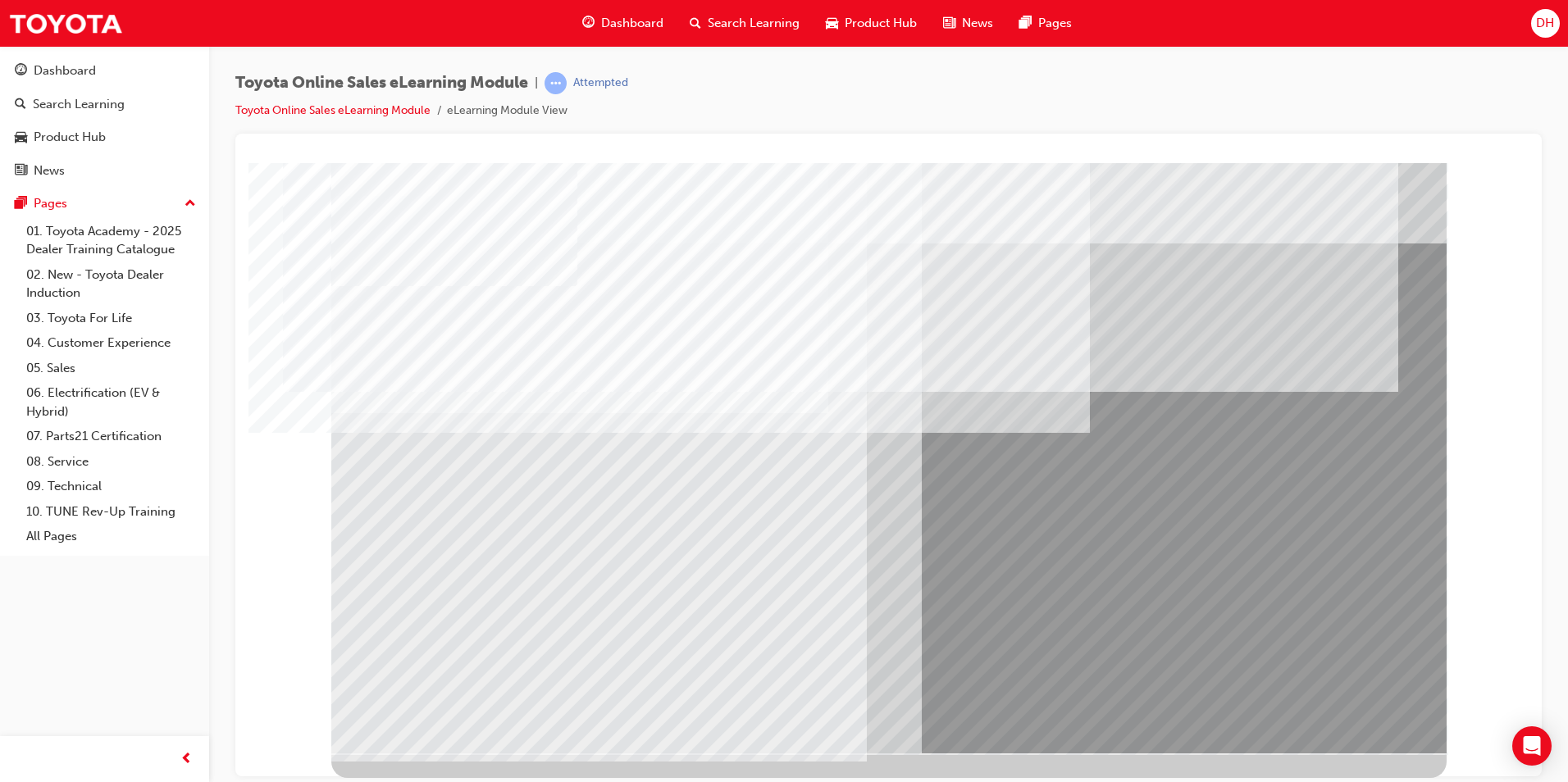 click at bounding box center [383, 3197] 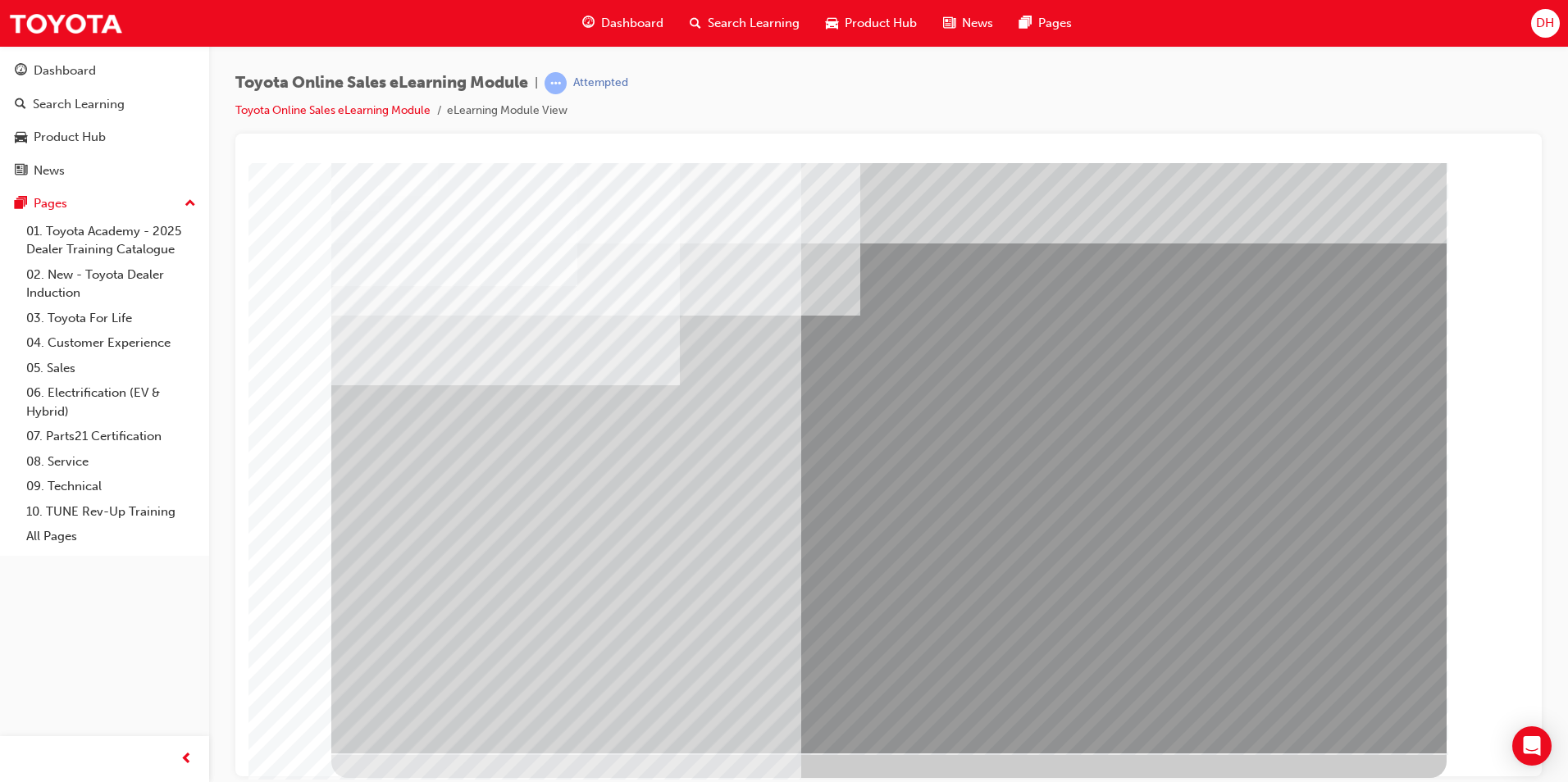 click at bounding box center (352, 3567) 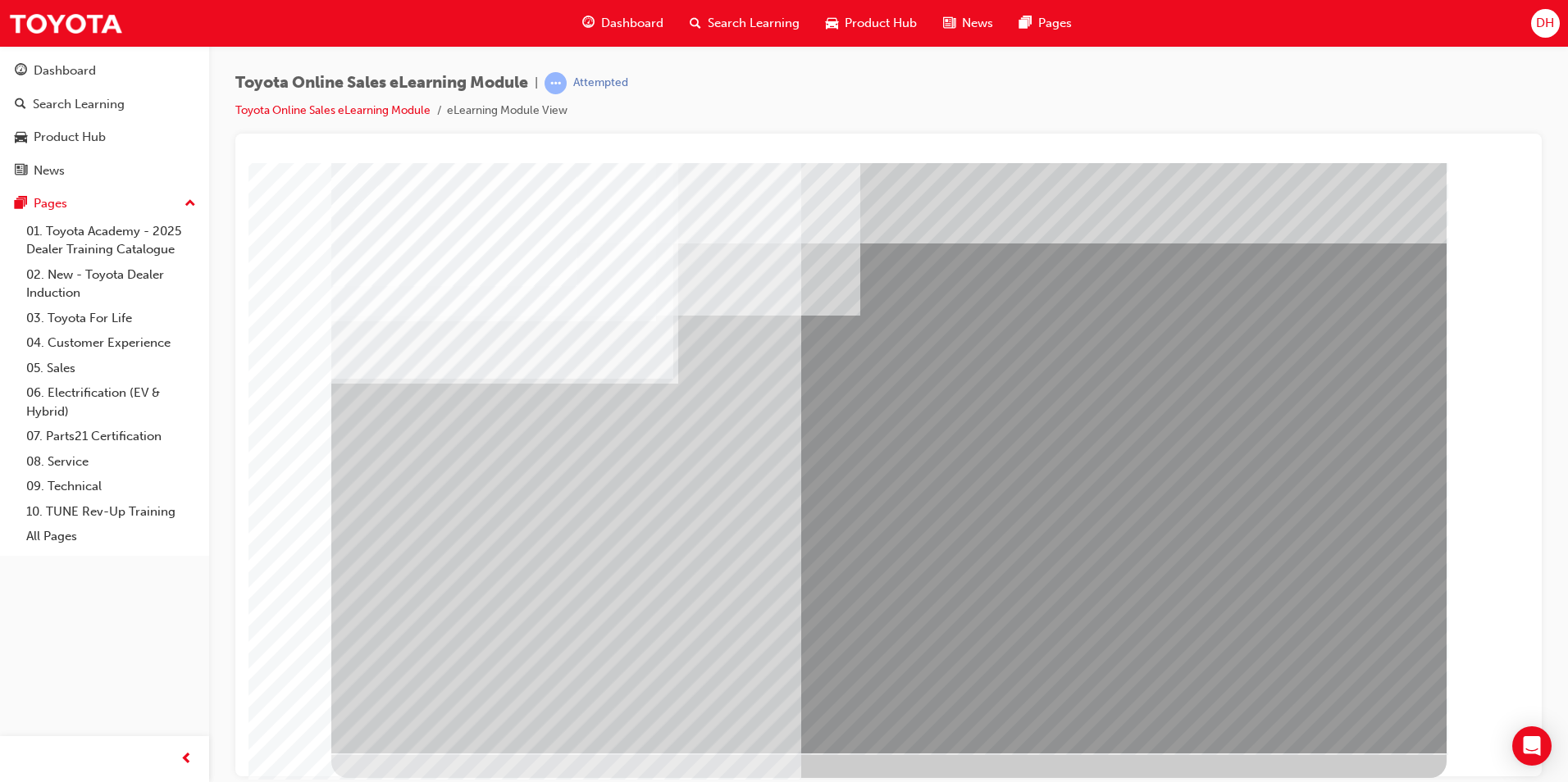 click at bounding box center [352, 3608] 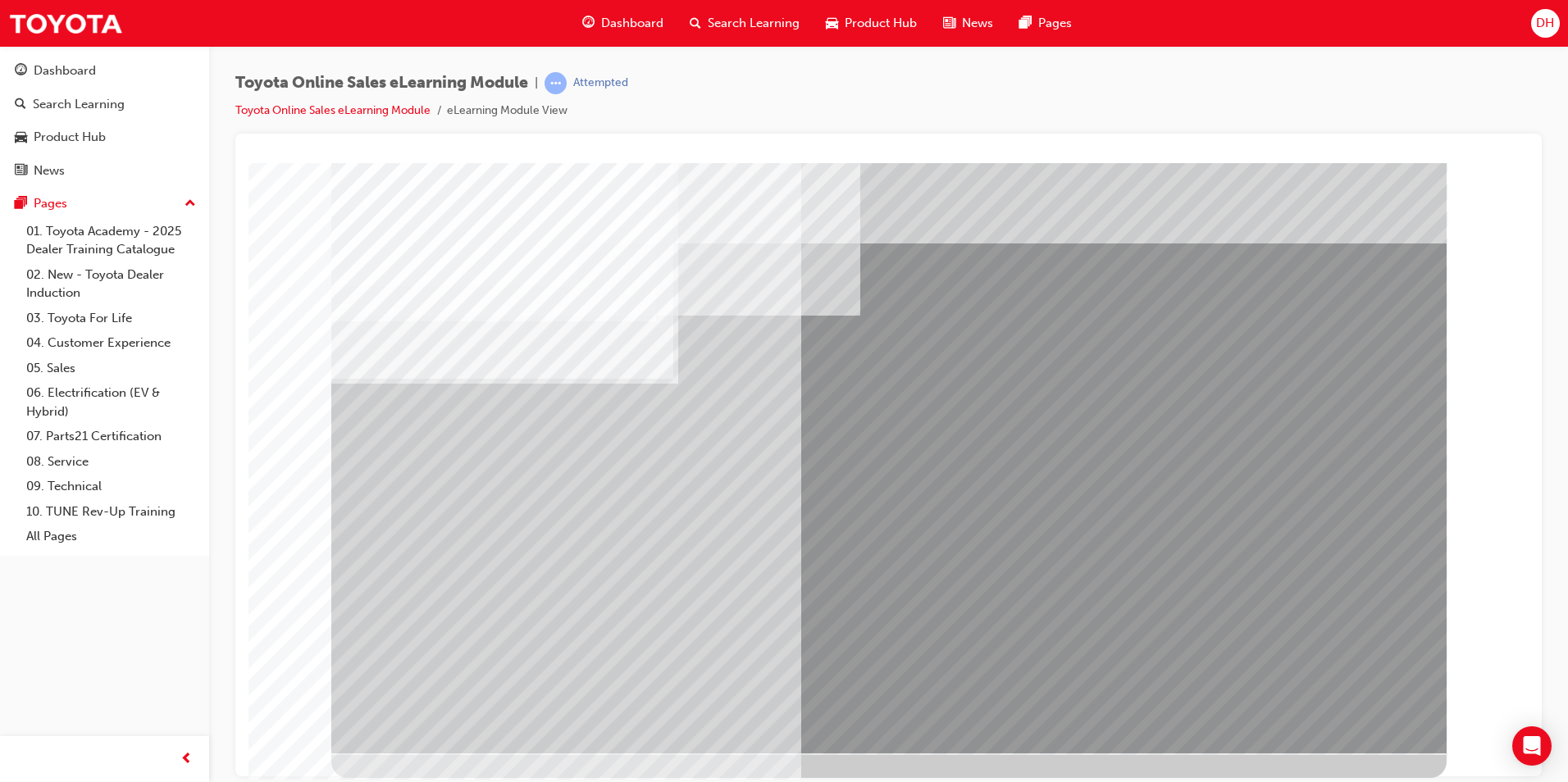 click at bounding box center (352, 3649) 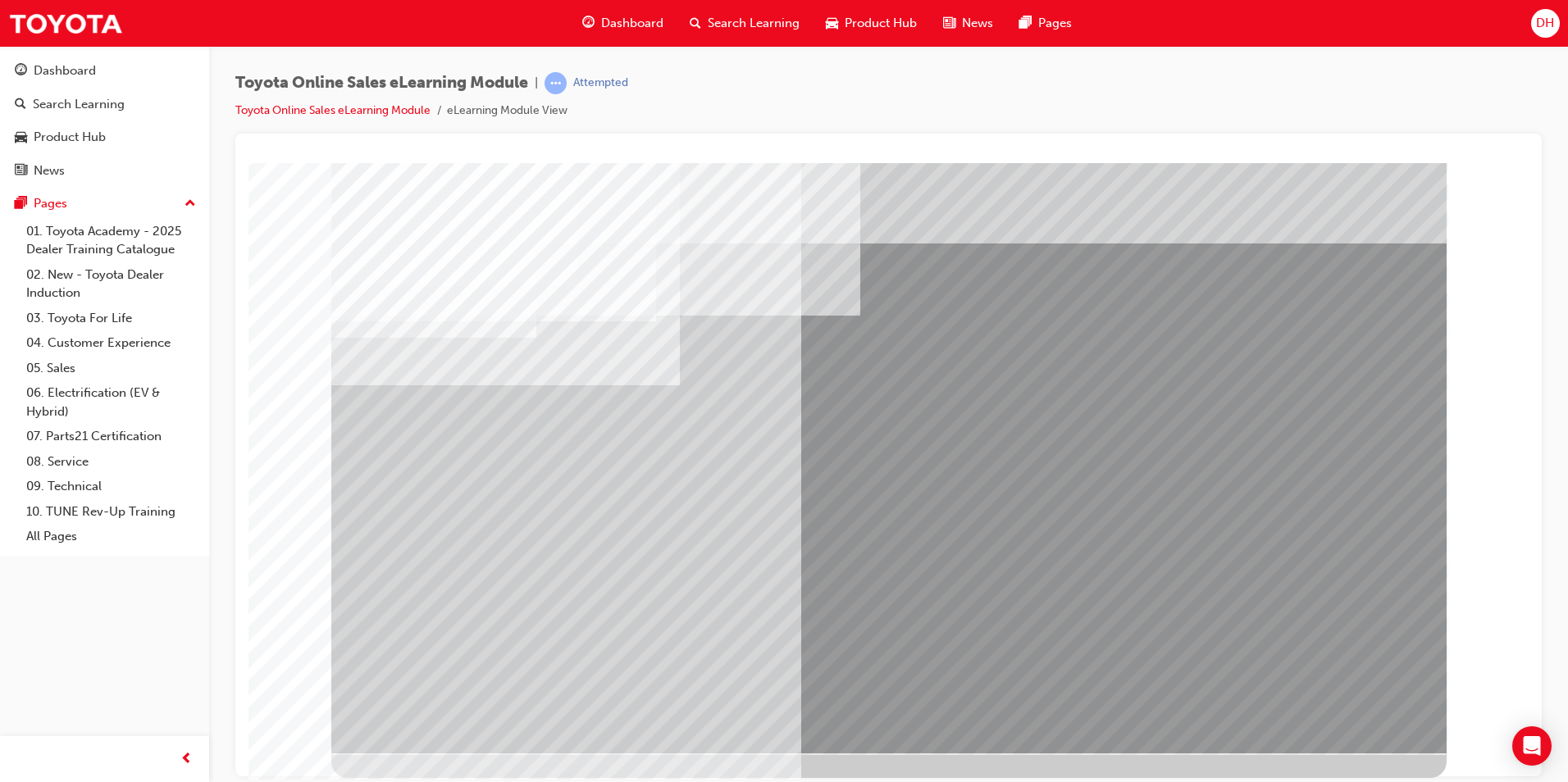 click at bounding box center [352, 3689] 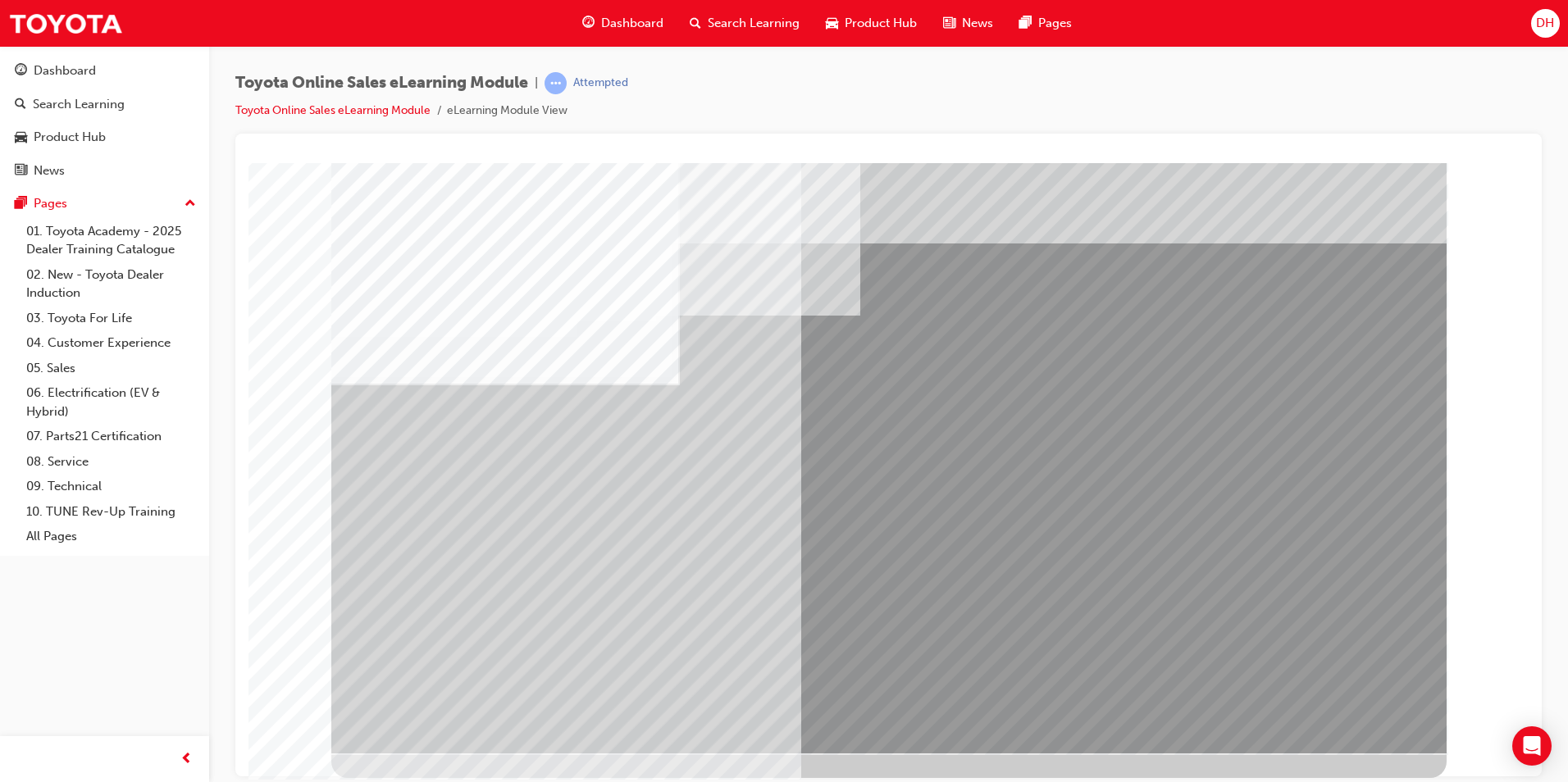 click at bounding box center [383, 4341] 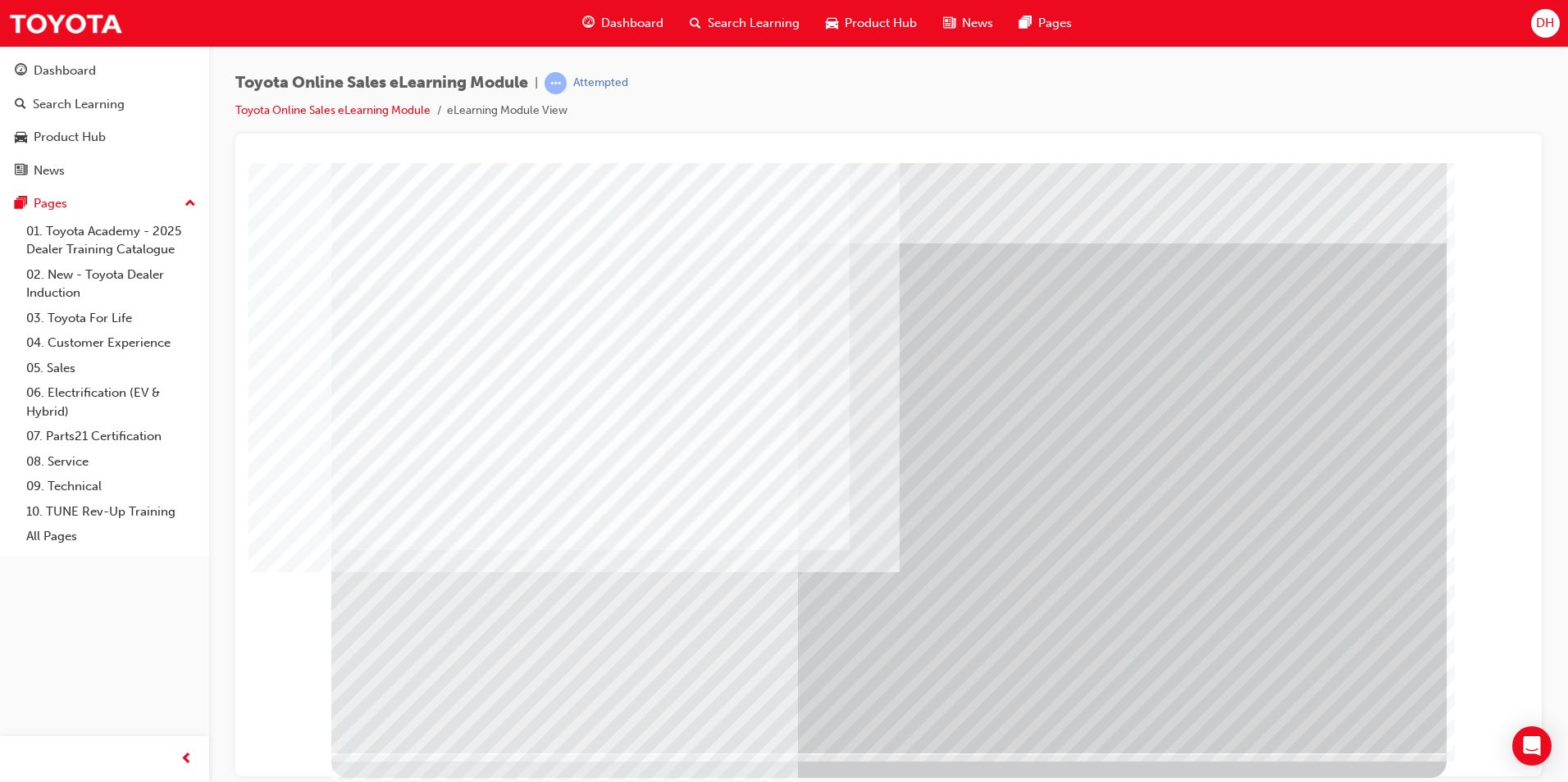 click at bounding box center (383, 3406) 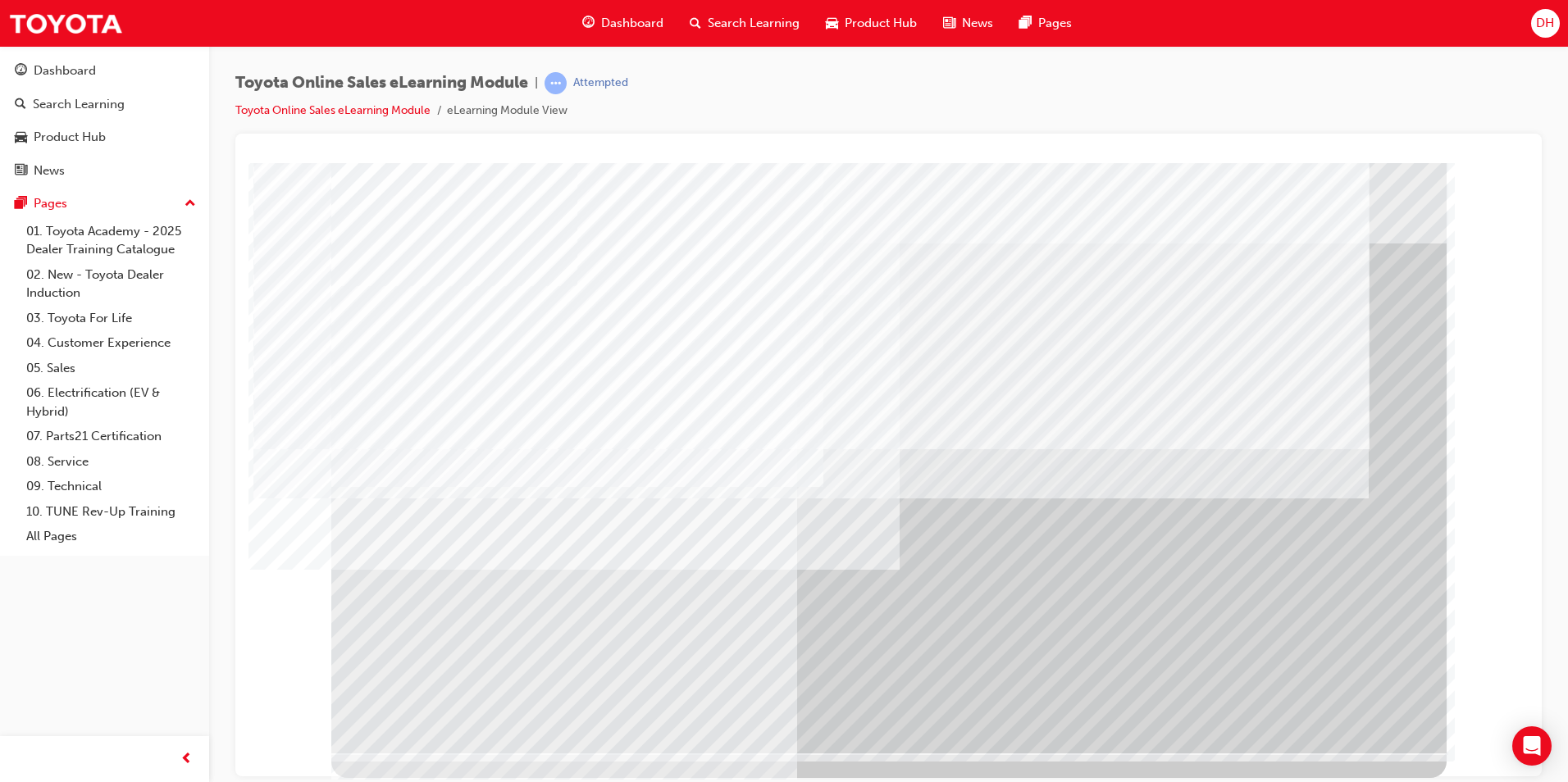 click at bounding box center (381, 3882) 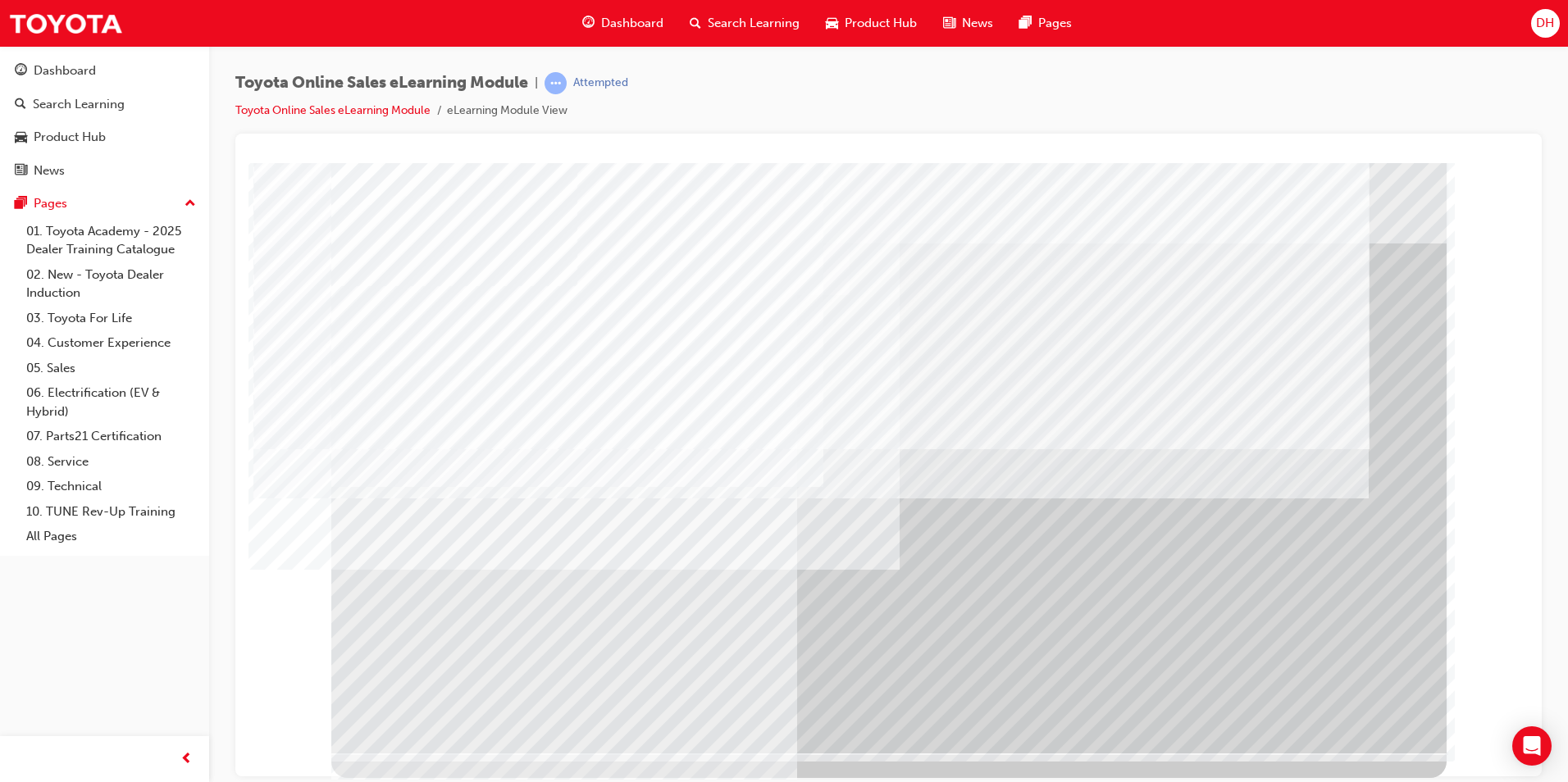 click at bounding box center (383, 3118) 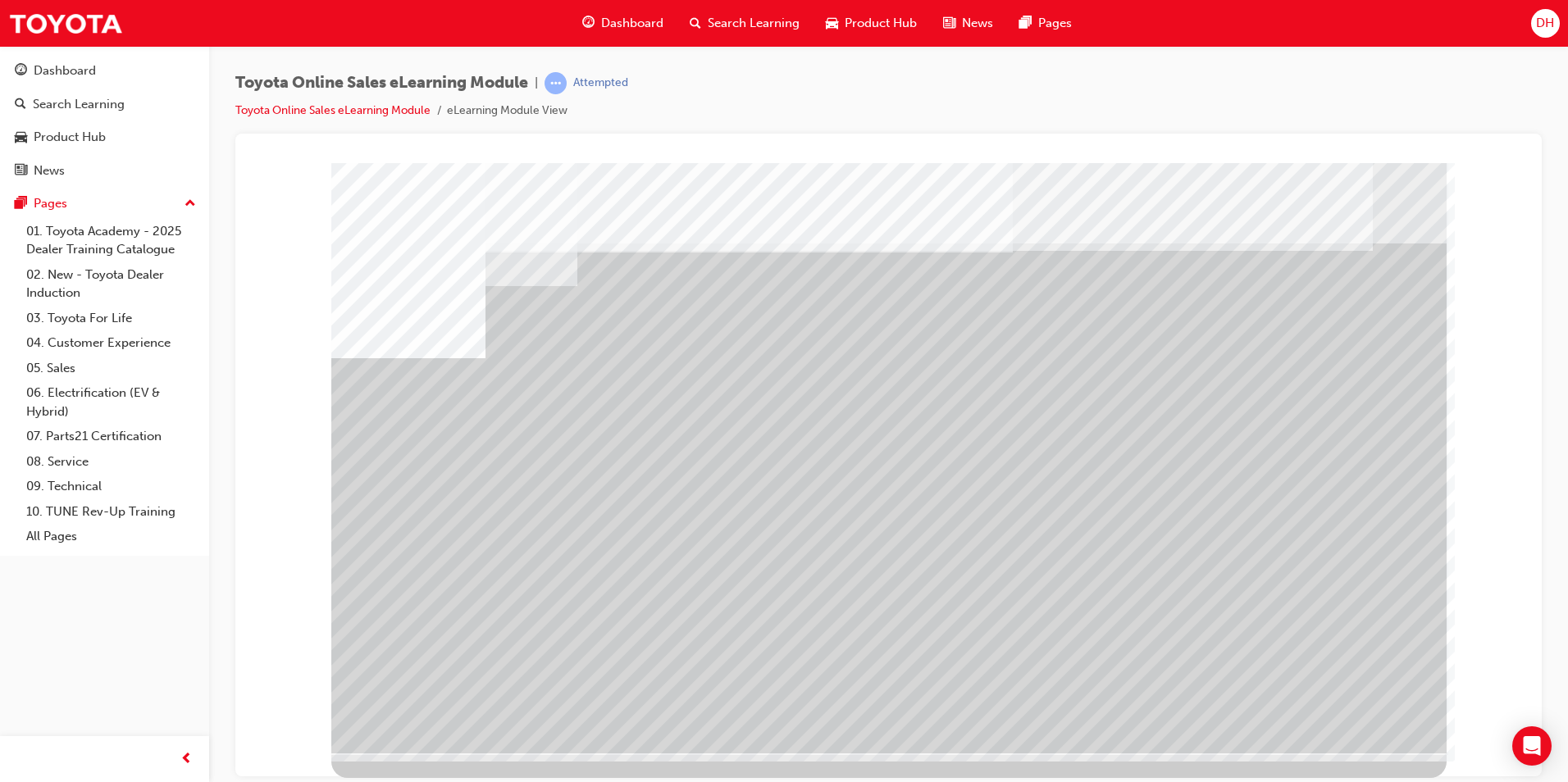 click at bounding box center (405, 3917) 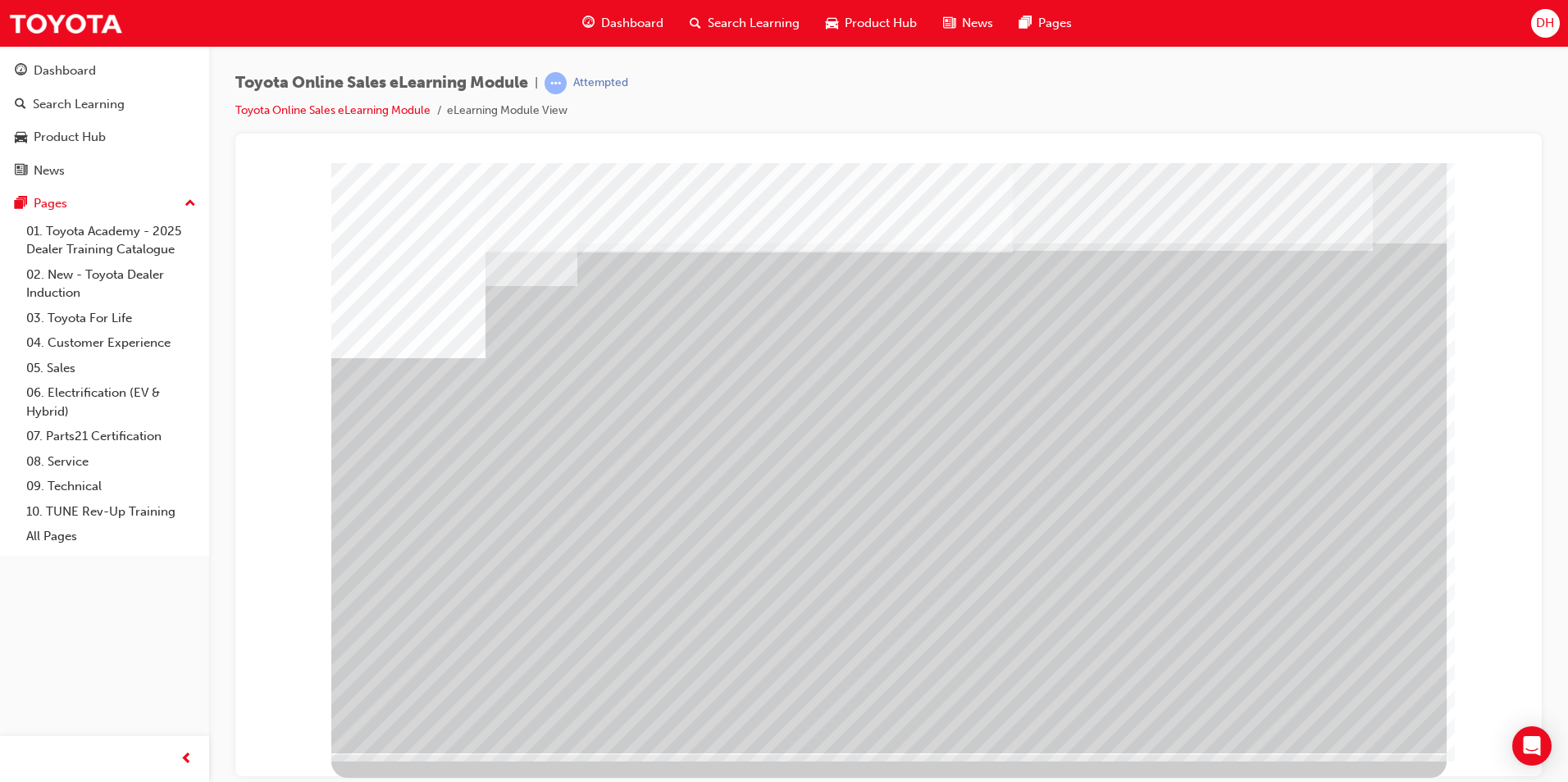 click at bounding box center (405, 4090) 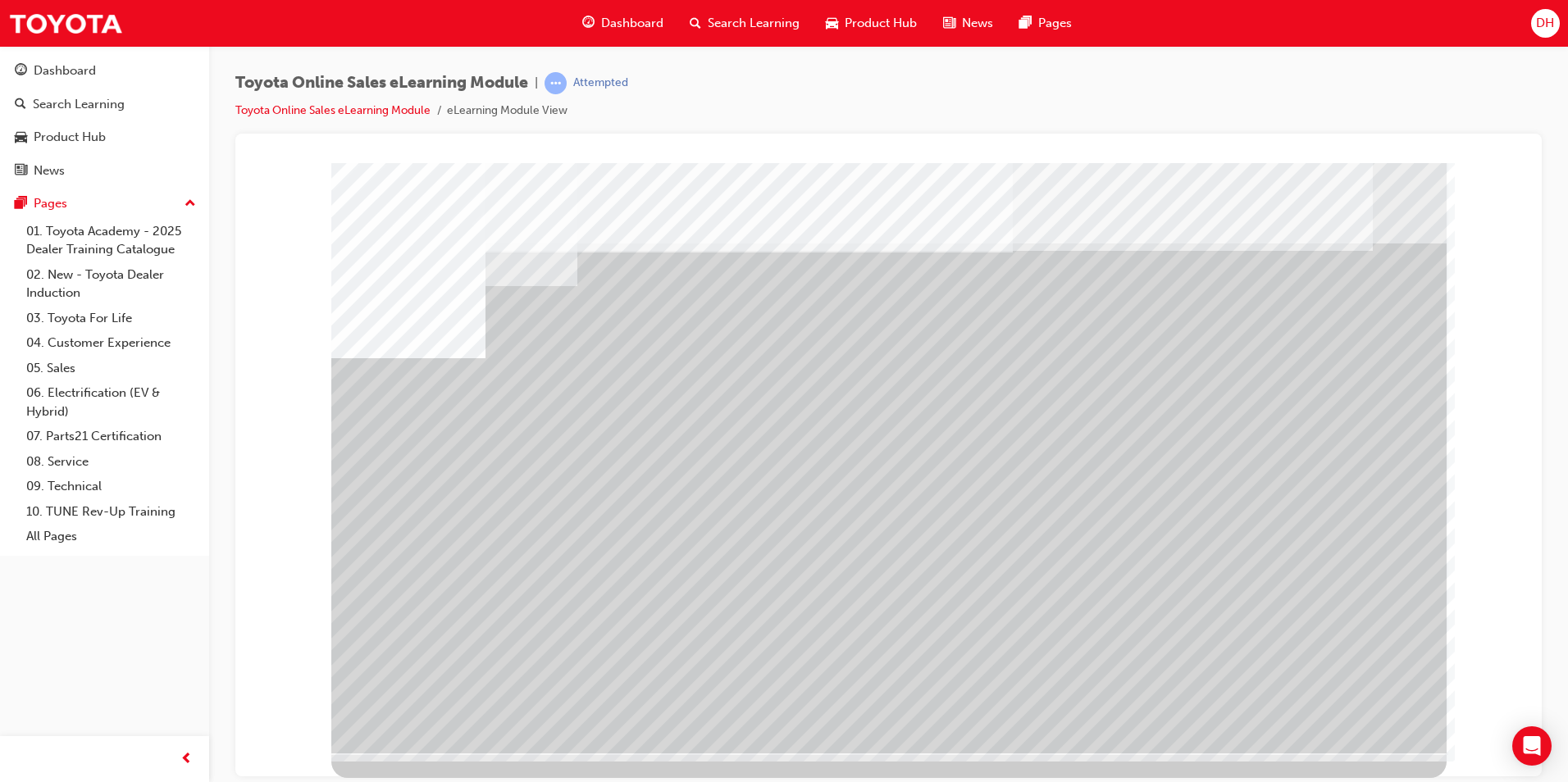 click at bounding box center (405, 4147) 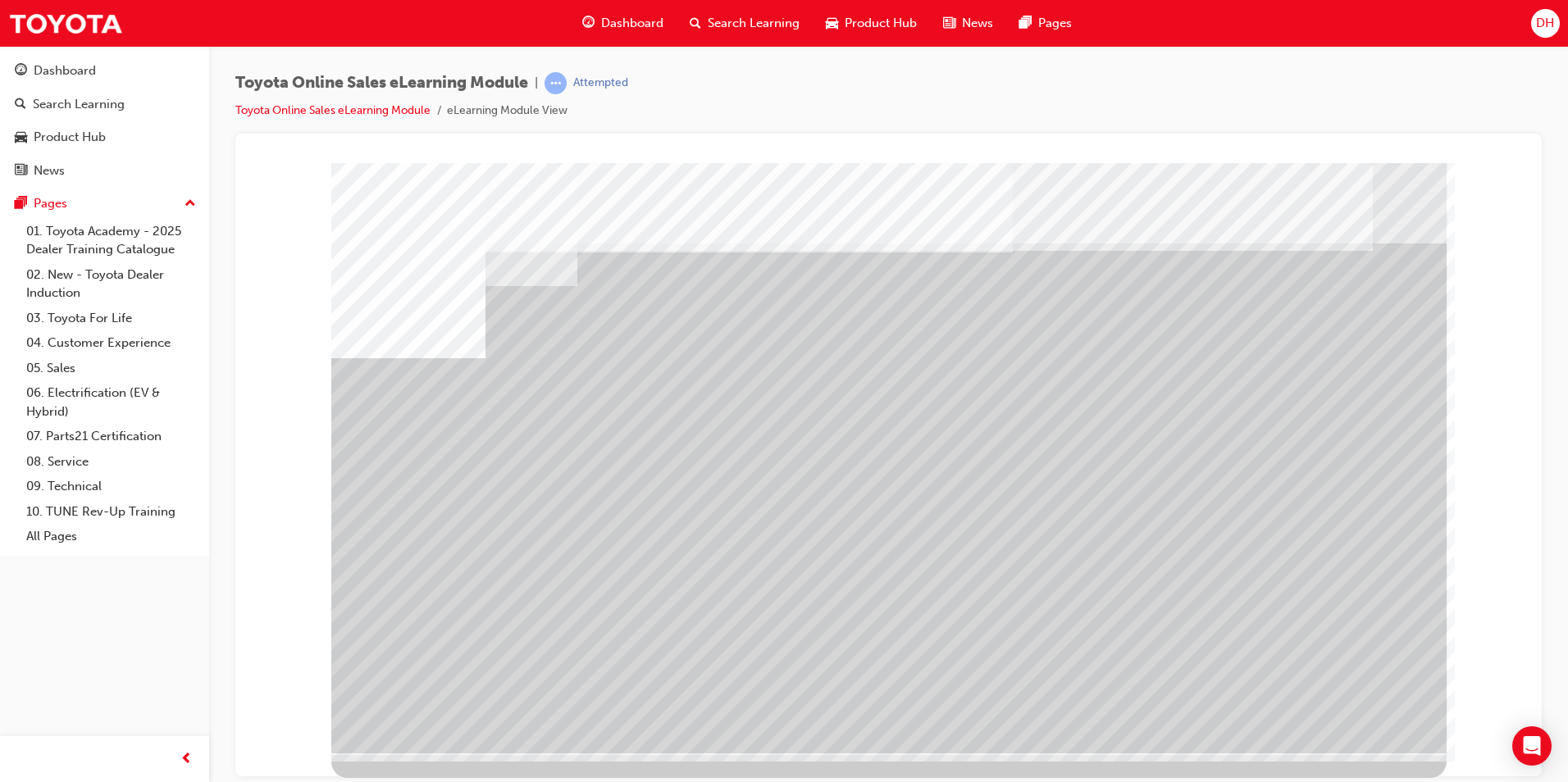 click at bounding box center [405, 4204] 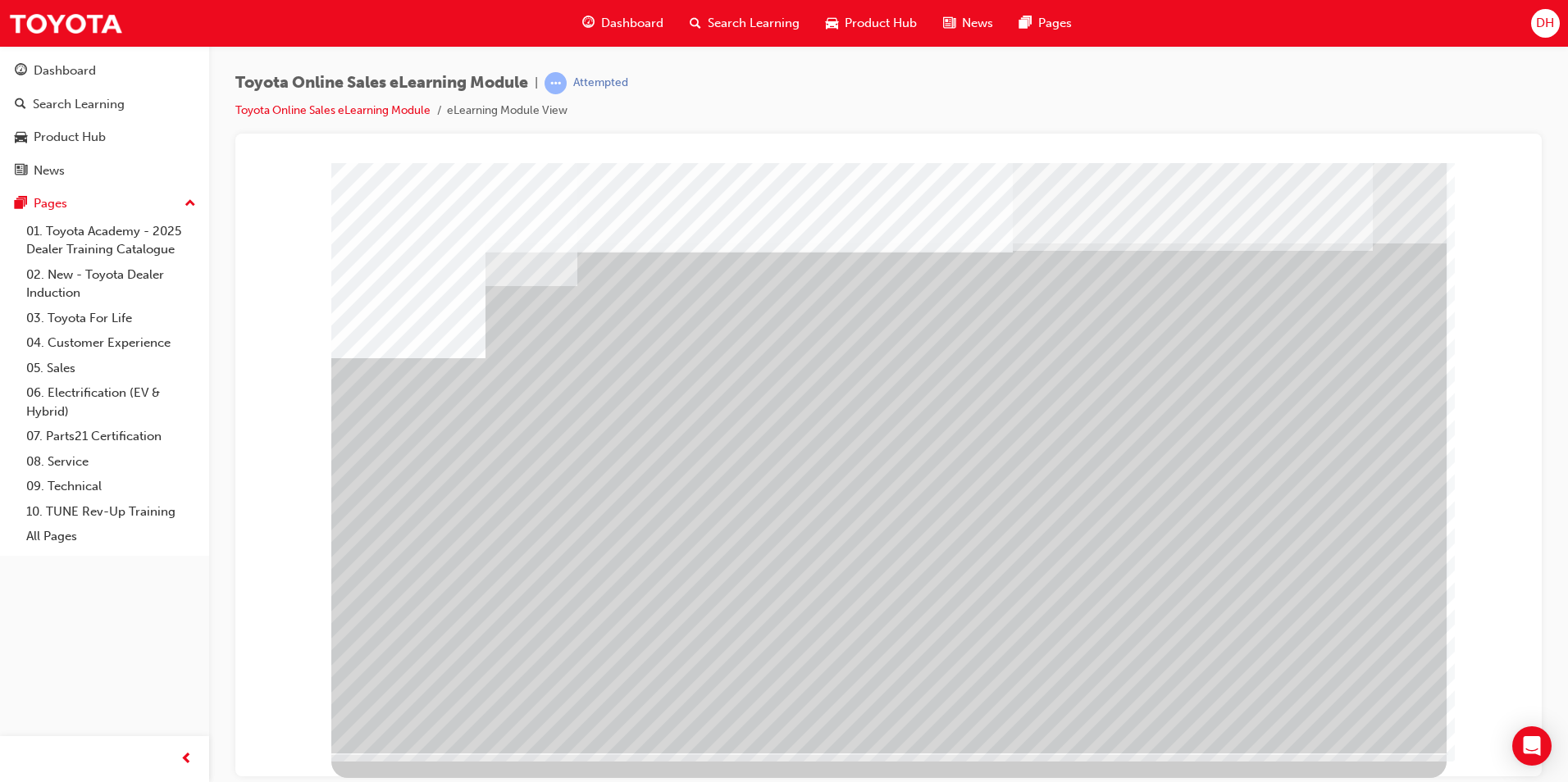 click at bounding box center (383, 6945) 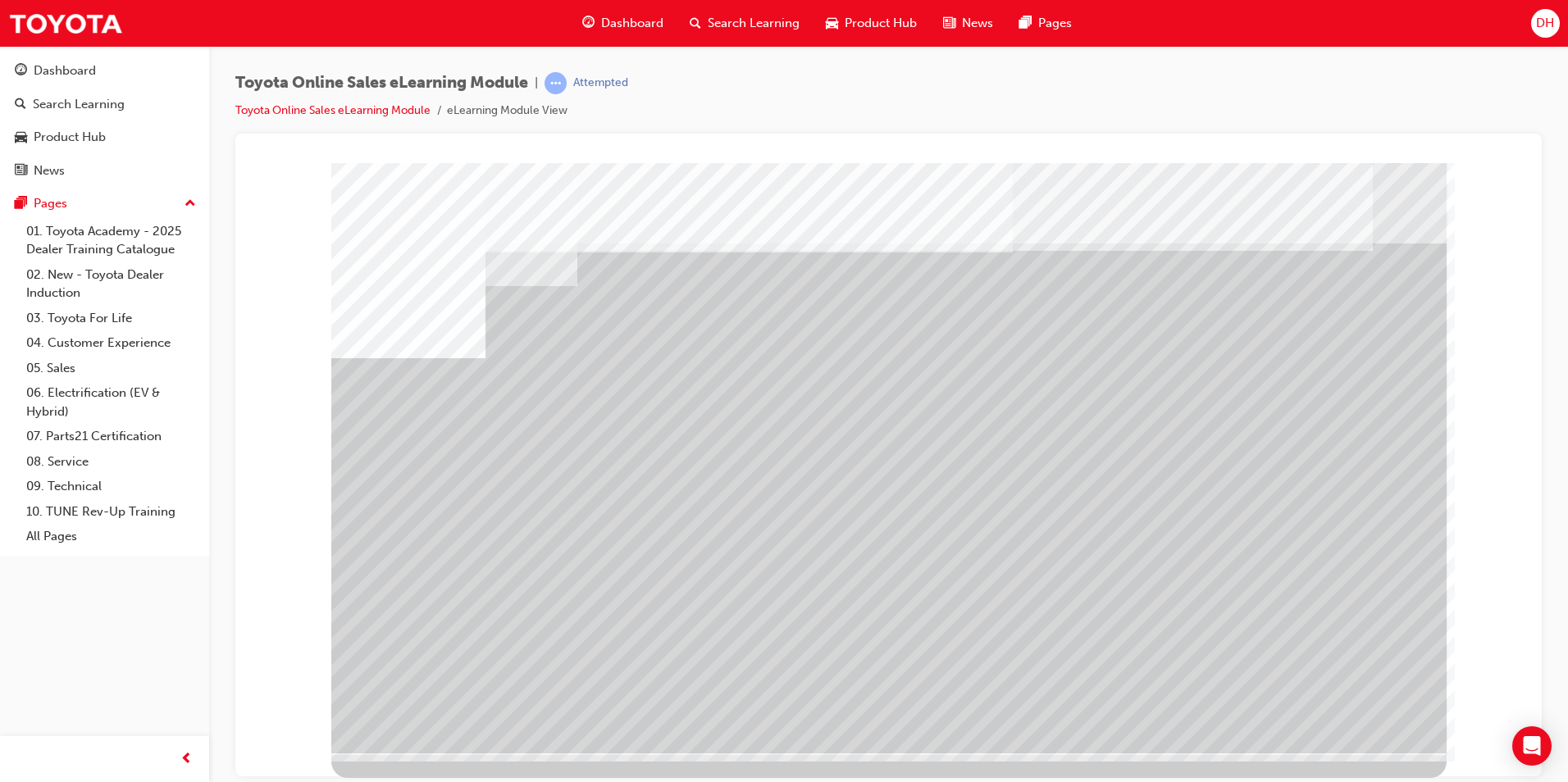 click at bounding box center (383, 6832) 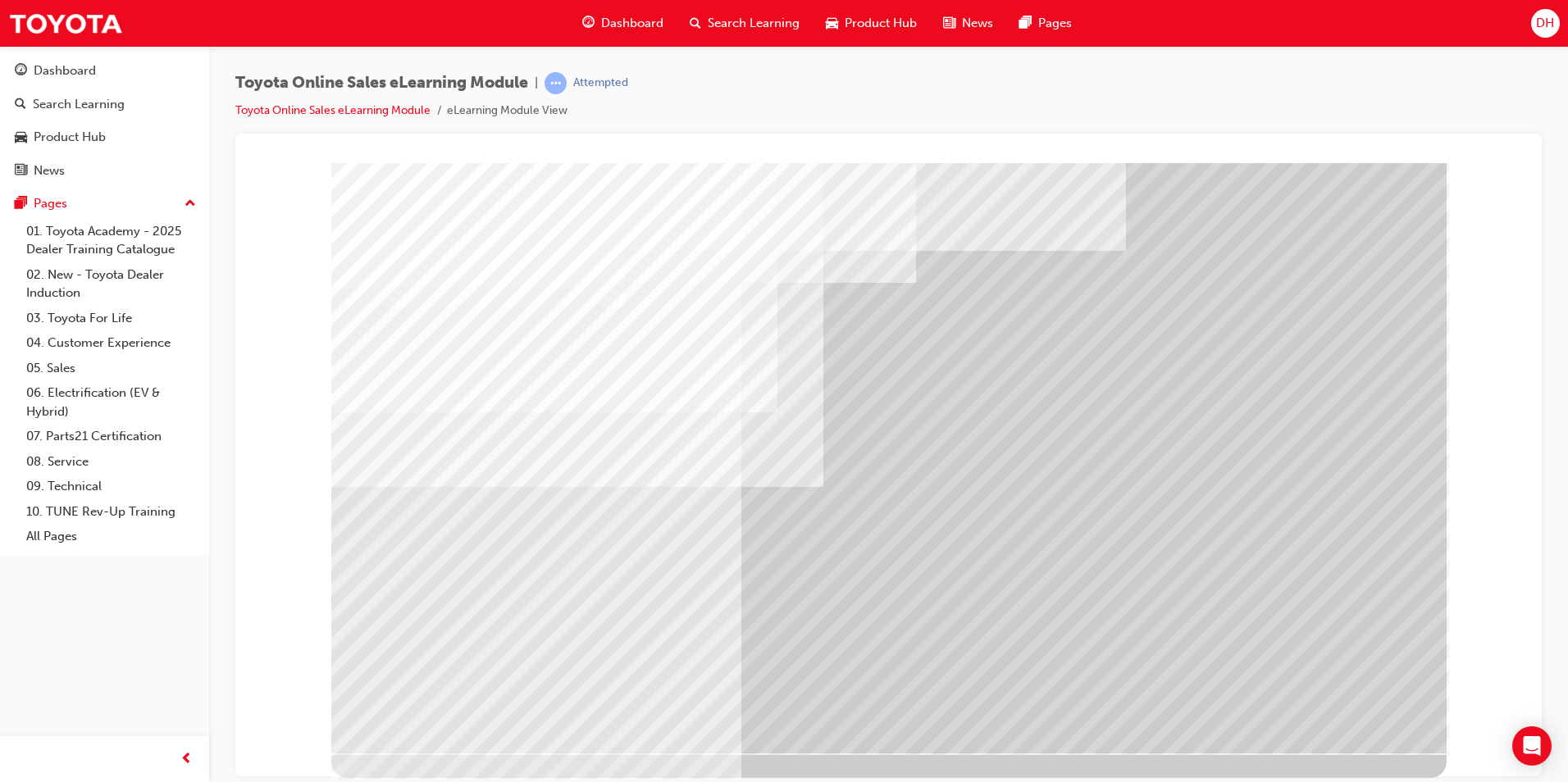 click at bounding box center (383, 3768) 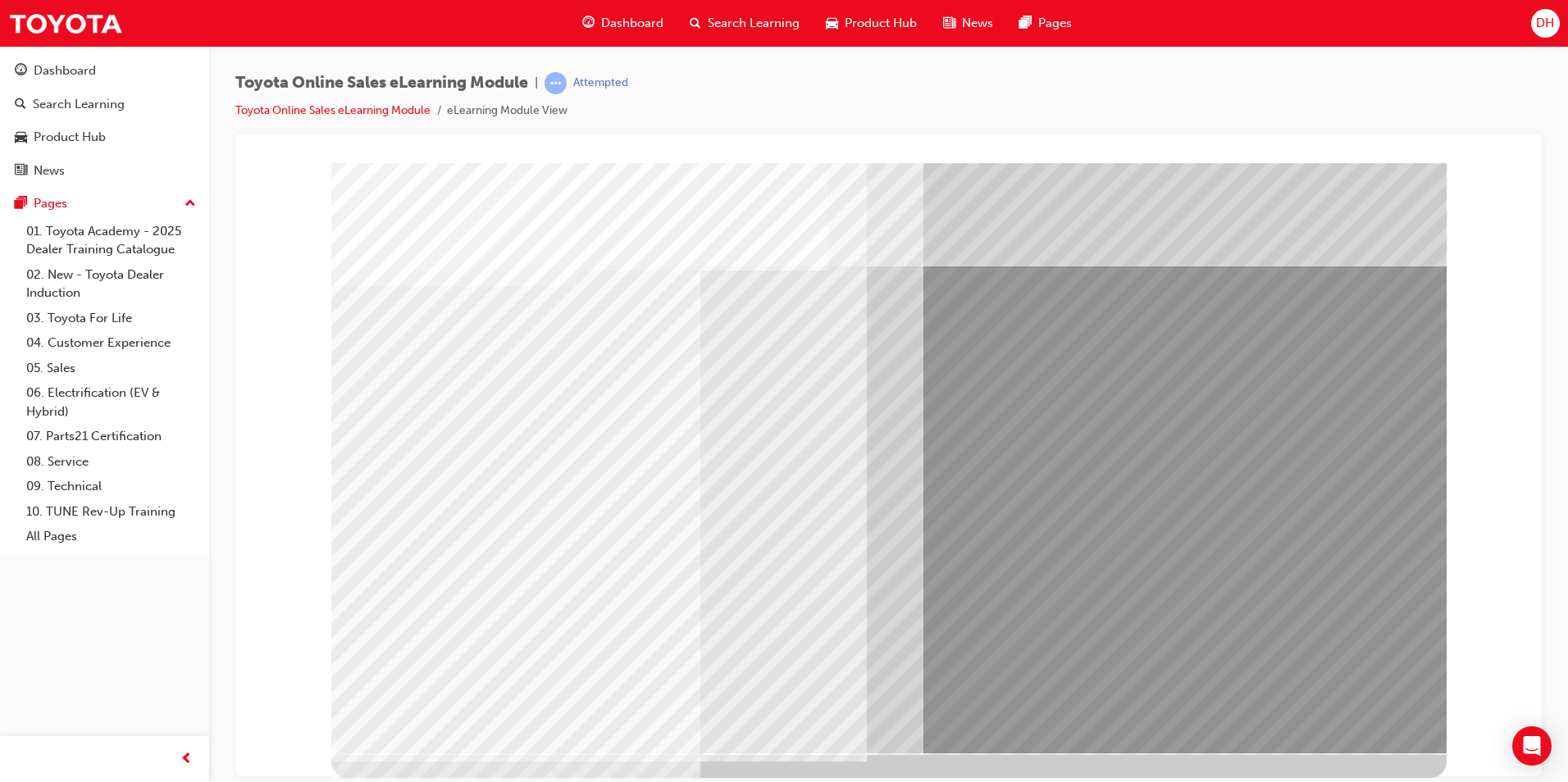 click at bounding box center [393, 3622] 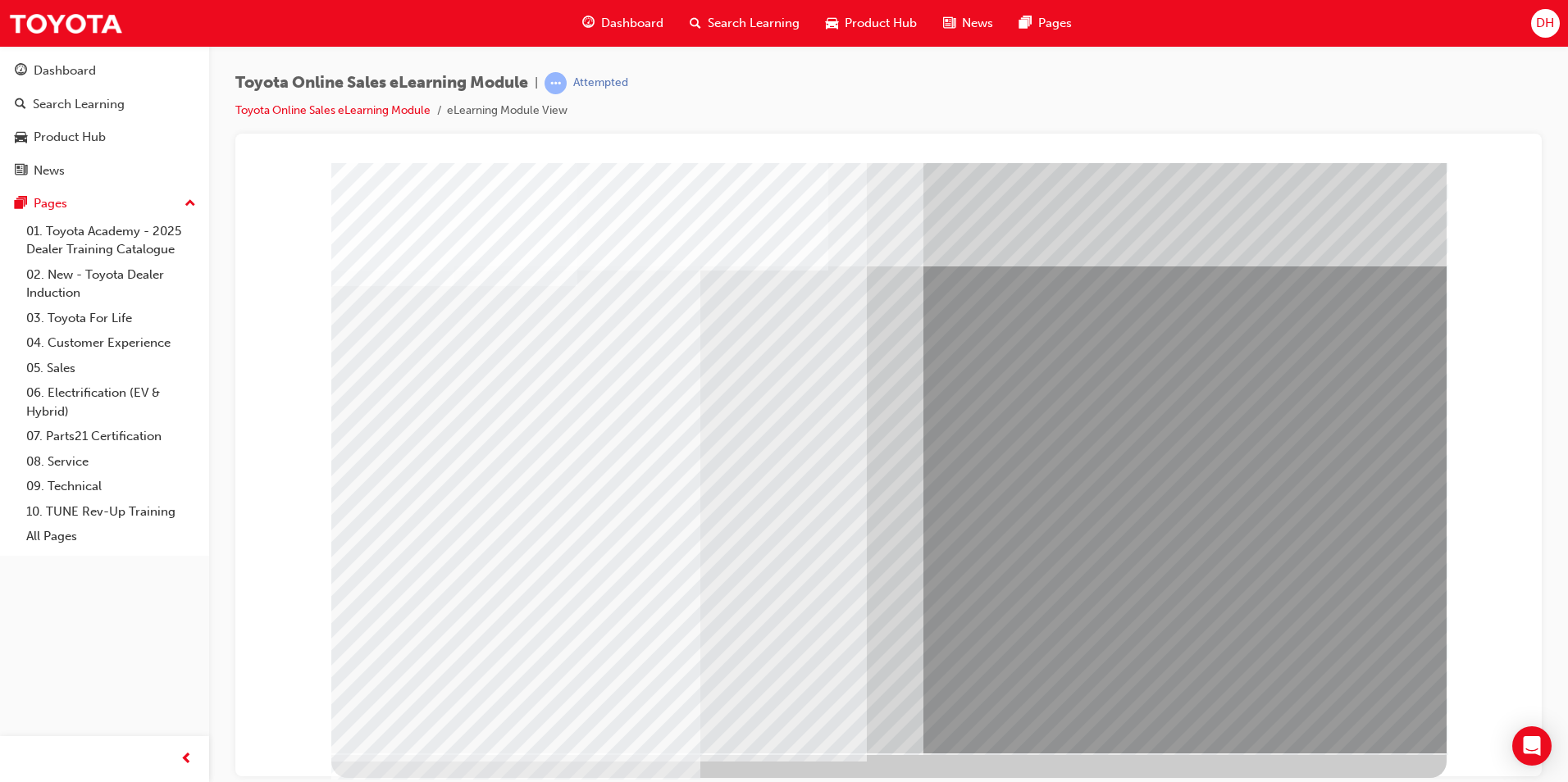 click at bounding box center [383, 2812] 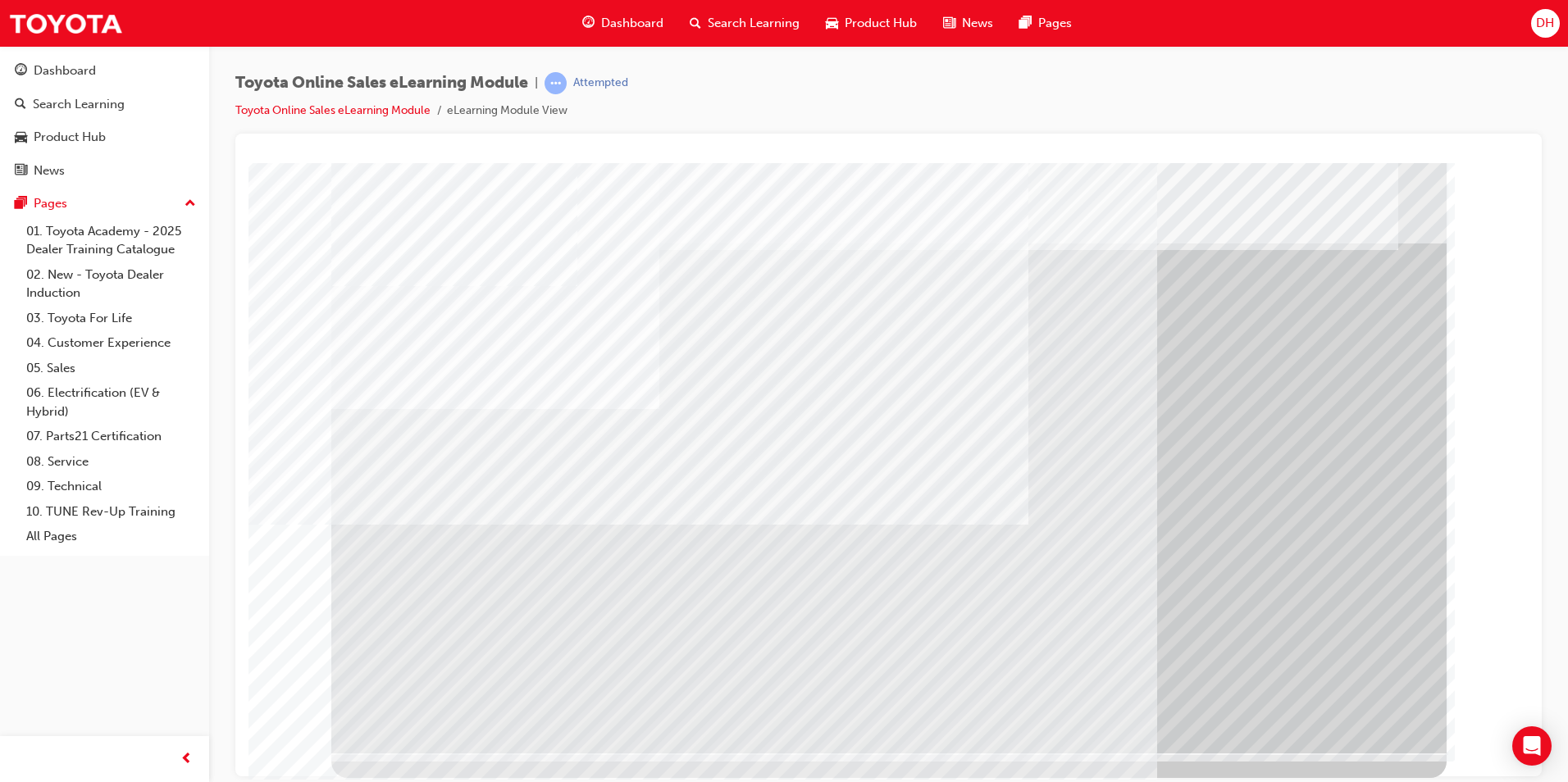 click at bounding box center (495, 2381) 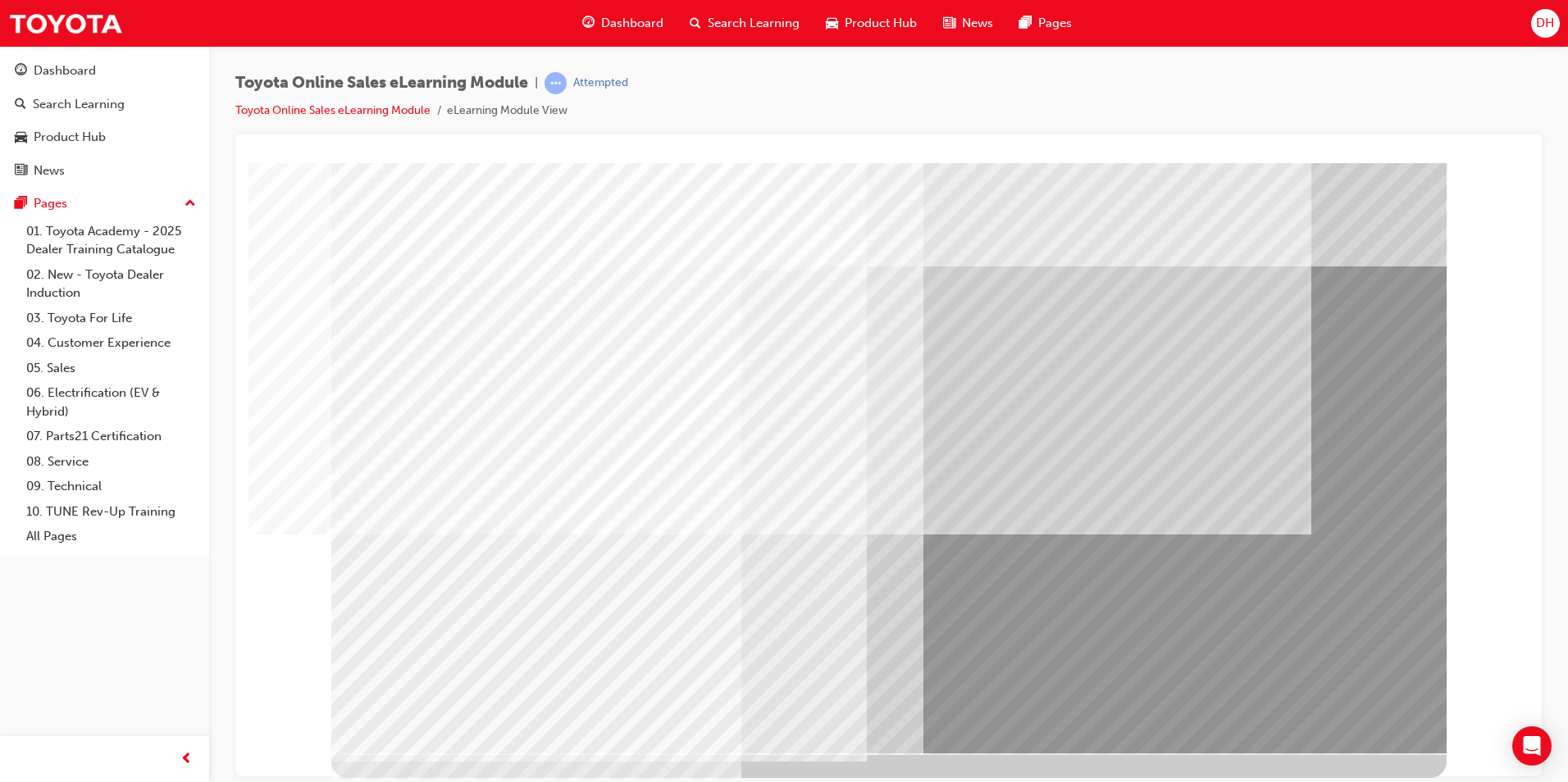 click at bounding box center (499, 3967) 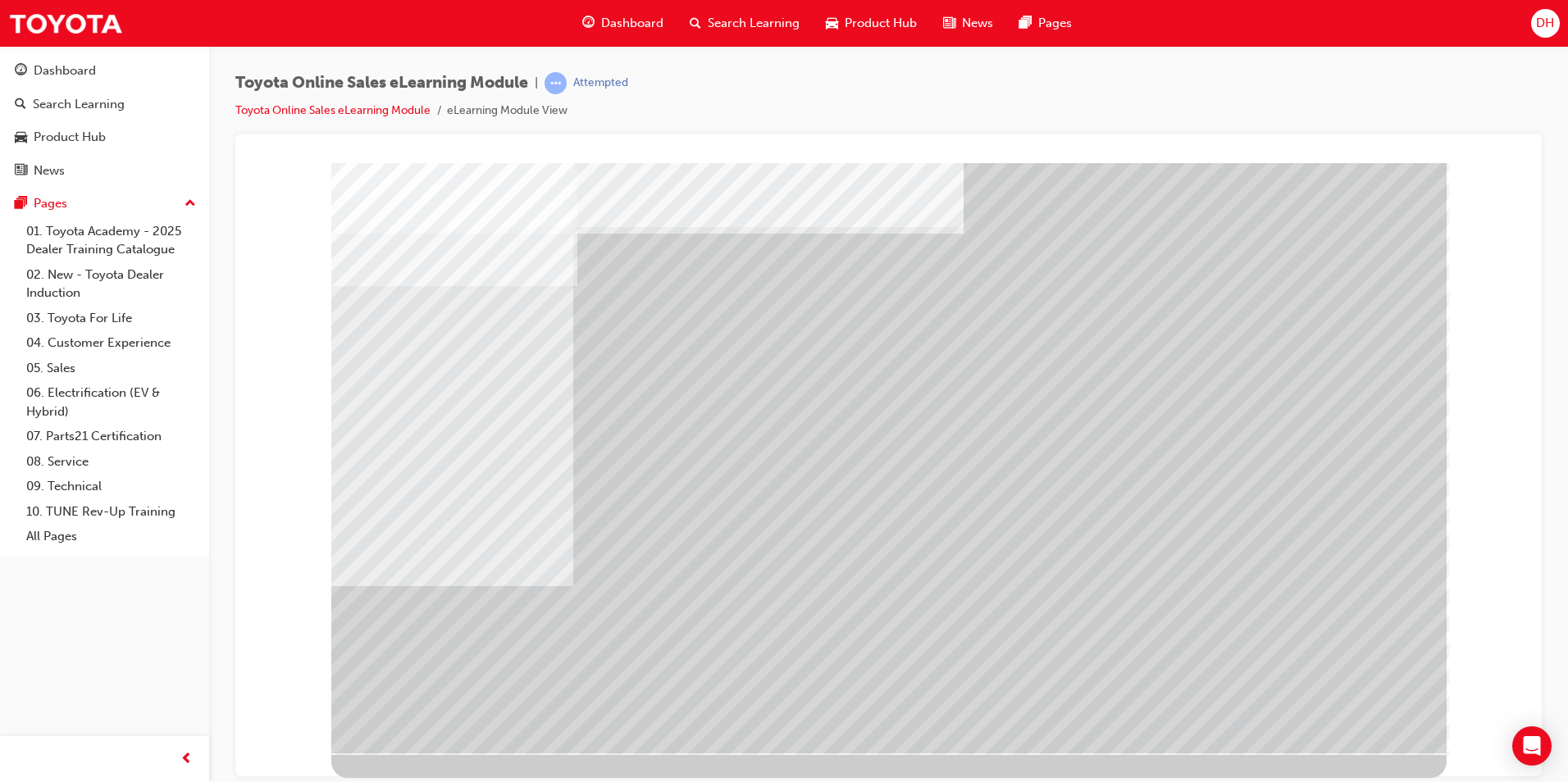 click at bounding box center (383, 2626) 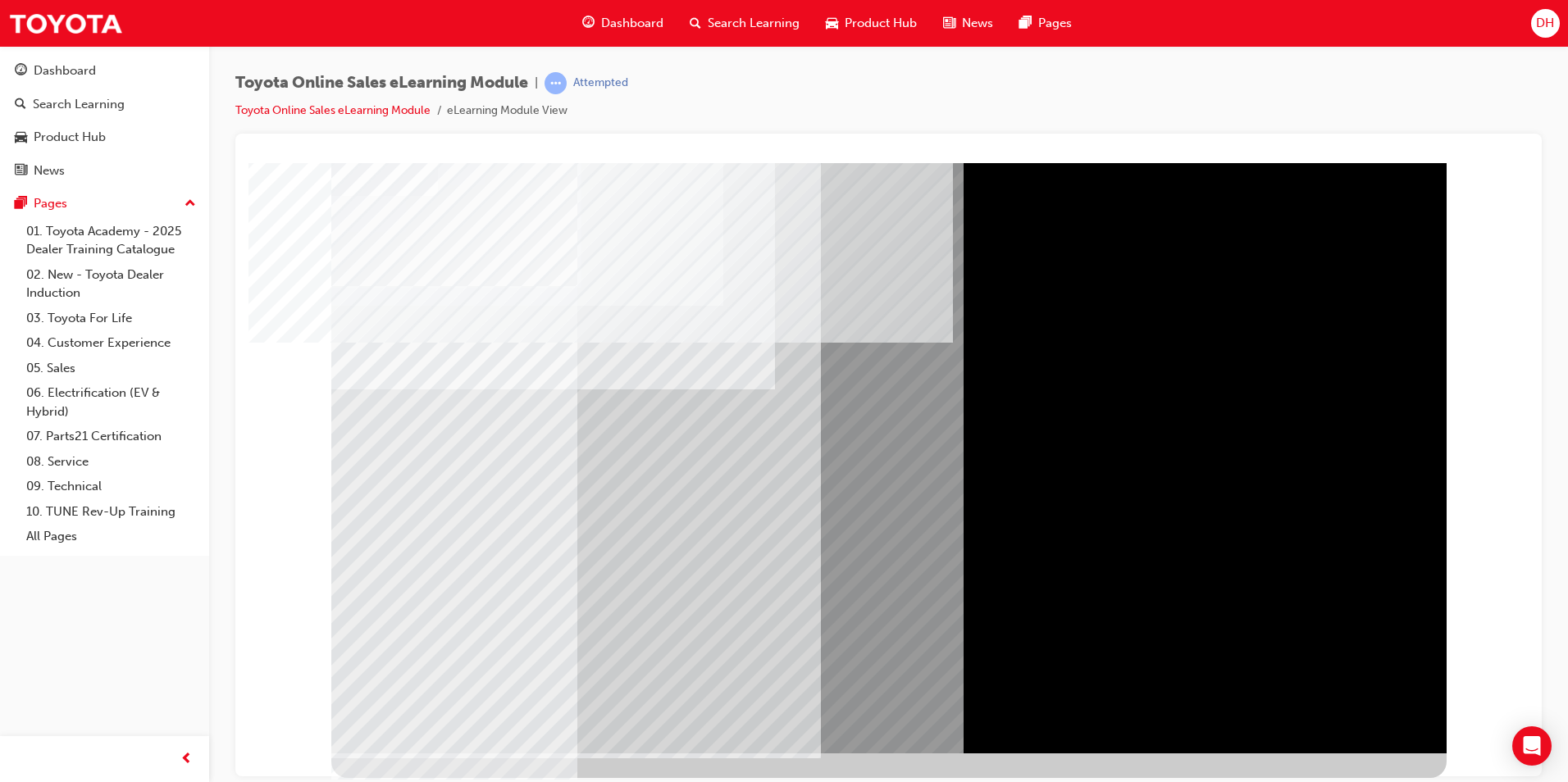 click at bounding box center (368, 2072) 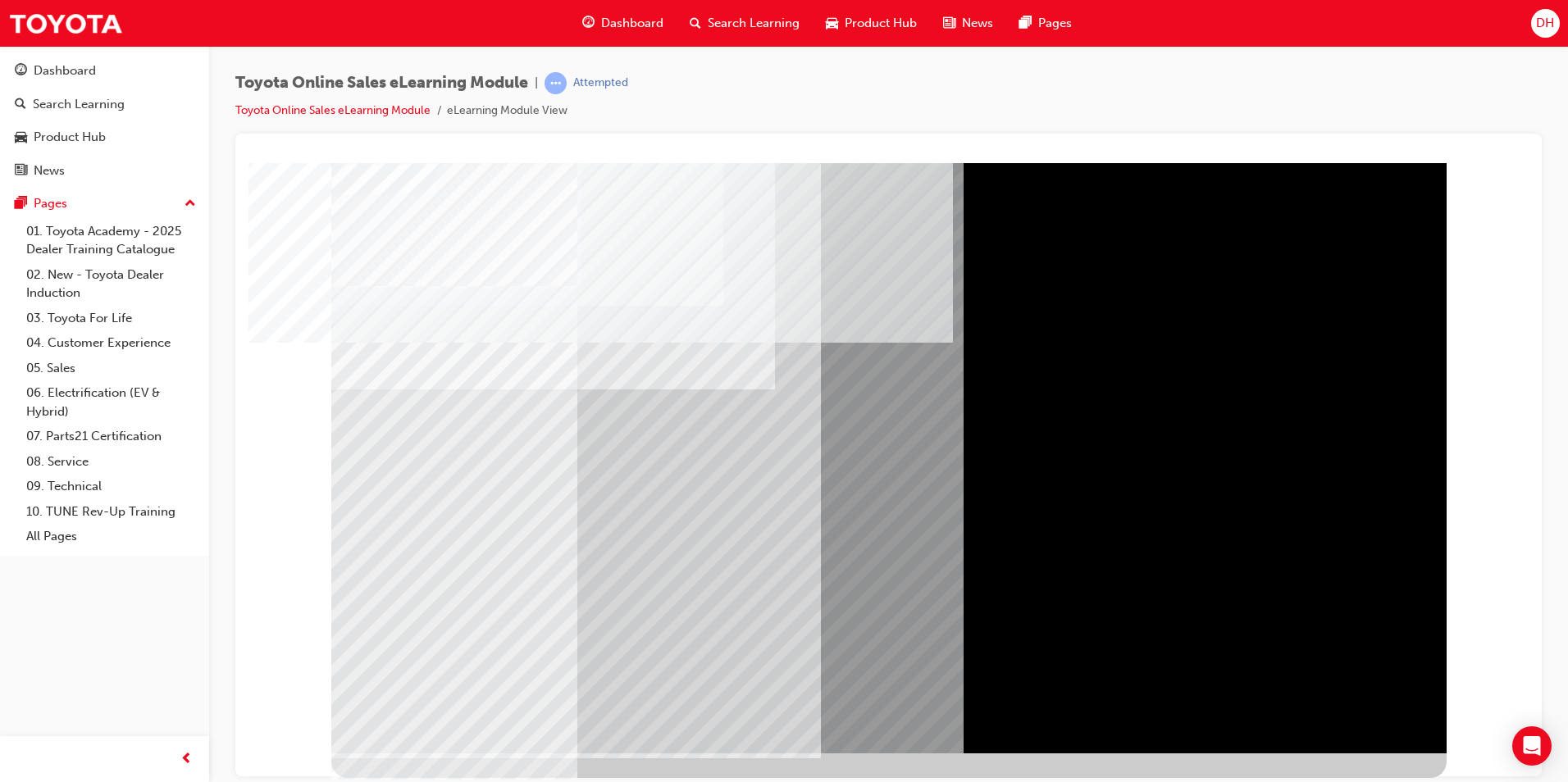 click at bounding box center (383, 3849) 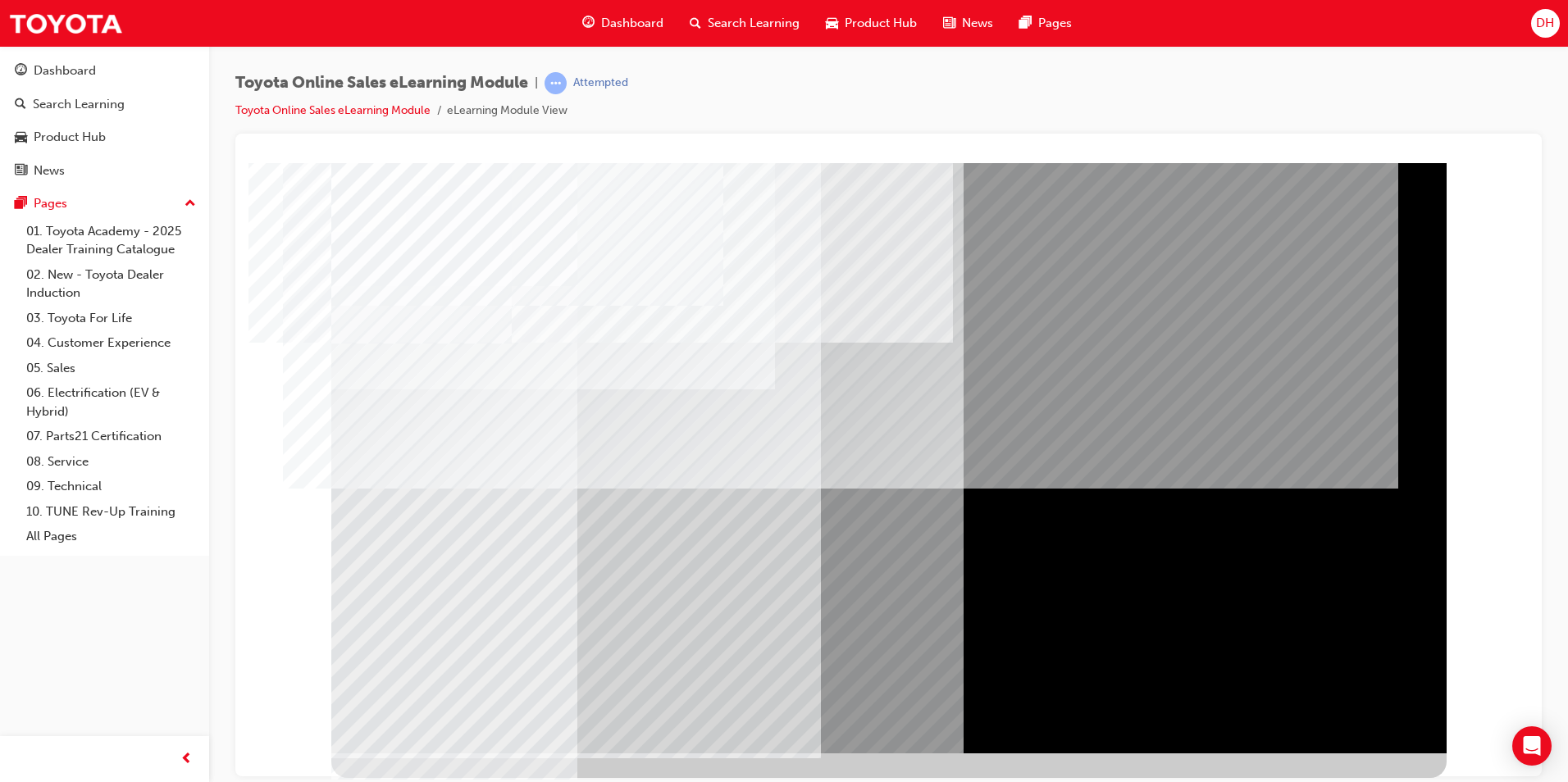 click at bounding box center [347, 4226] 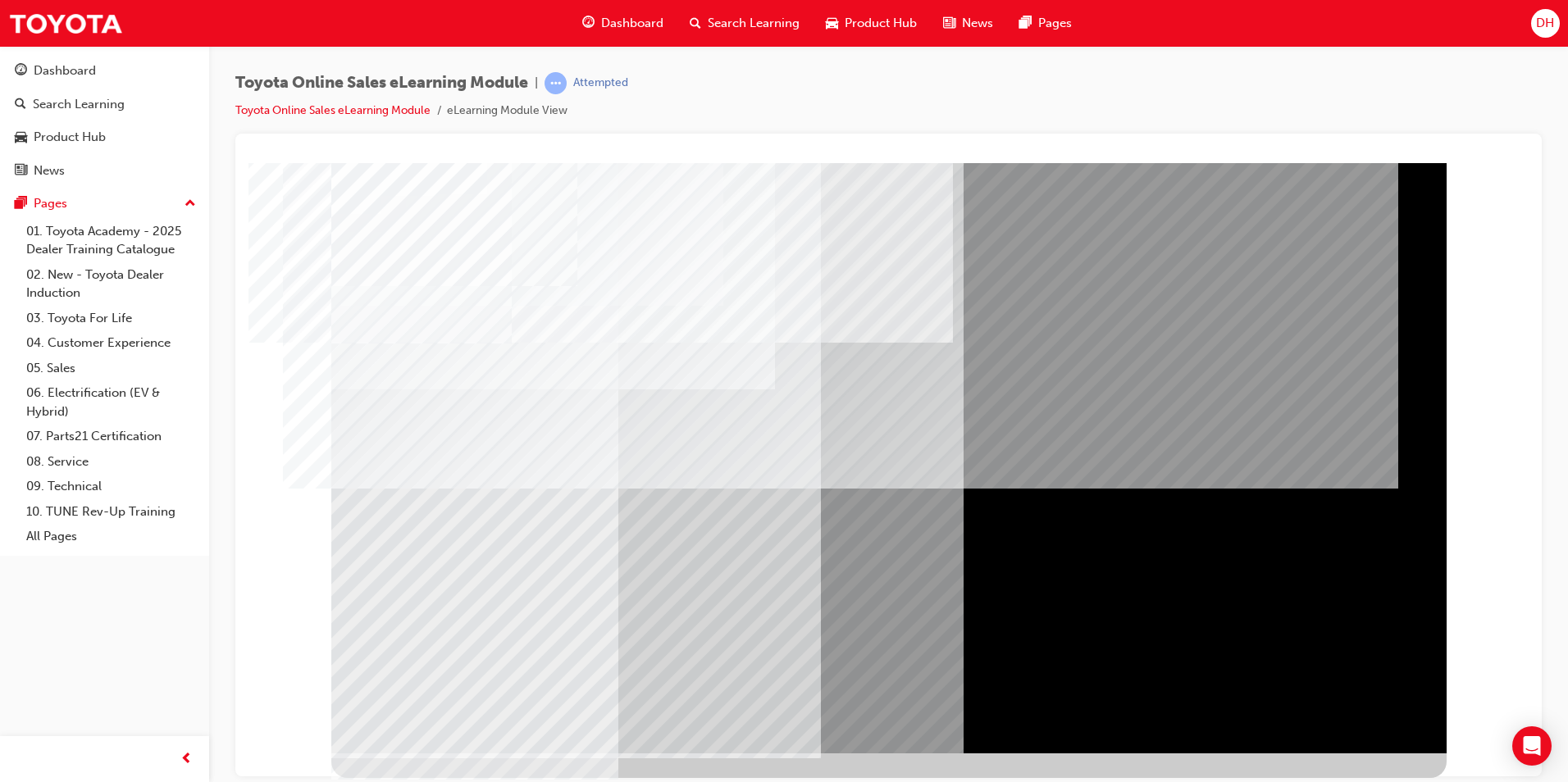 click at bounding box center (383, 4289) 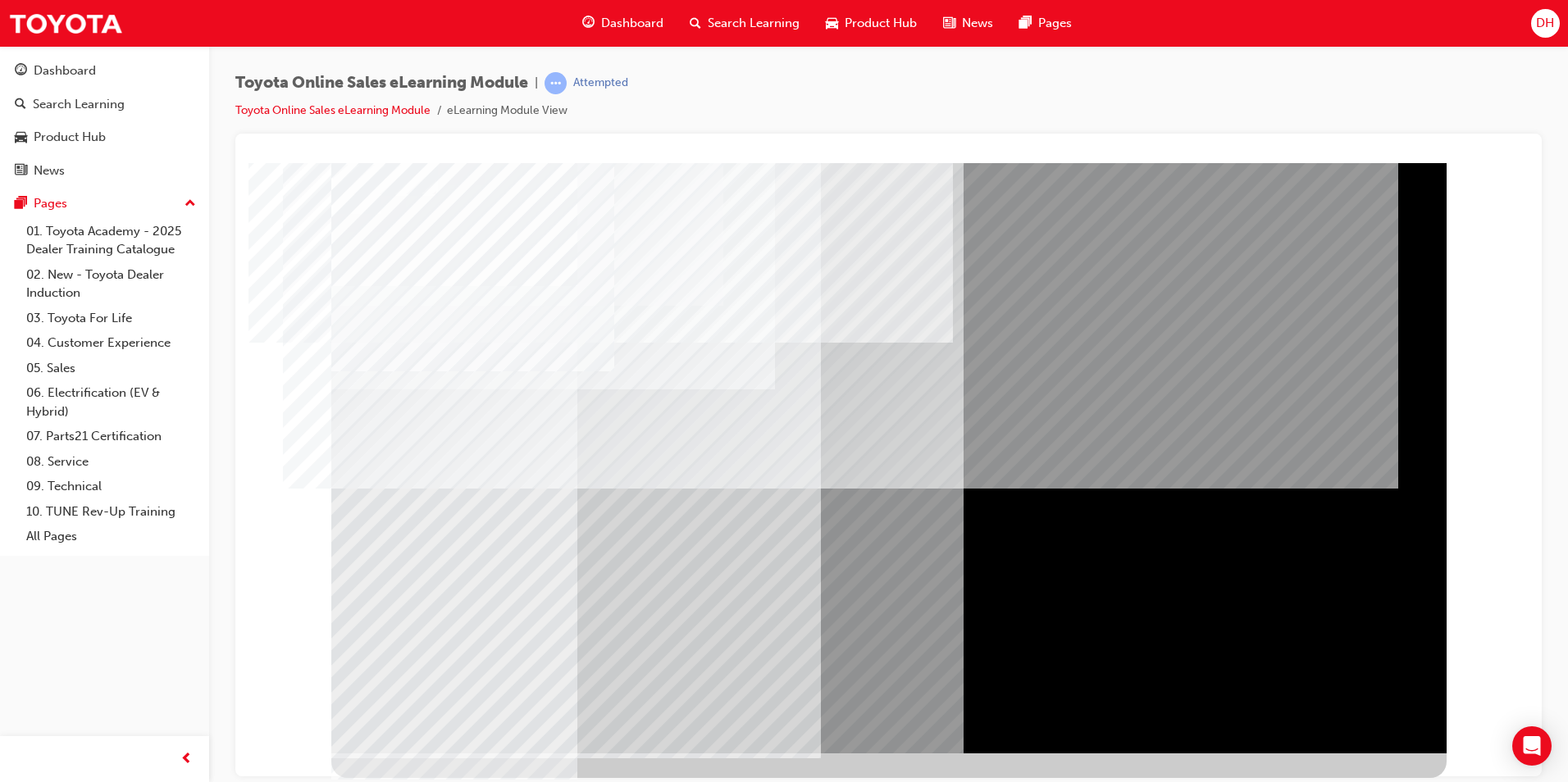 click at bounding box center (383, 4311) 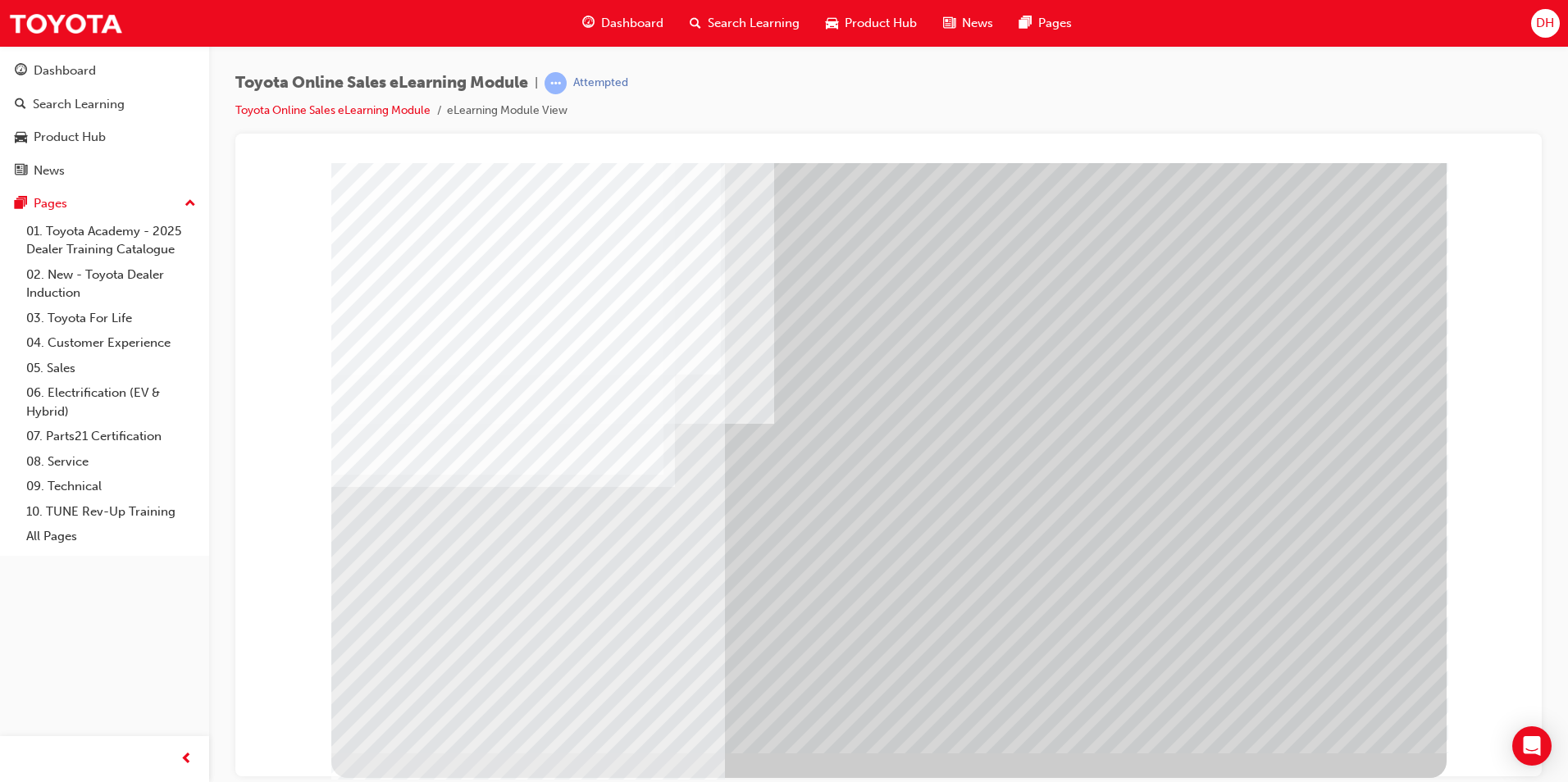 click at bounding box center [383, 5016] 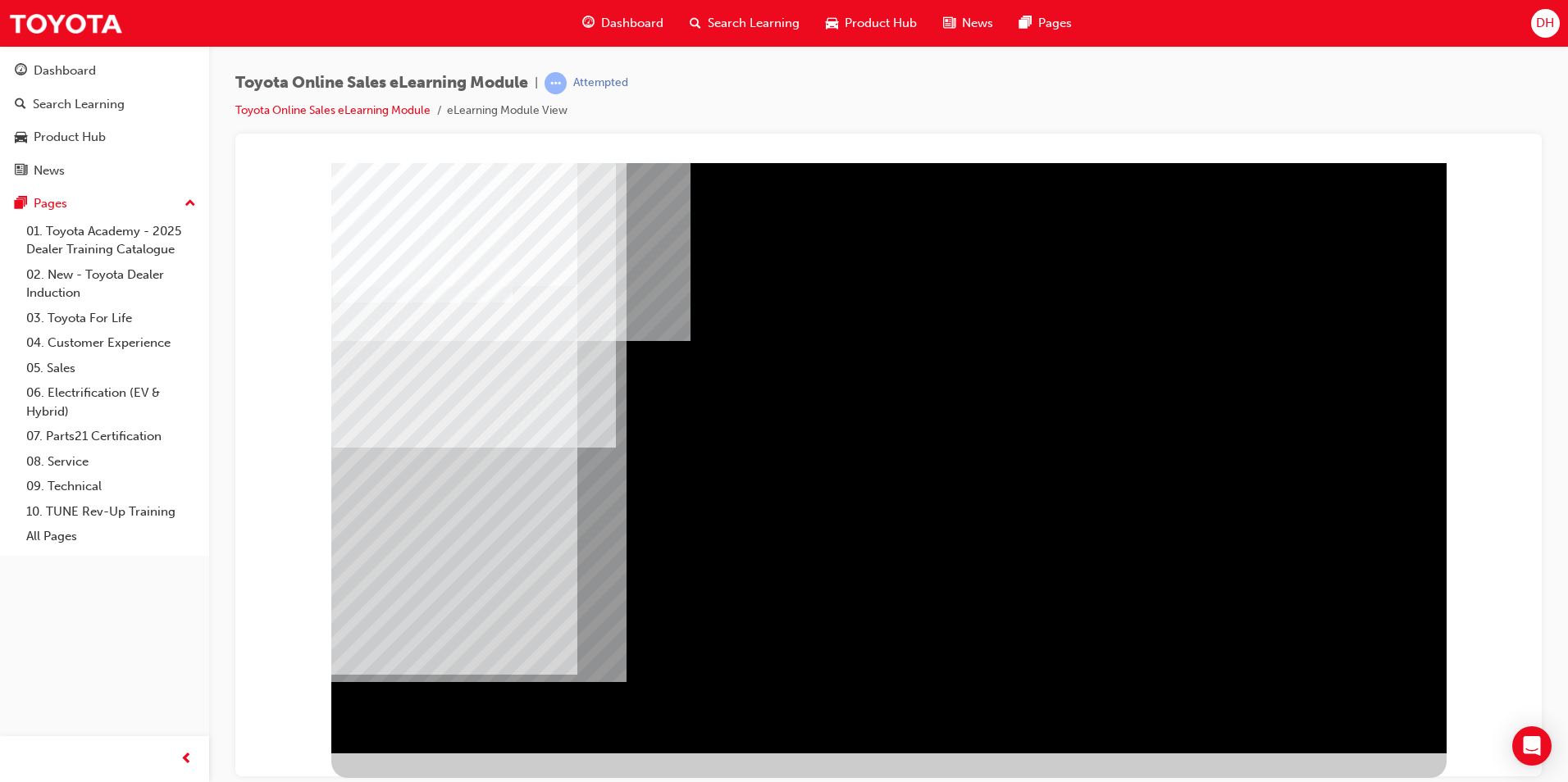 click at bounding box center [422, 2305] 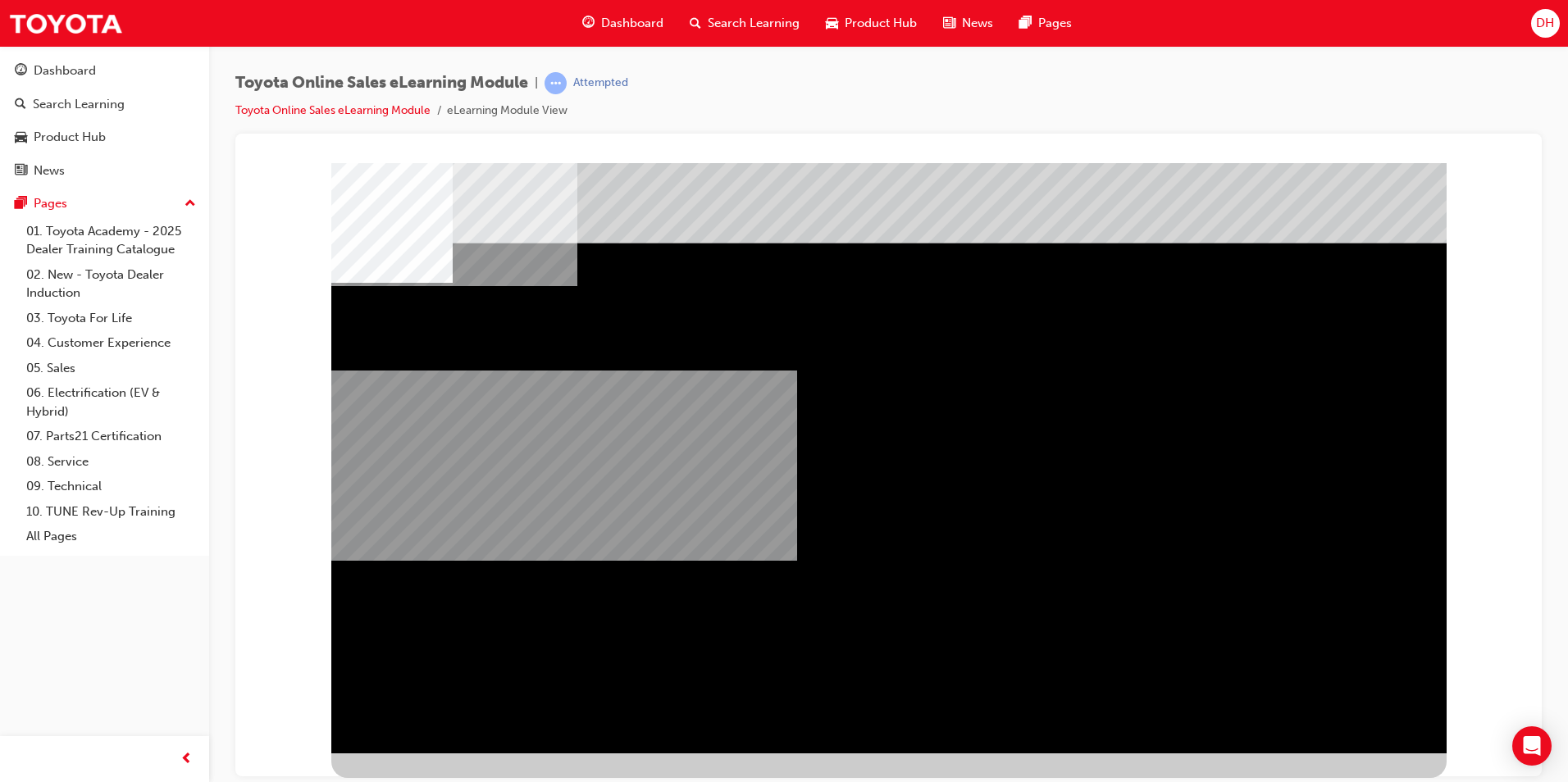 click at bounding box center [383, 2104] 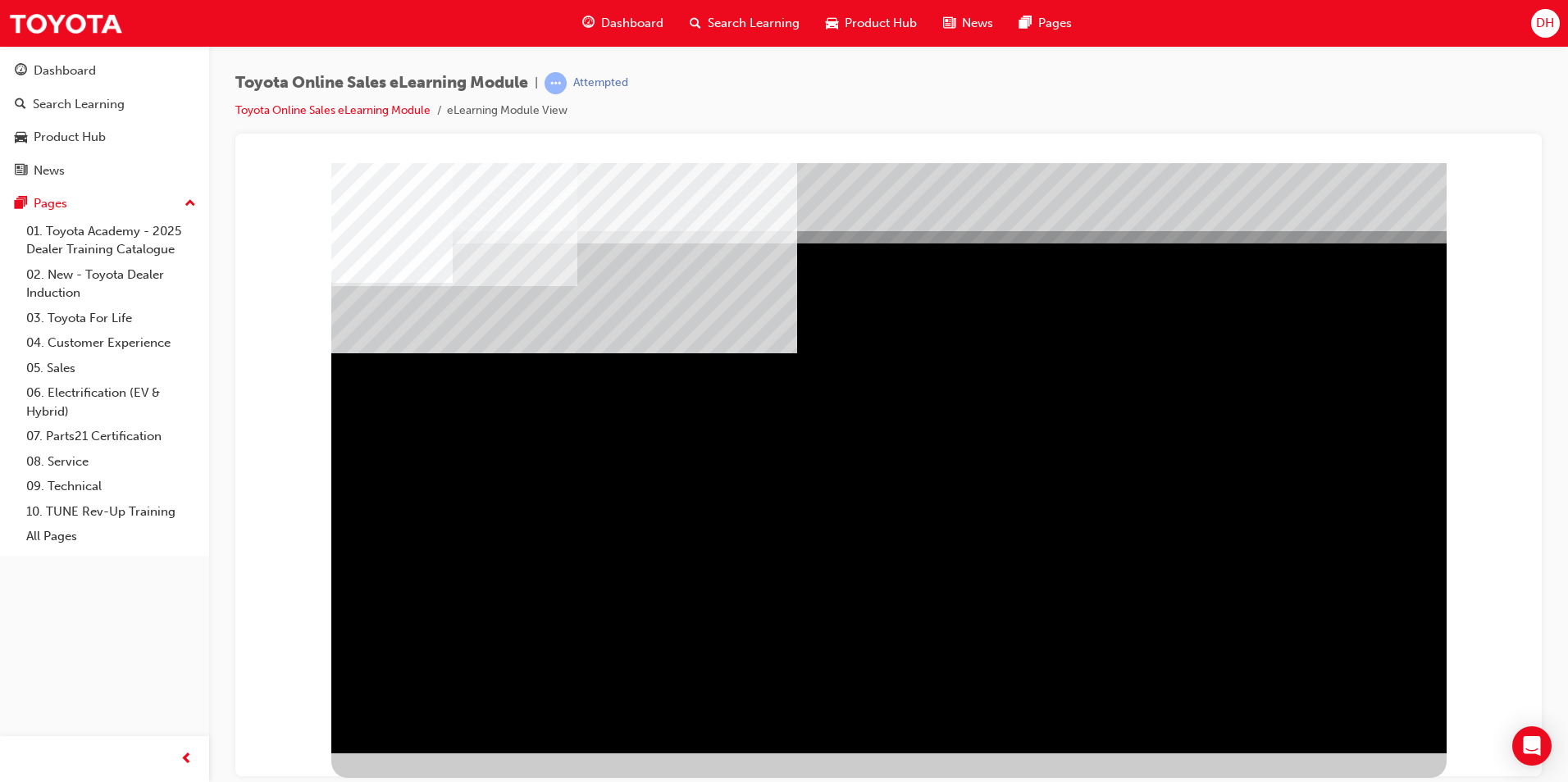 click at bounding box center [383, 1991] 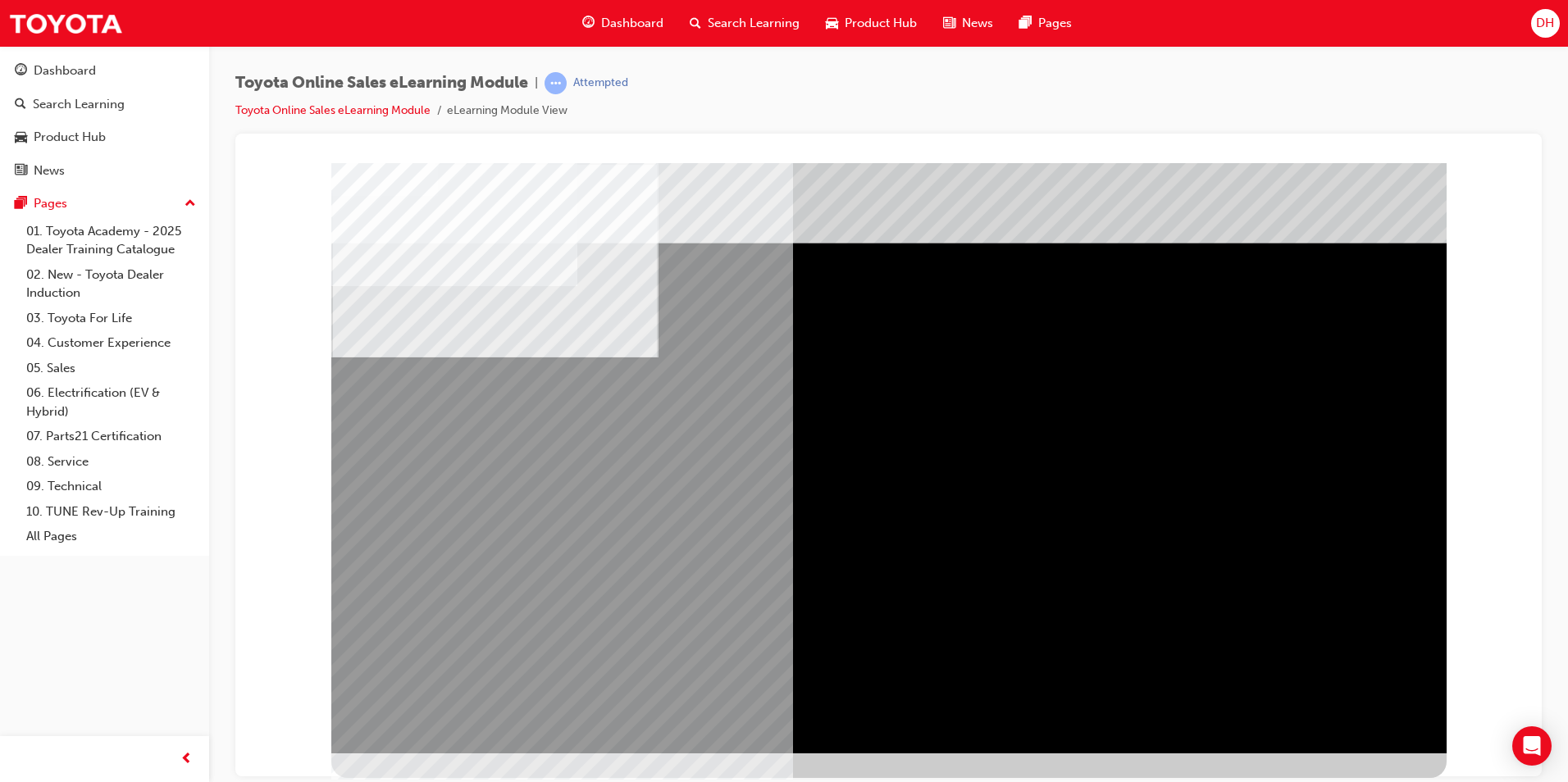 click at bounding box center [495, 1186] 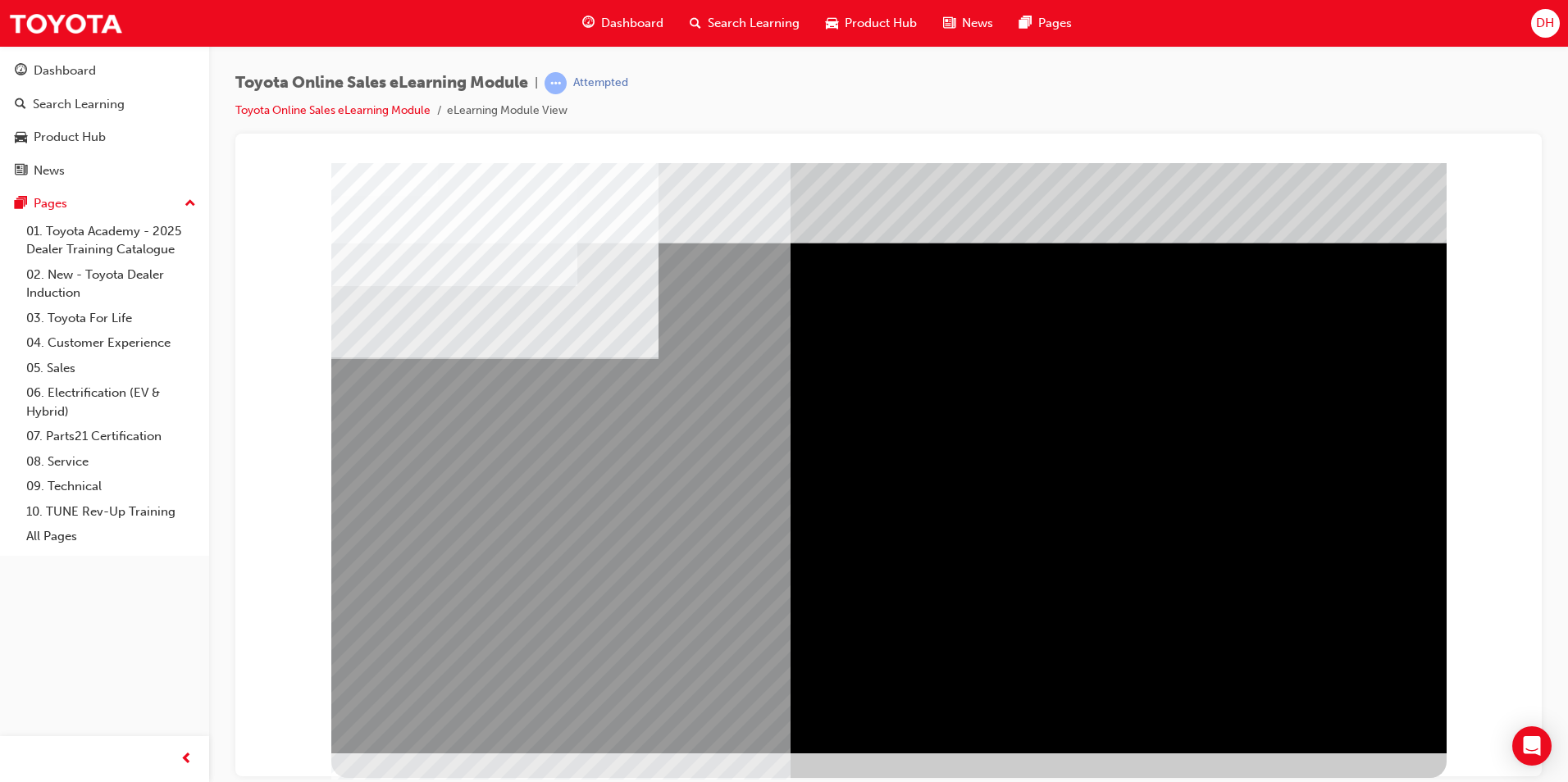click at bounding box center (495, 1353) 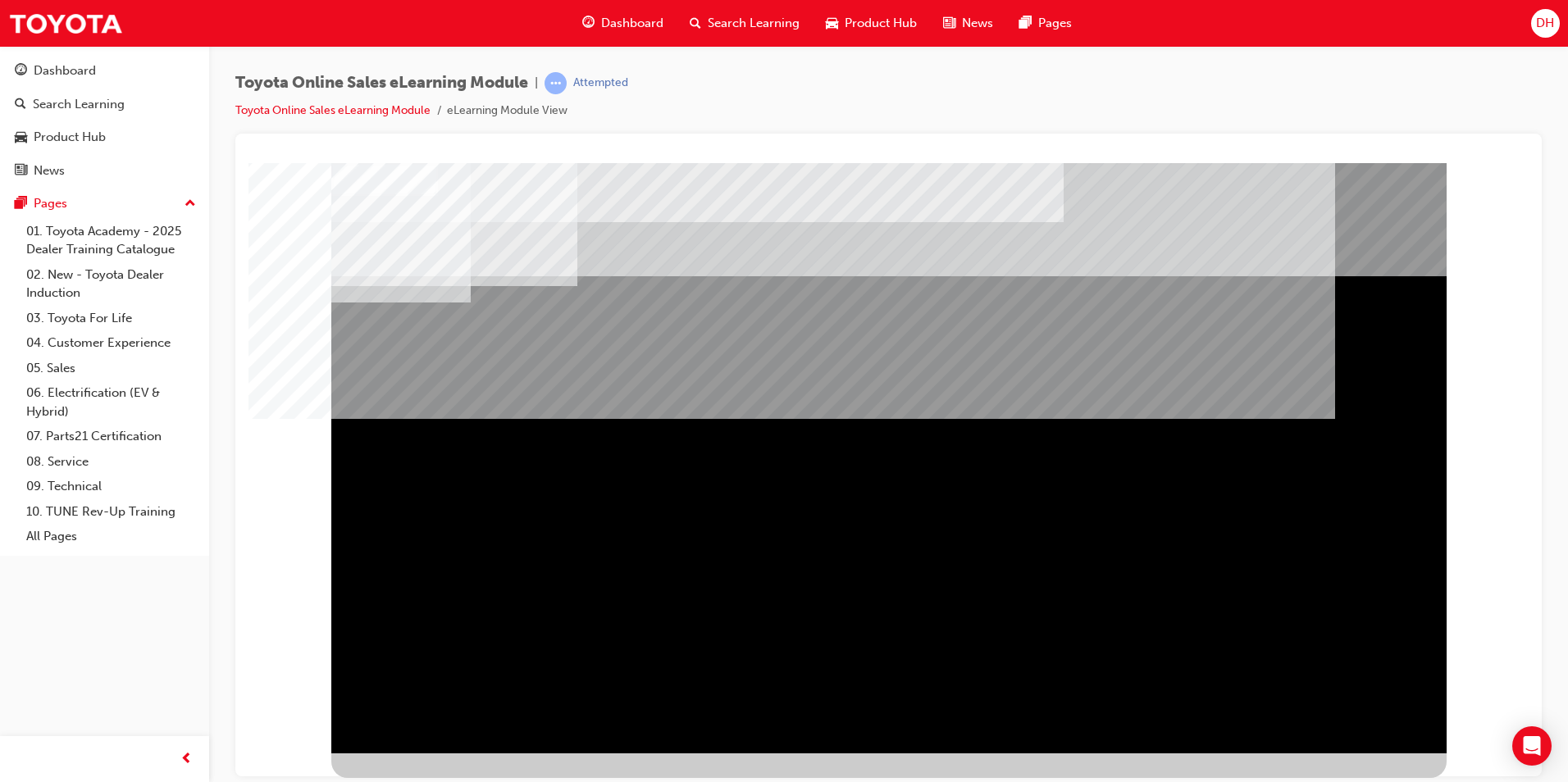 click at bounding box center (383, 1102) 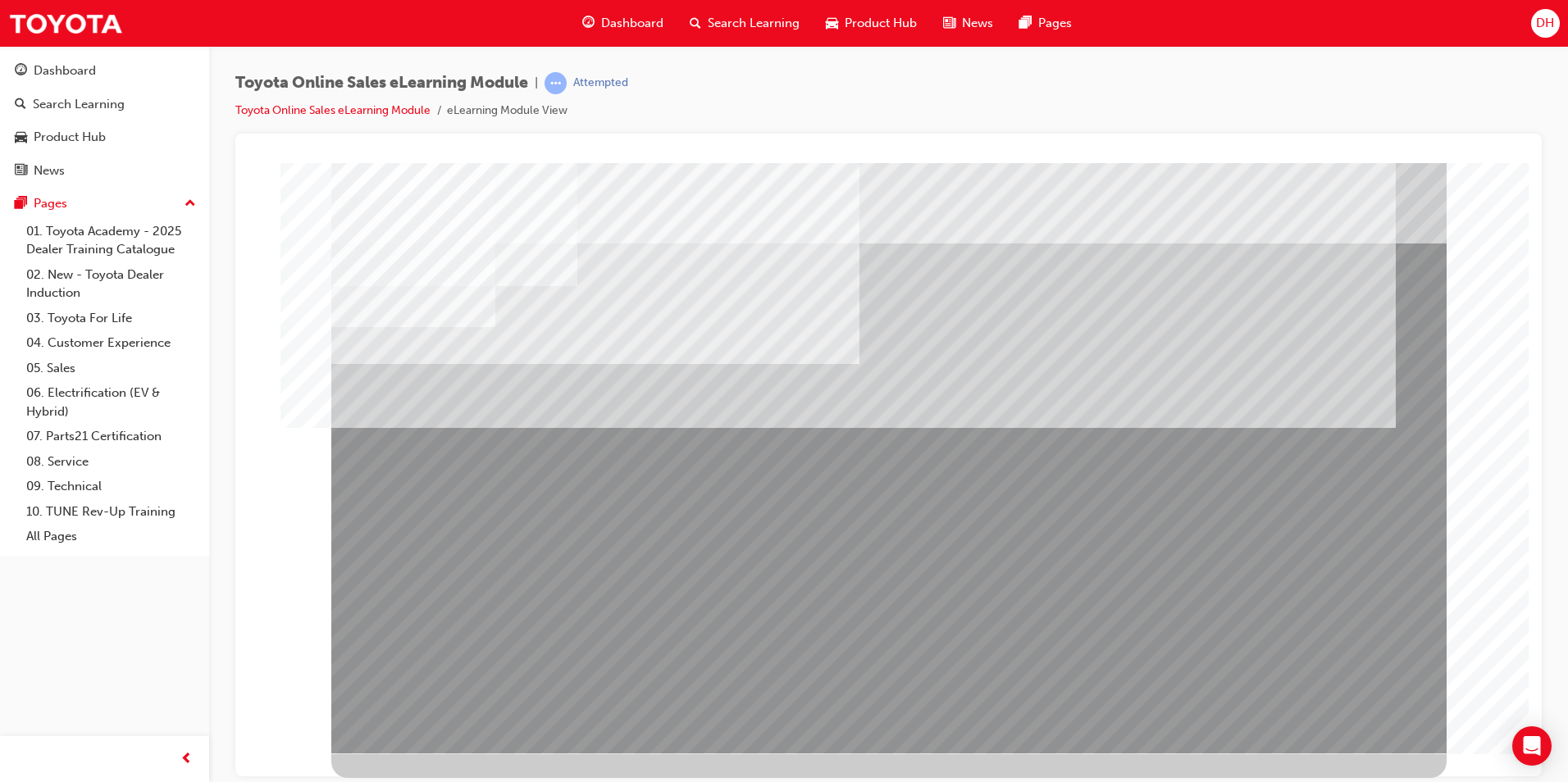 click at bounding box center [413, 1926] 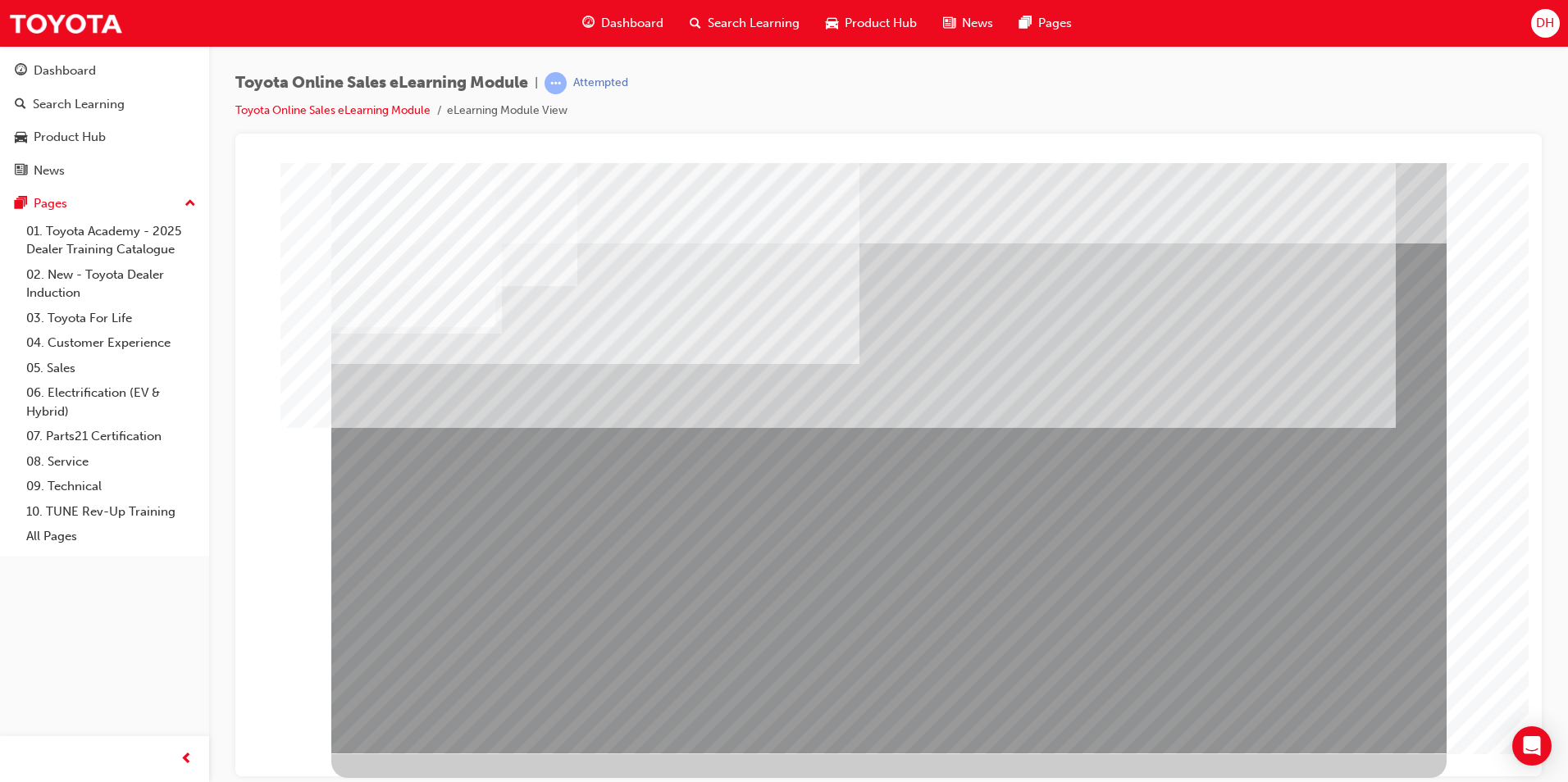click at bounding box center (413, 2254) 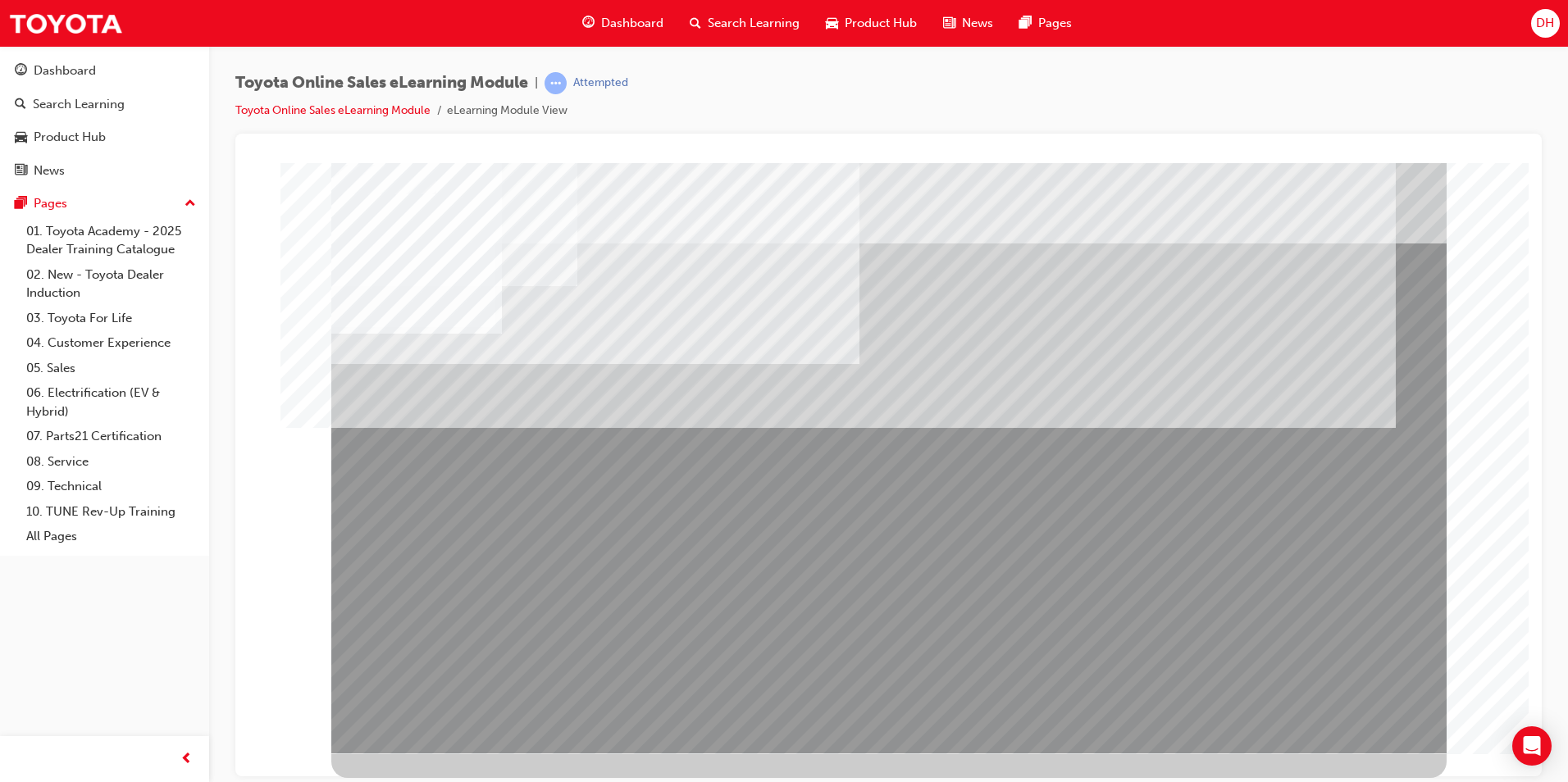 click at bounding box center (383, 2515) 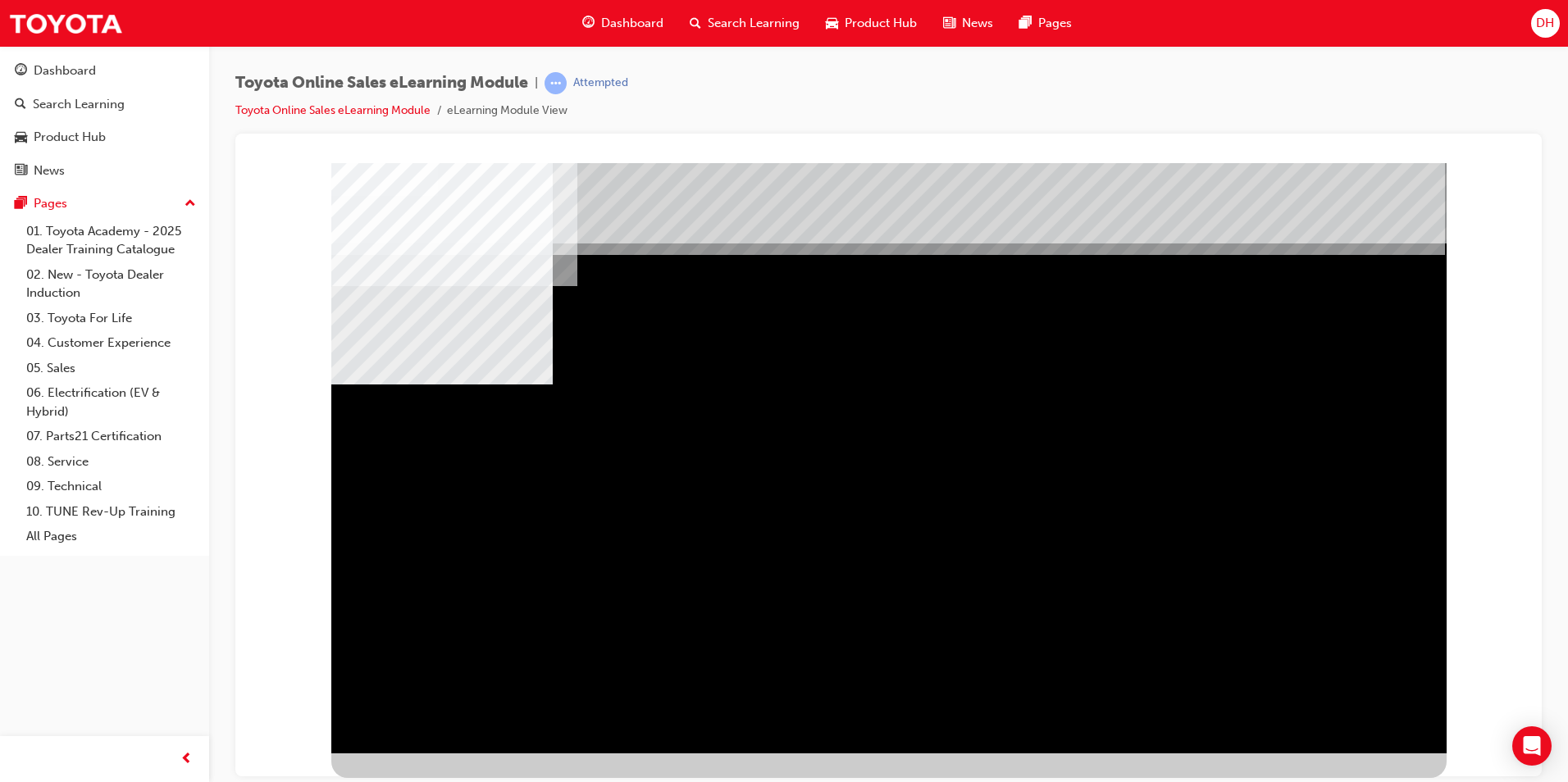 click at bounding box center (439, 1062) 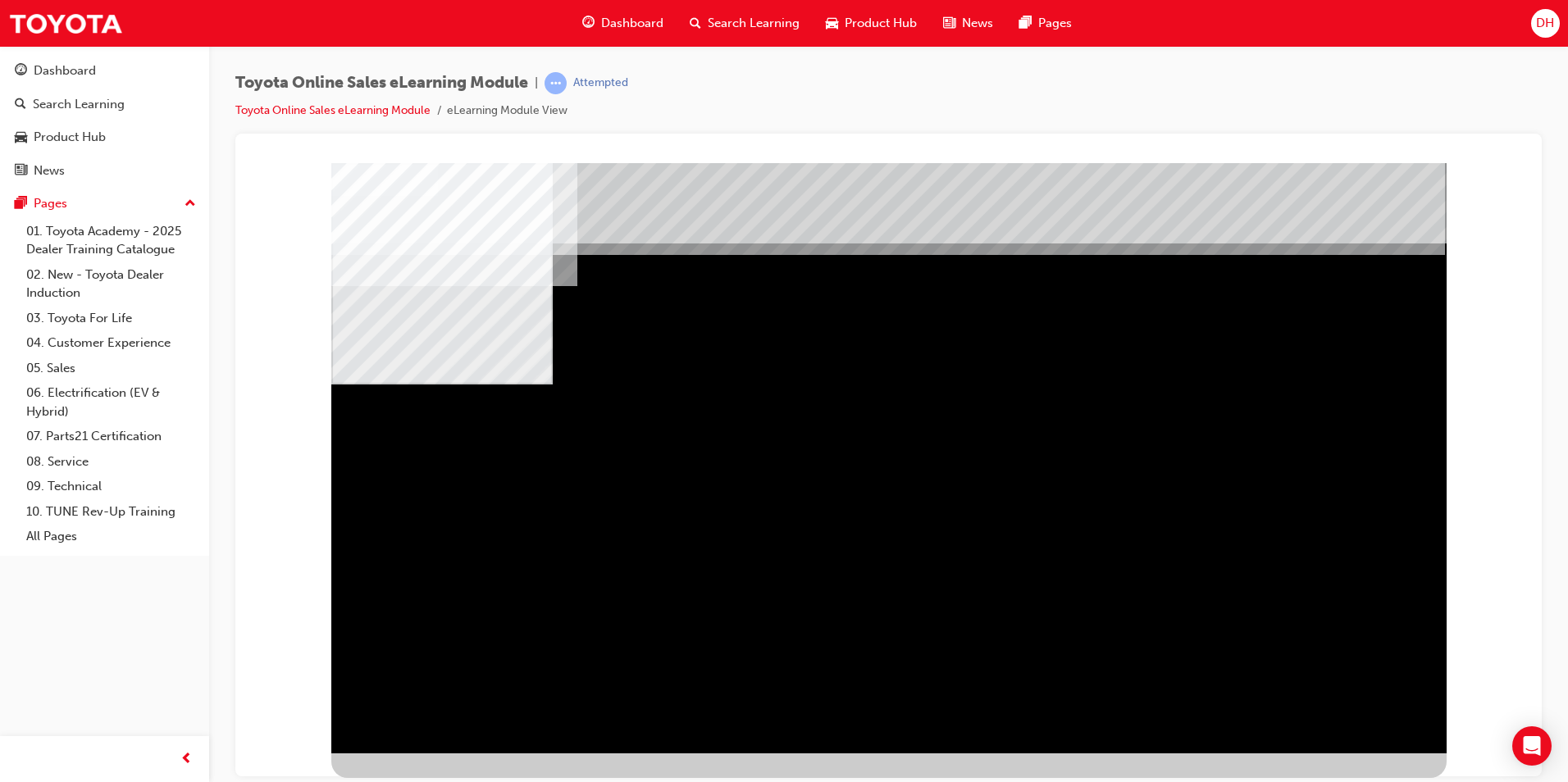 click at bounding box center (439, 1276) 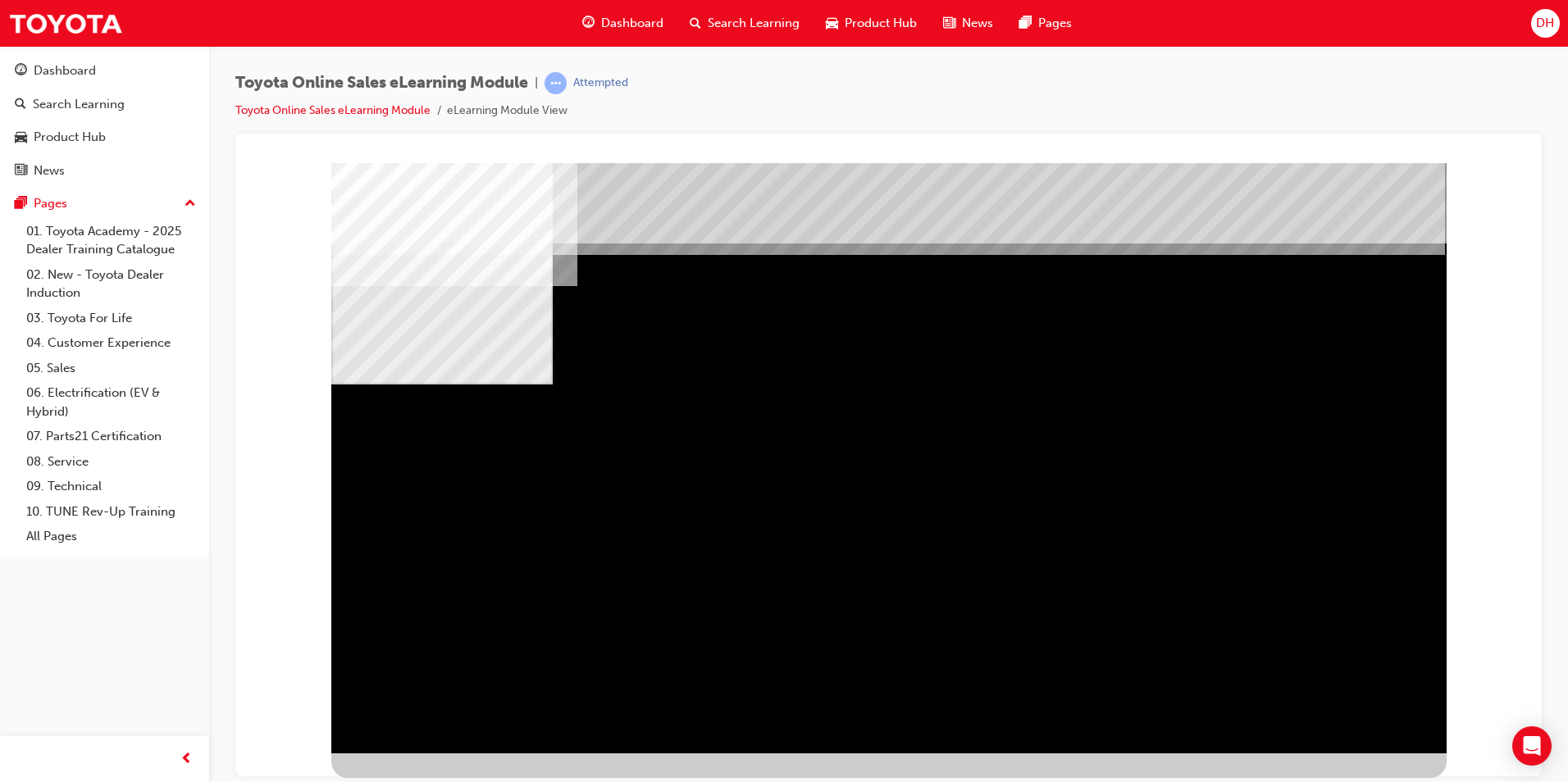 click at bounding box center (439, 1491) 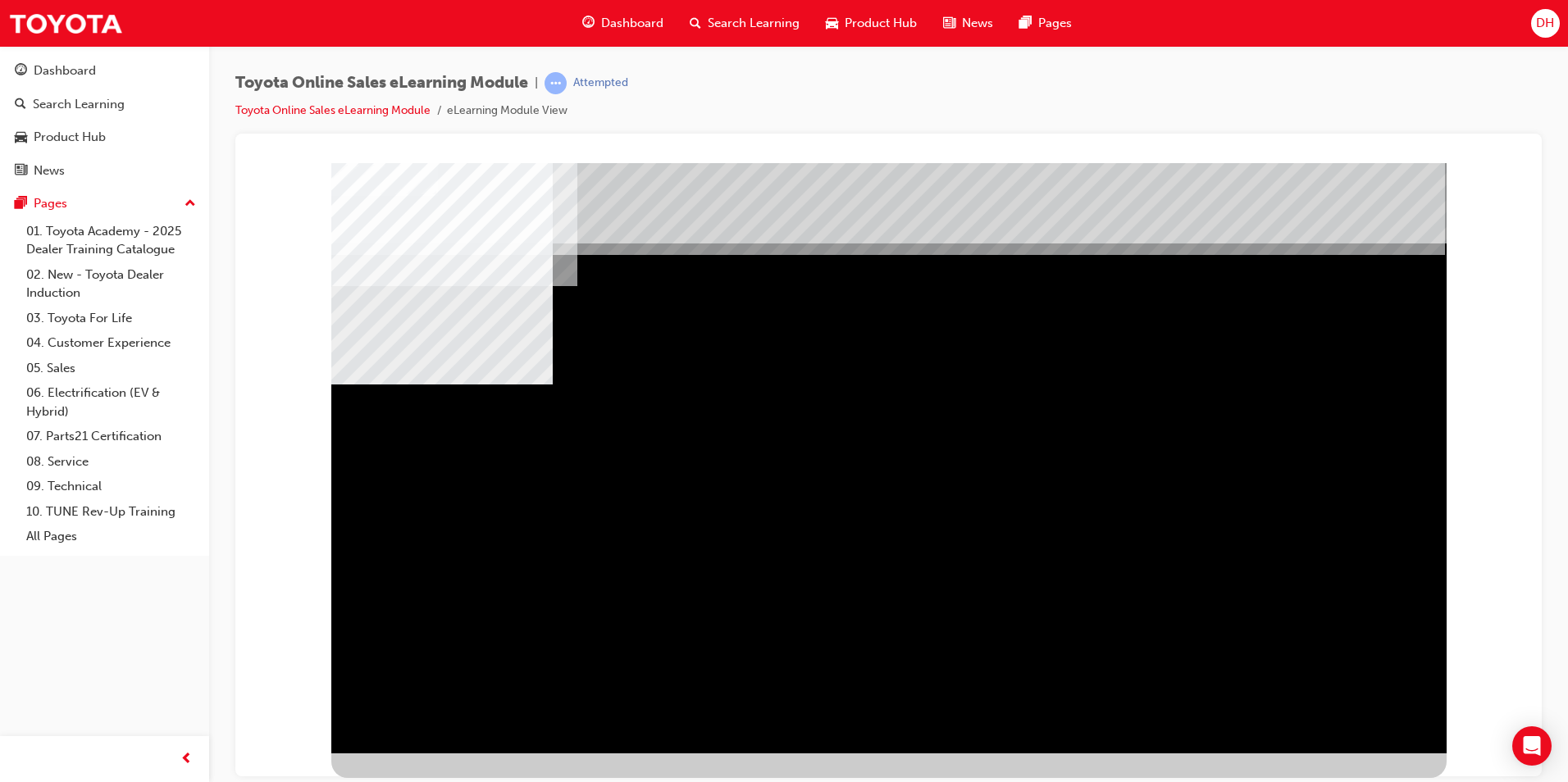 click at bounding box center [383, 1613] 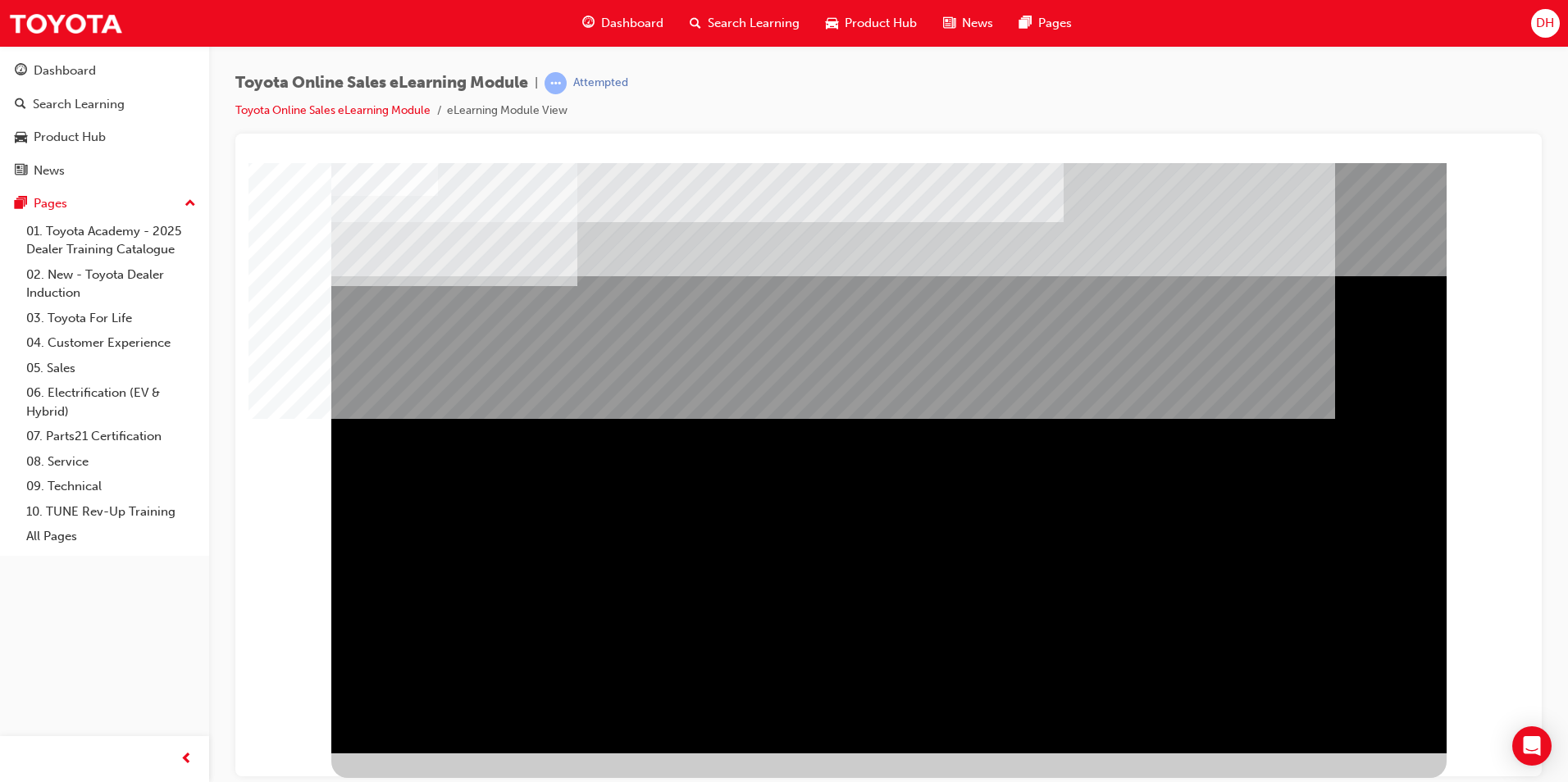 click at bounding box center [383, 969] 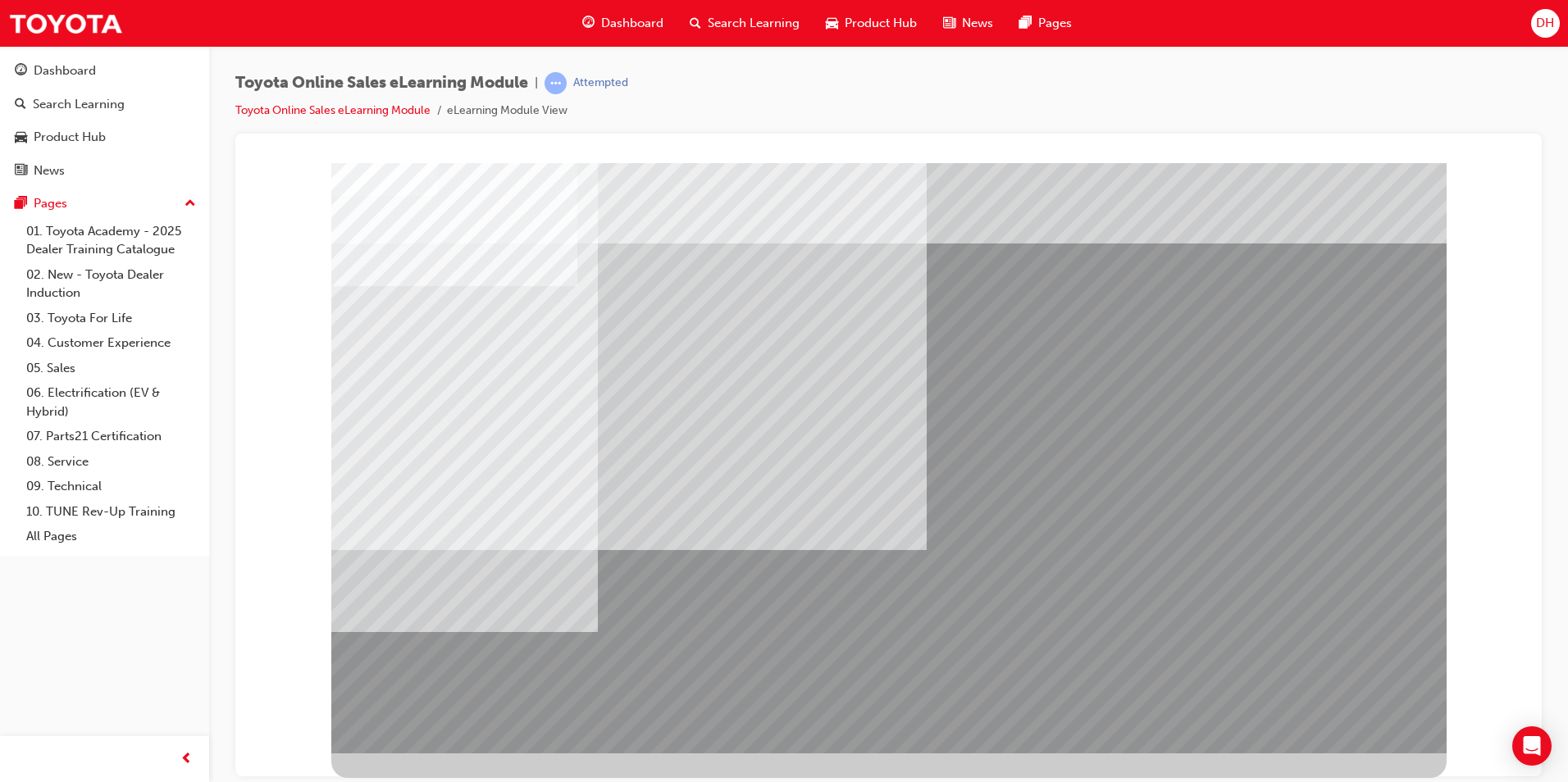click at bounding box center [383, 2323] 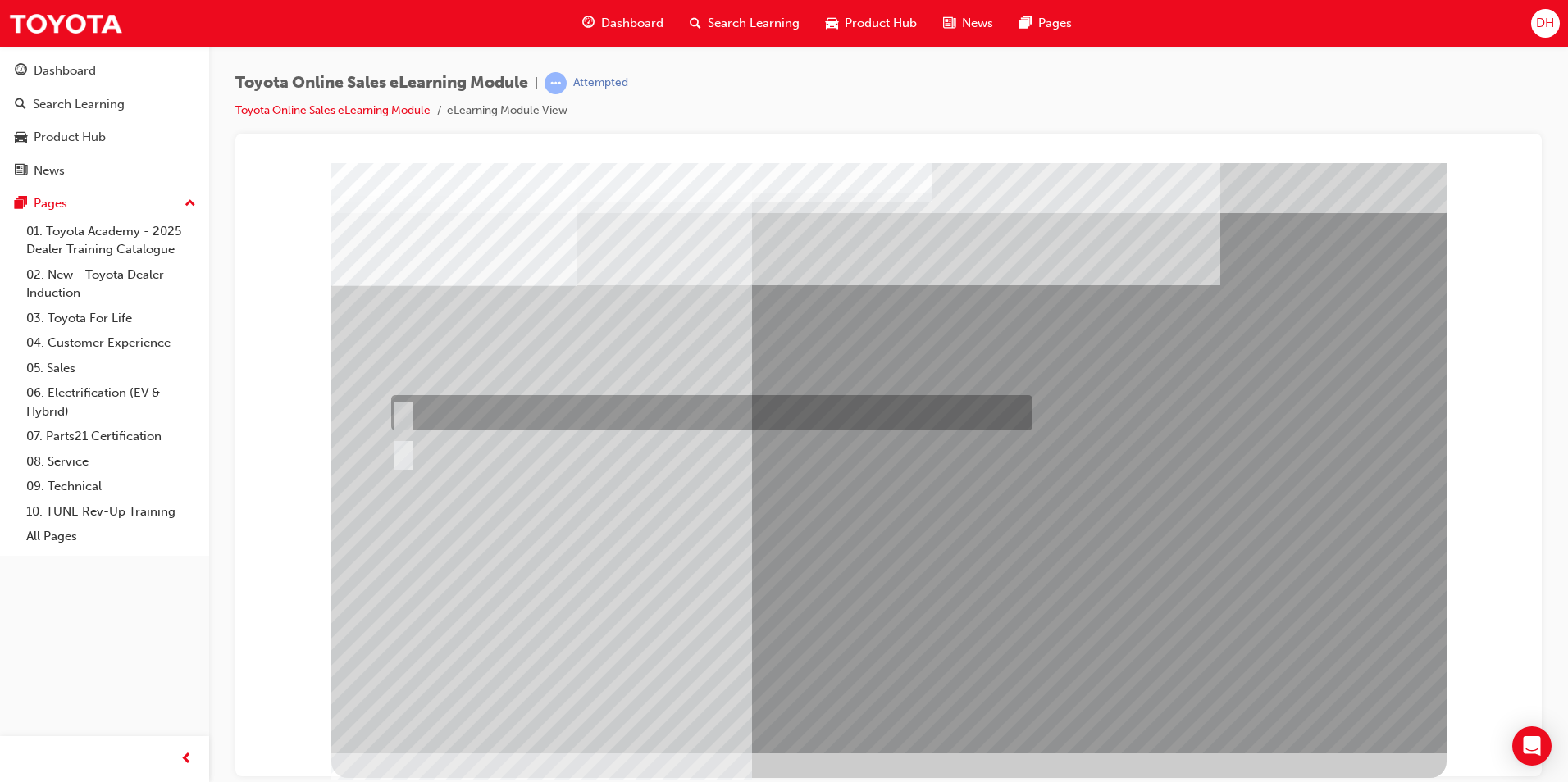 click at bounding box center [400, 413] 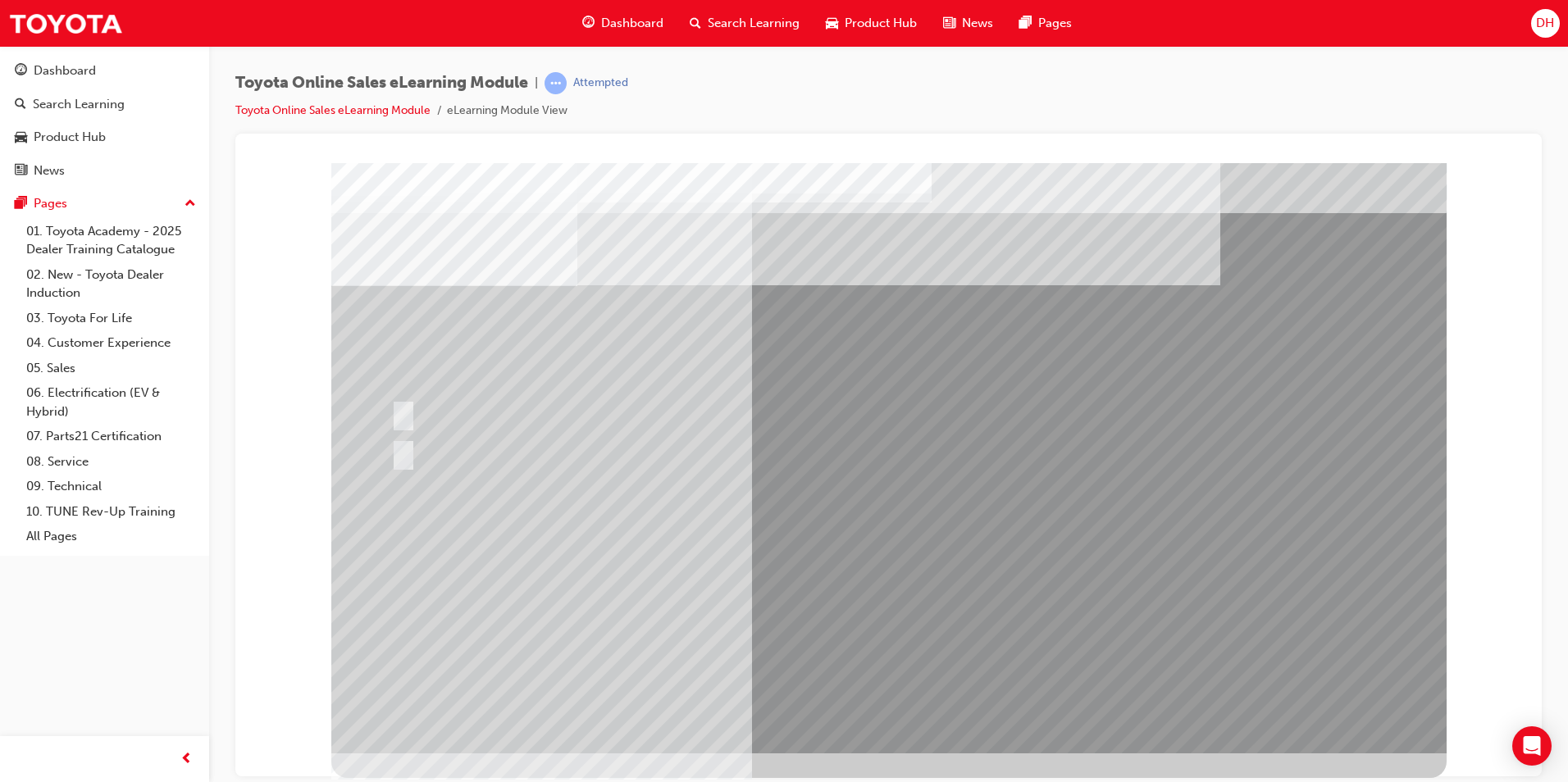 click at bounding box center (390, 2427) 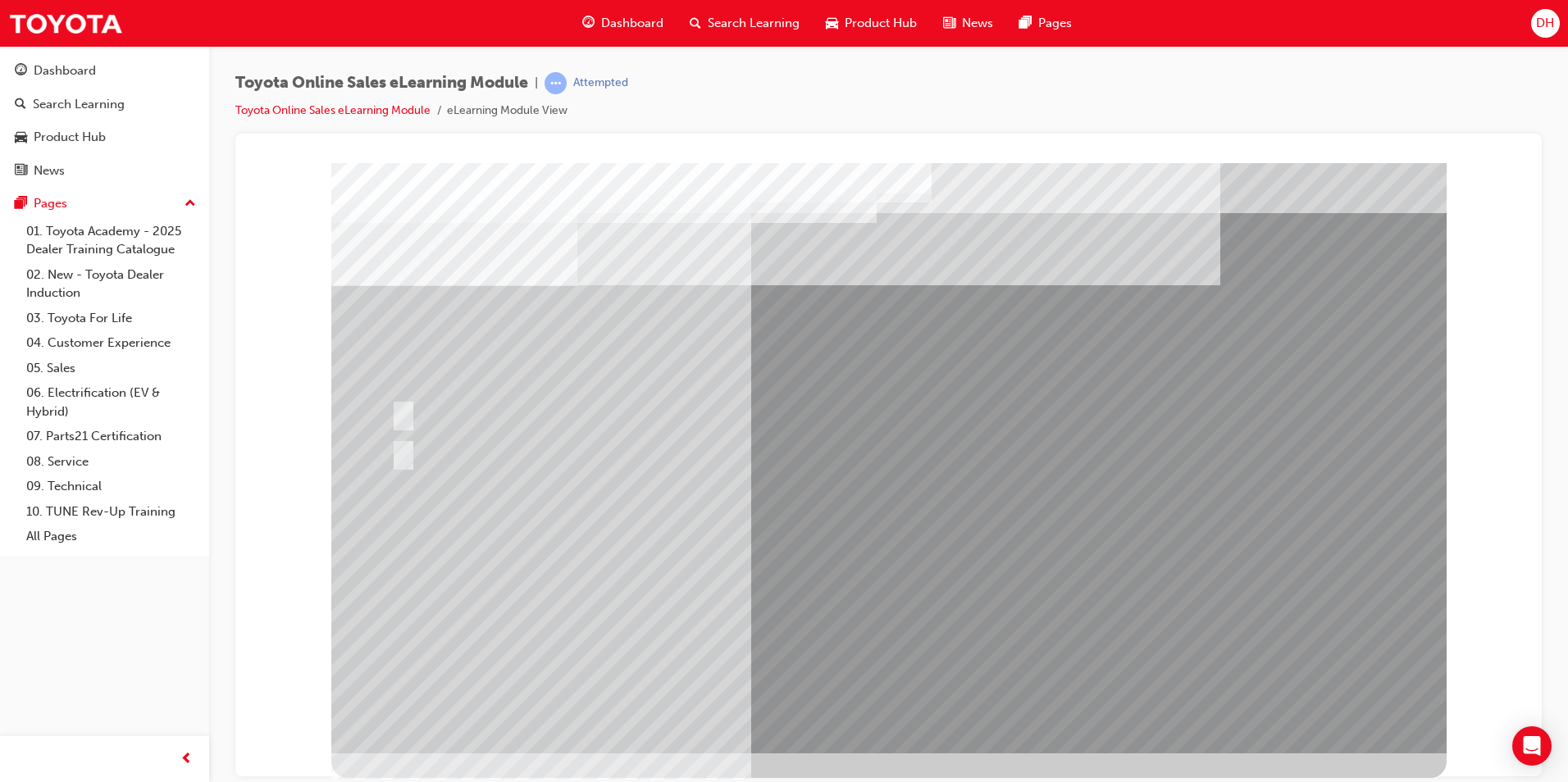 click at bounding box center (390, 2427) 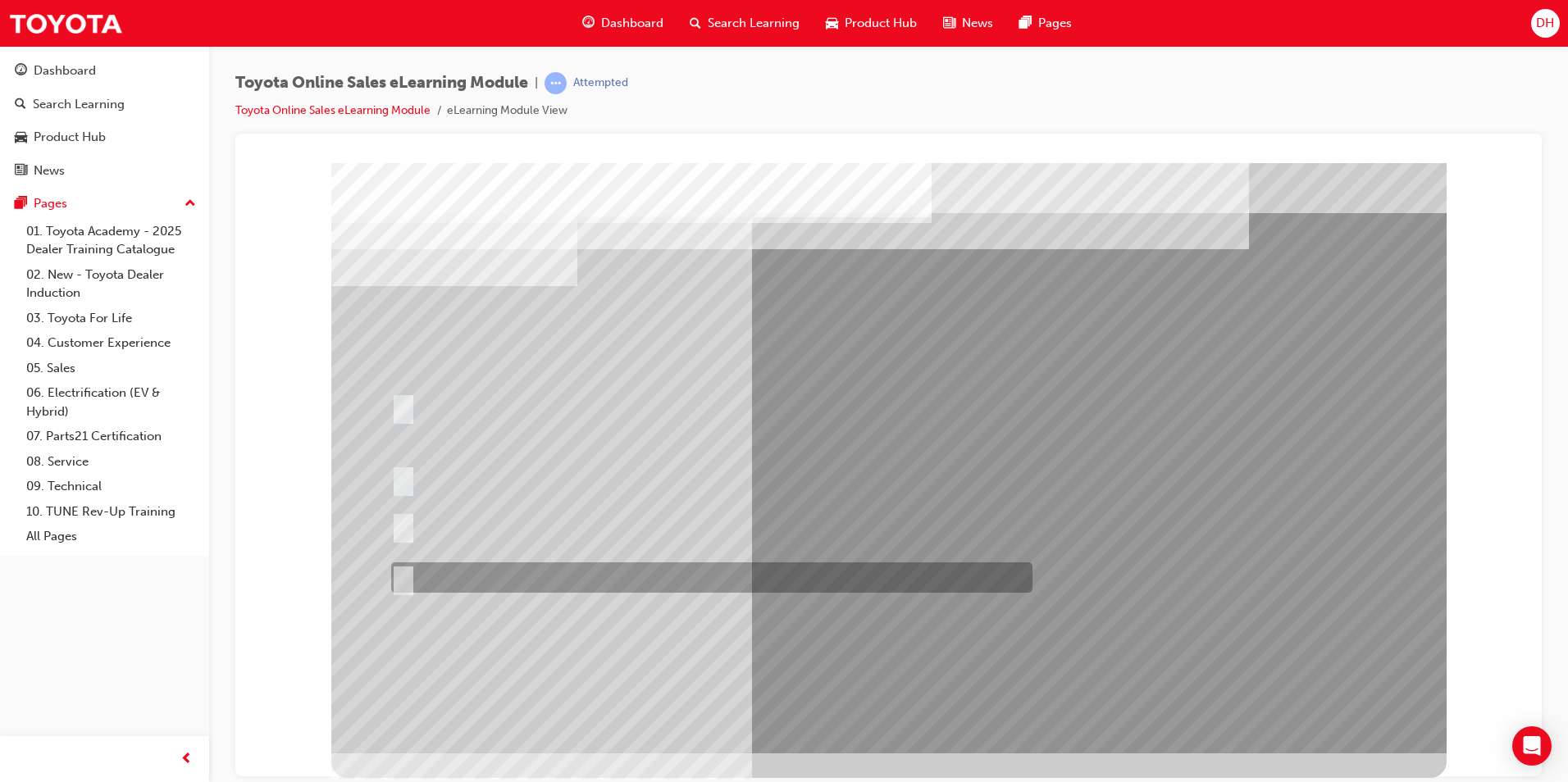 click at bounding box center (400, 578) 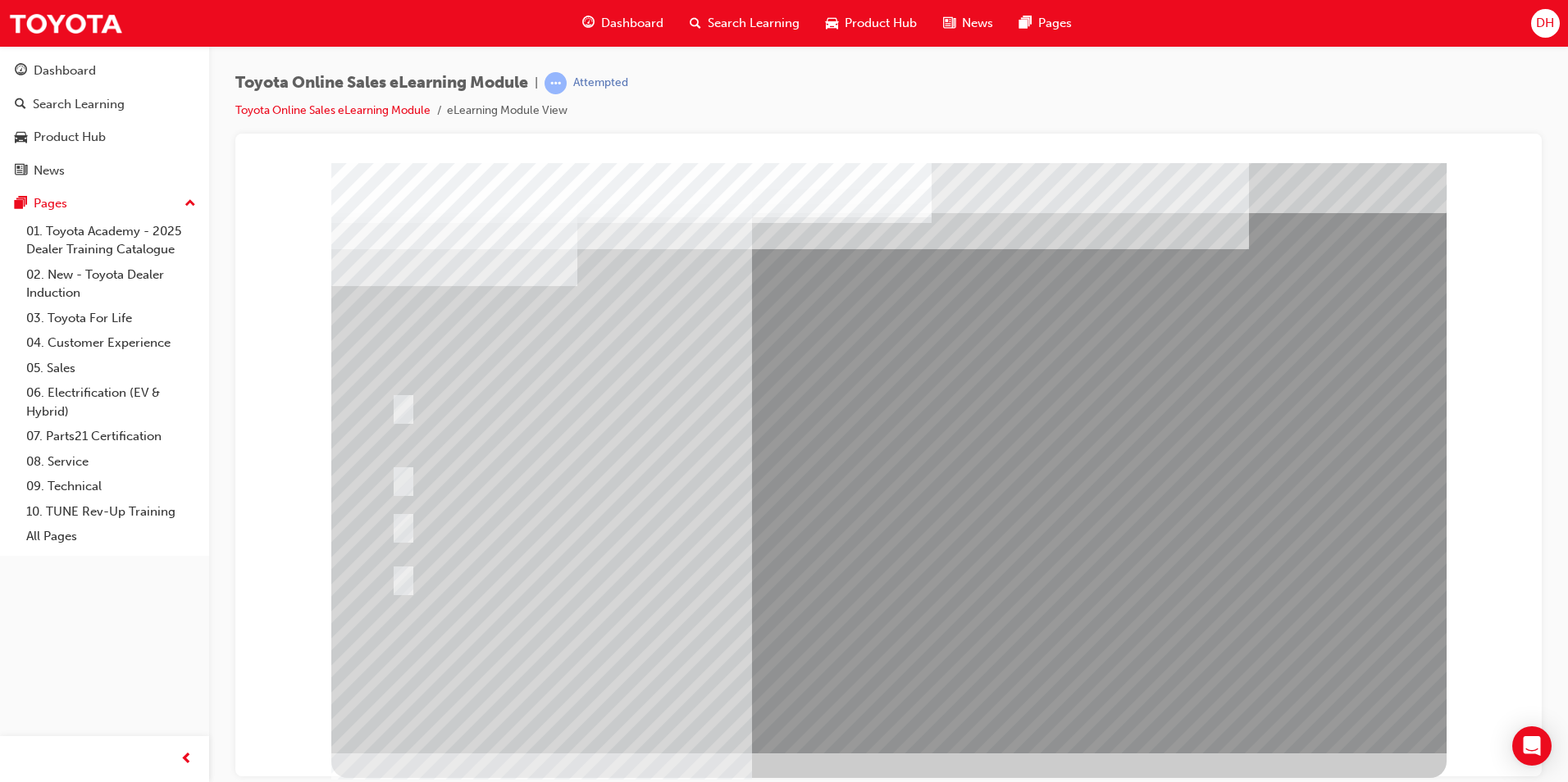 click at bounding box center [390, 2442] 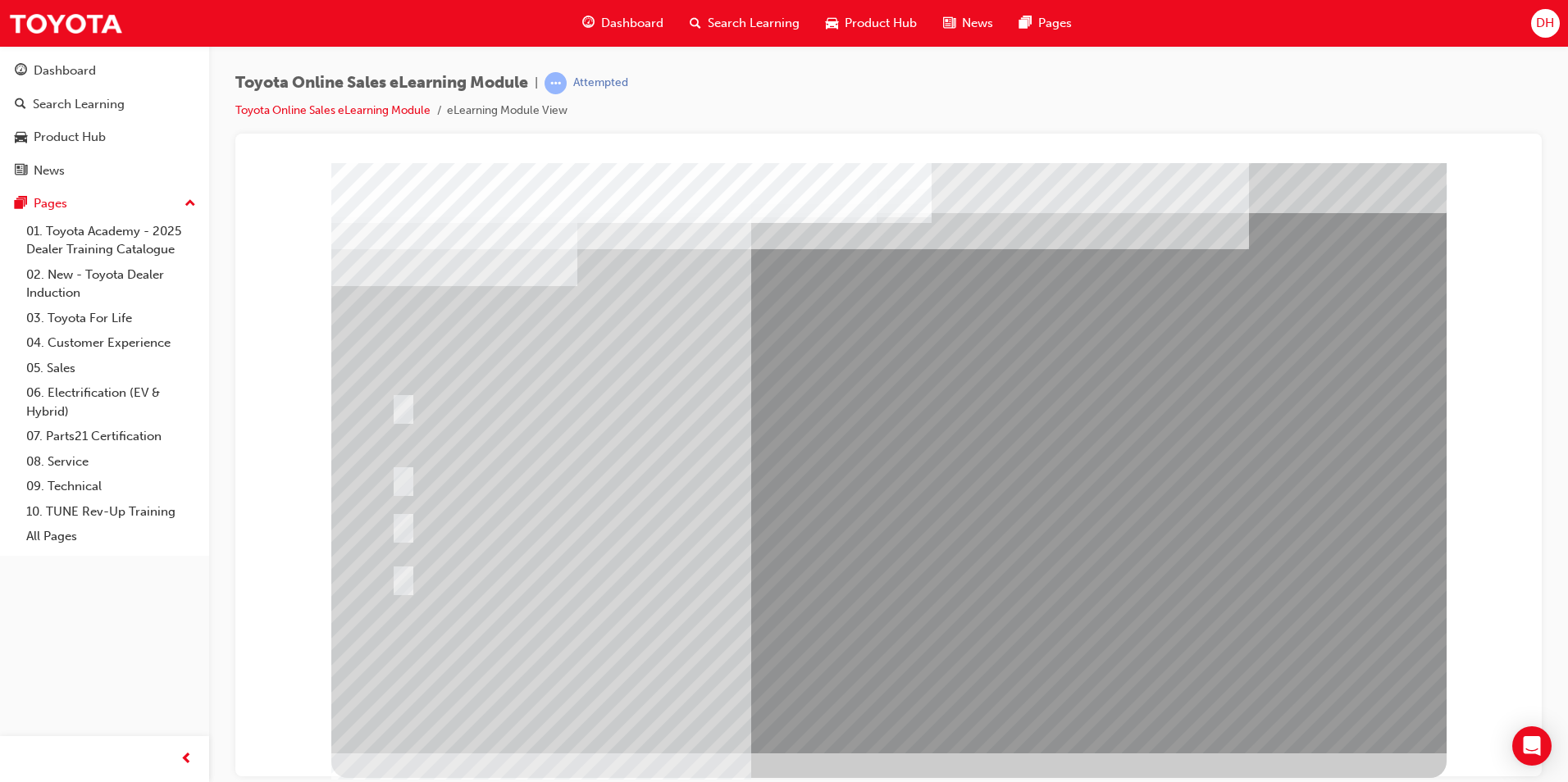 click at bounding box center [604, 2208] 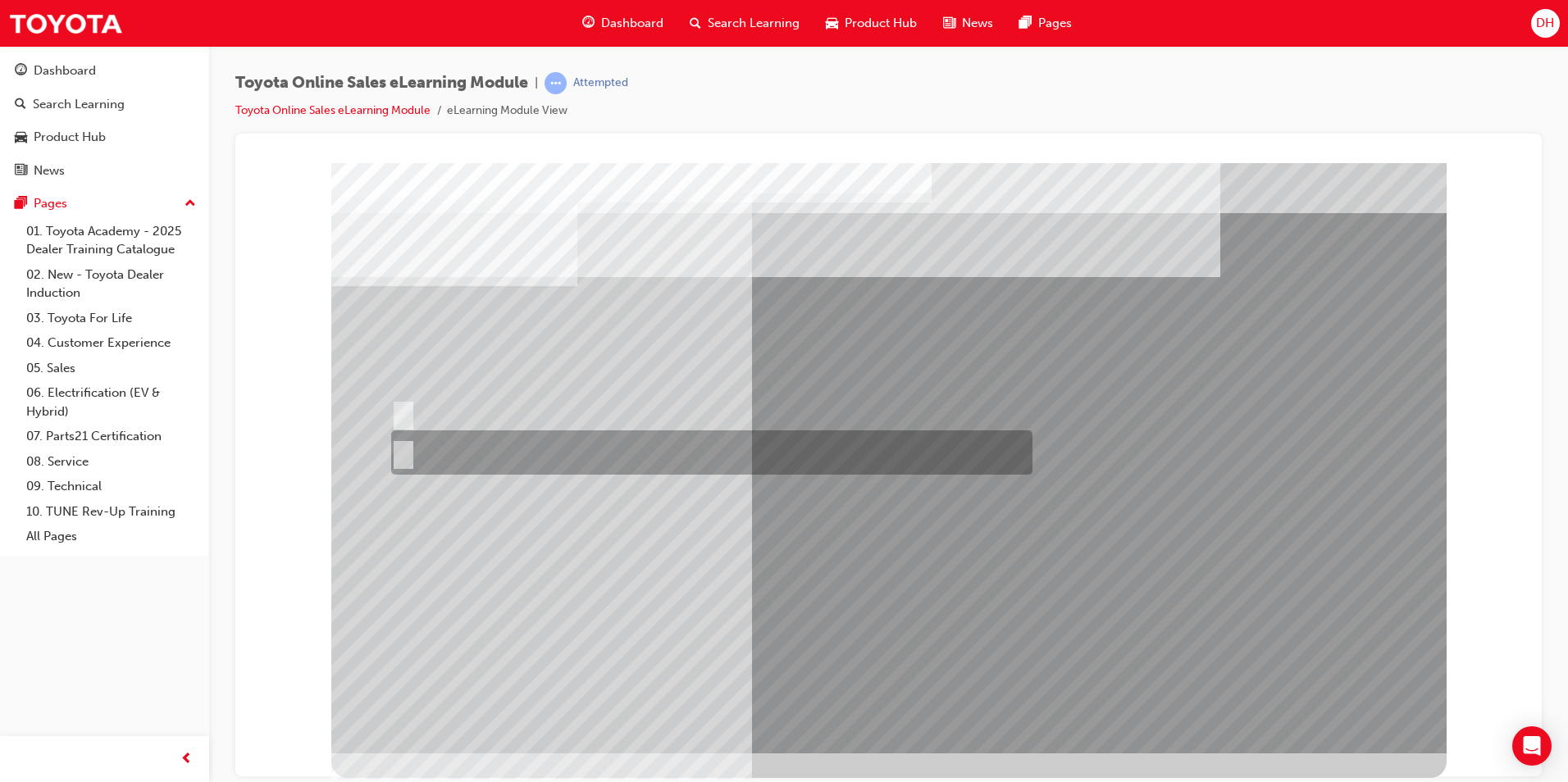 click at bounding box center [400, 452] 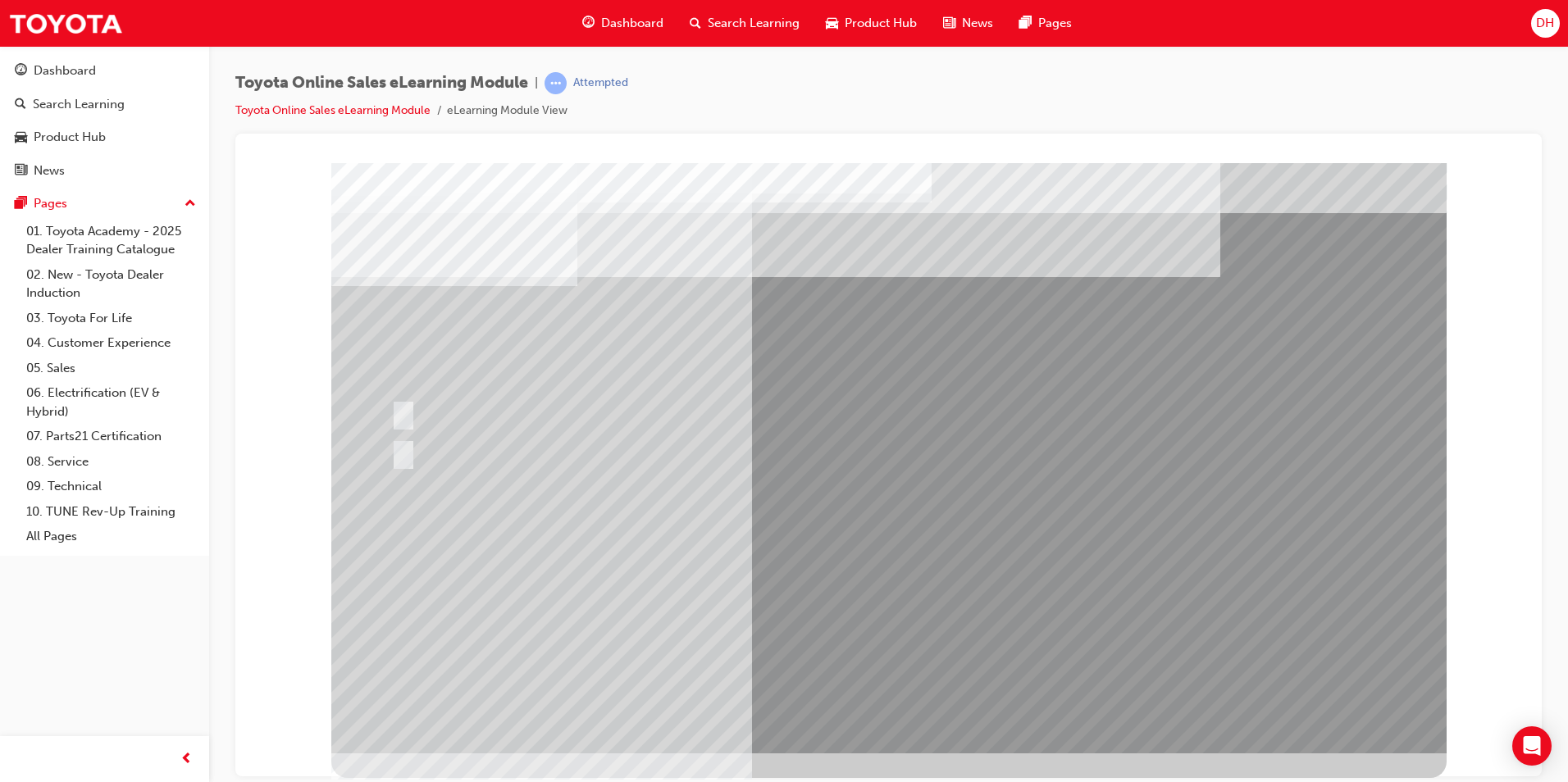 click at bounding box center (390, 2419) 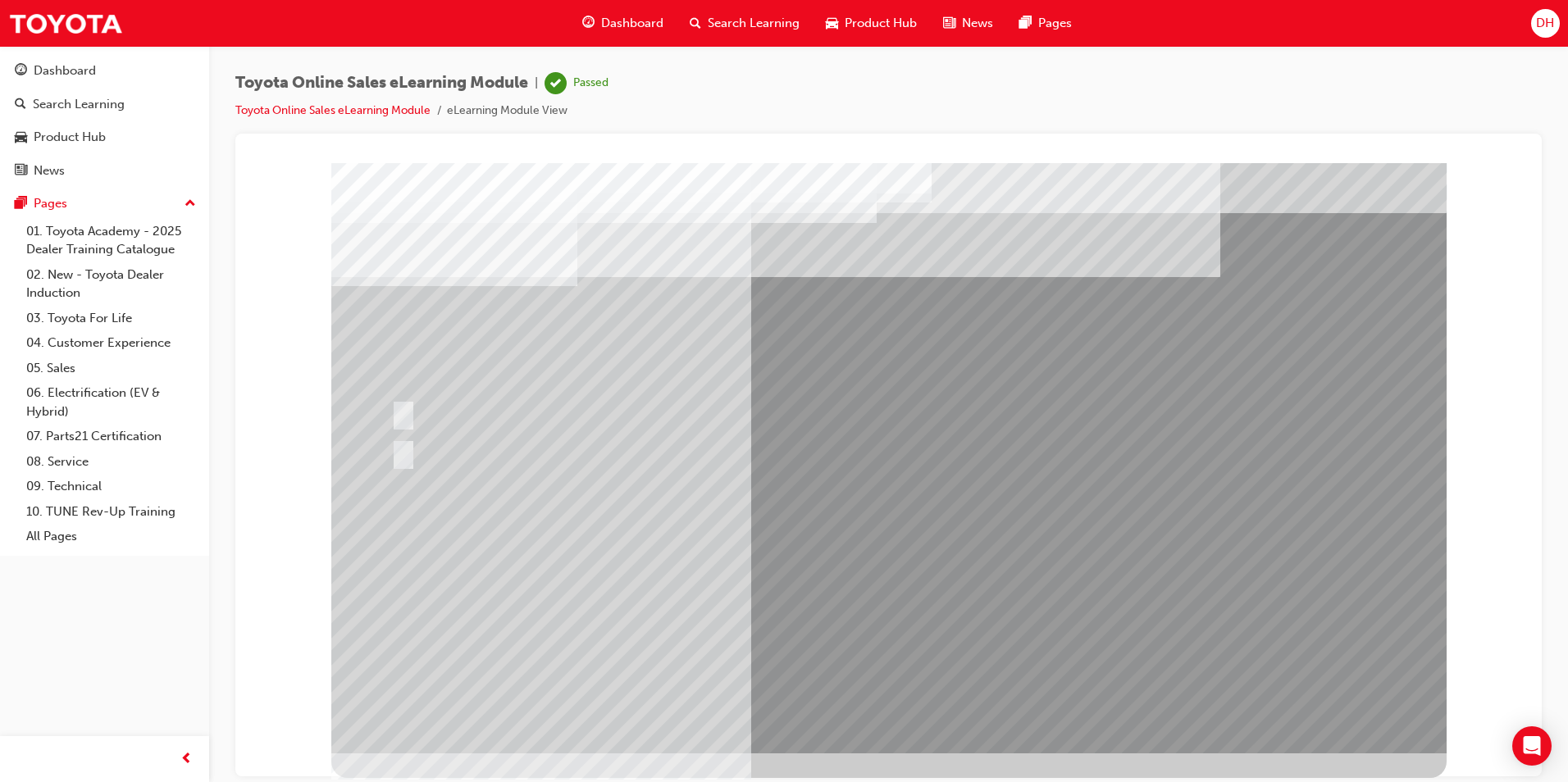 click at bounding box center (604, 2208) 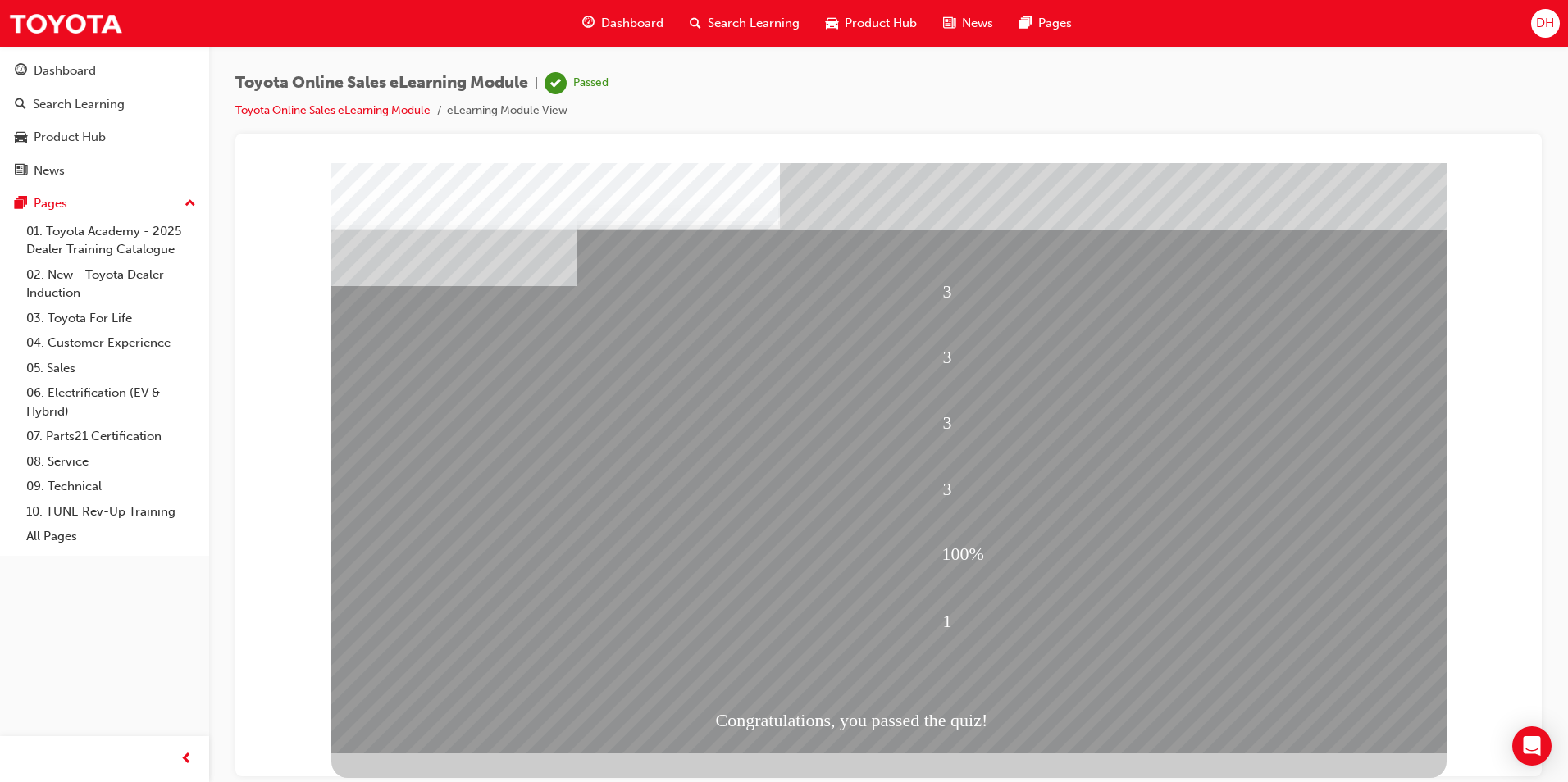click at bounding box center [390, 1731] 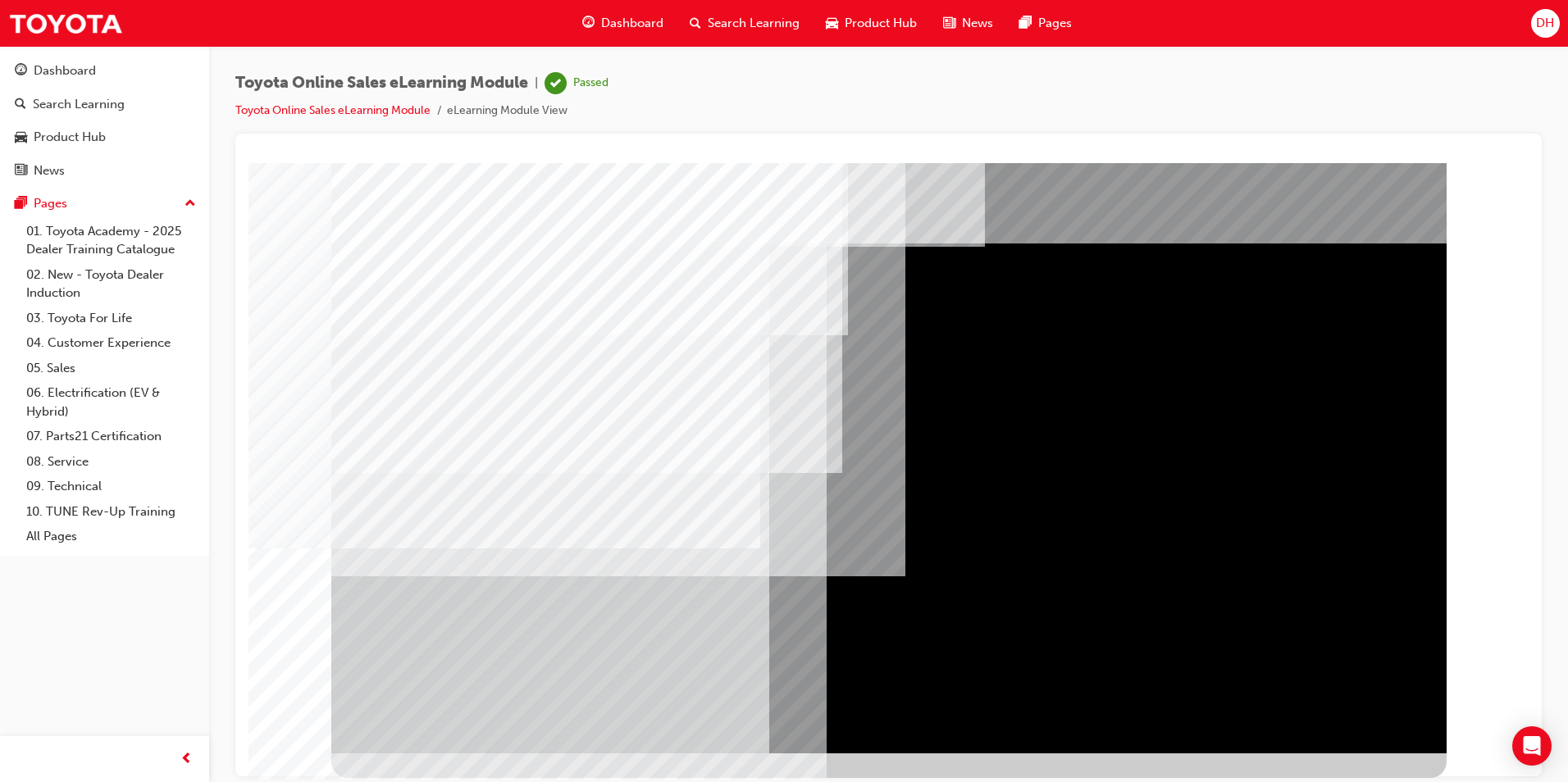 click at bounding box center (586, 3294) 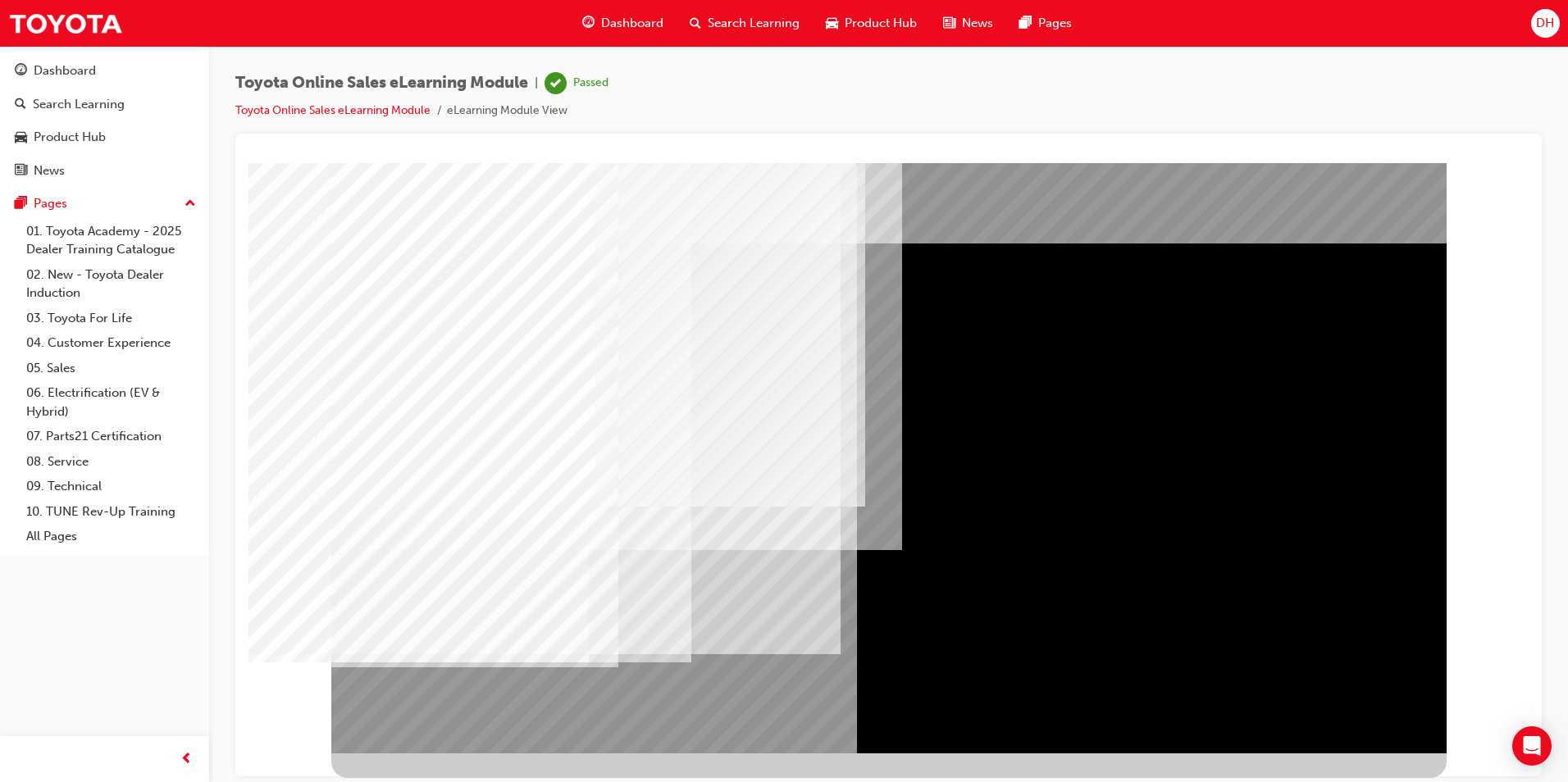 click at bounding box center [383, 3478] 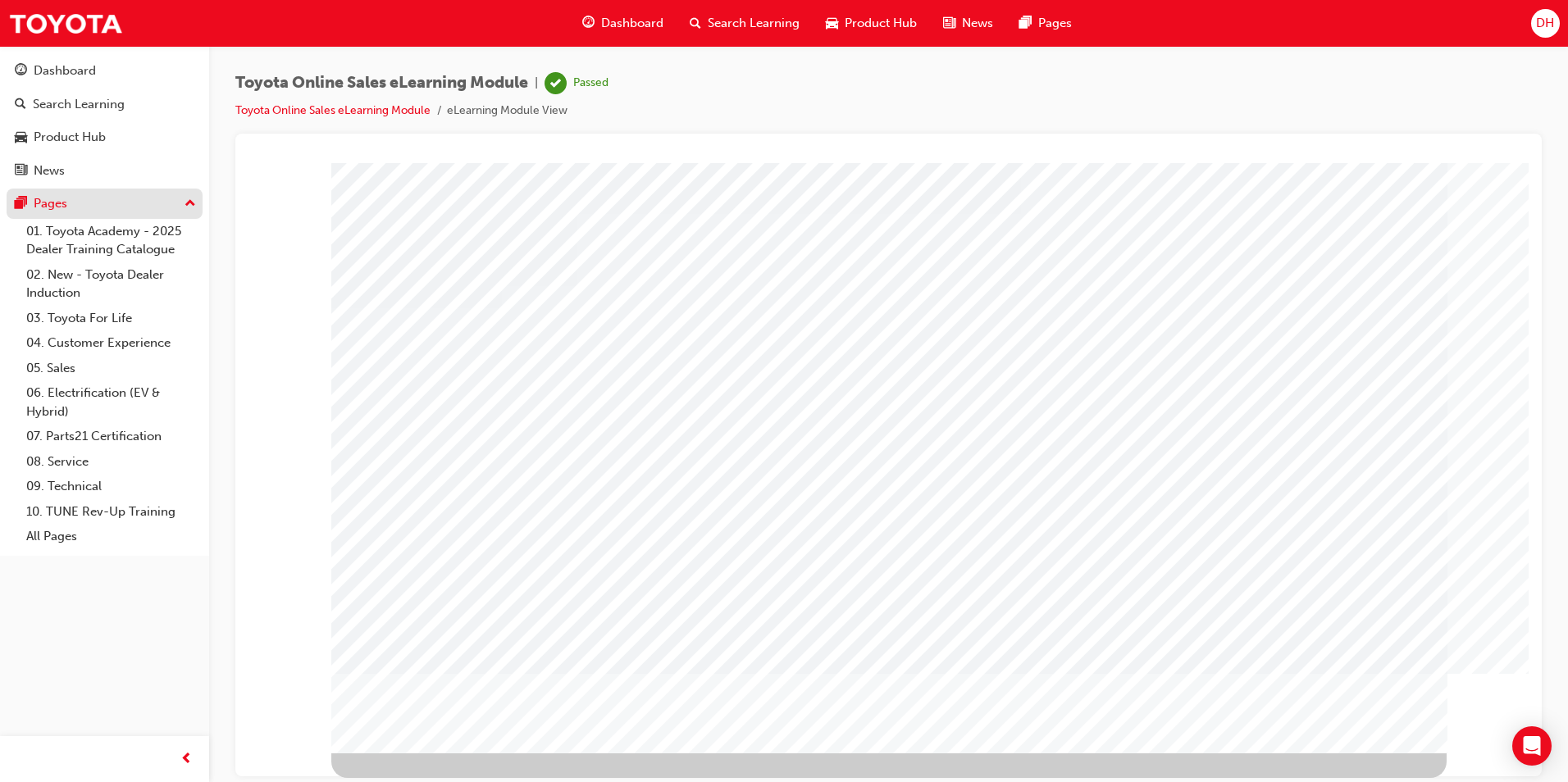 click on "Pages" at bounding box center (50, 203) 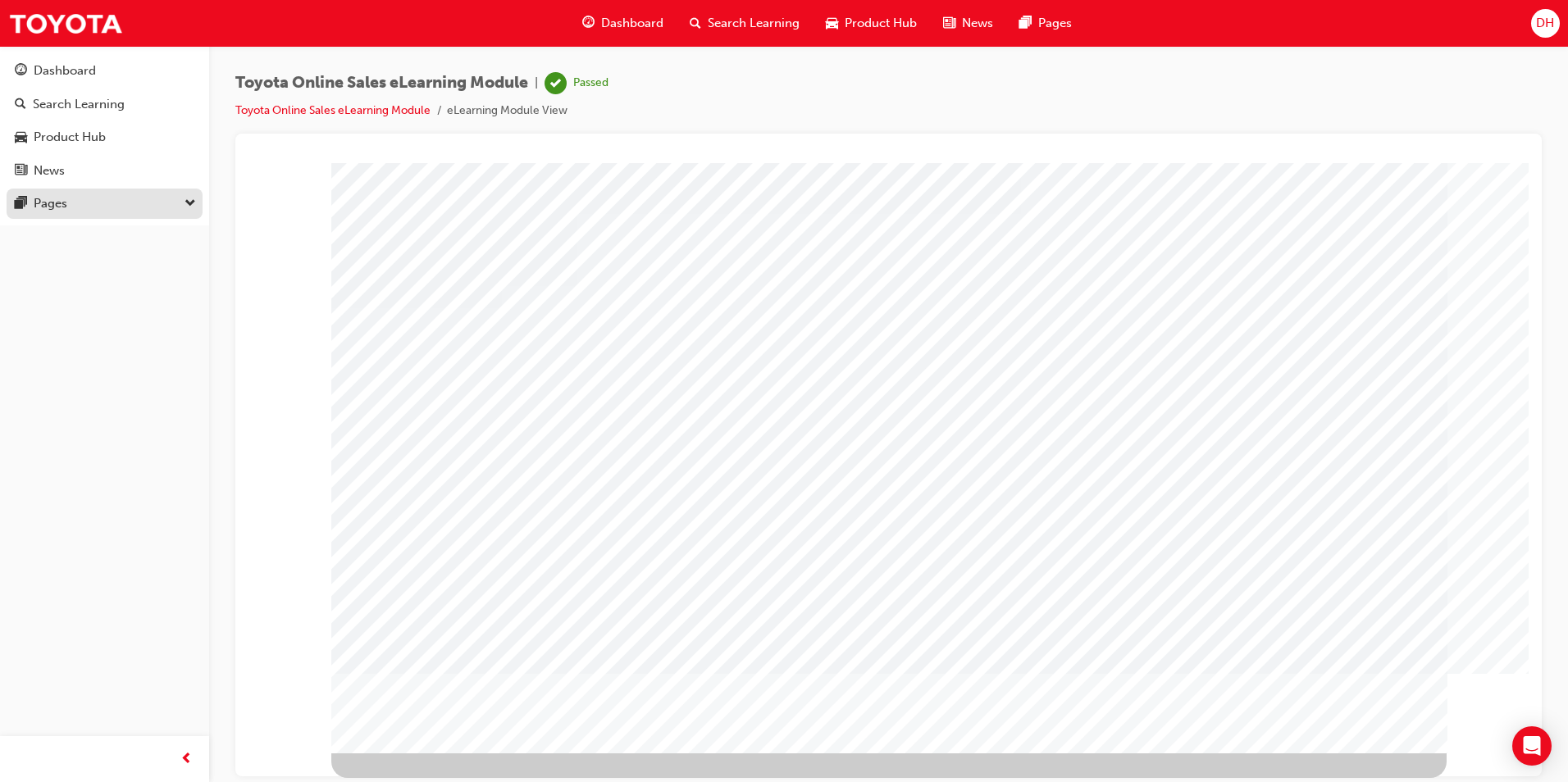 click on "Pages" at bounding box center [104, 203] 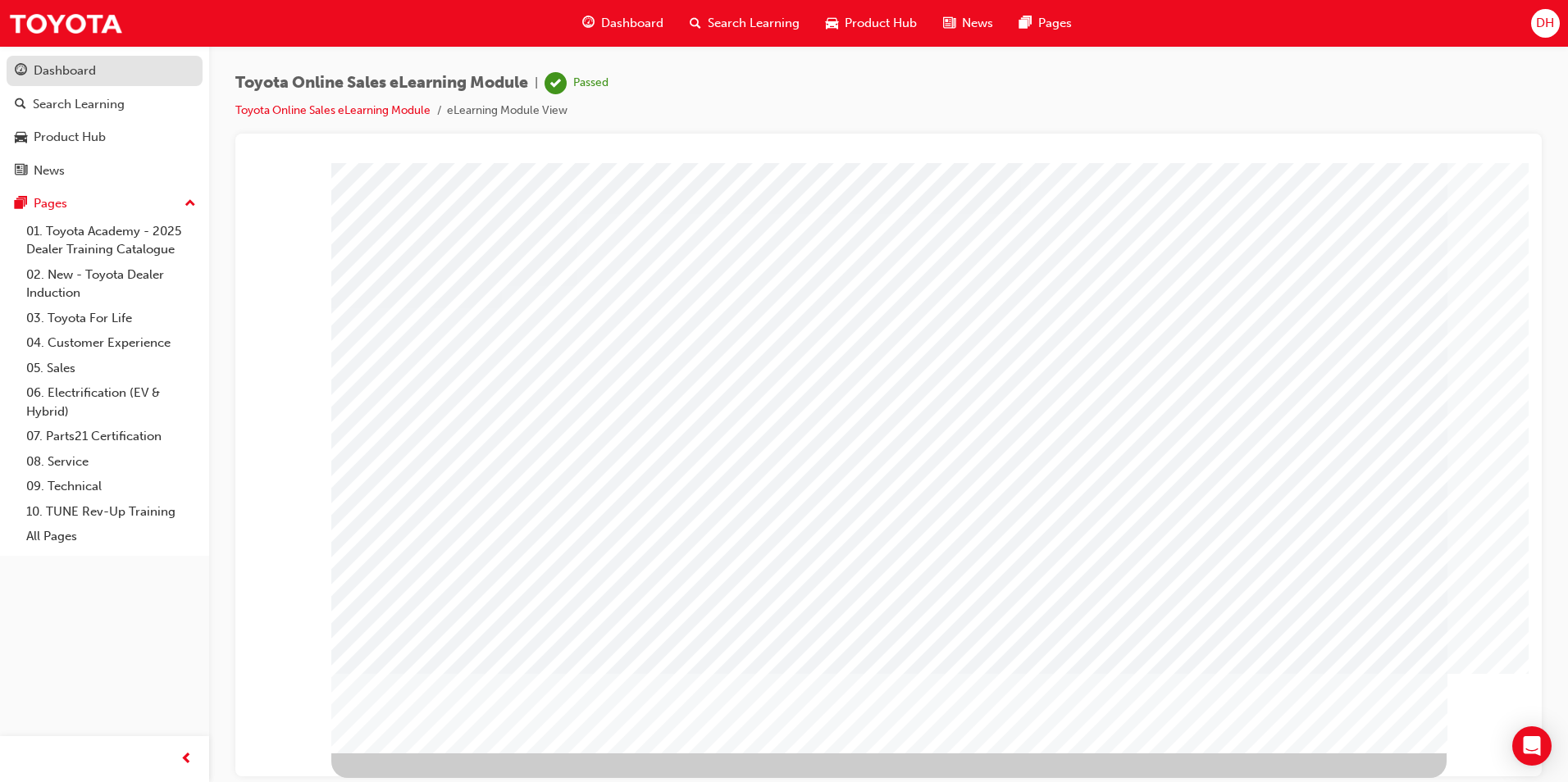 click on "Dashboard" at bounding box center (65, 70) 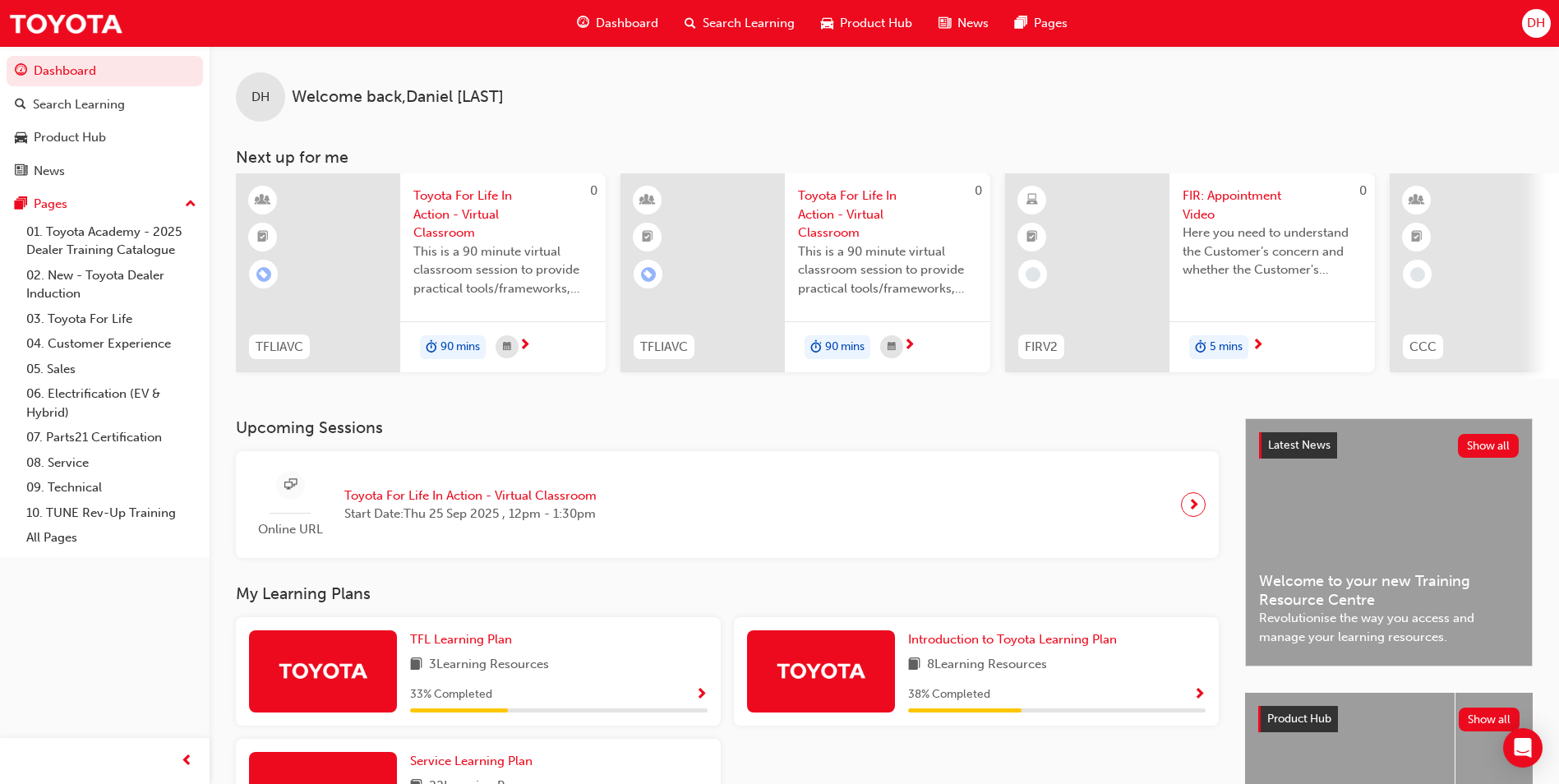 click on "Dashboard" at bounding box center (627, 23) 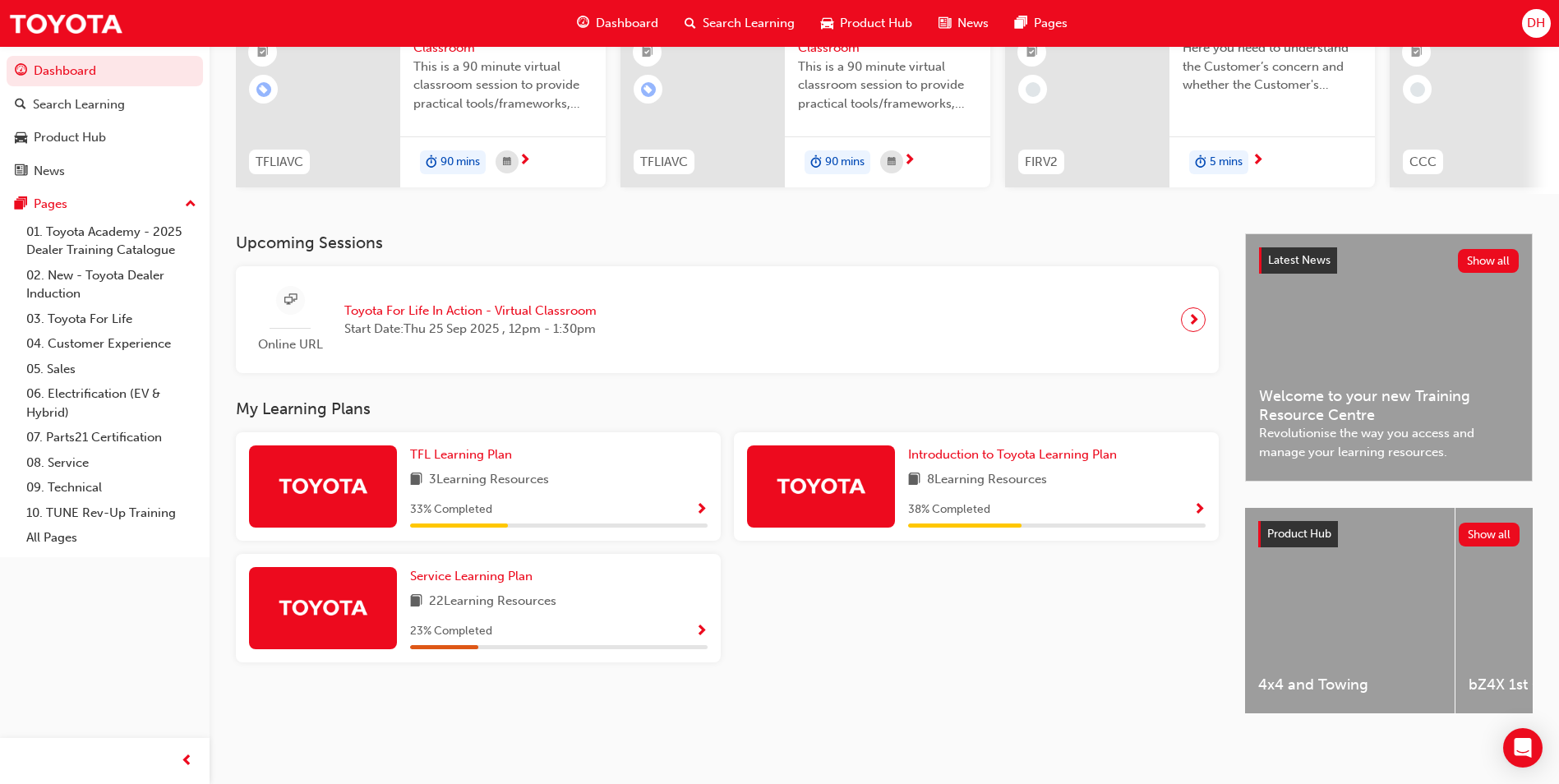 scroll, scrollTop: 198, scrollLeft: 0, axis: vertical 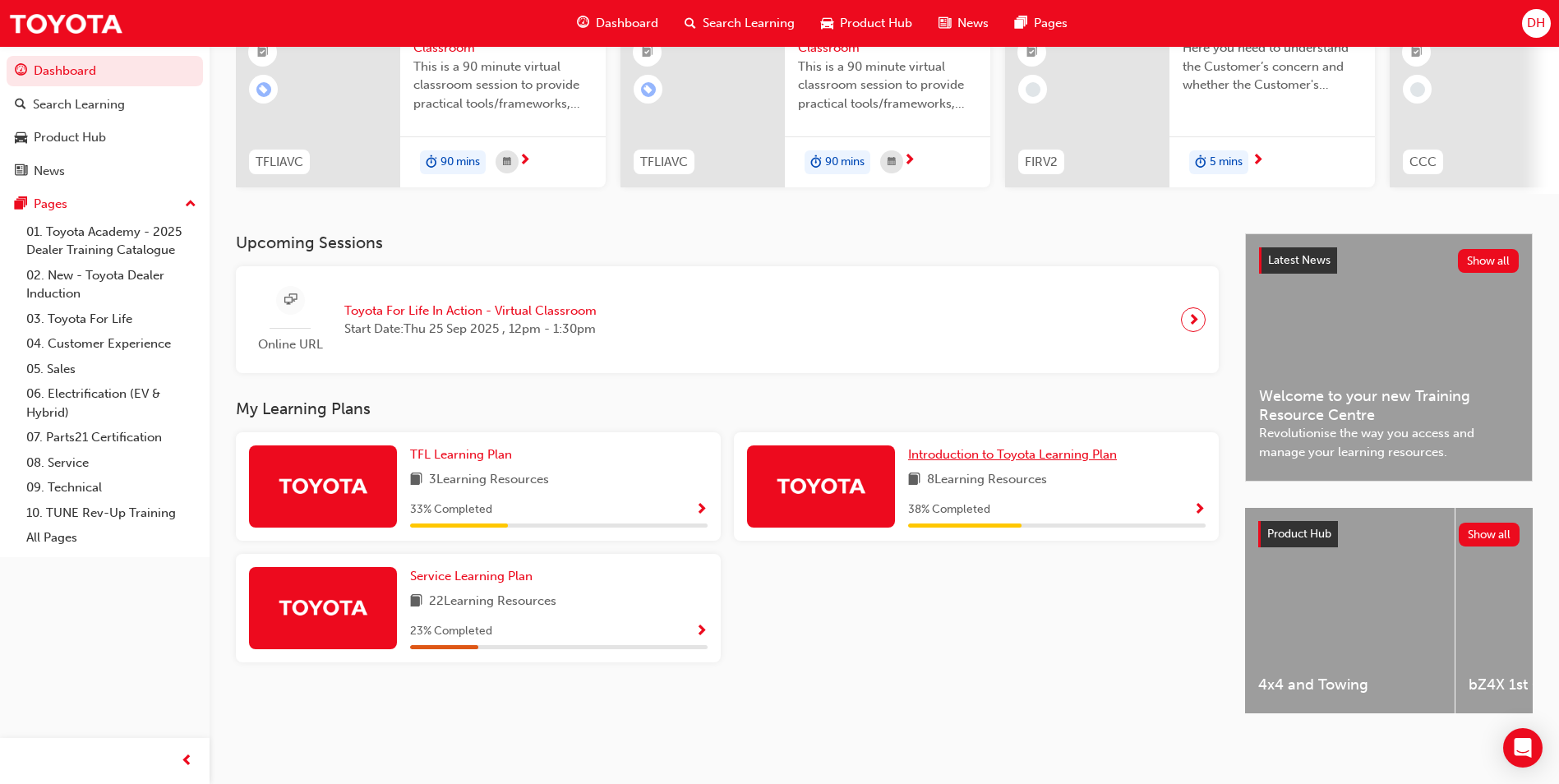click on "Introduction to Toyota Learning Plan" at bounding box center (1012, 454) 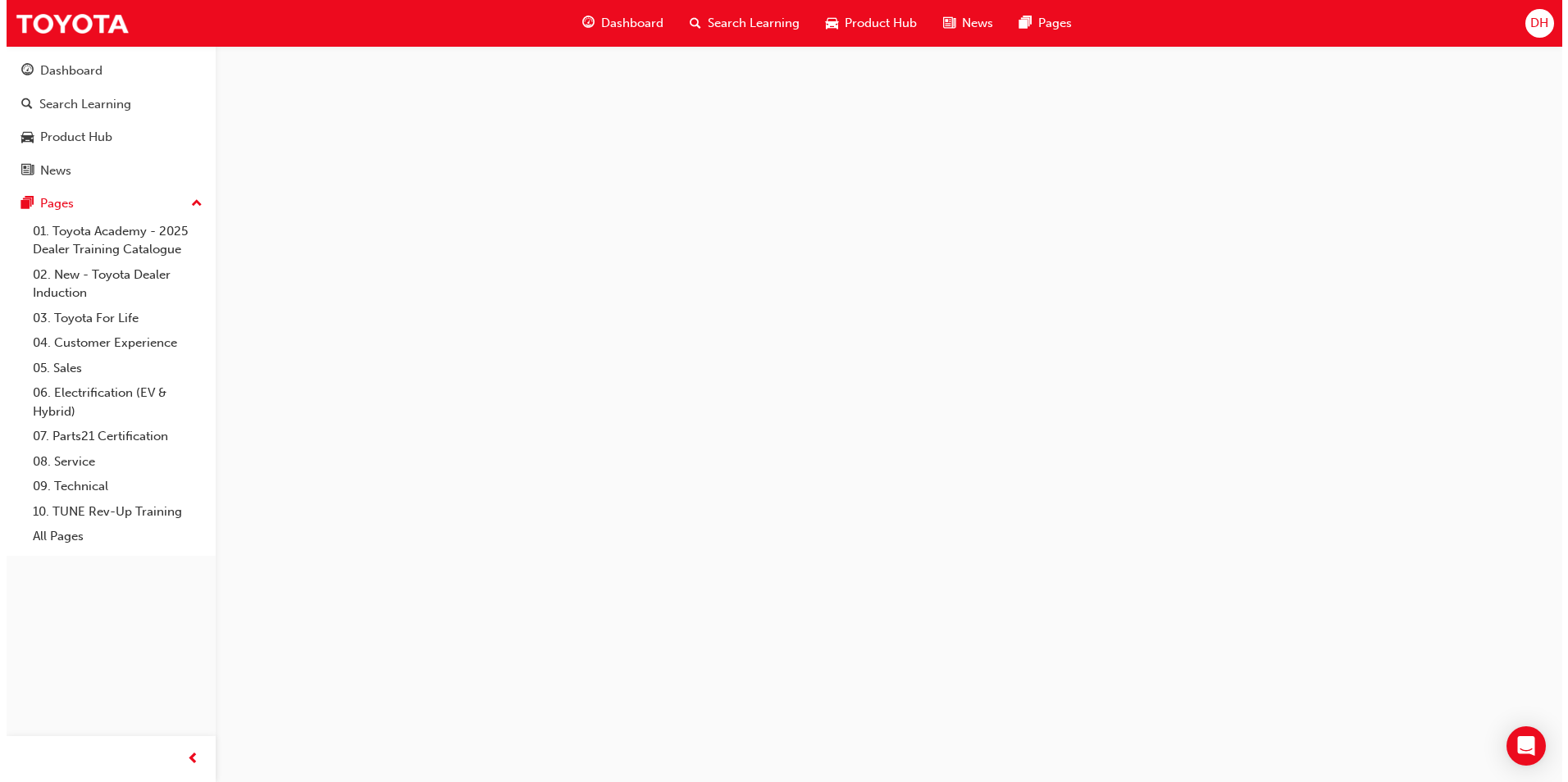 scroll, scrollTop: 0, scrollLeft: 0, axis: both 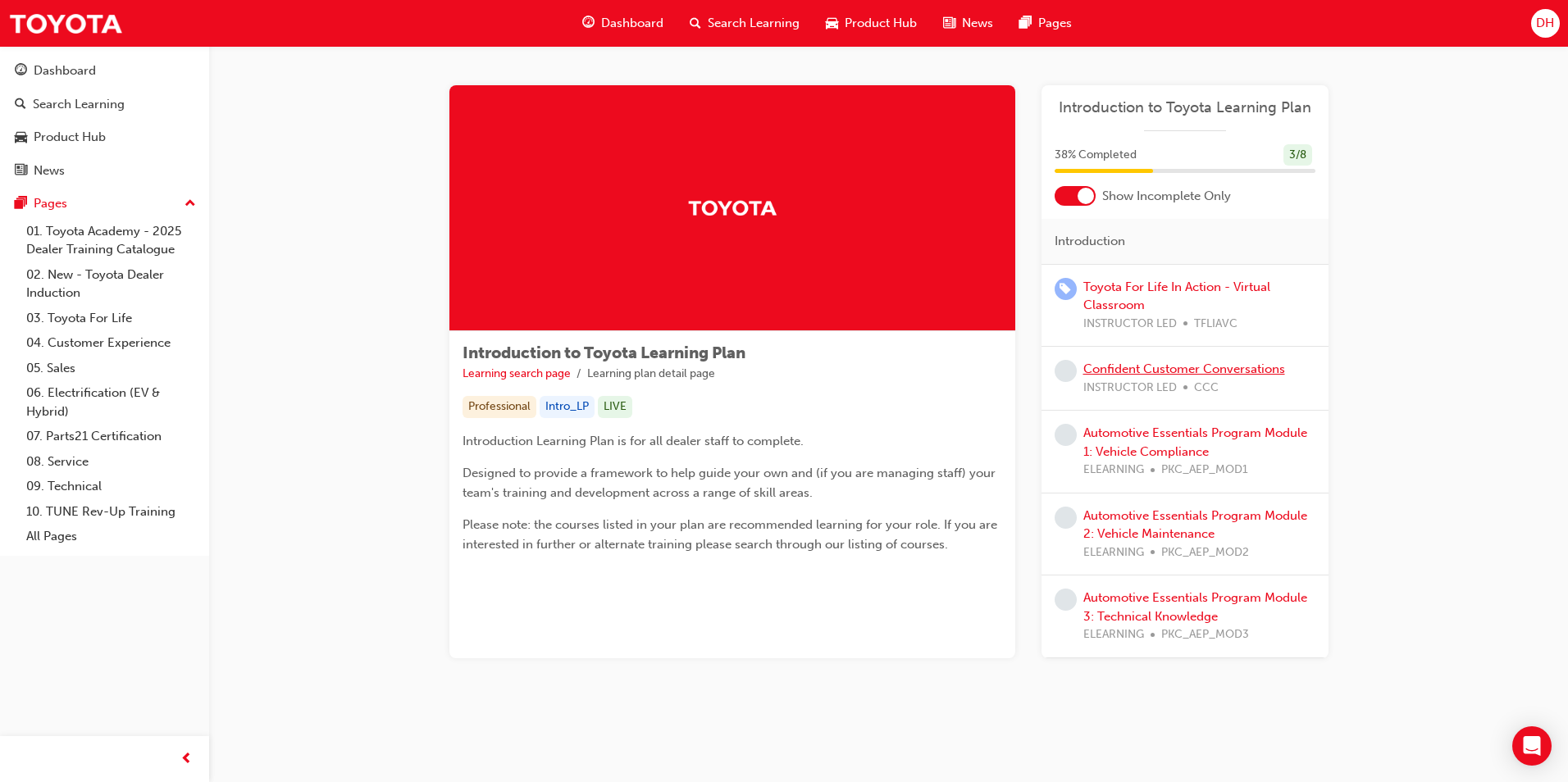 click on "Confident Customer Conversations" at bounding box center (1184, 369) 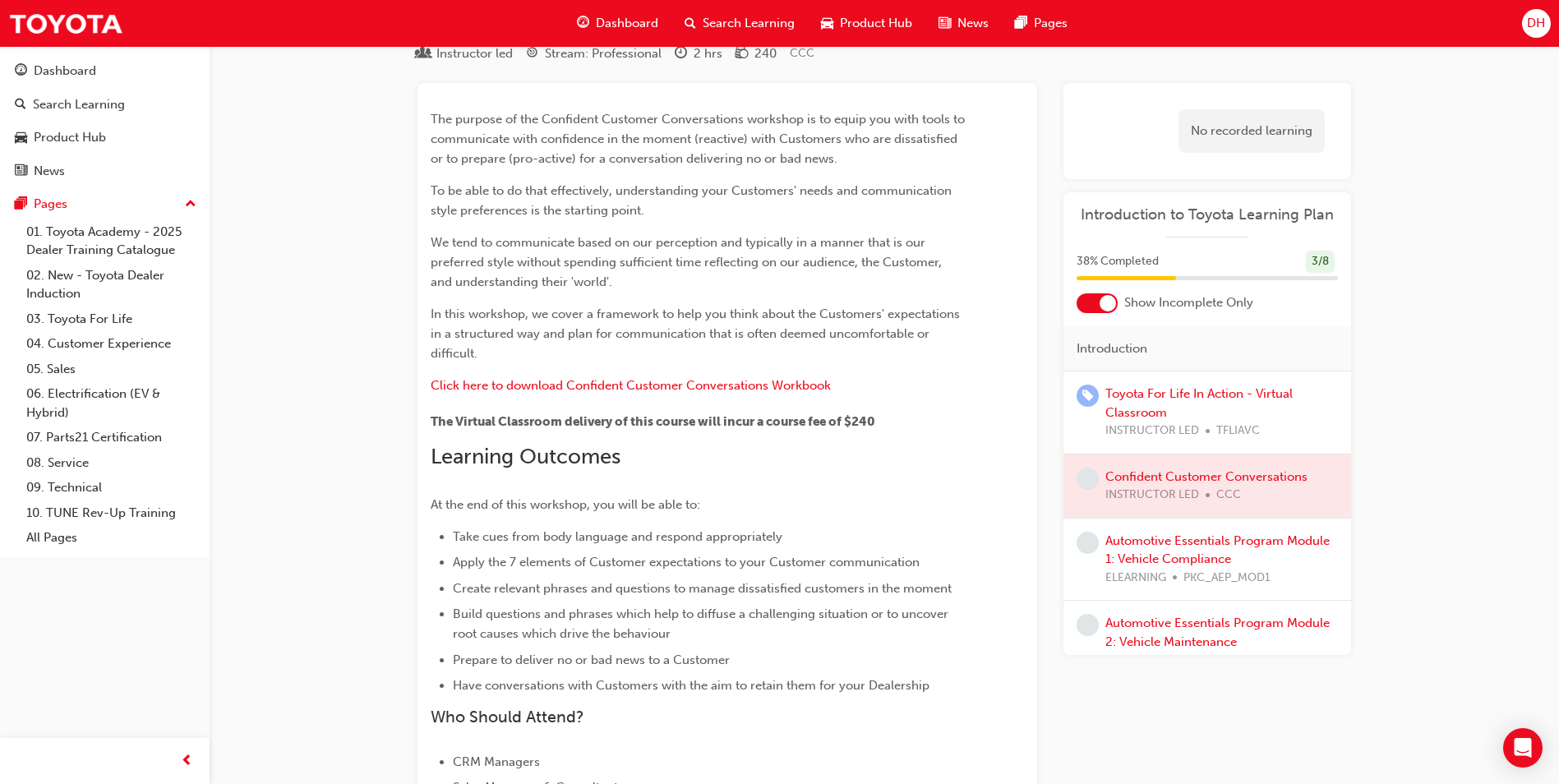 scroll, scrollTop: 21, scrollLeft: 0, axis: vertical 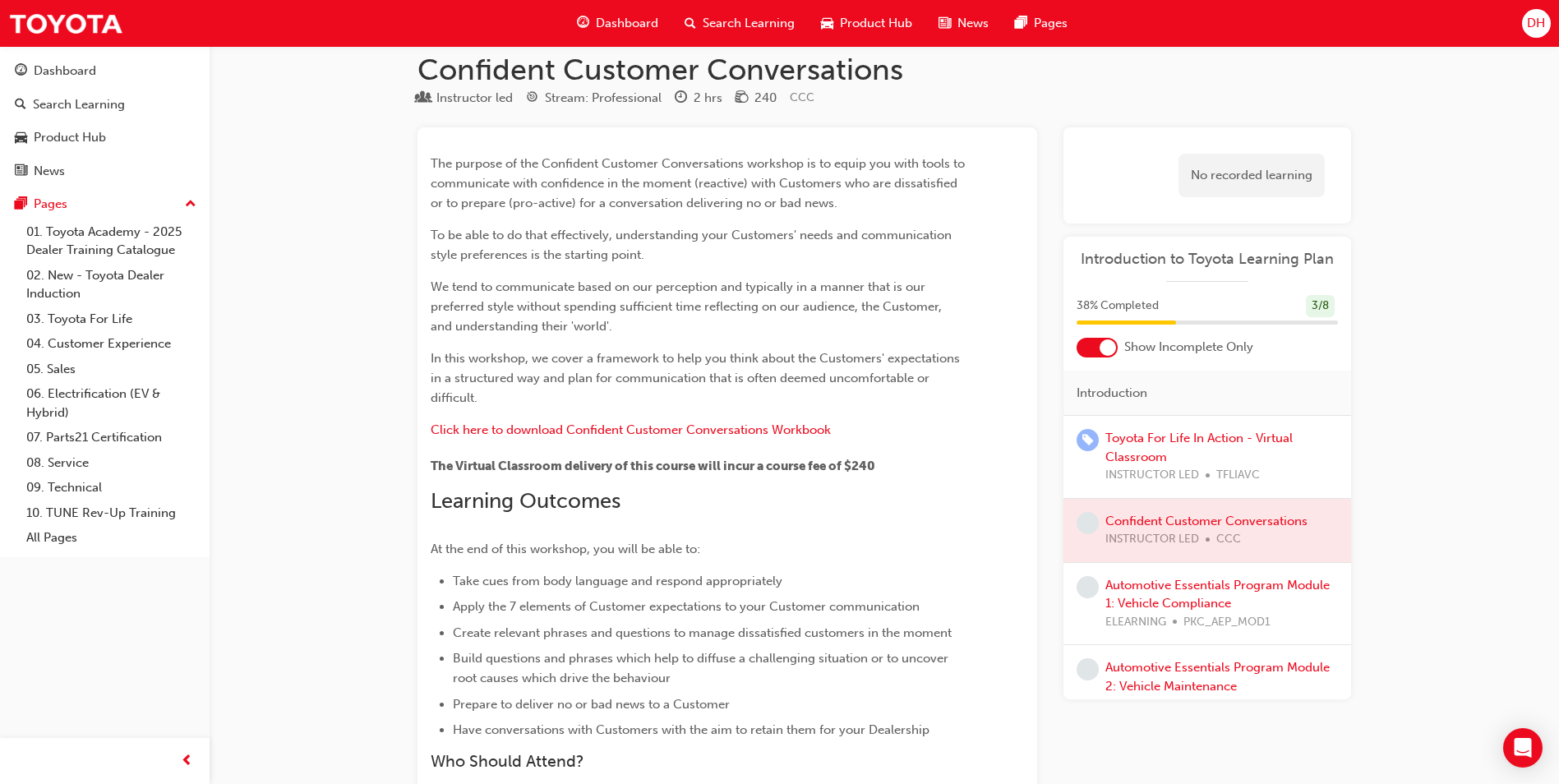 click at bounding box center [1207, 530] 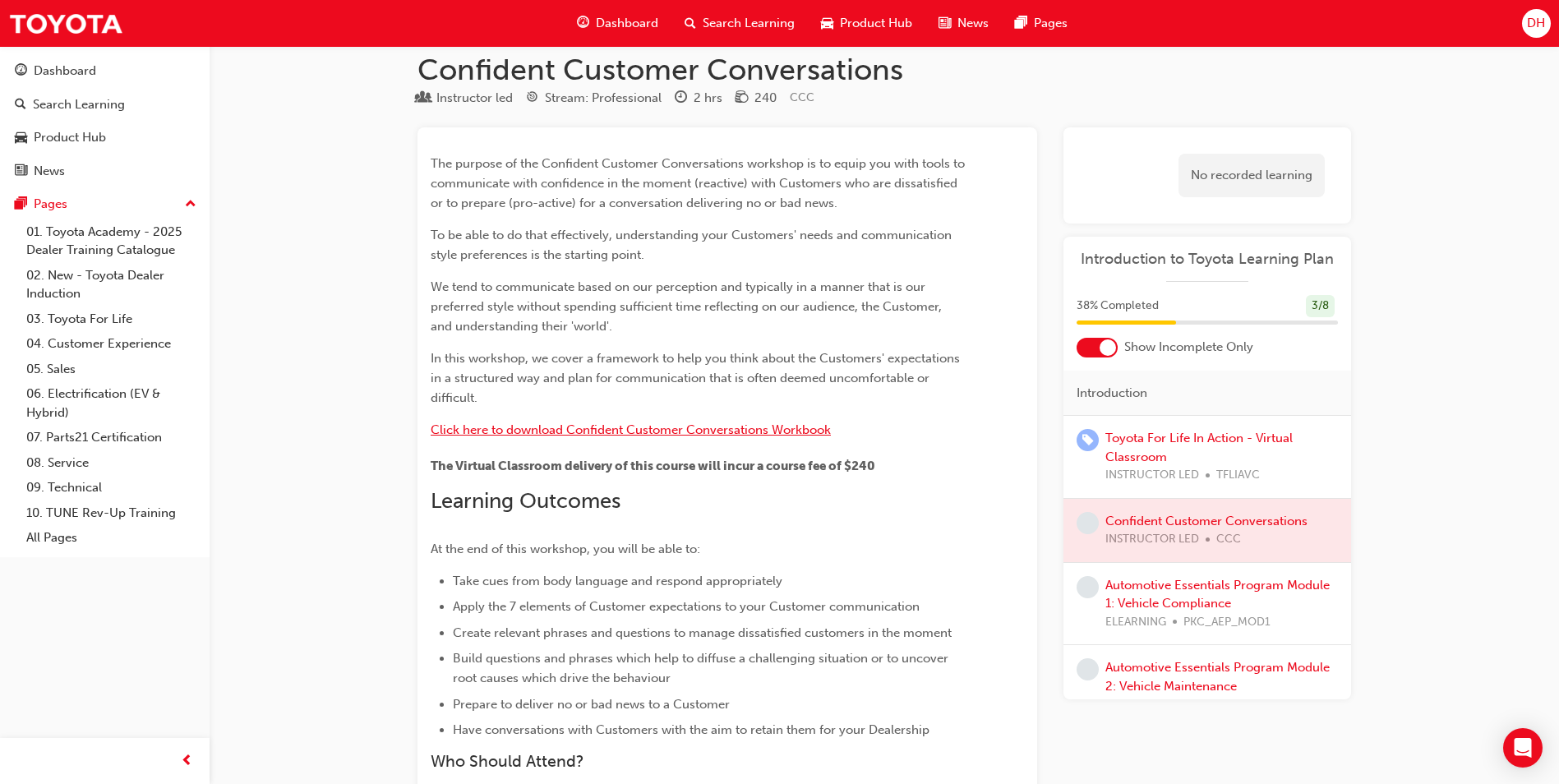 scroll, scrollTop: 0, scrollLeft: 0, axis: both 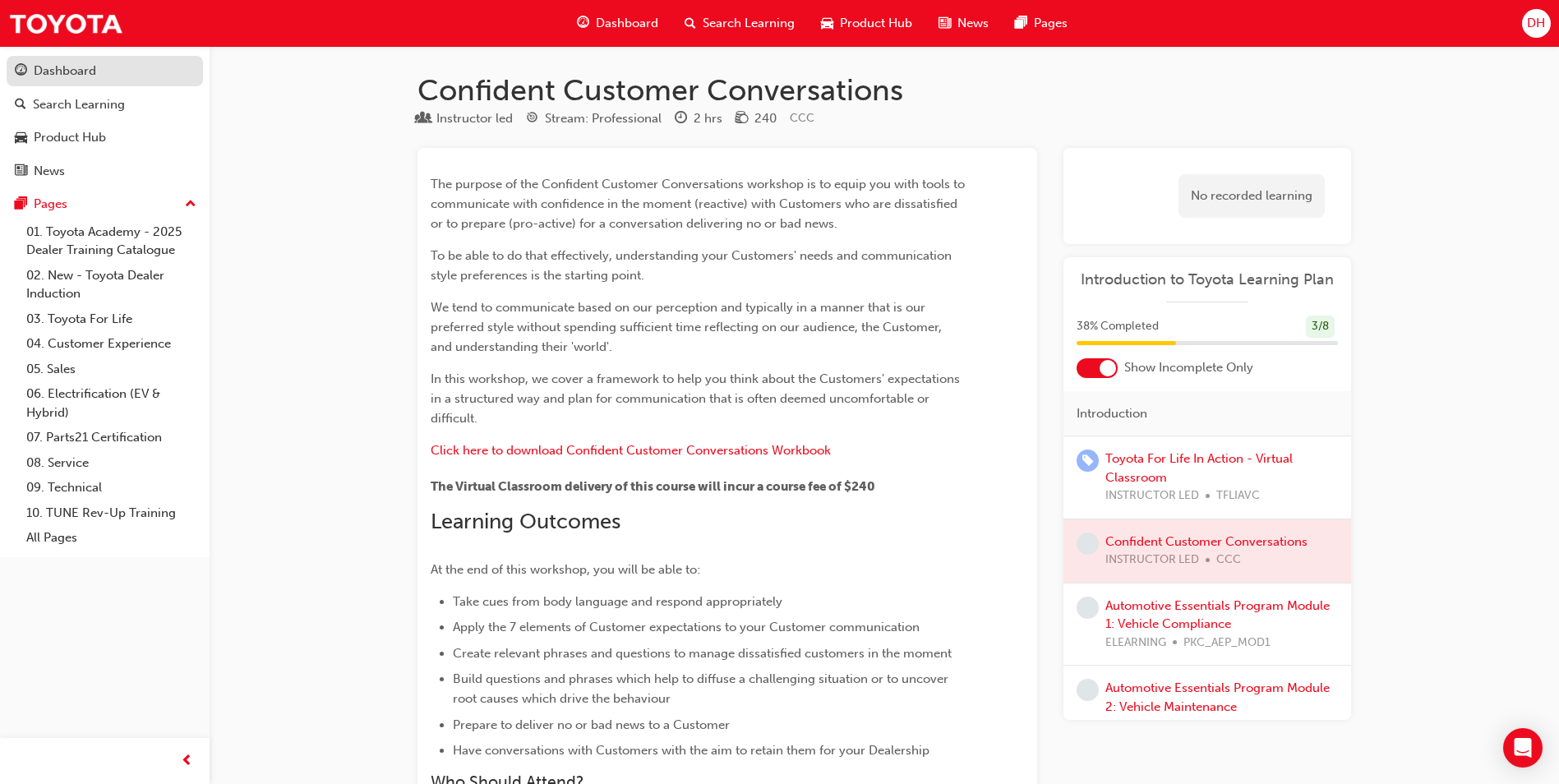 click on "Dashboard" at bounding box center (65, 71) 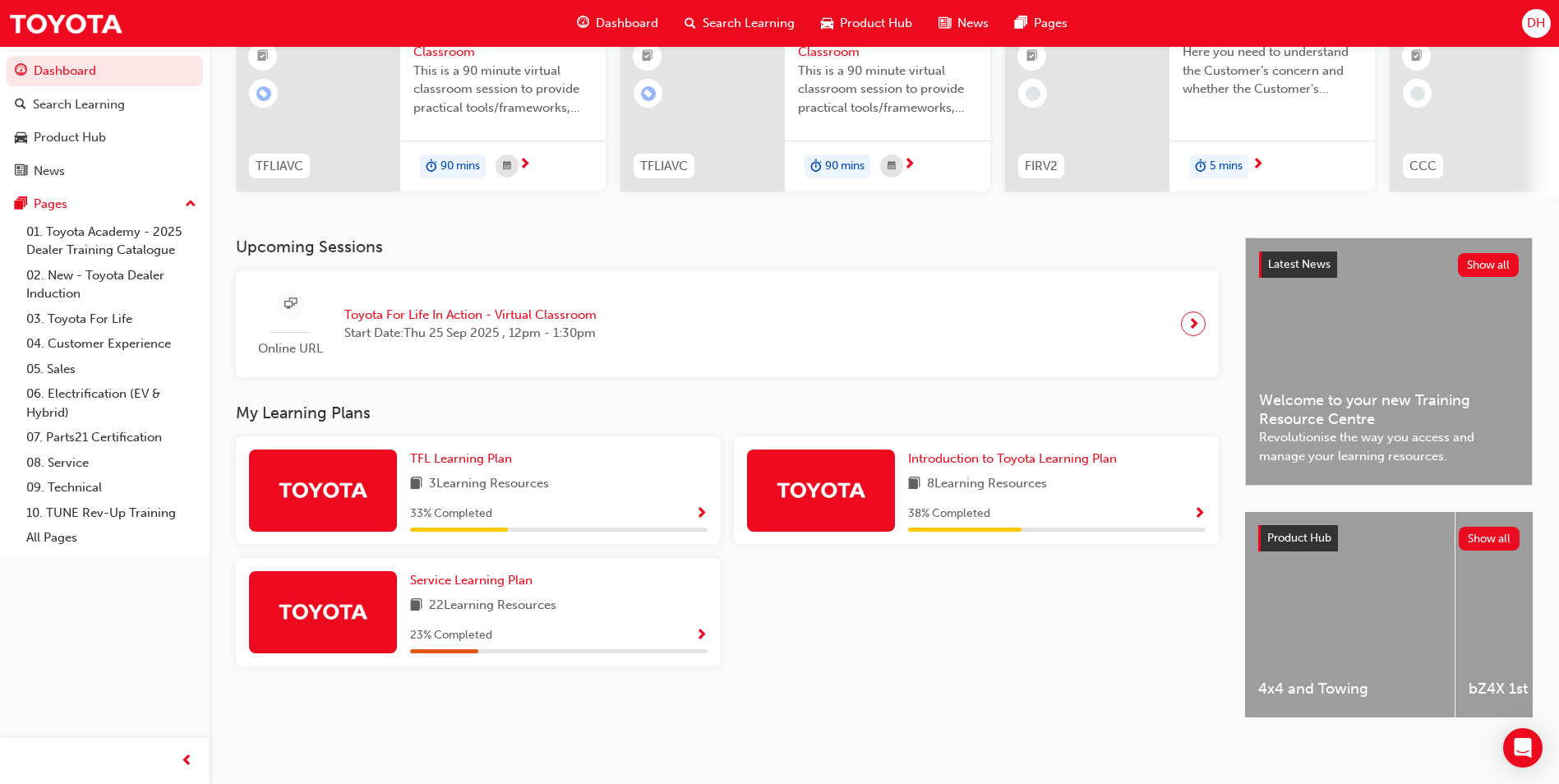 scroll, scrollTop: 198, scrollLeft: 0, axis: vertical 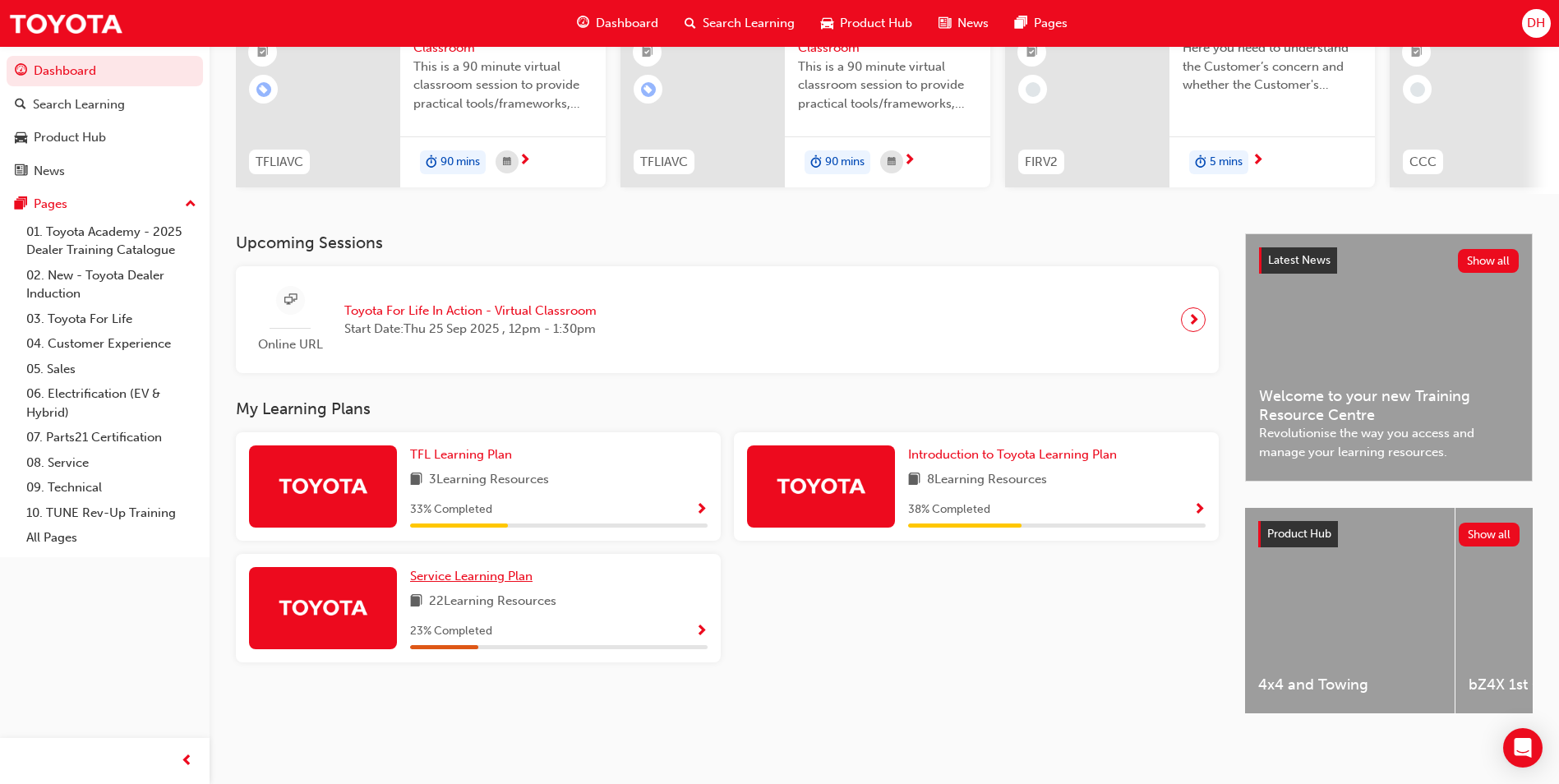 click on "Service Learning Plan" at bounding box center (471, 576) 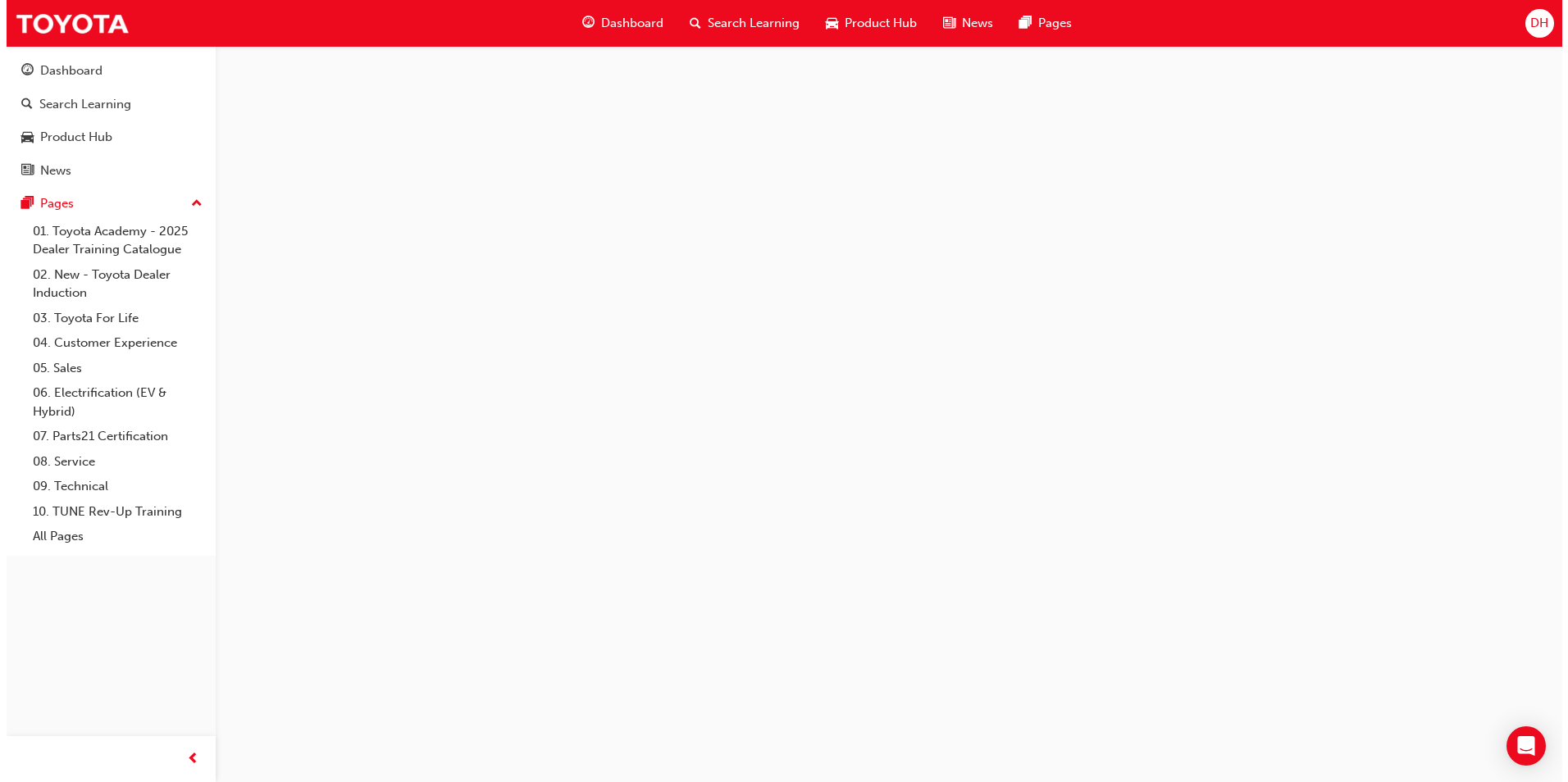 scroll, scrollTop: 0, scrollLeft: 0, axis: both 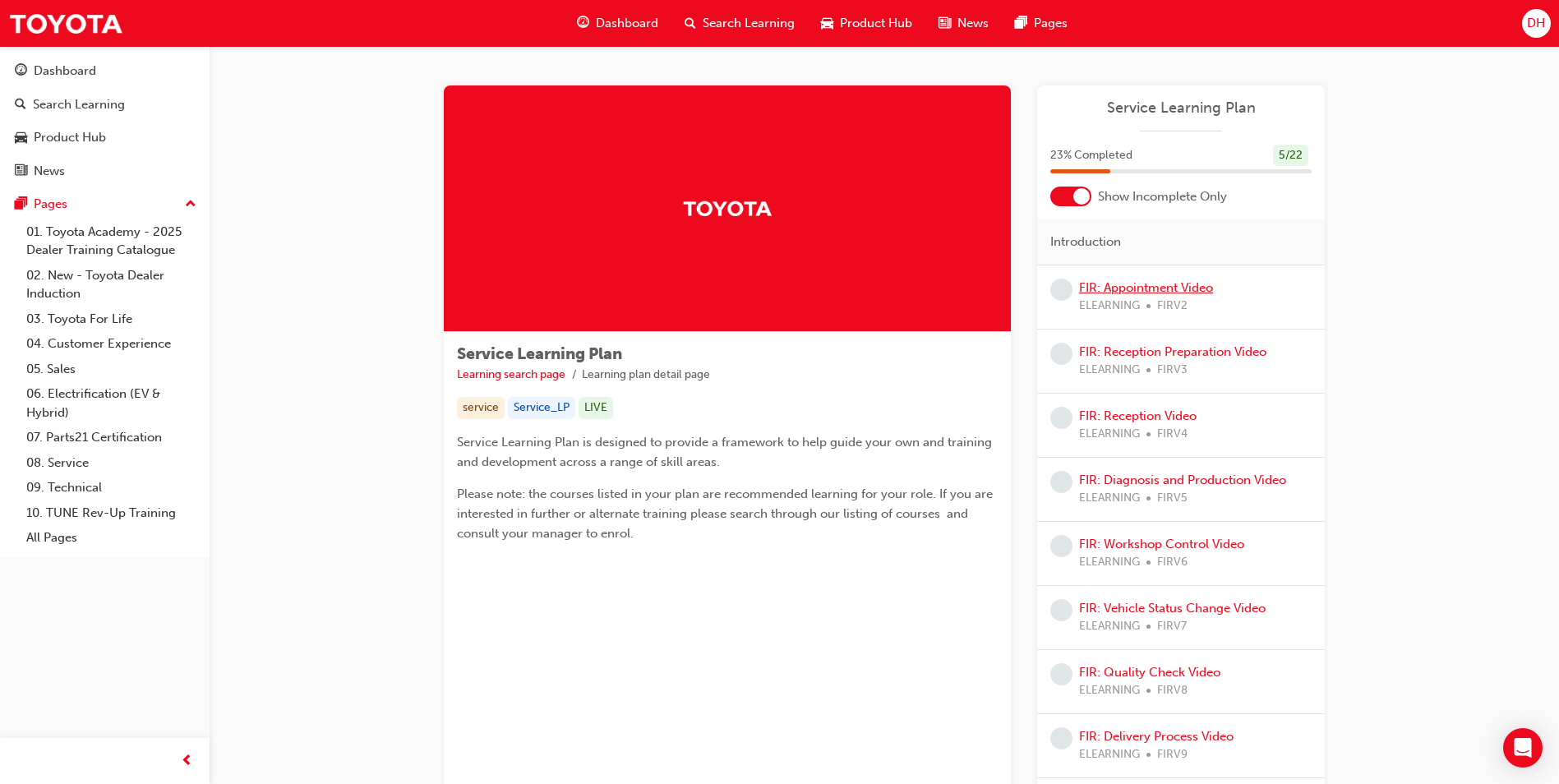 click on "FIR: Appointment Video" at bounding box center [1146, 288] 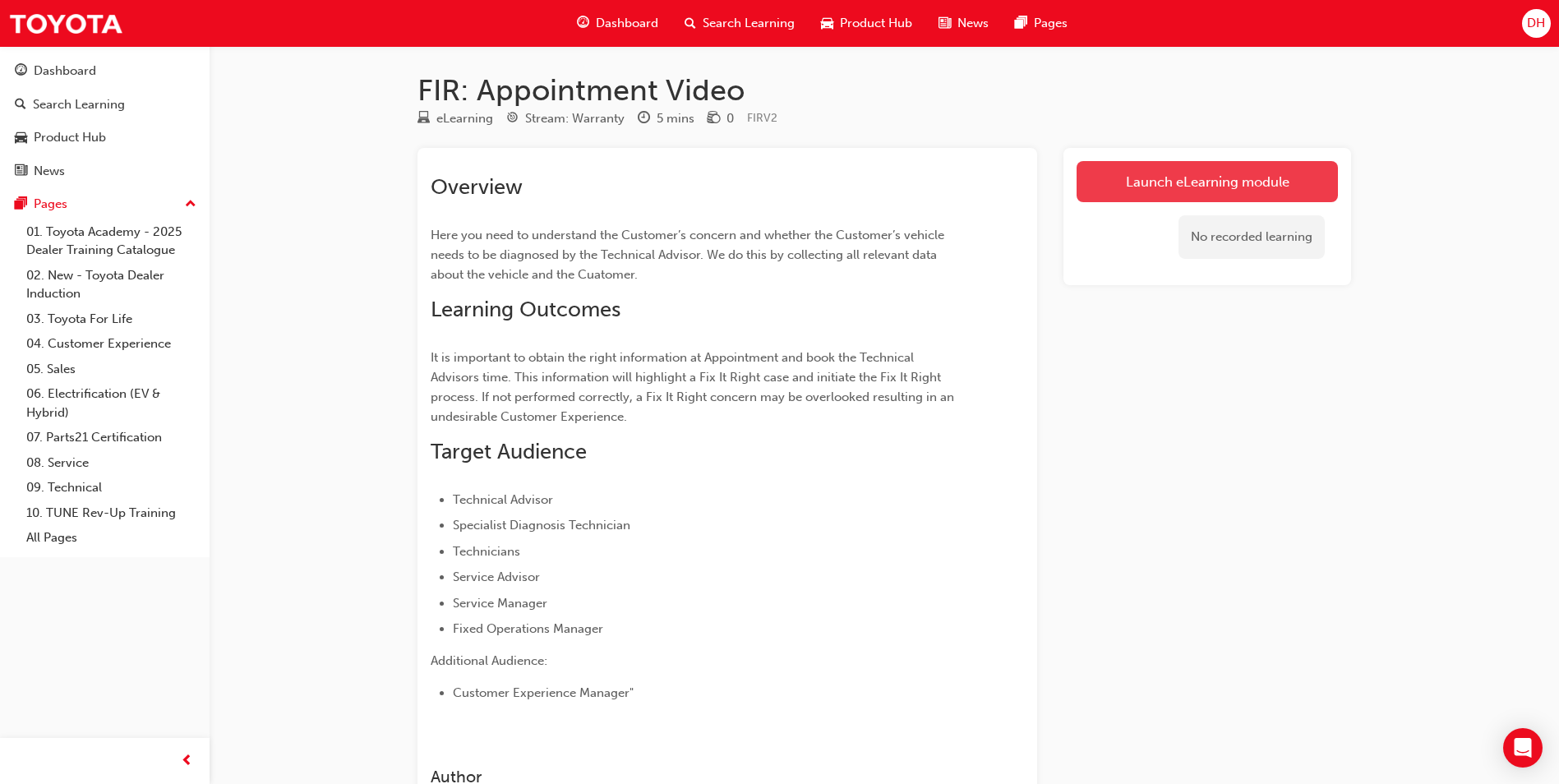 click on "Launch eLearning module" at bounding box center (1207, 182) 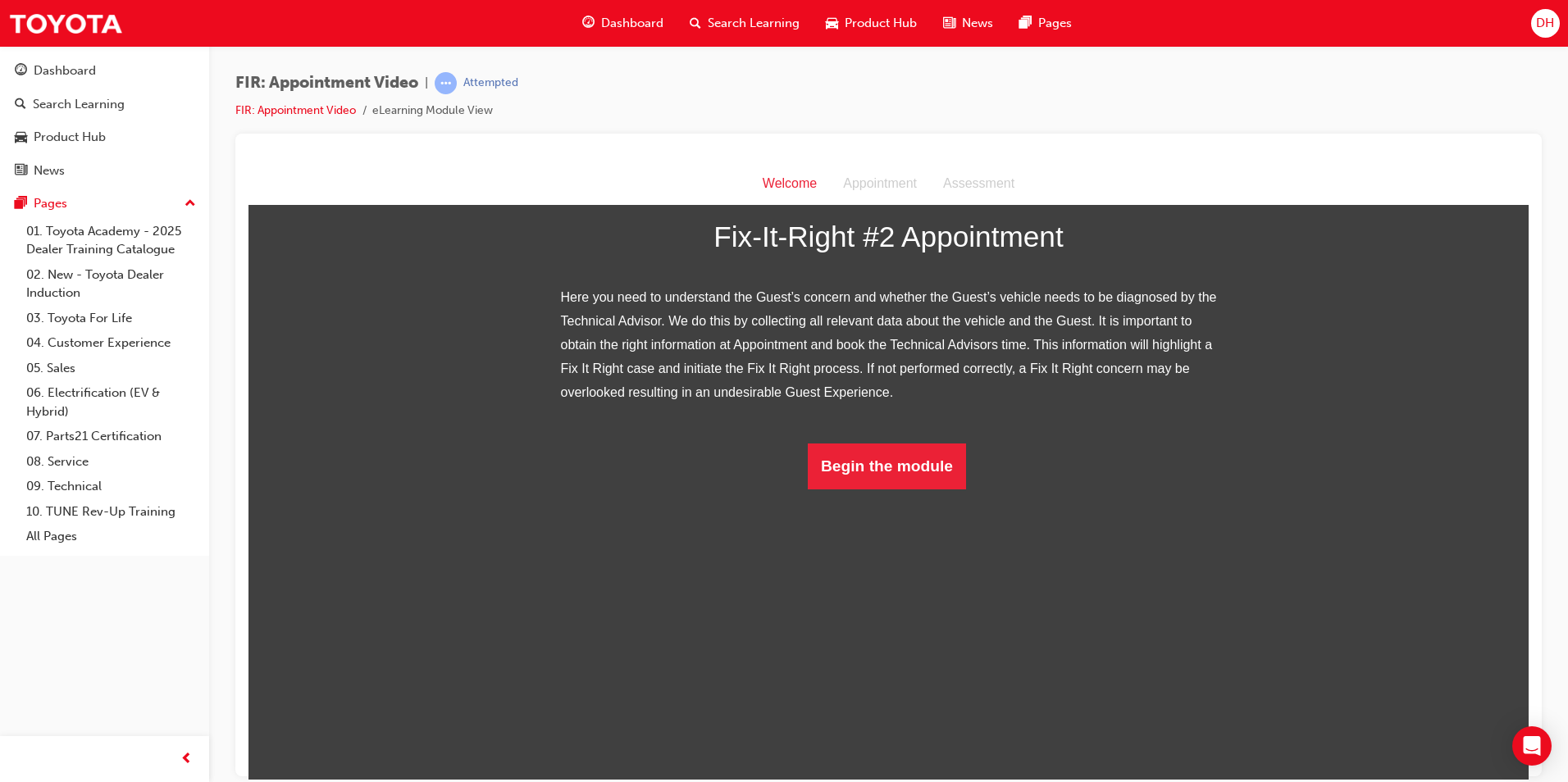 scroll, scrollTop: 96, scrollLeft: 0, axis: vertical 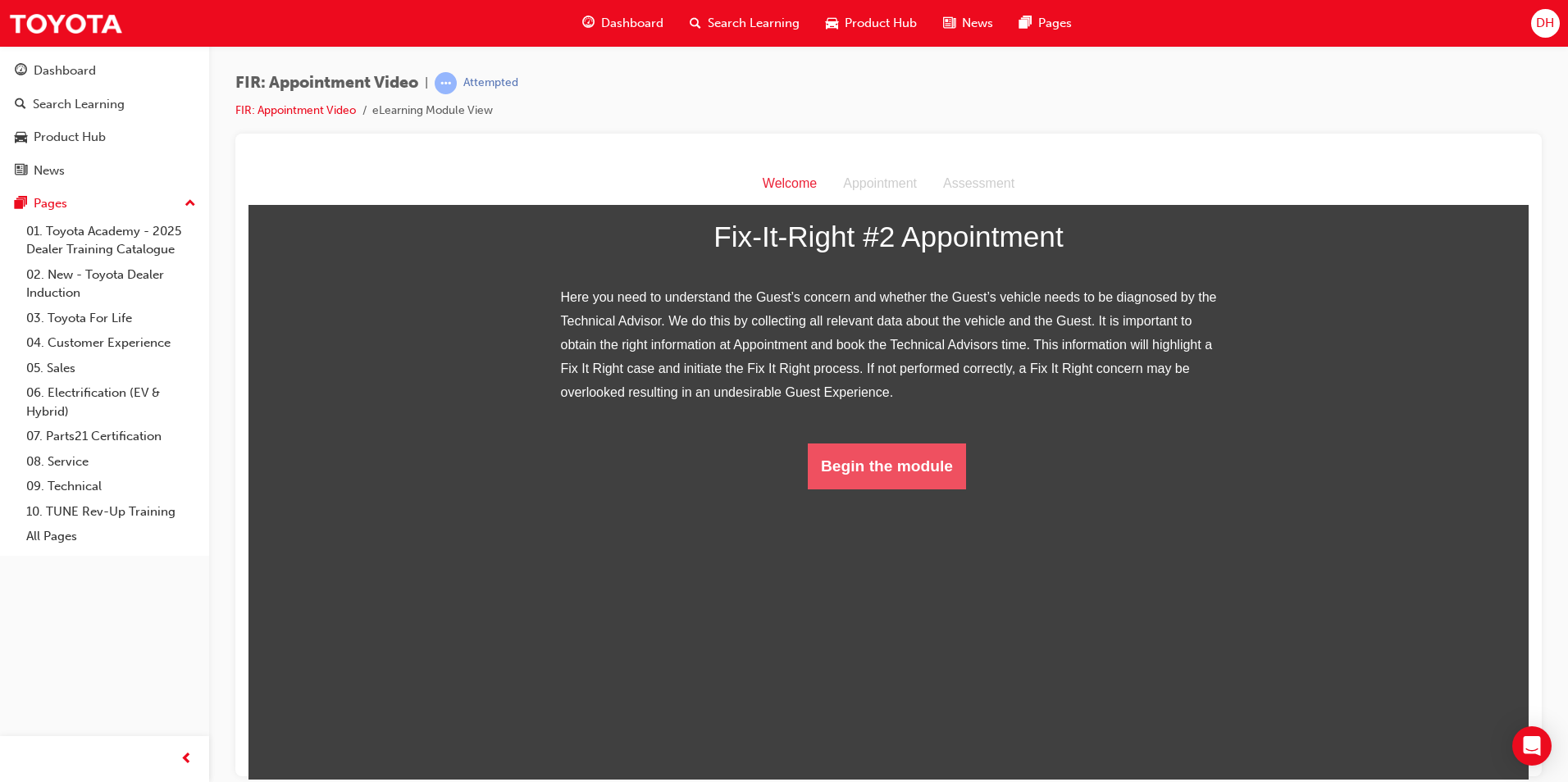 click on "Begin the module" at bounding box center (887, 466) 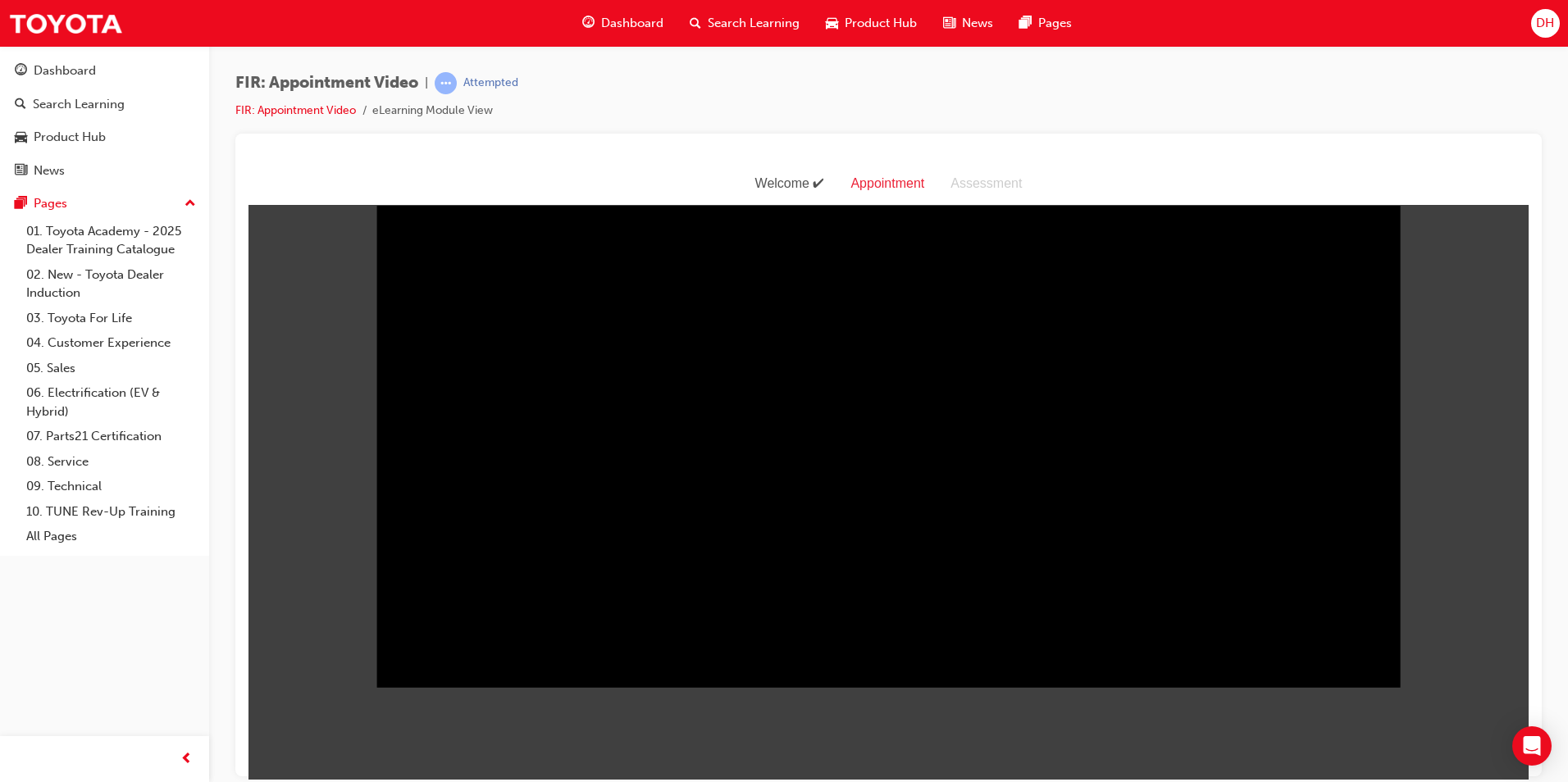scroll, scrollTop: 39, scrollLeft: 0, axis: vertical 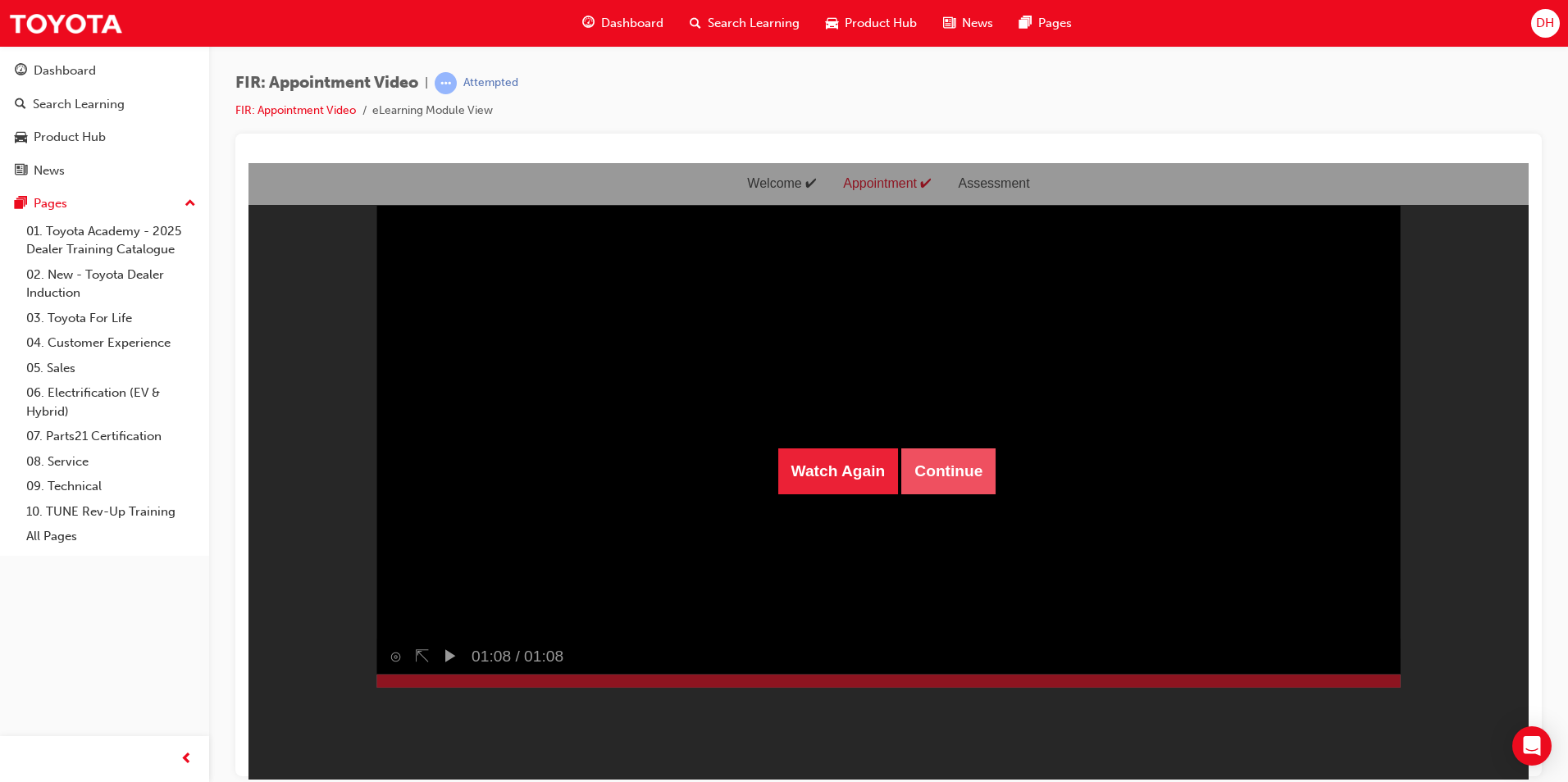 click on "Continue" at bounding box center [948, 471] 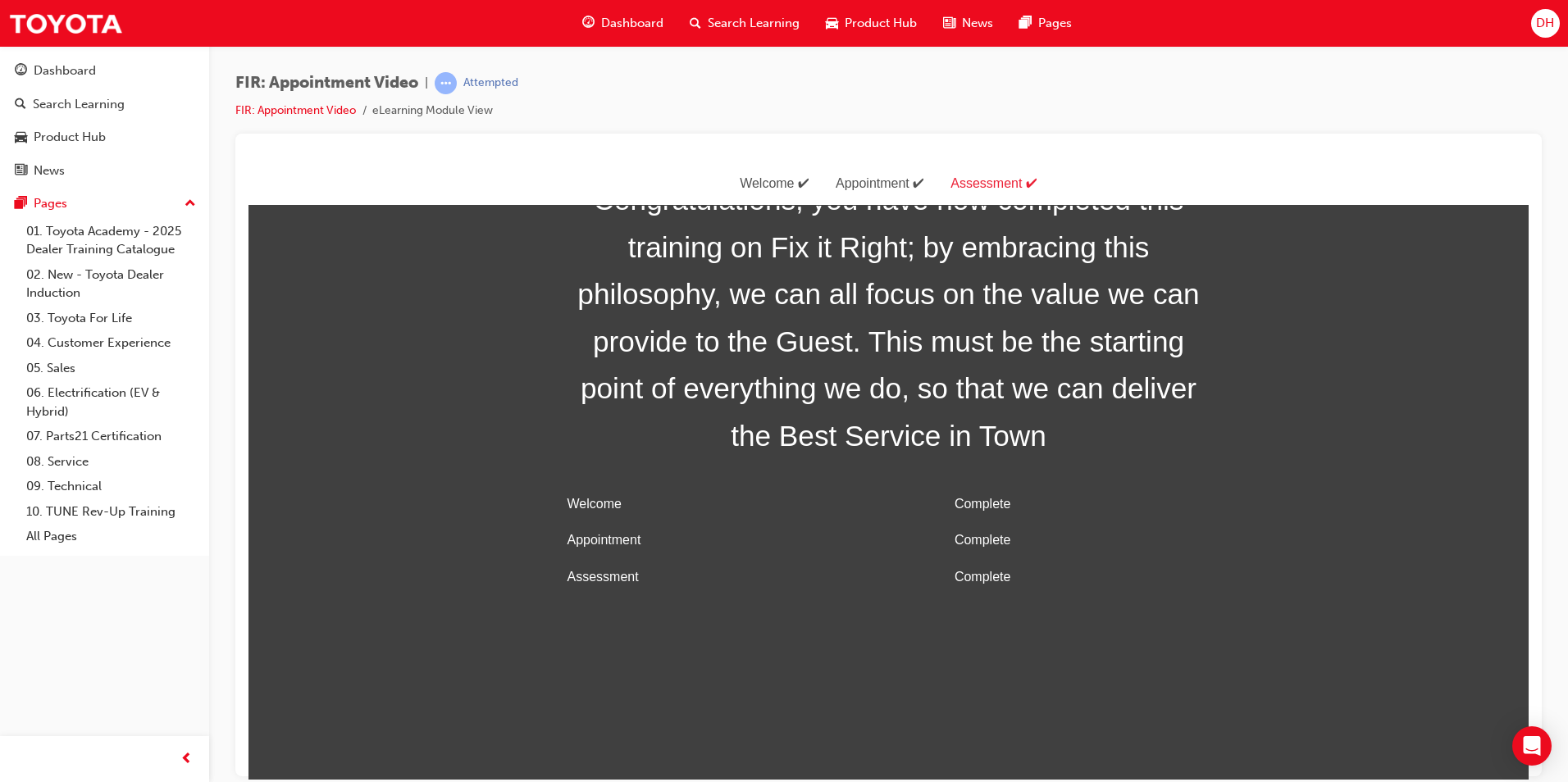 scroll, scrollTop: 52, scrollLeft: 0, axis: vertical 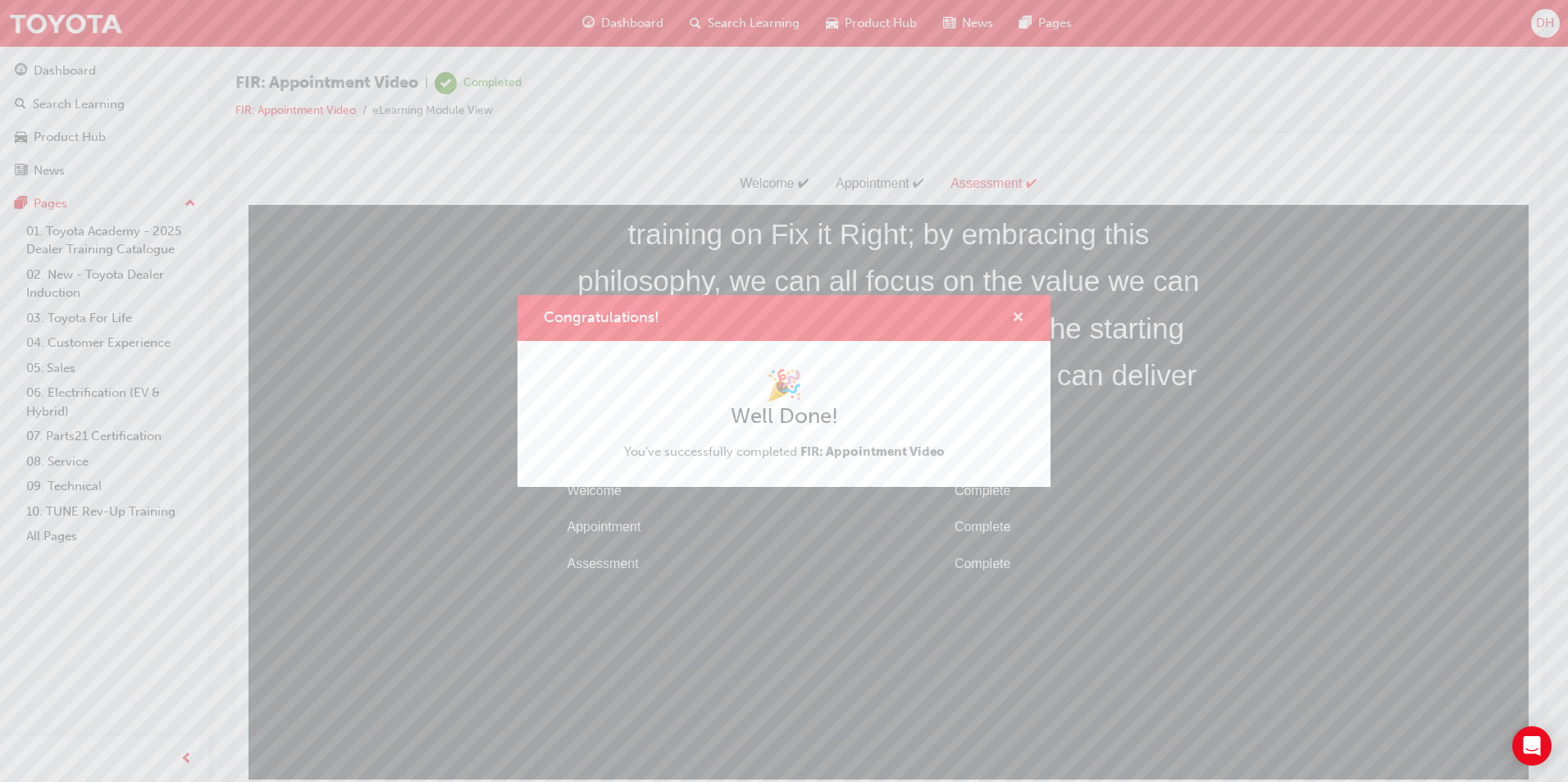click at bounding box center [1018, 319] 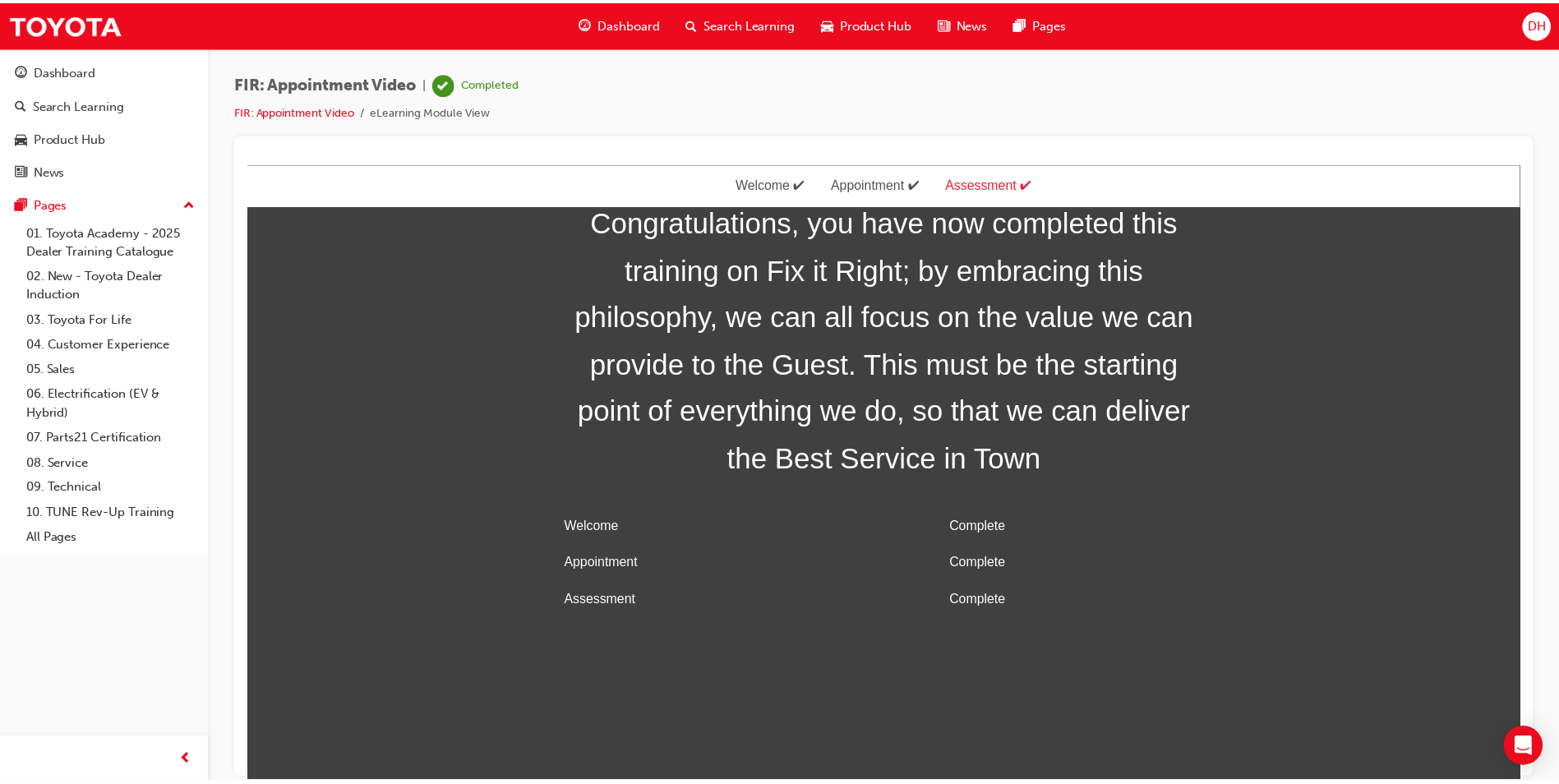 scroll, scrollTop: 0, scrollLeft: 0, axis: both 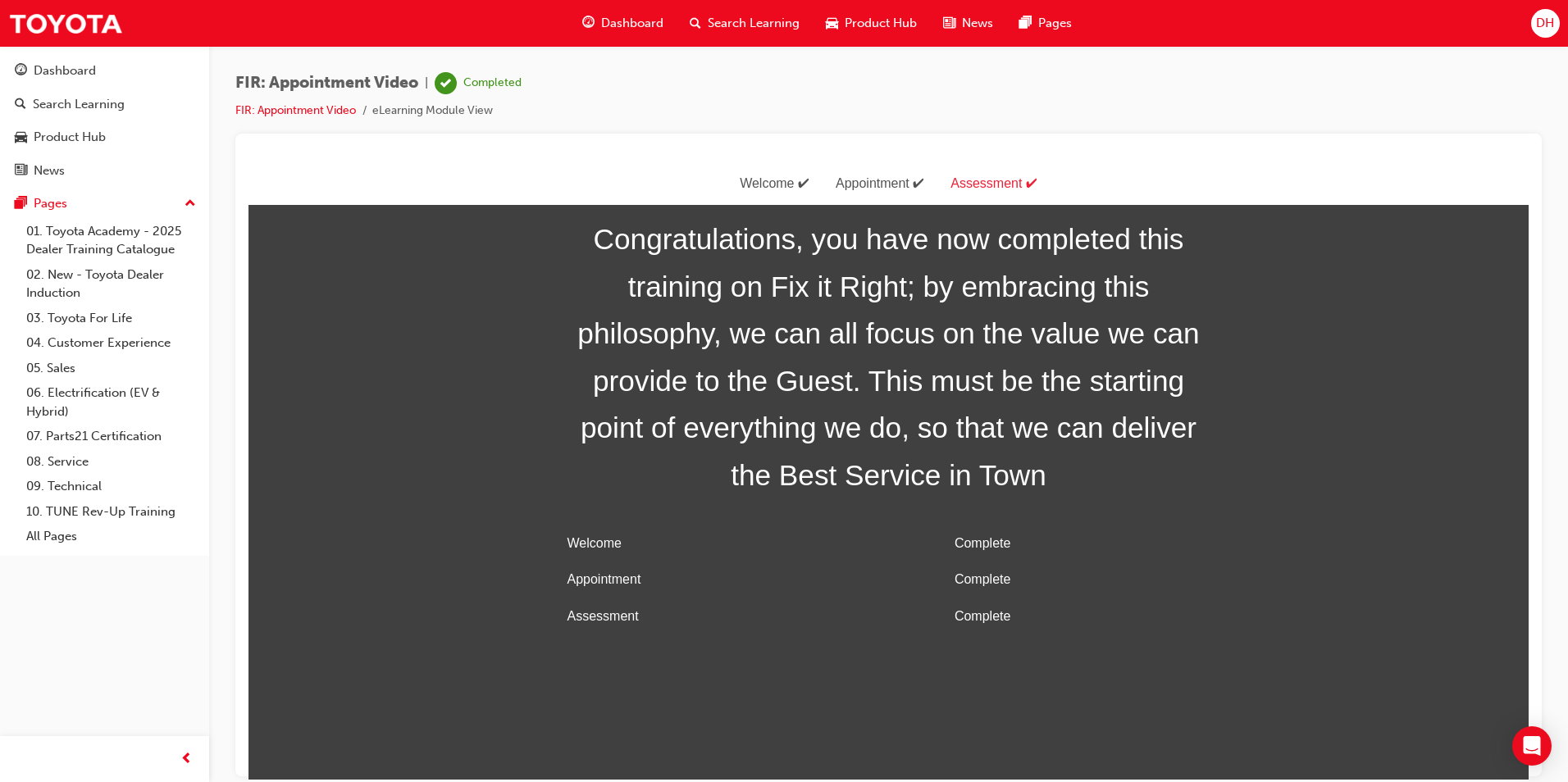click on "Dashboard" at bounding box center [622, 23] 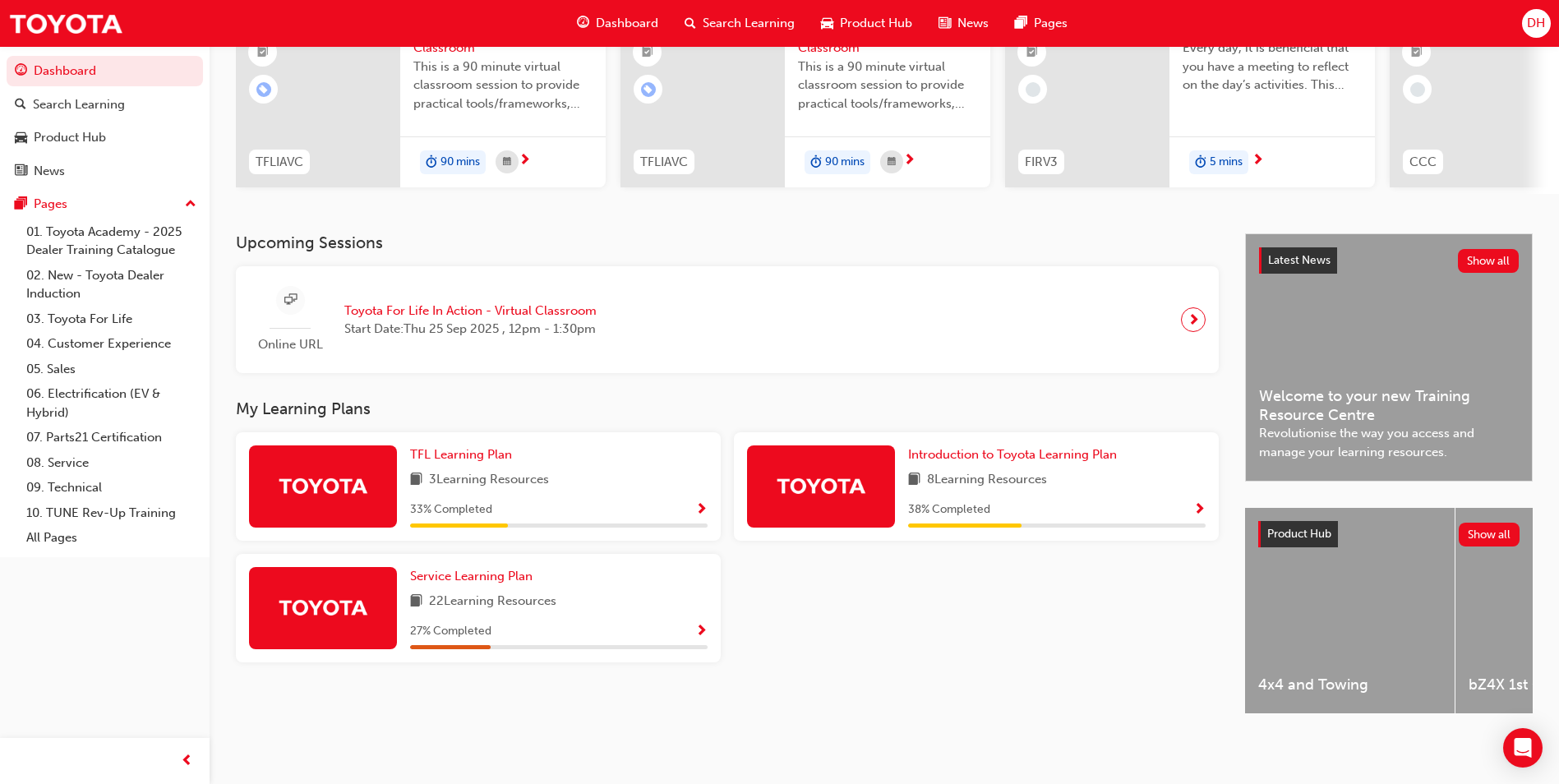 scroll, scrollTop: 198, scrollLeft: 0, axis: vertical 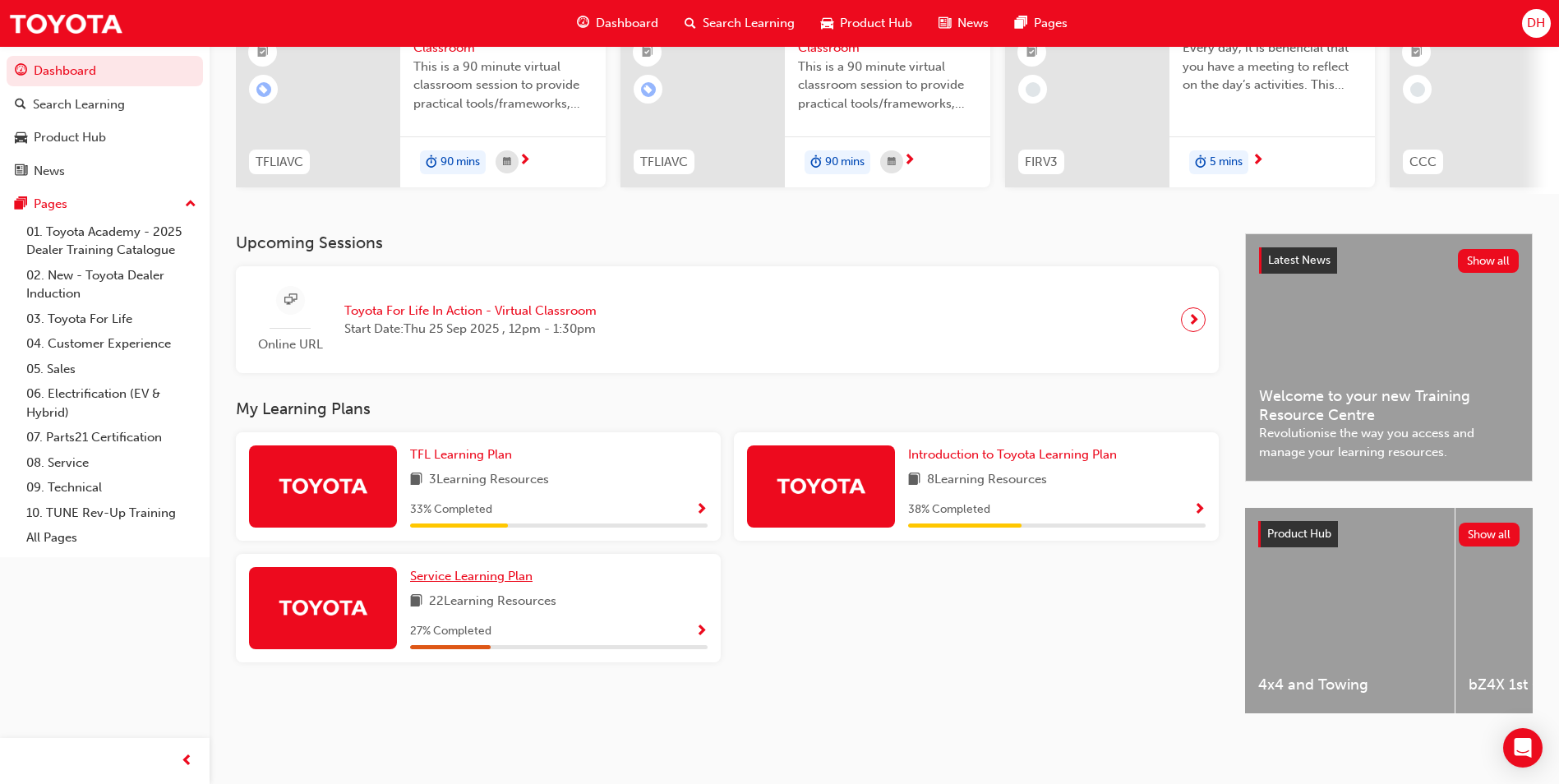 click on "Service Learning Plan" at bounding box center (471, 576) 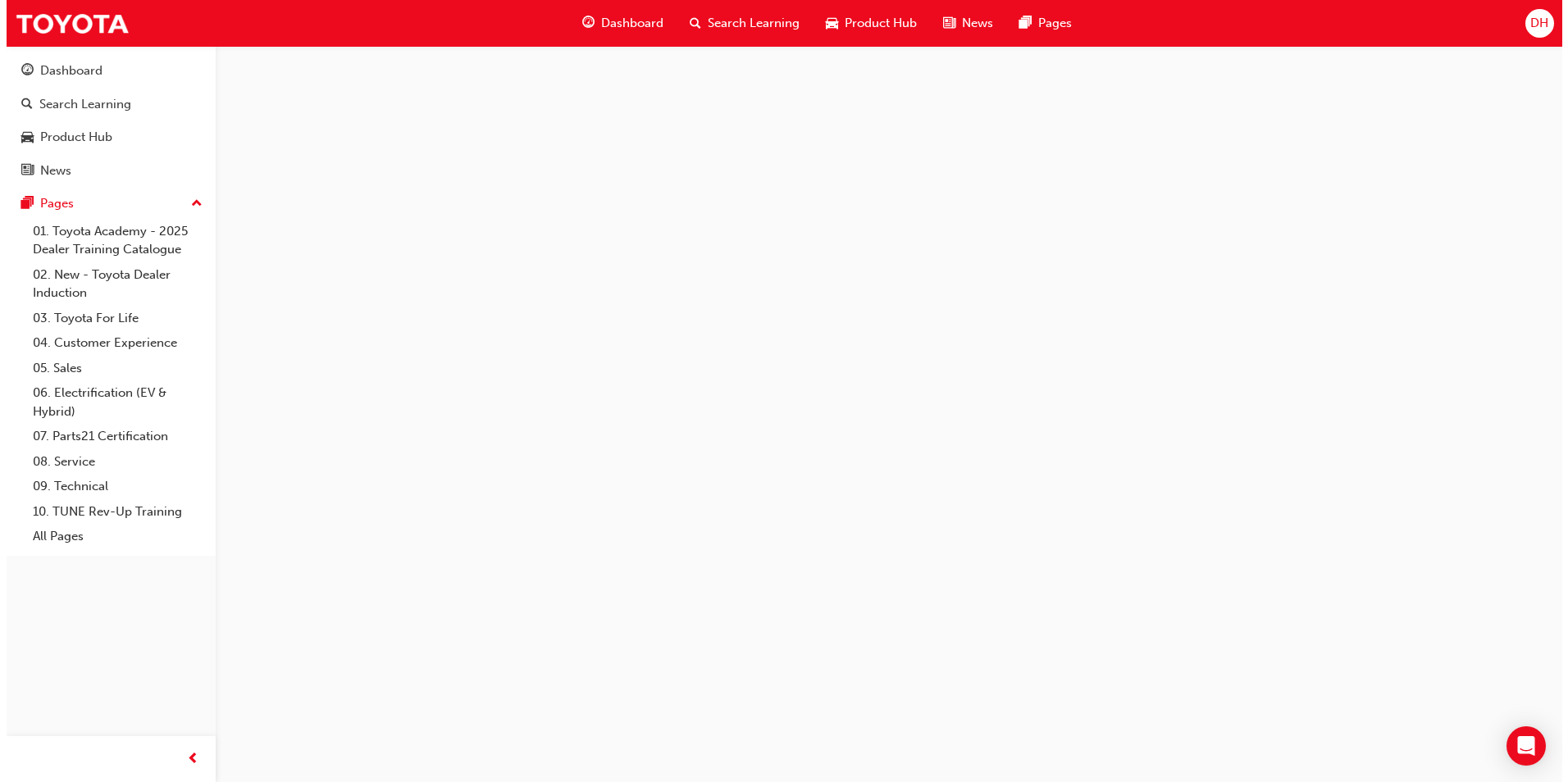 scroll, scrollTop: 0, scrollLeft: 0, axis: both 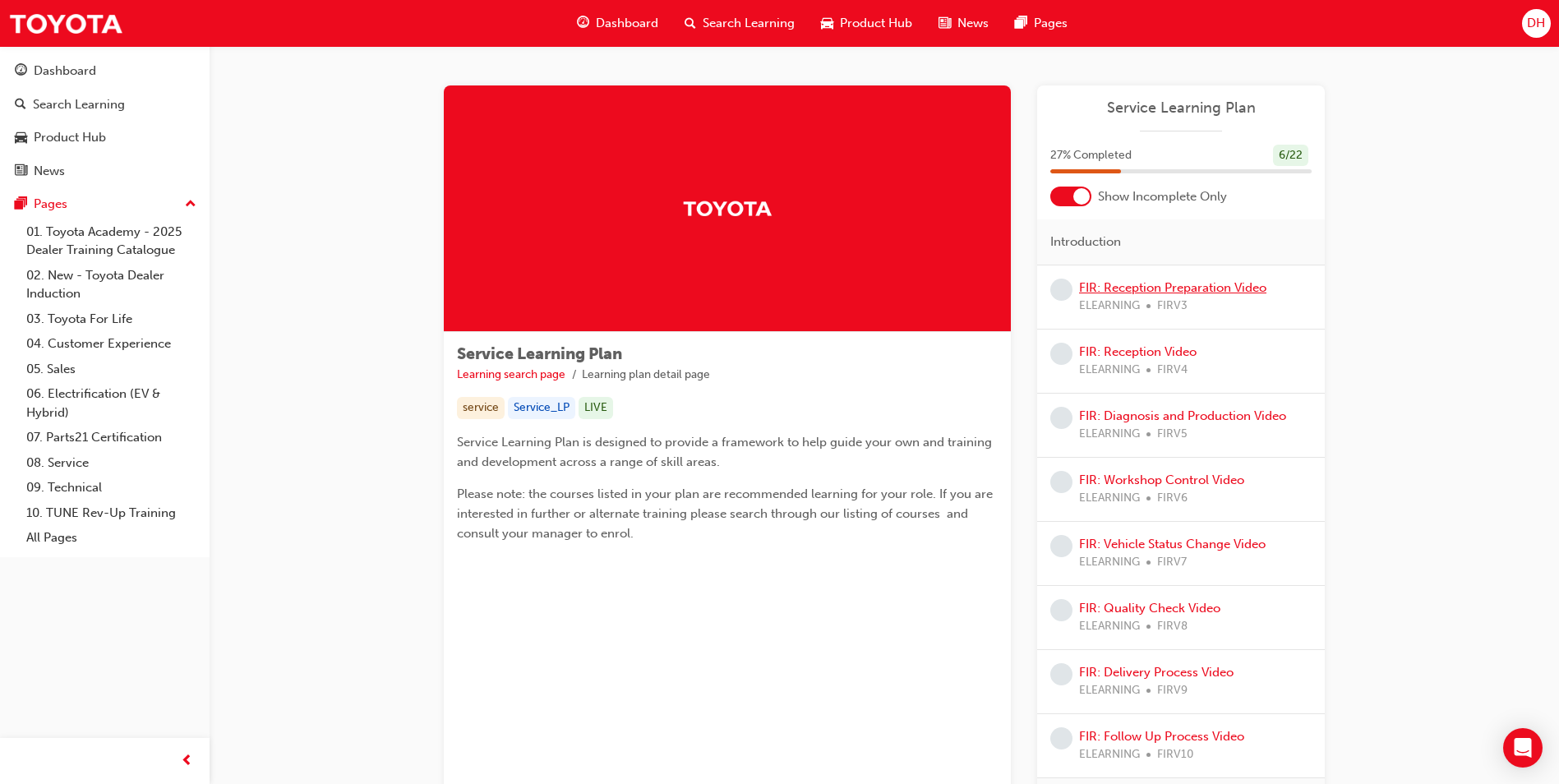 click on "FIR: Reception Preparation Video" at bounding box center (1173, 288) 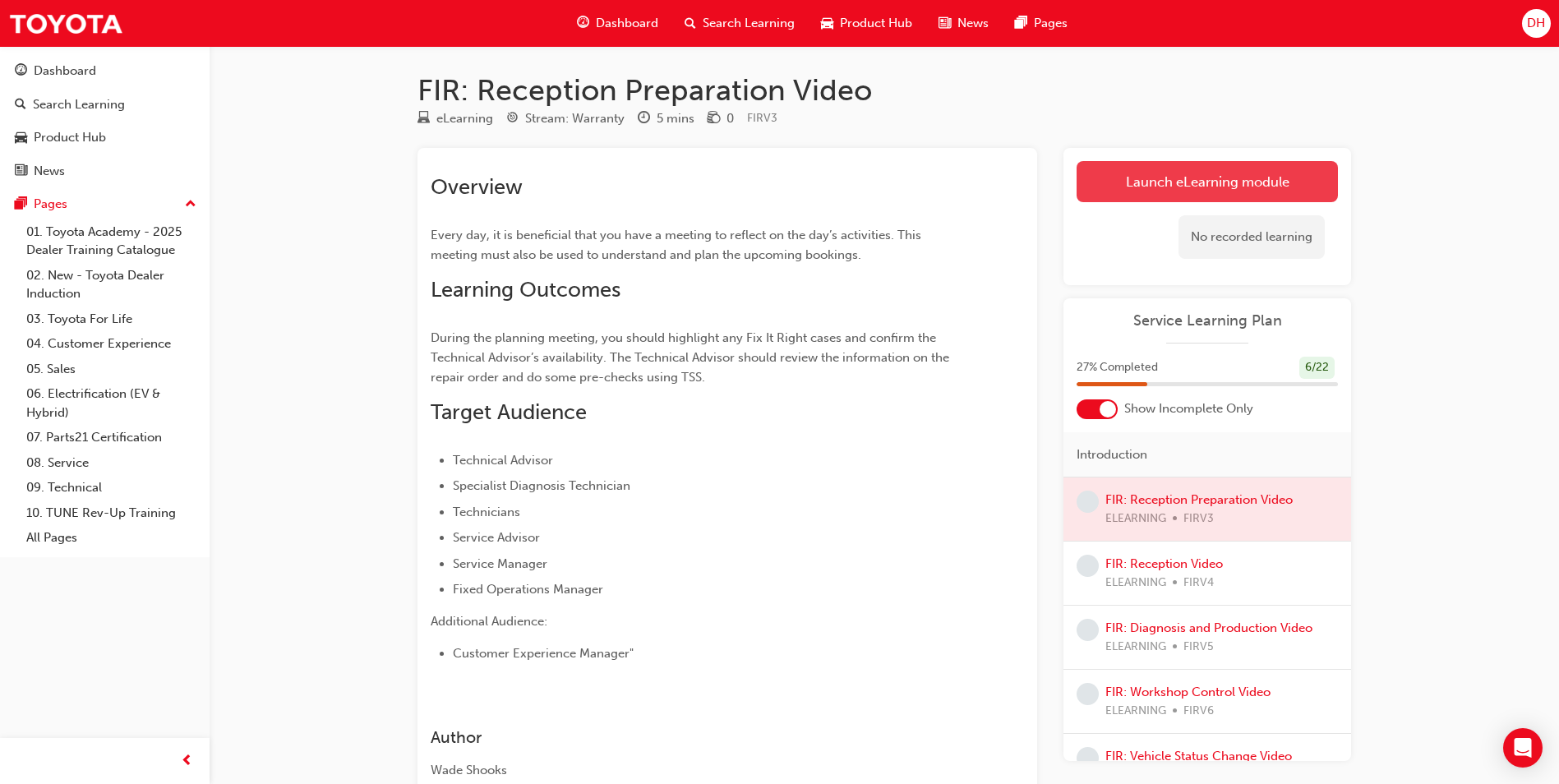 click on "Launch eLearning module" at bounding box center (1207, 182) 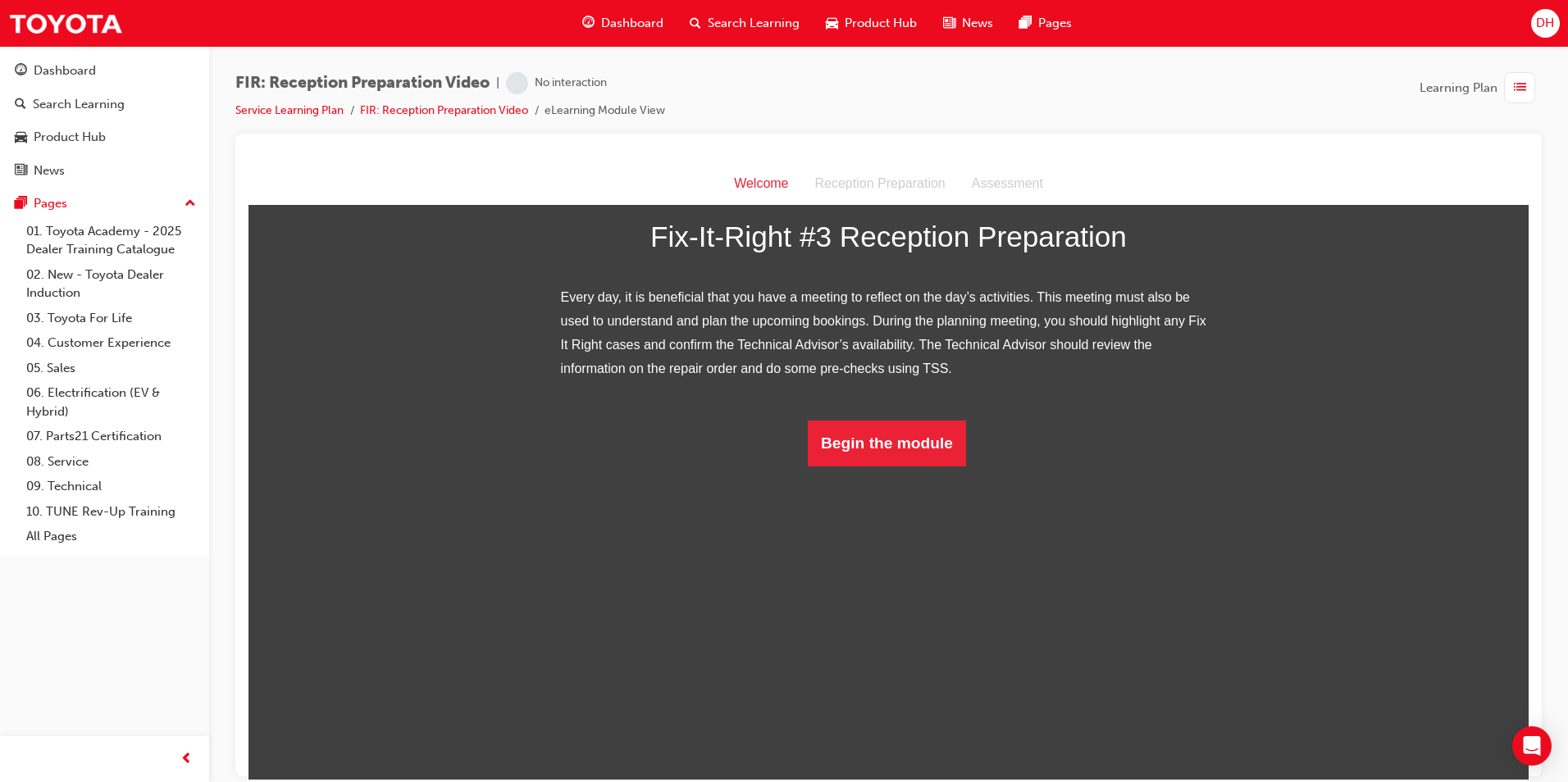 scroll, scrollTop: 72, scrollLeft: 0, axis: vertical 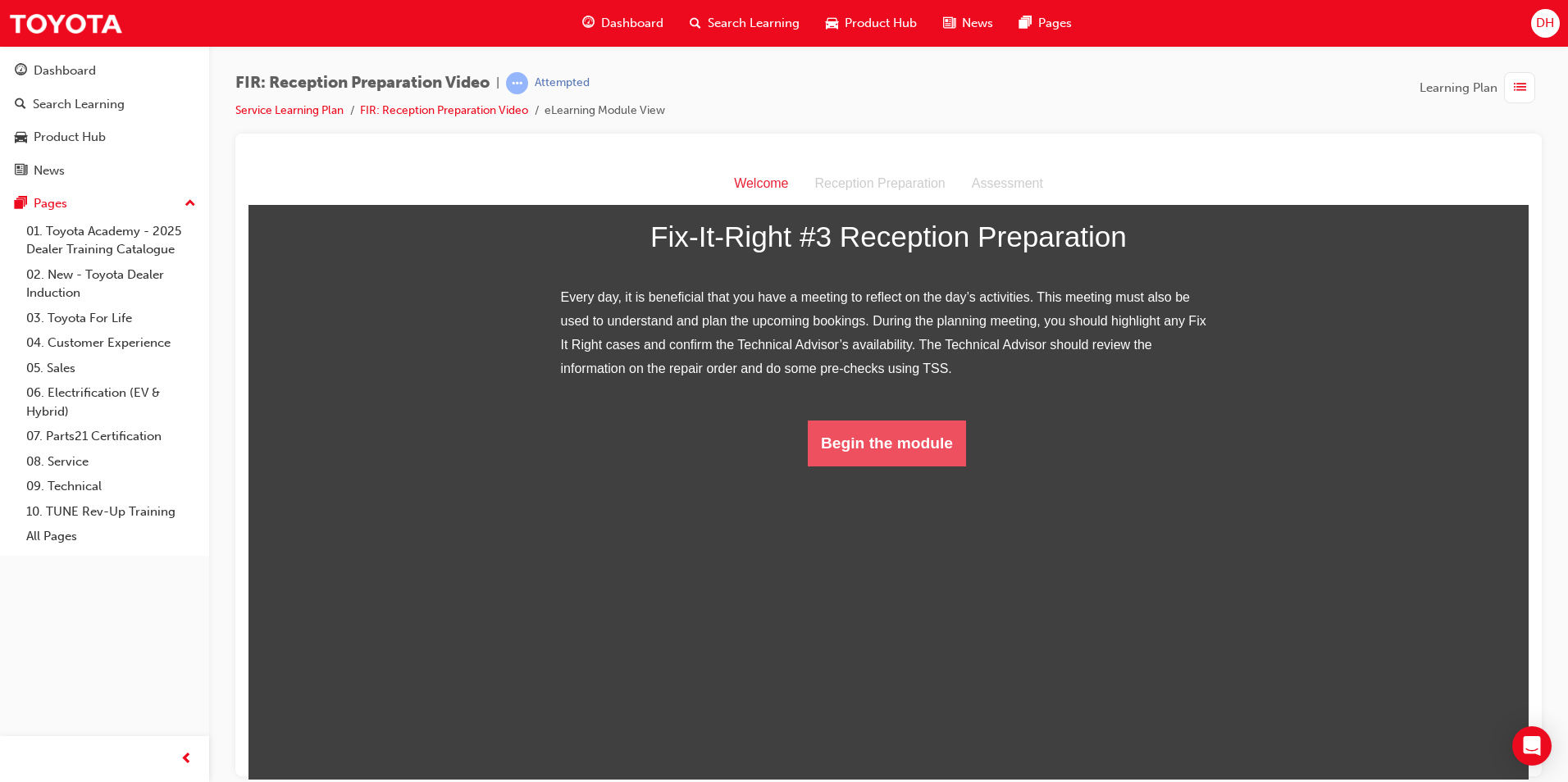 click on "Begin the module" at bounding box center (887, 443) 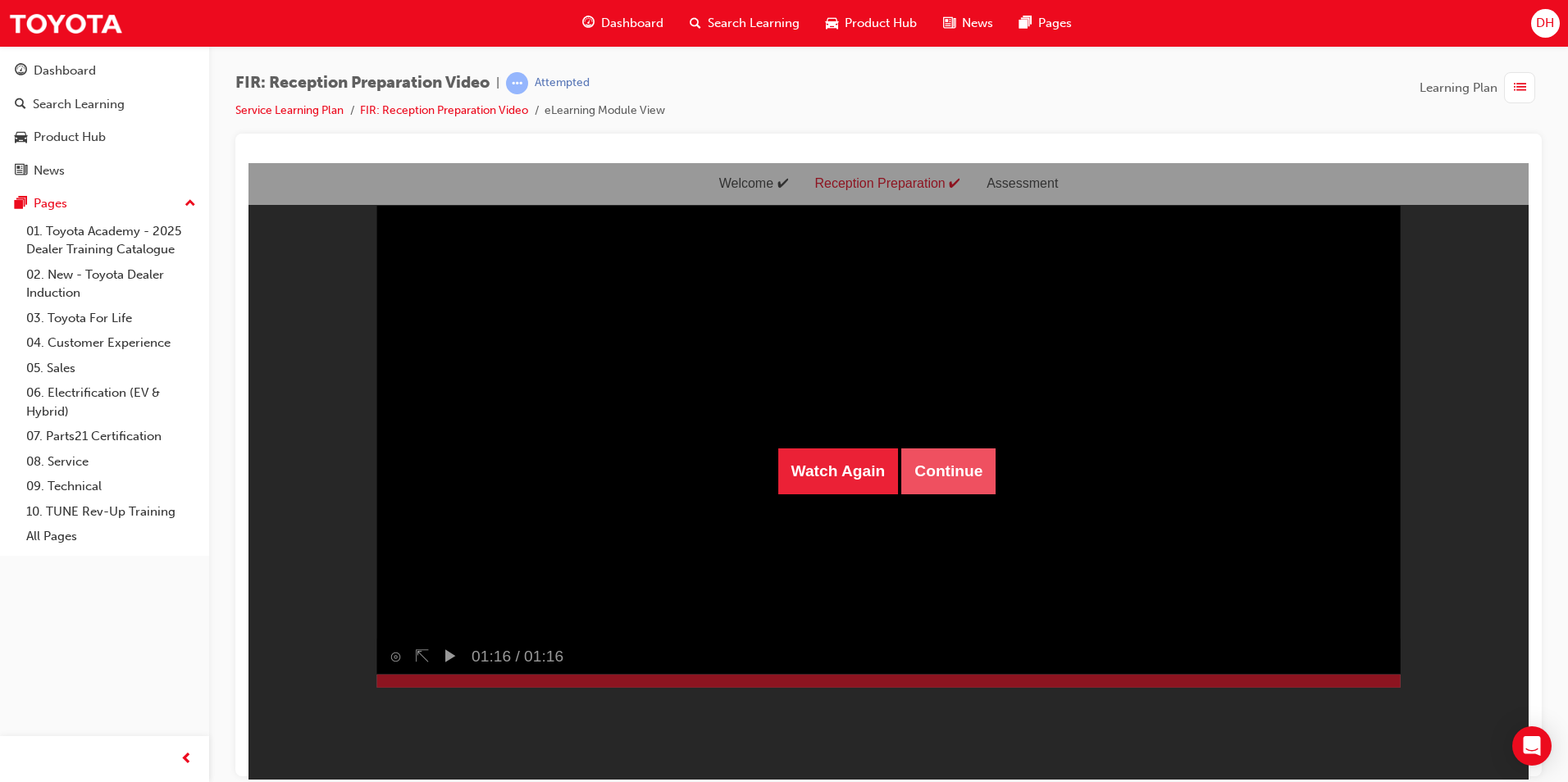 click on "Continue" at bounding box center (948, 471) 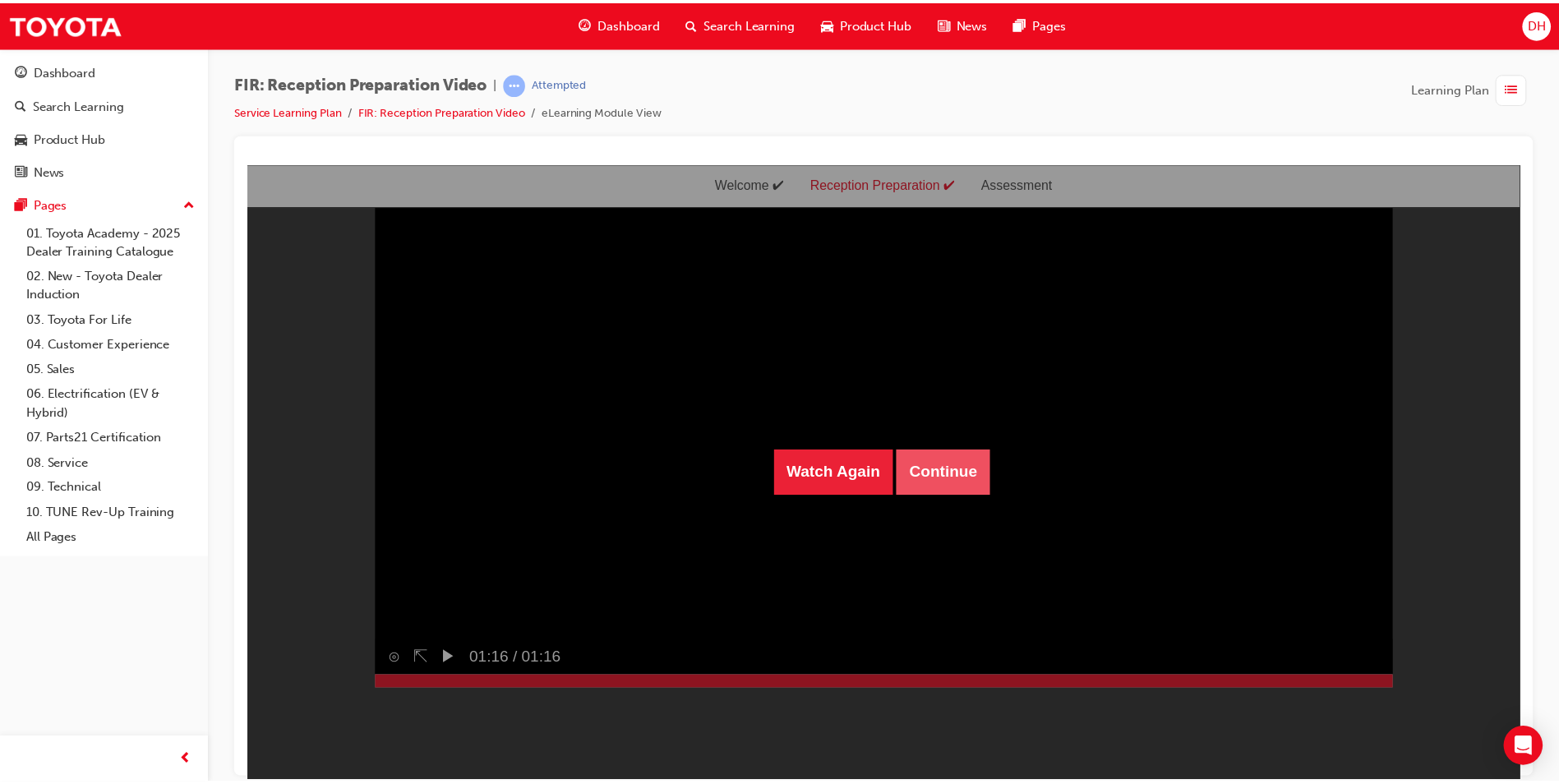 scroll, scrollTop: 53, scrollLeft: 0, axis: vertical 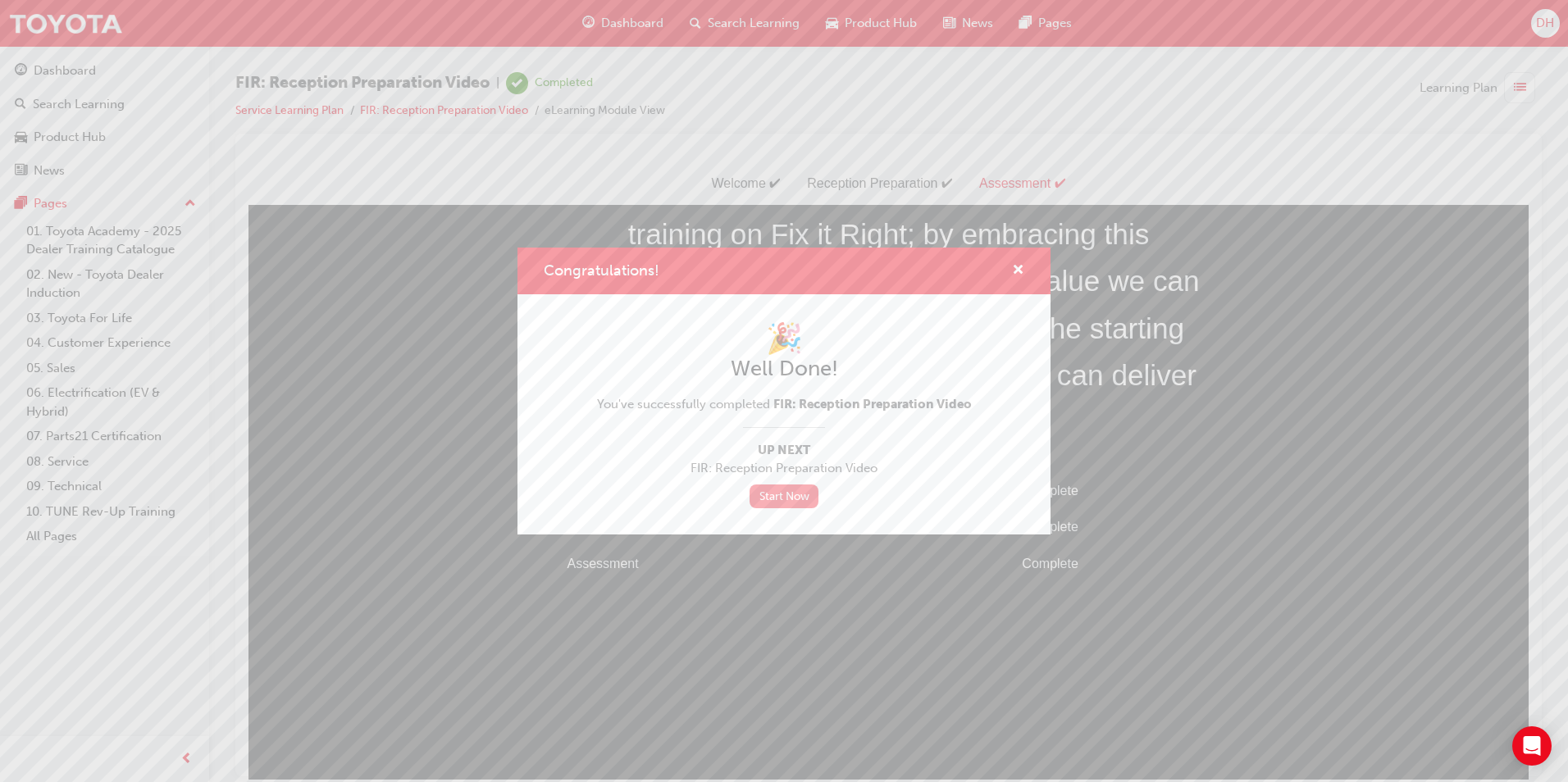 click on "Start Now" at bounding box center [784, 496] 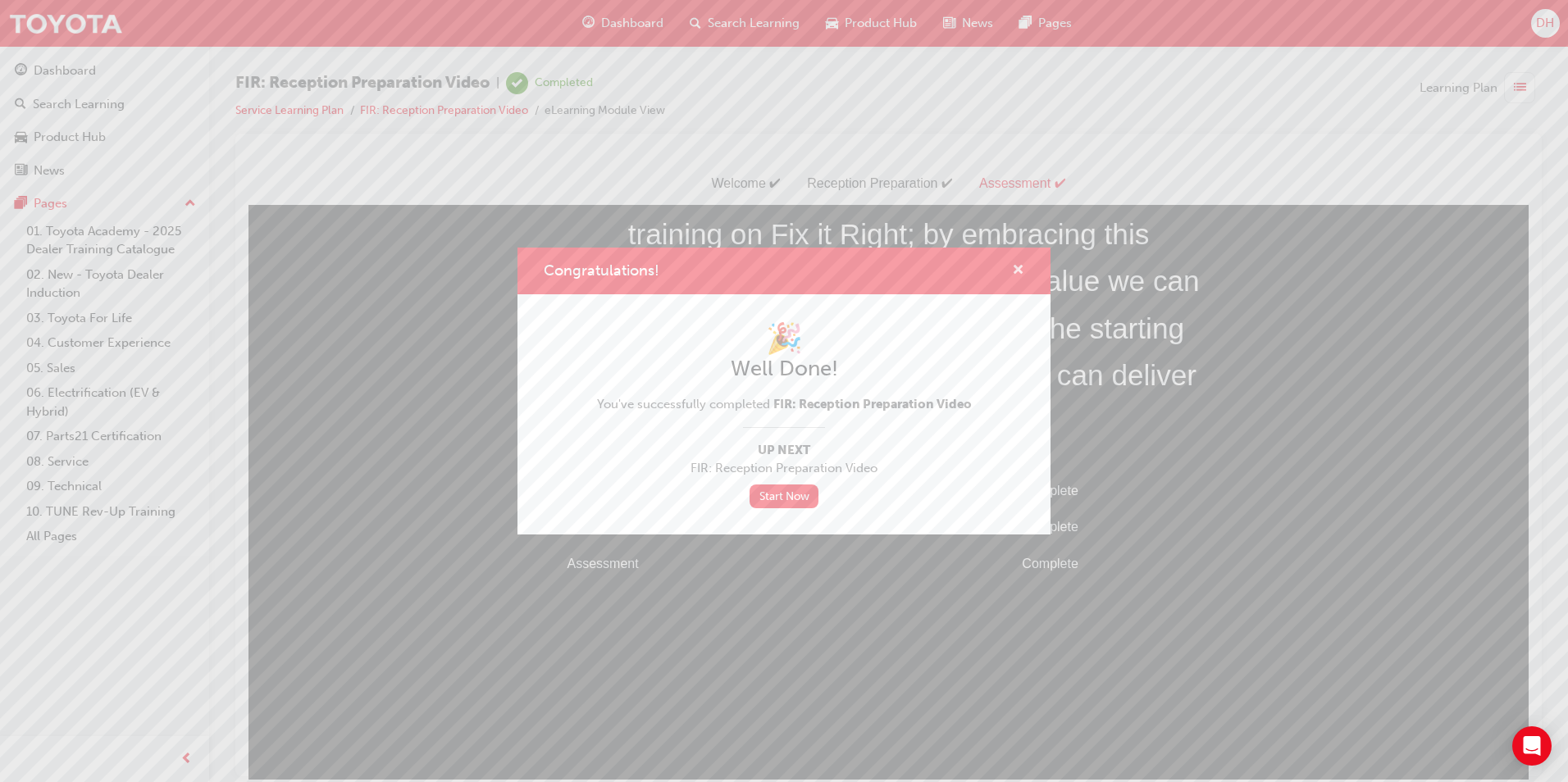click at bounding box center (1018, 271) 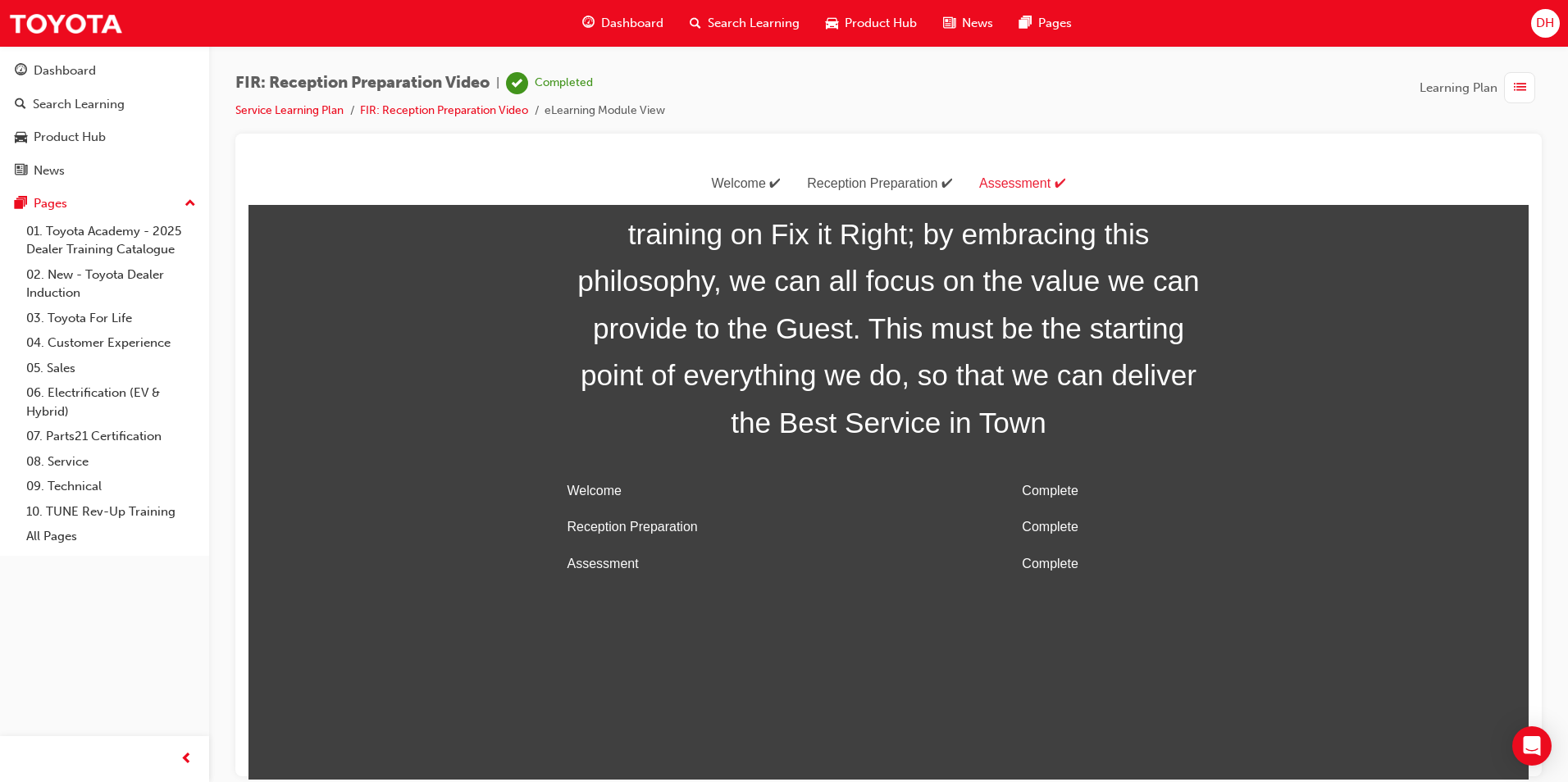 click on "Dashboard" at bounding box center [632, 23] 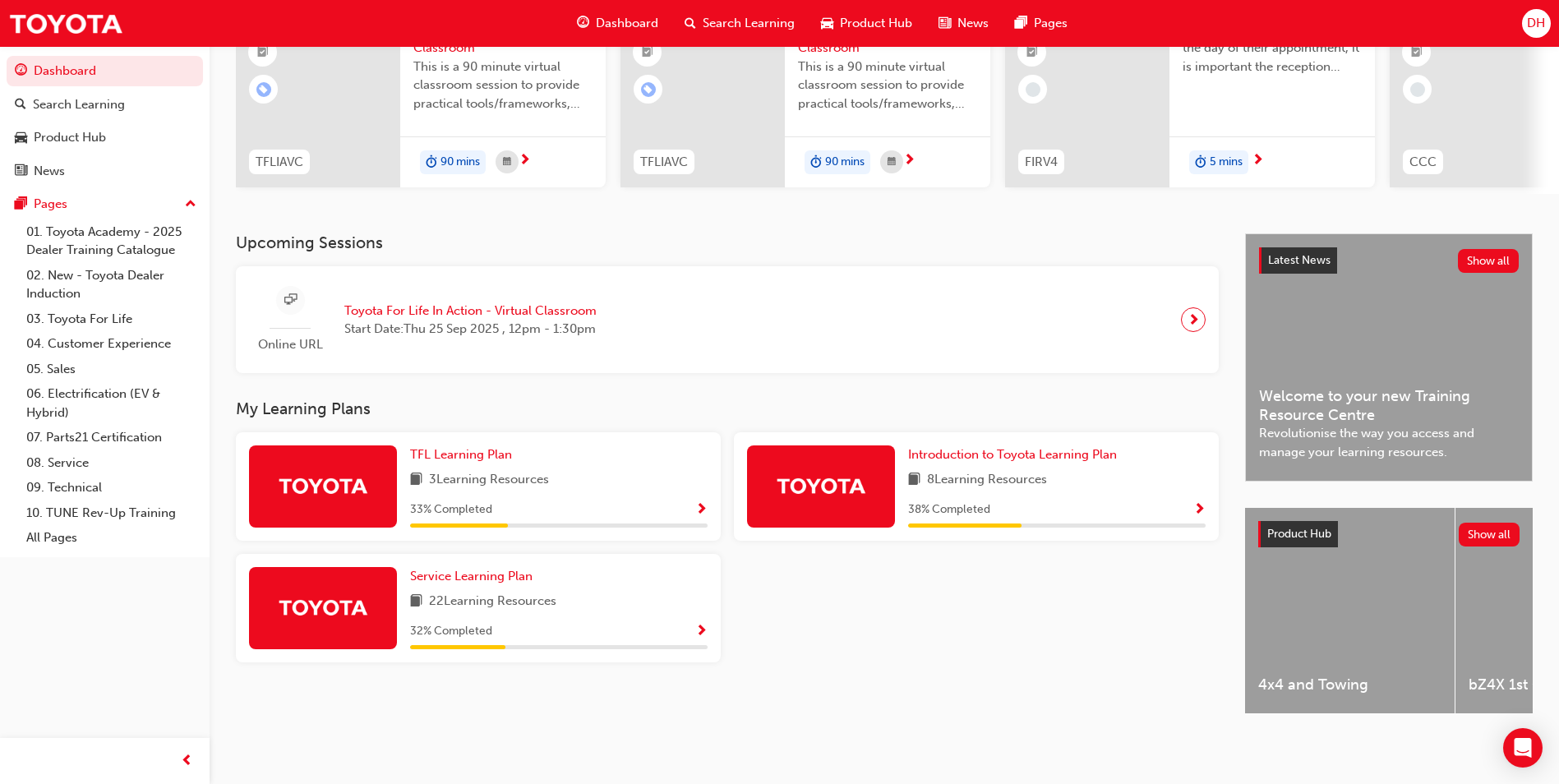 scroll, scrollTop: 198, scrollLeft: 0, axis: vertical 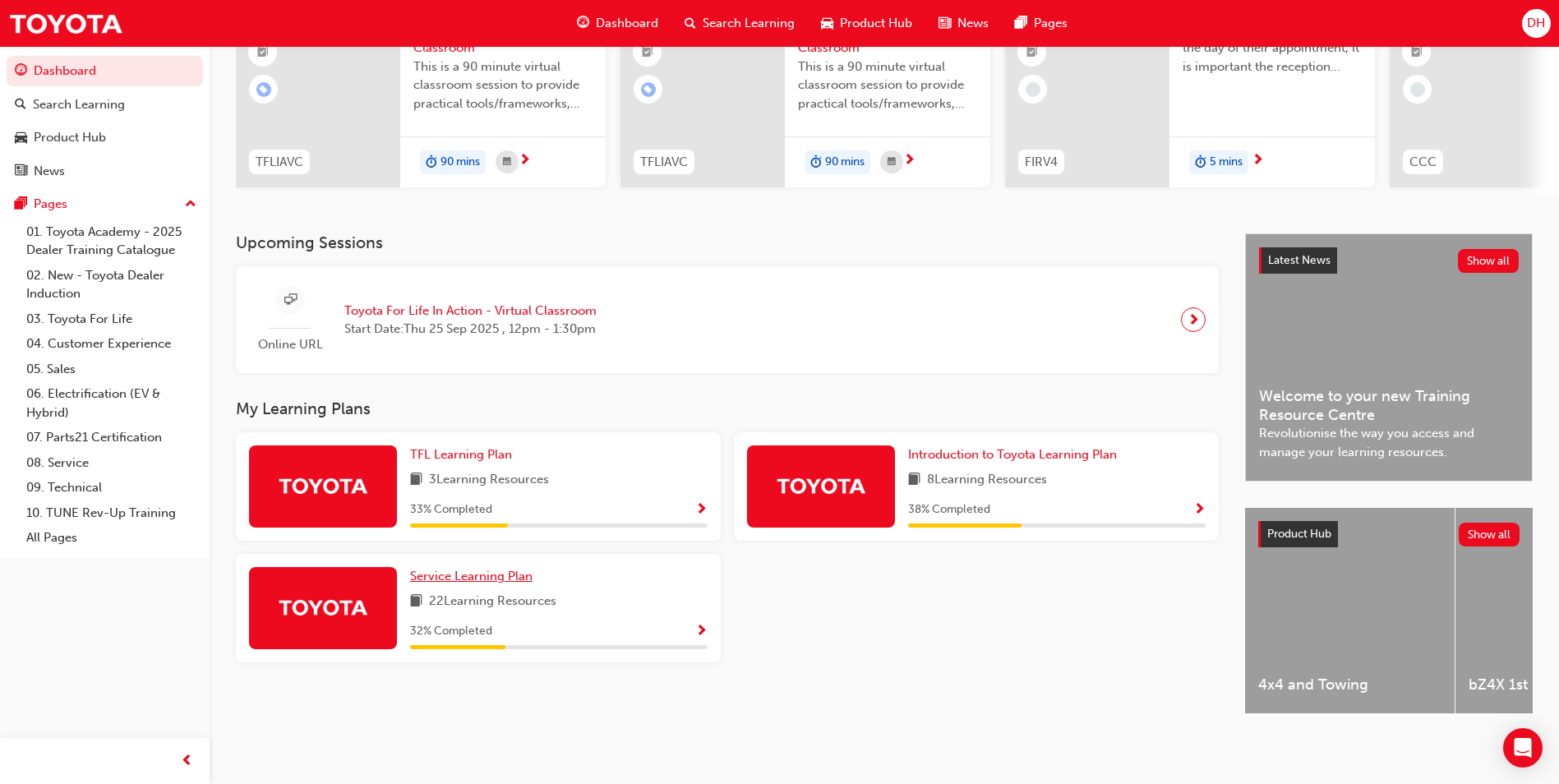 click on "Service Learning Plan" at bounding box center (471, 576) 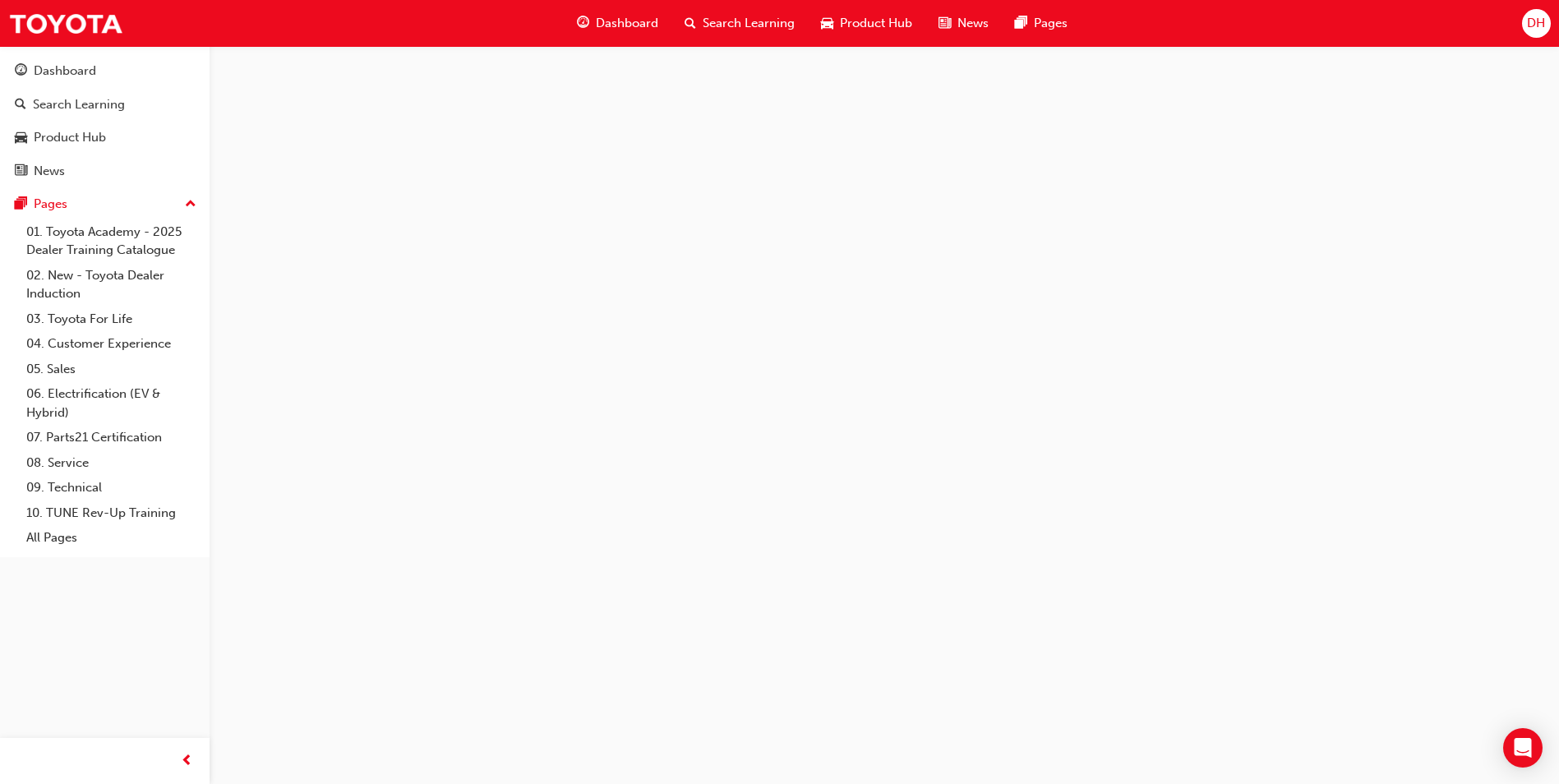 scroll, scrollTop: 0, scrollLeft: 0, axis: both 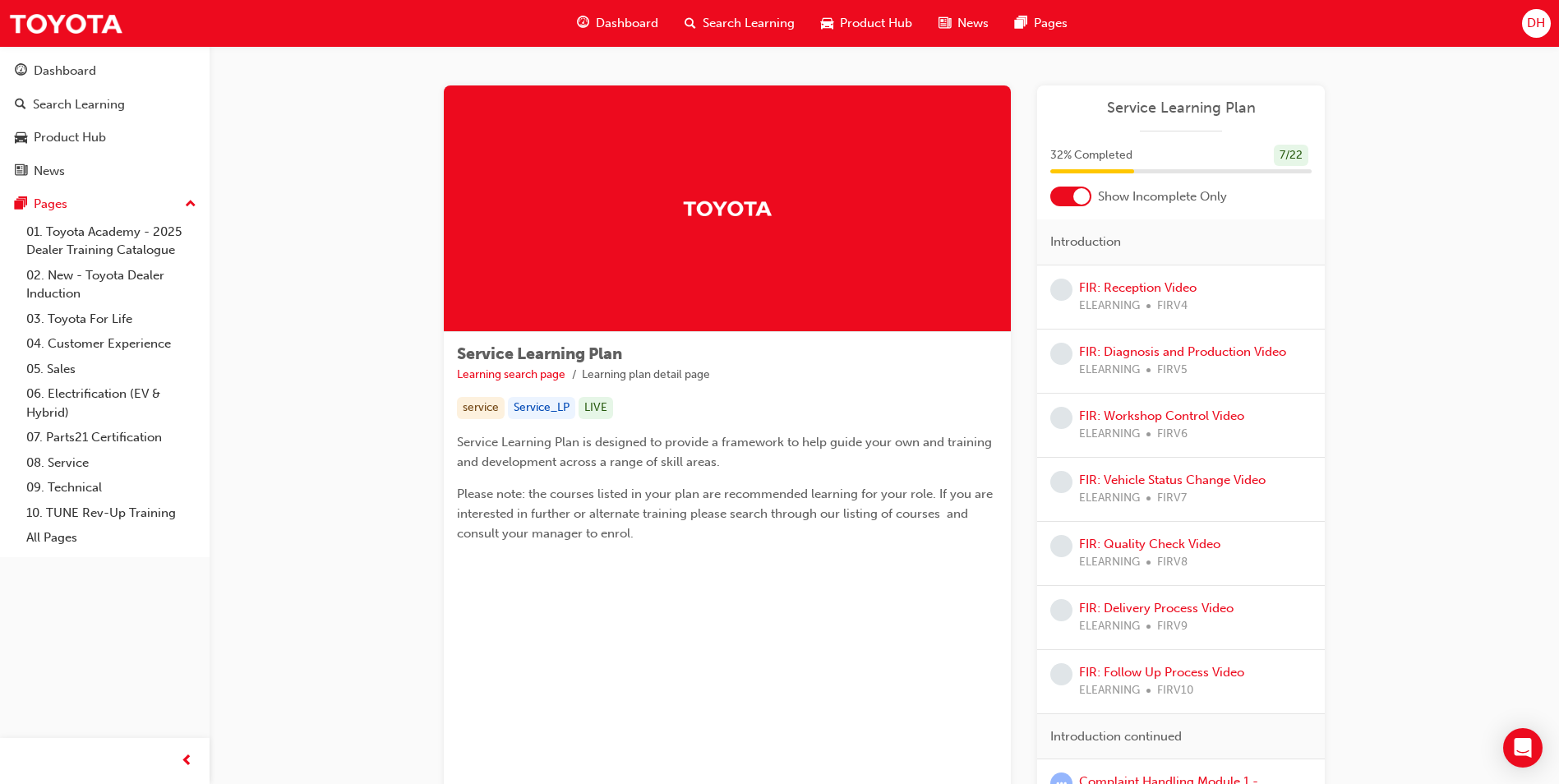 click at bounding box center [1082, 196] 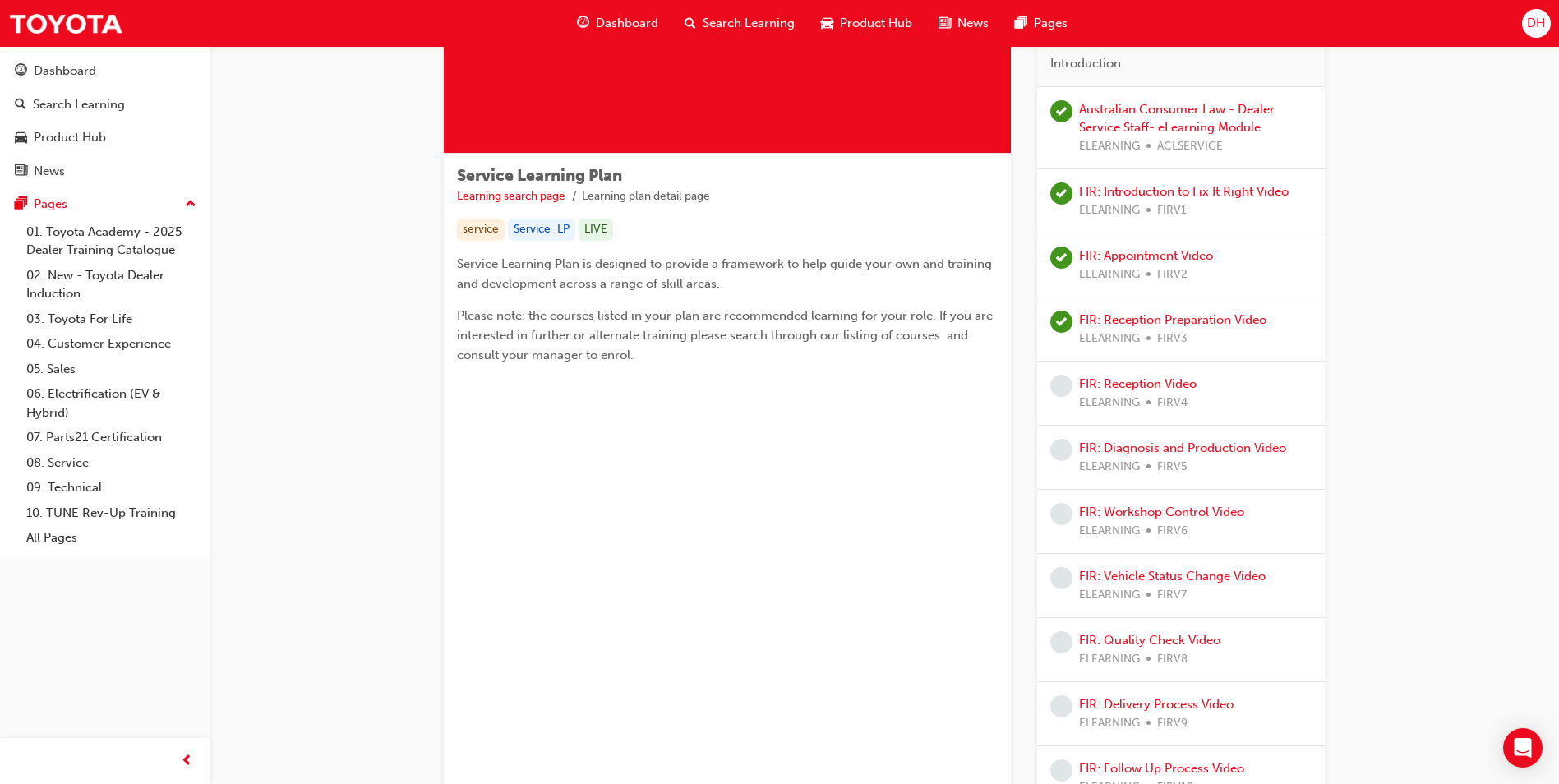 scroll, scrollTop: 164, scrollLeft: 0, axis: vertical 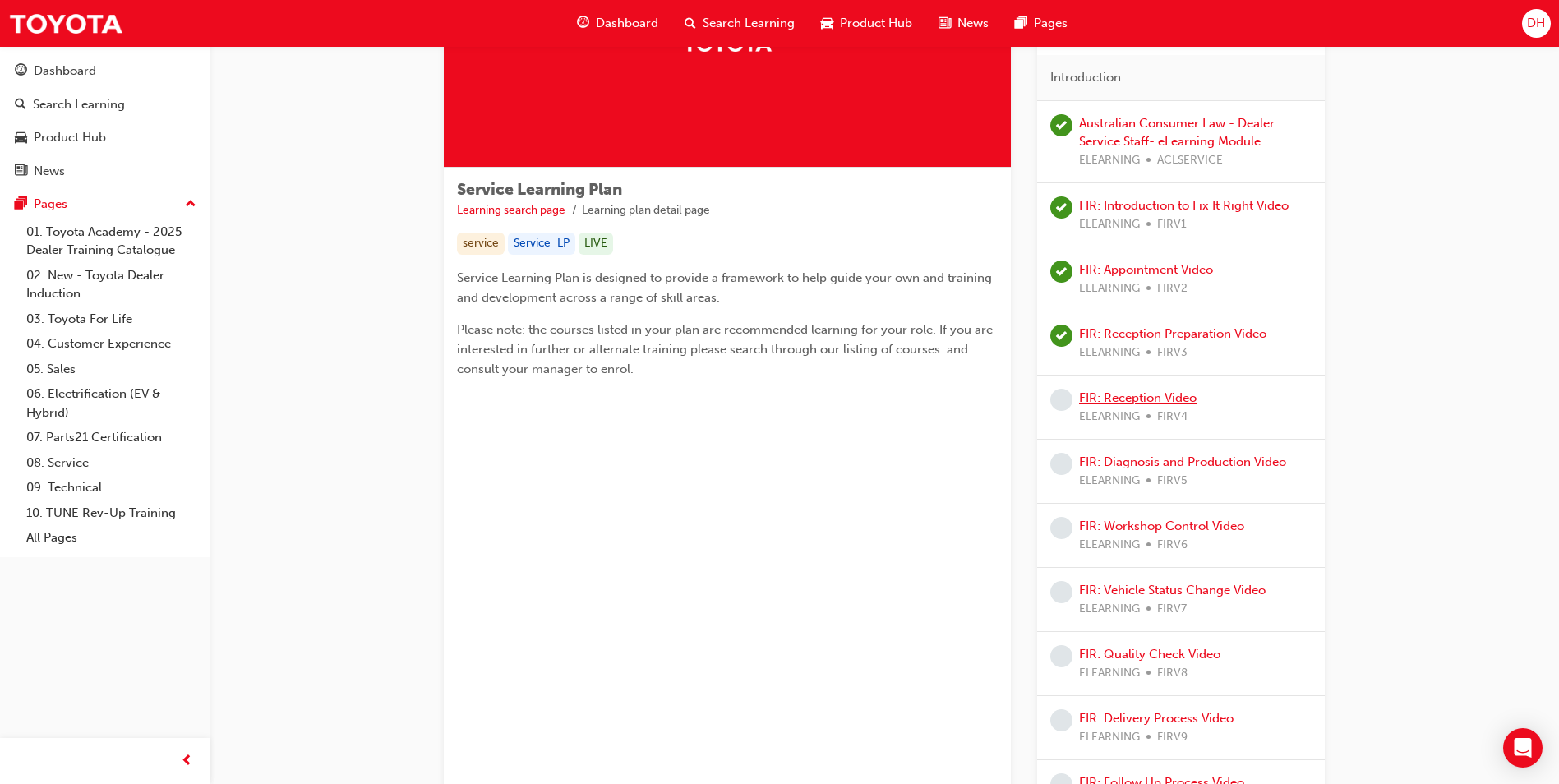 click on "FIR: Reception Video" at bounding box center [1137, 398] 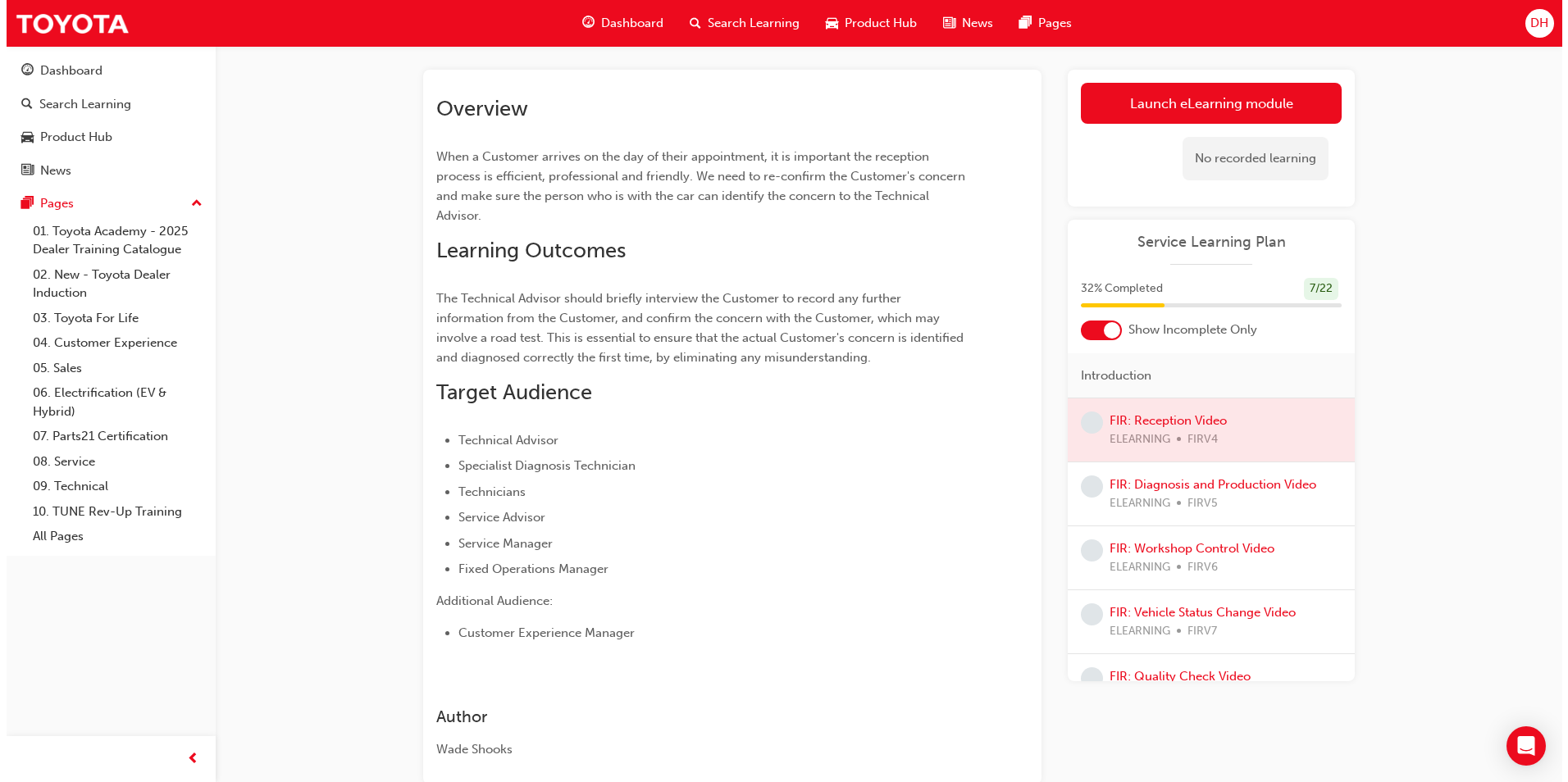 scroll, scrollTop: 0, scrollLeft: 0, axis: both 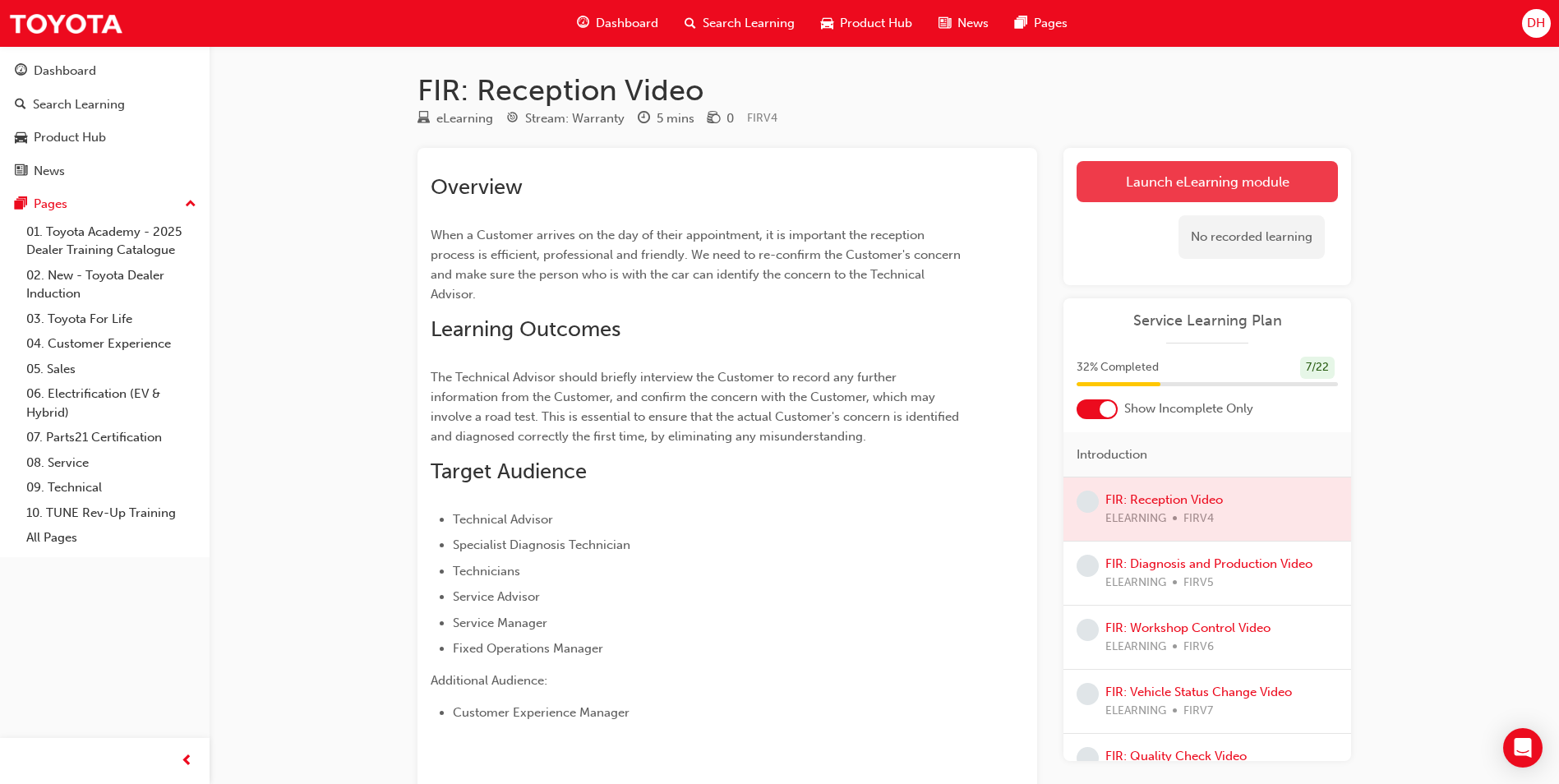 click on "Launch eLearning module" at bounding box center (1207, 182) 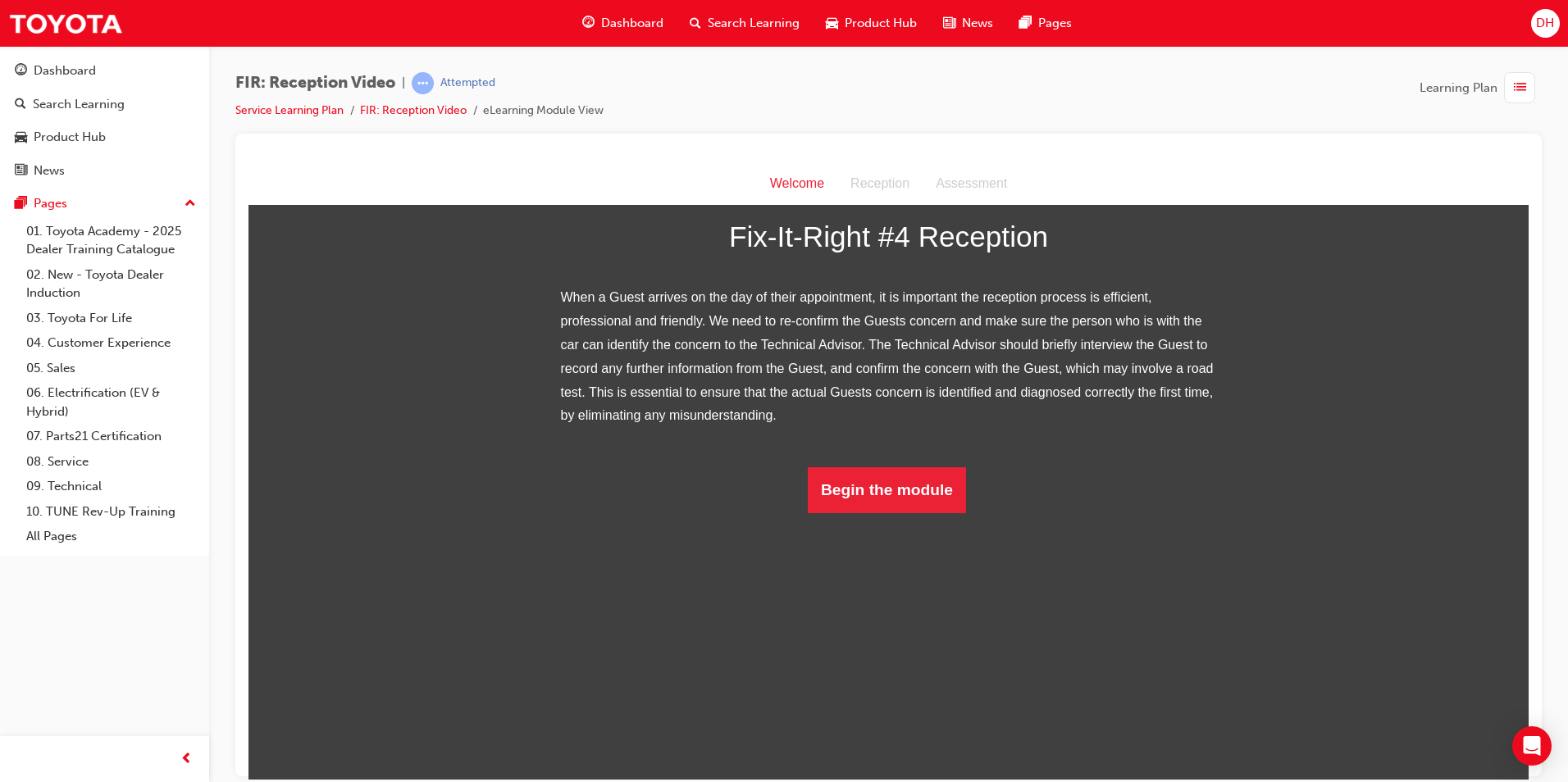 scroll, scrollTop: 120, scrollLeft: 0, axis: vertical 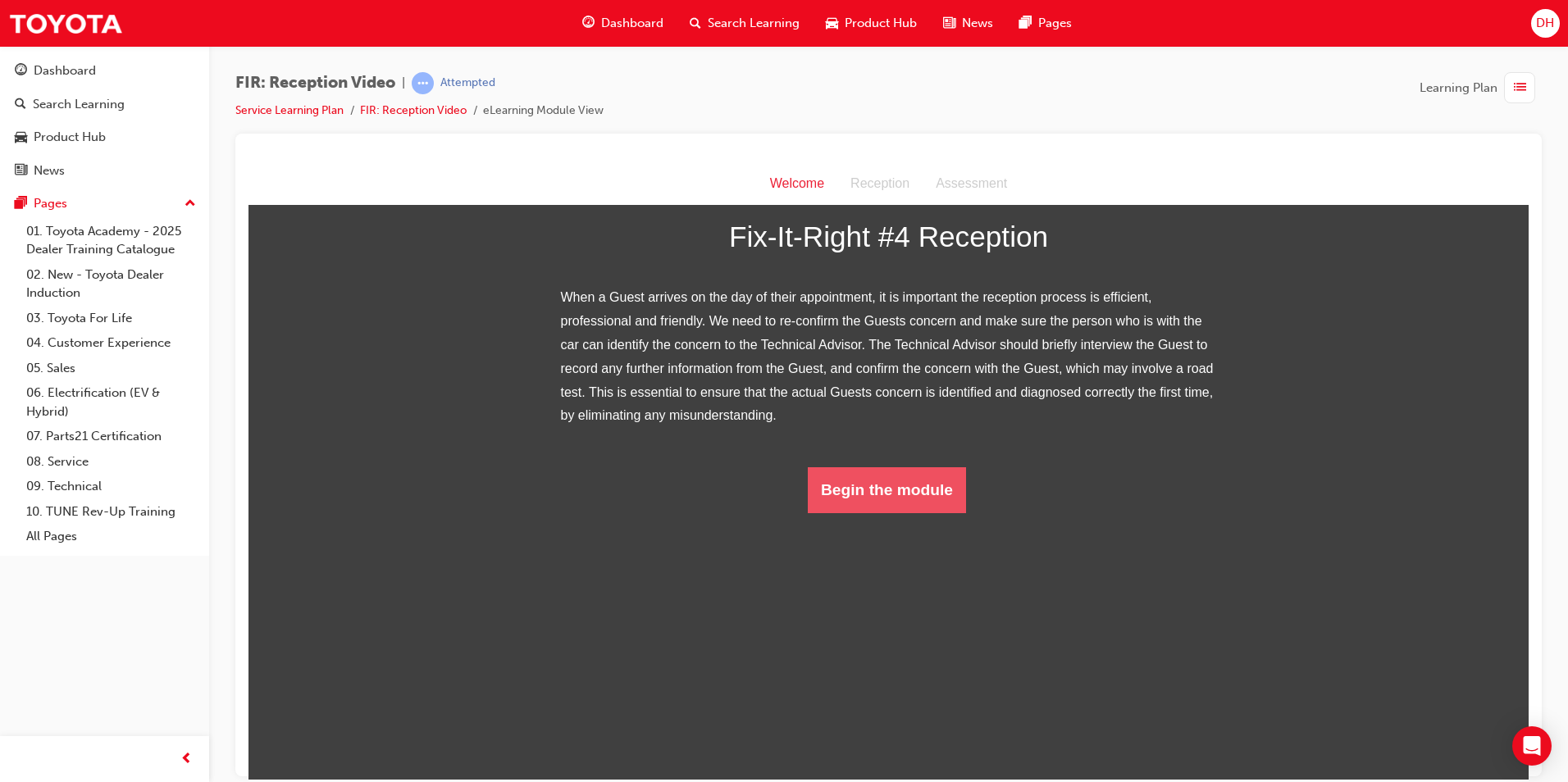 click on "Begin the module" at bounding box center (887, 489) 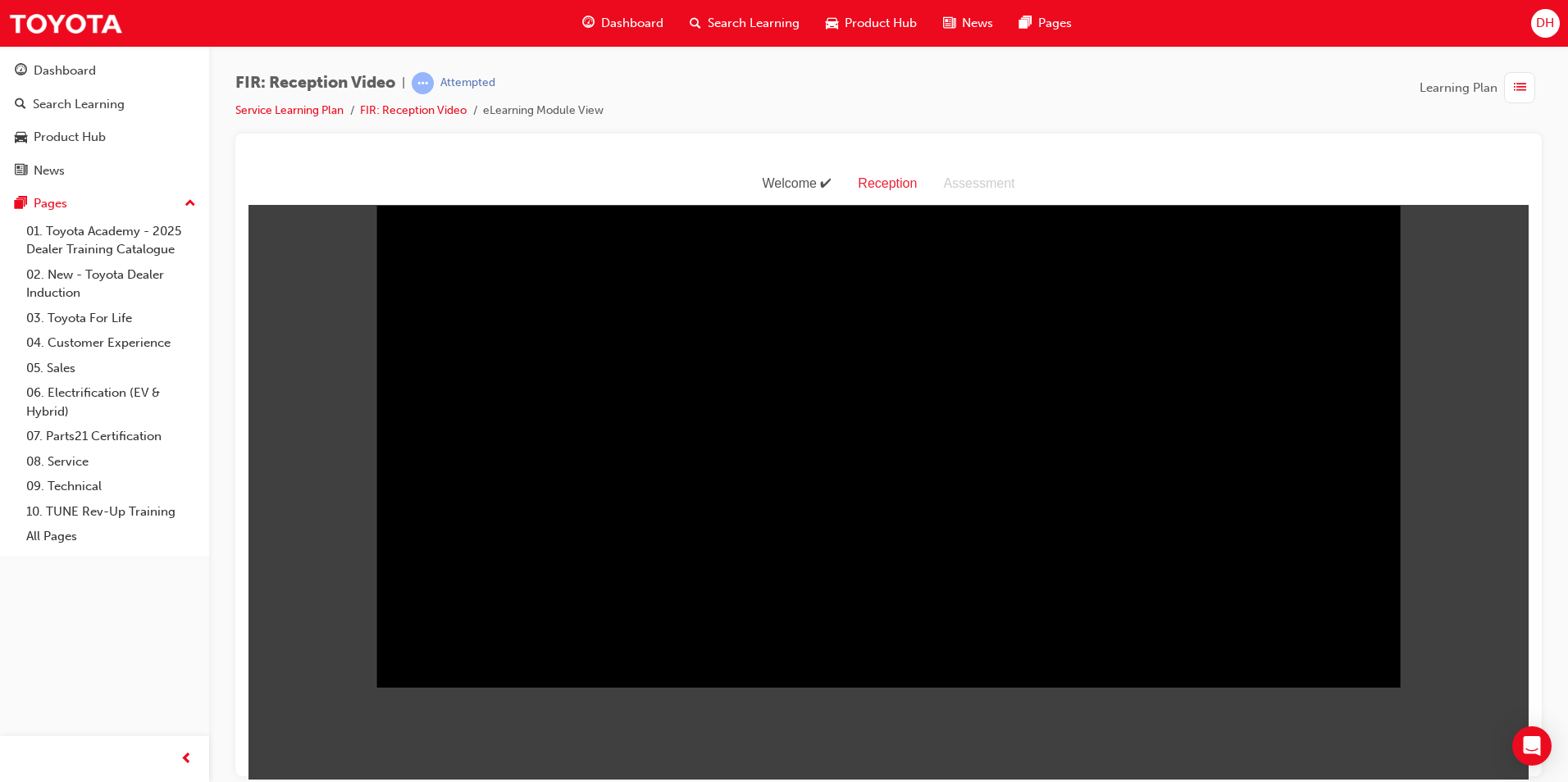 scroll, scrollTop: 39, scrollLeft: 0, axis: vertical 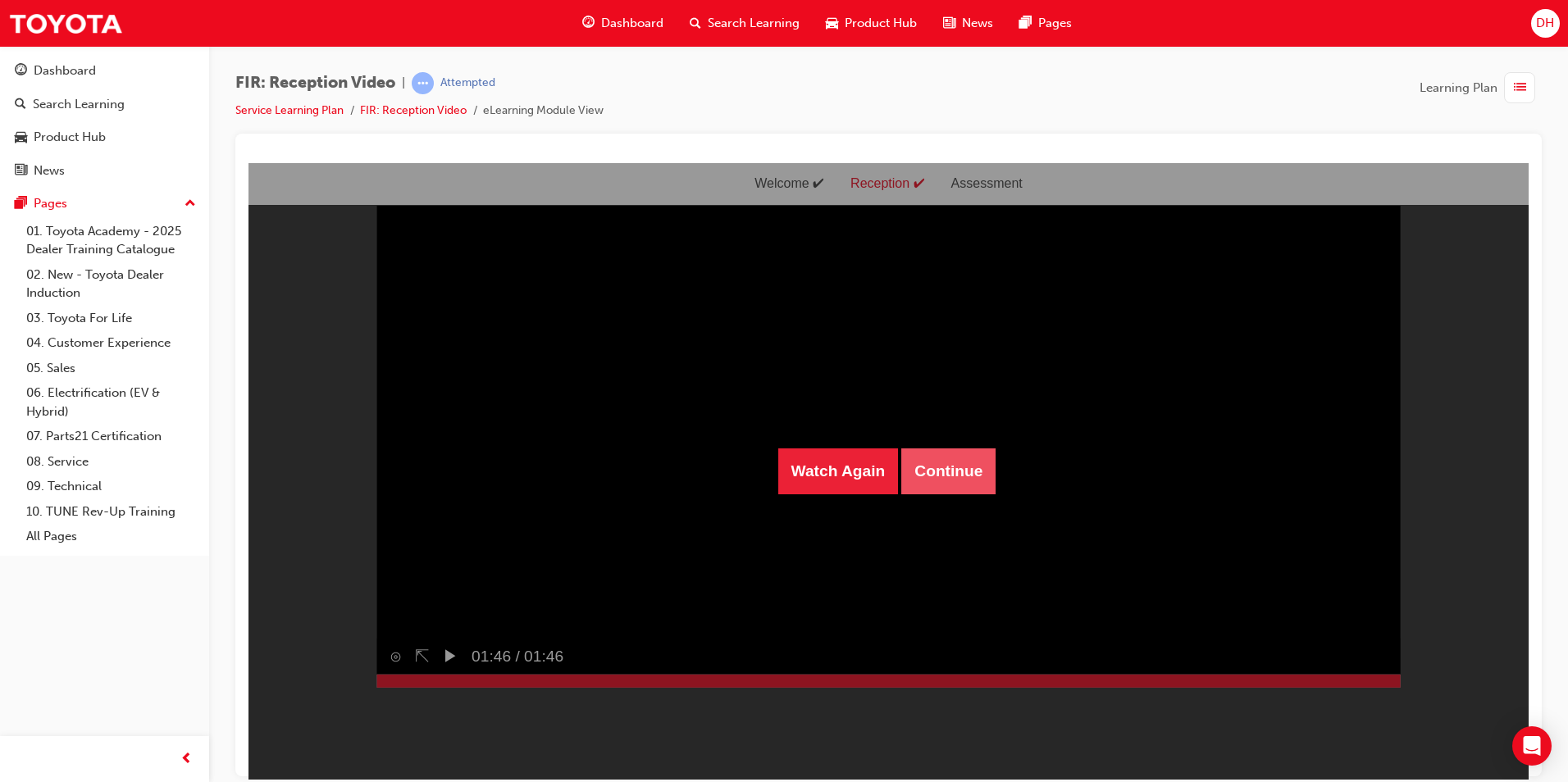 click on "Continue" at bounding box center (948, 471) 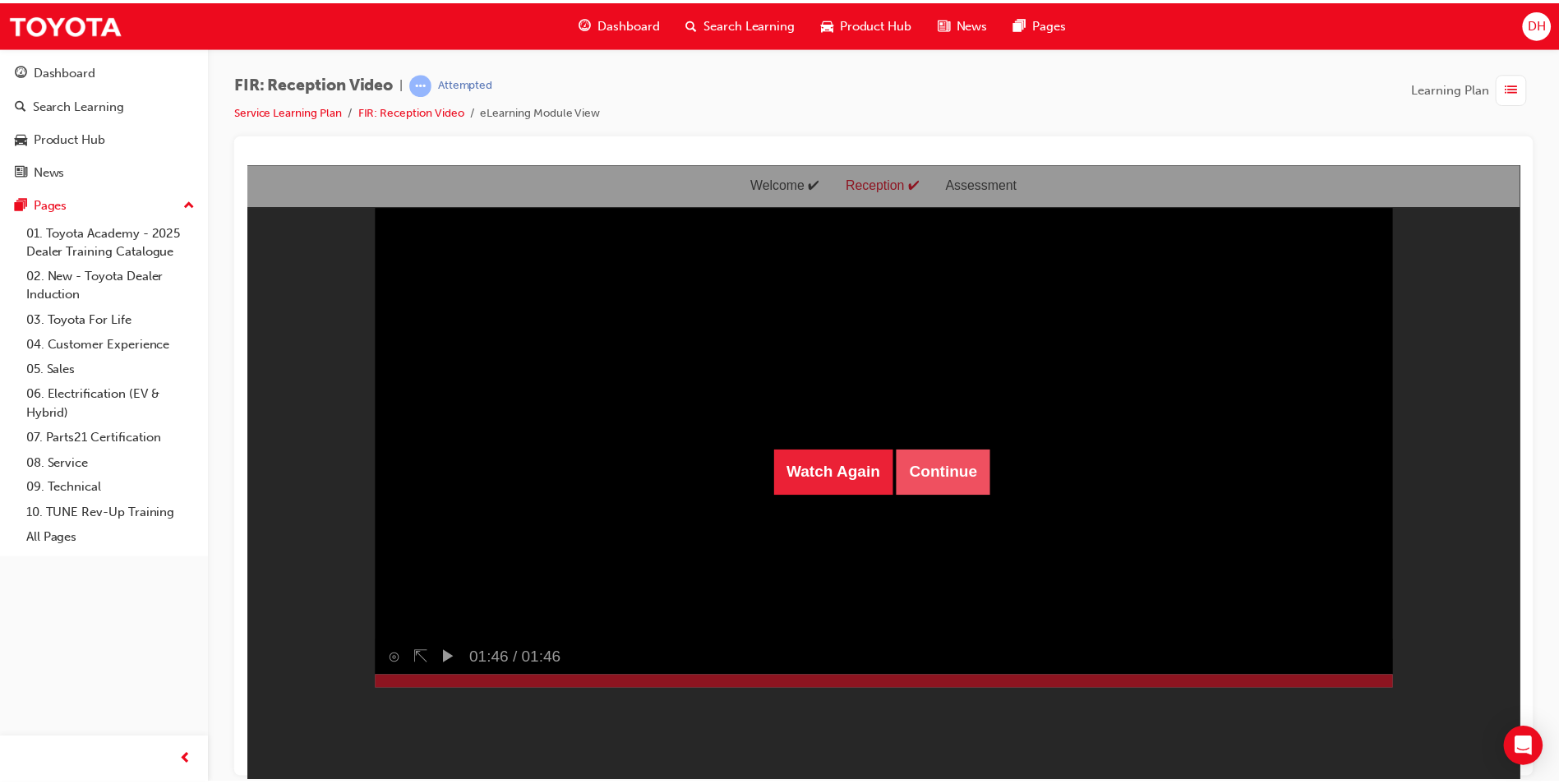 scroll, scrollTop: 53, scrollLeft: 0, axis: vertical 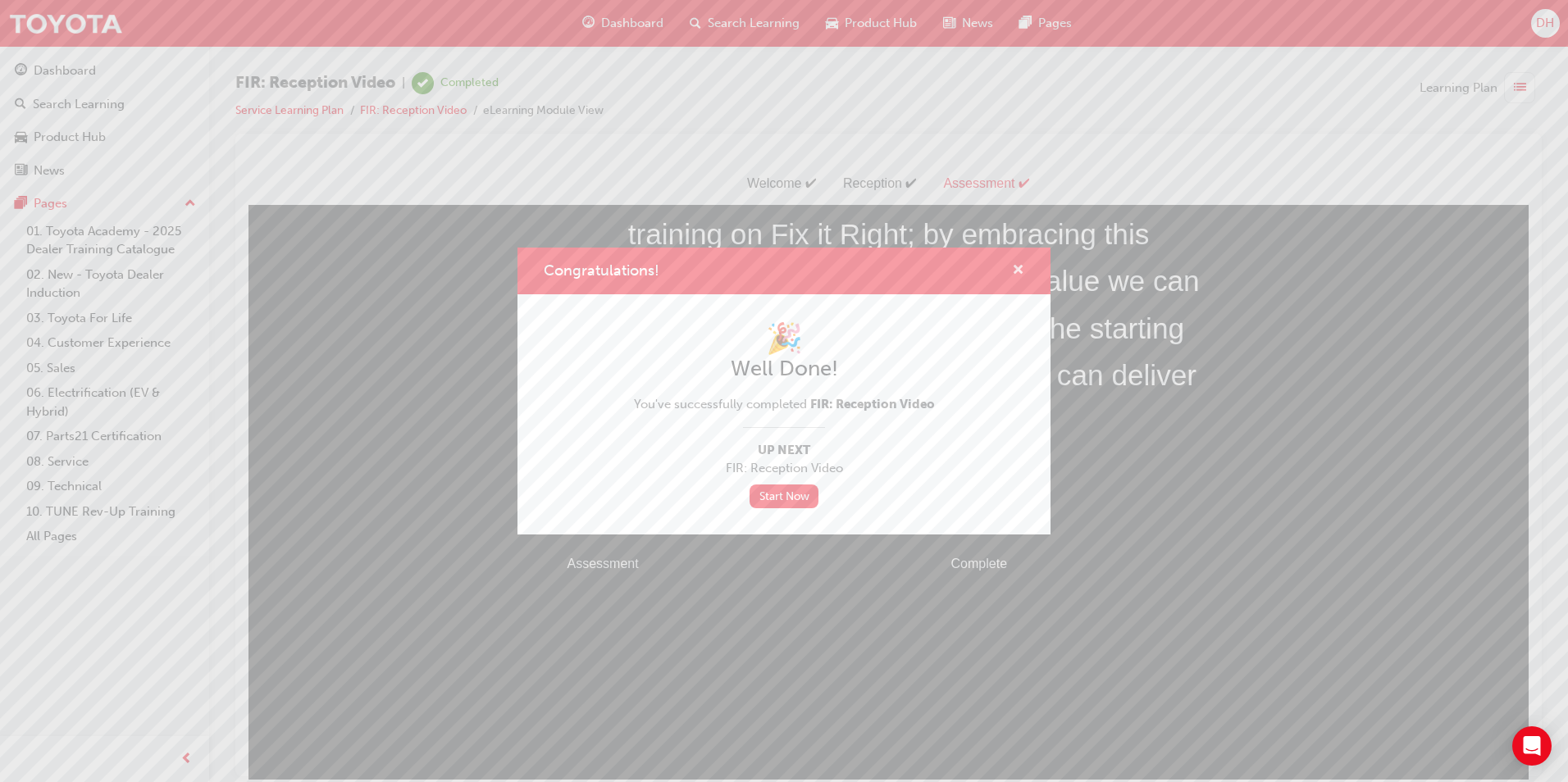 click at bounding box center (1018, 271) 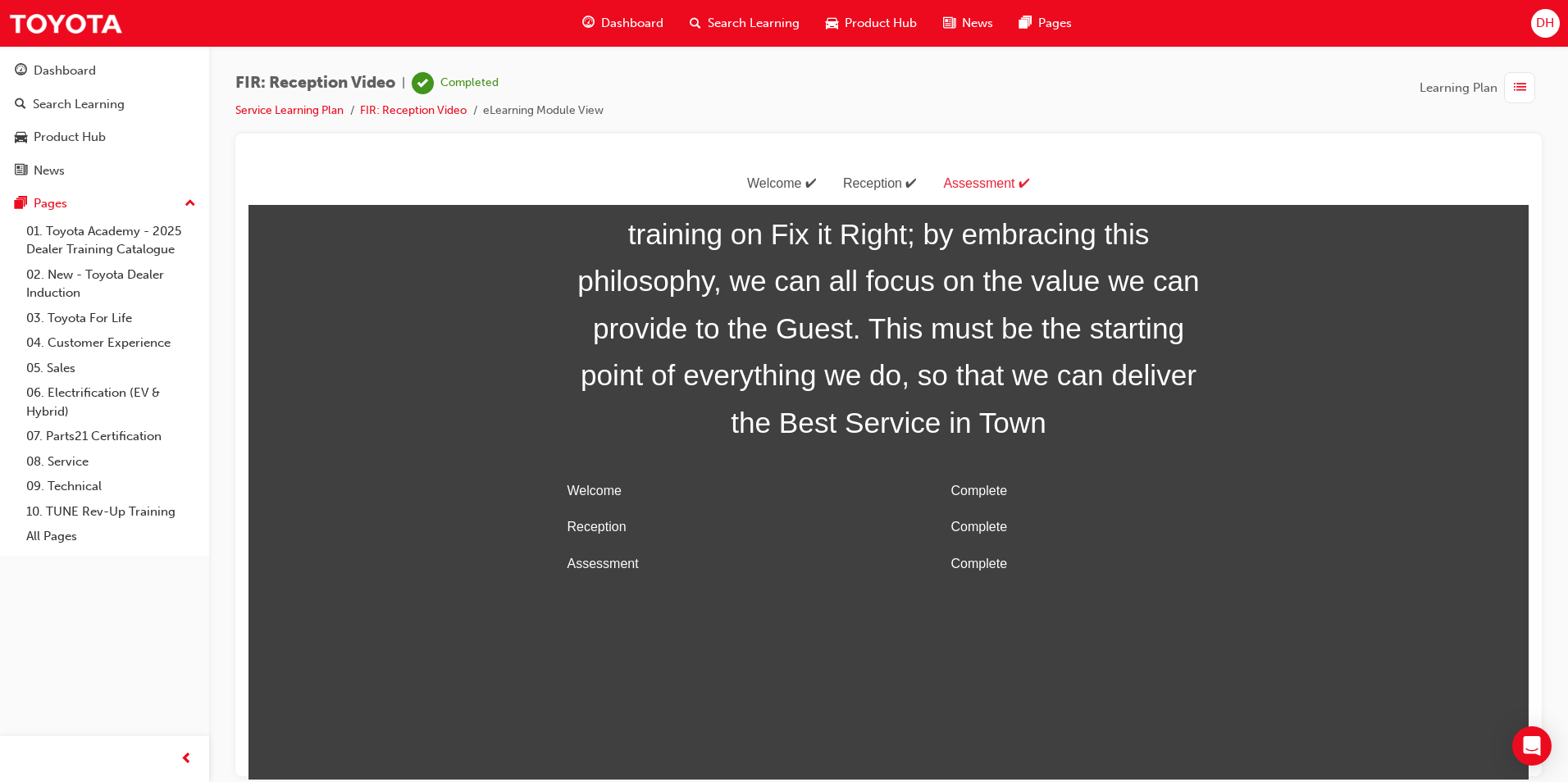 click on "Dashboard" at bounding box center (632, 23) 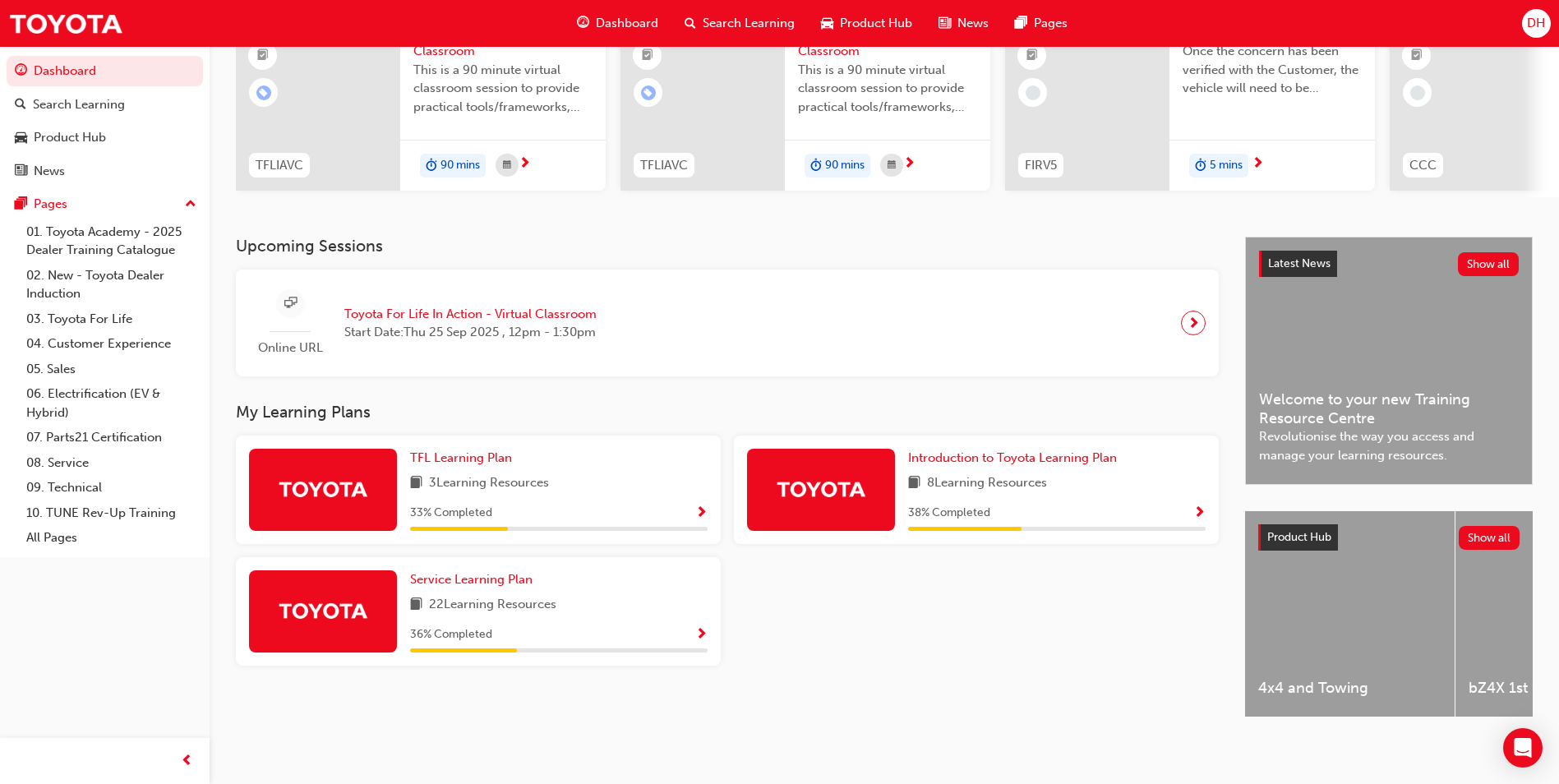 scroll, scrollTop: 198, scrollLeft: 0, axis: vertical 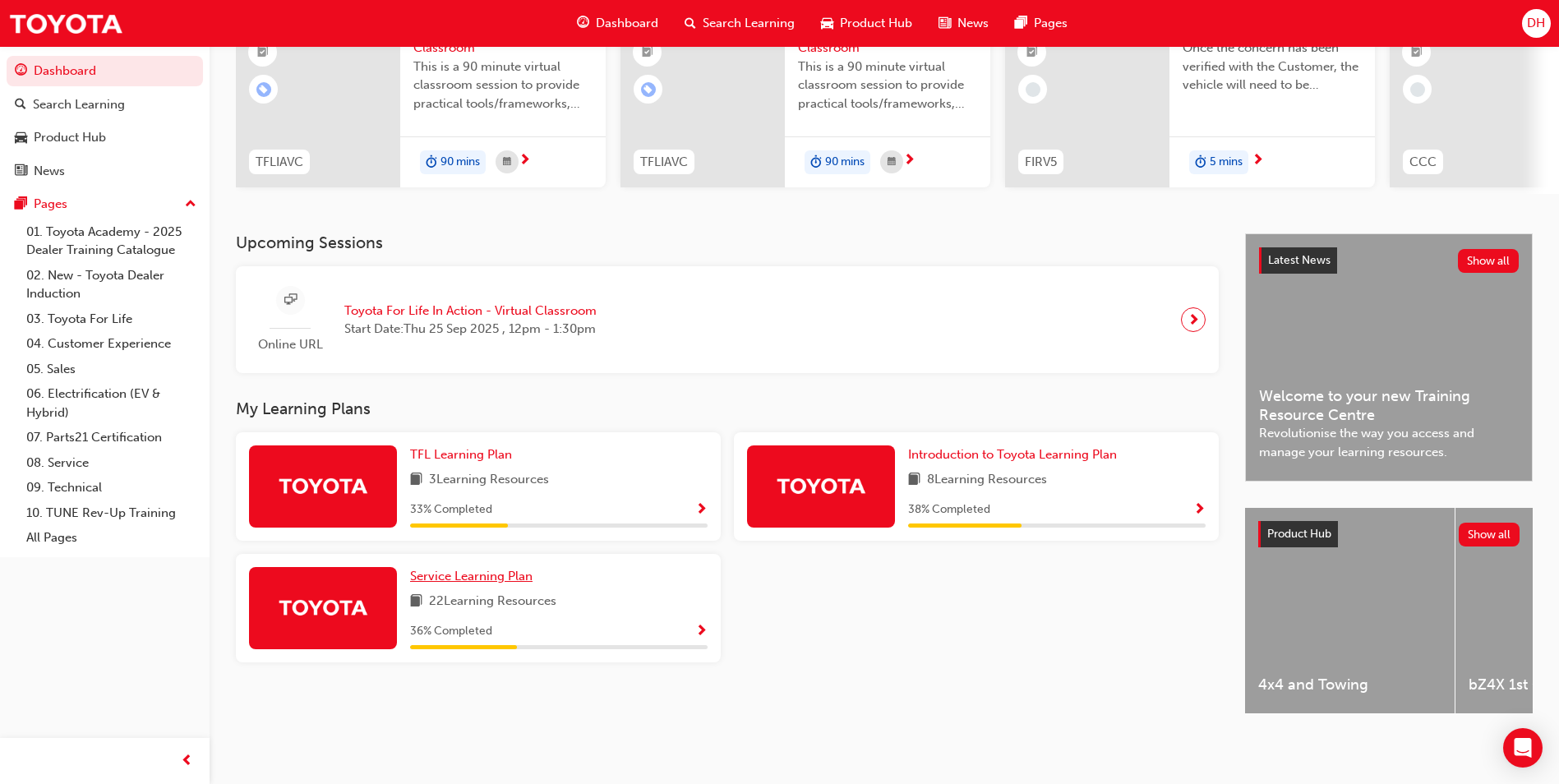 click on "Service Learning Plan" at bounding box center (471, 576) 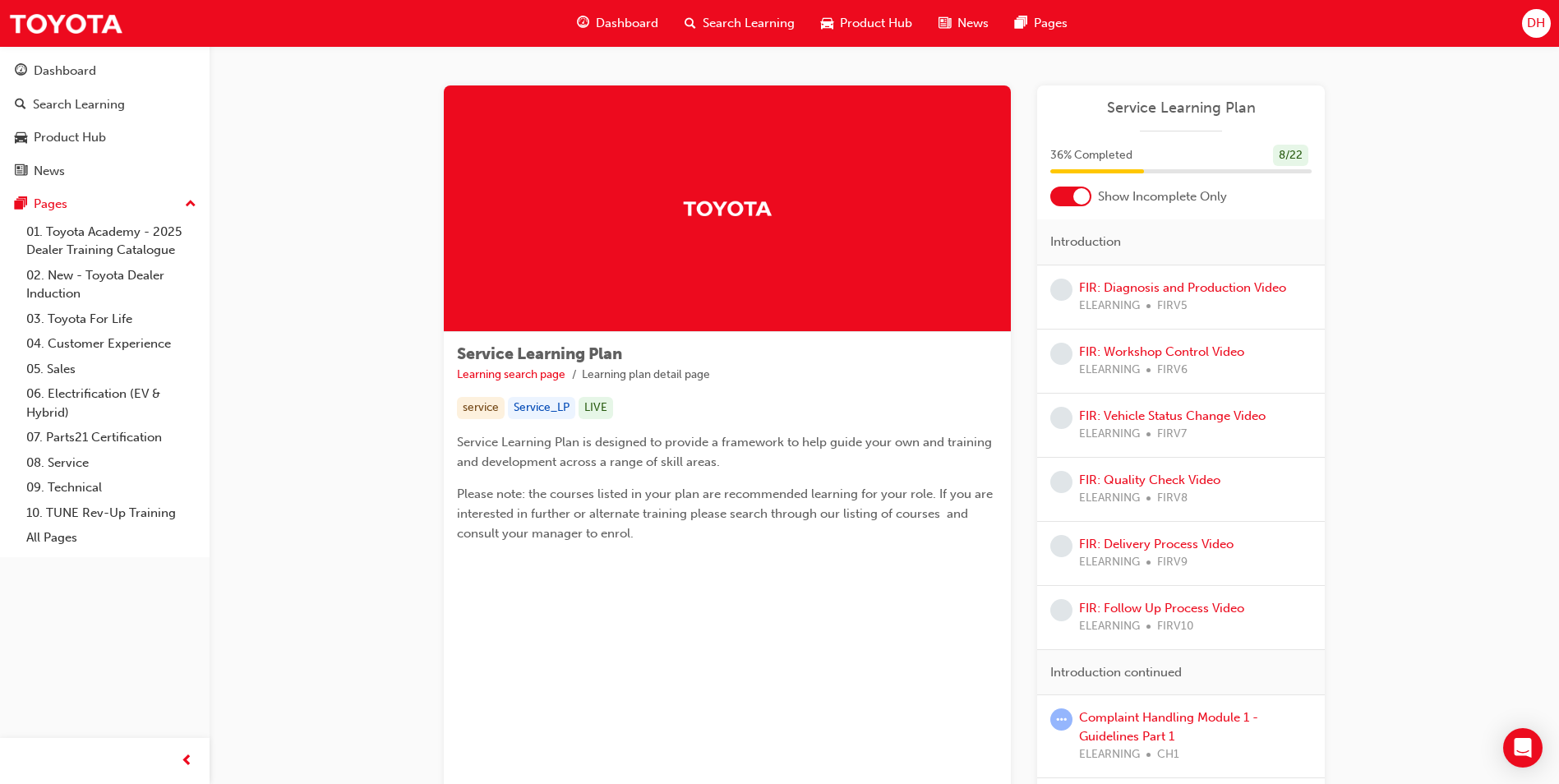 click on "Dashboard" at bounding box center (627, 23) 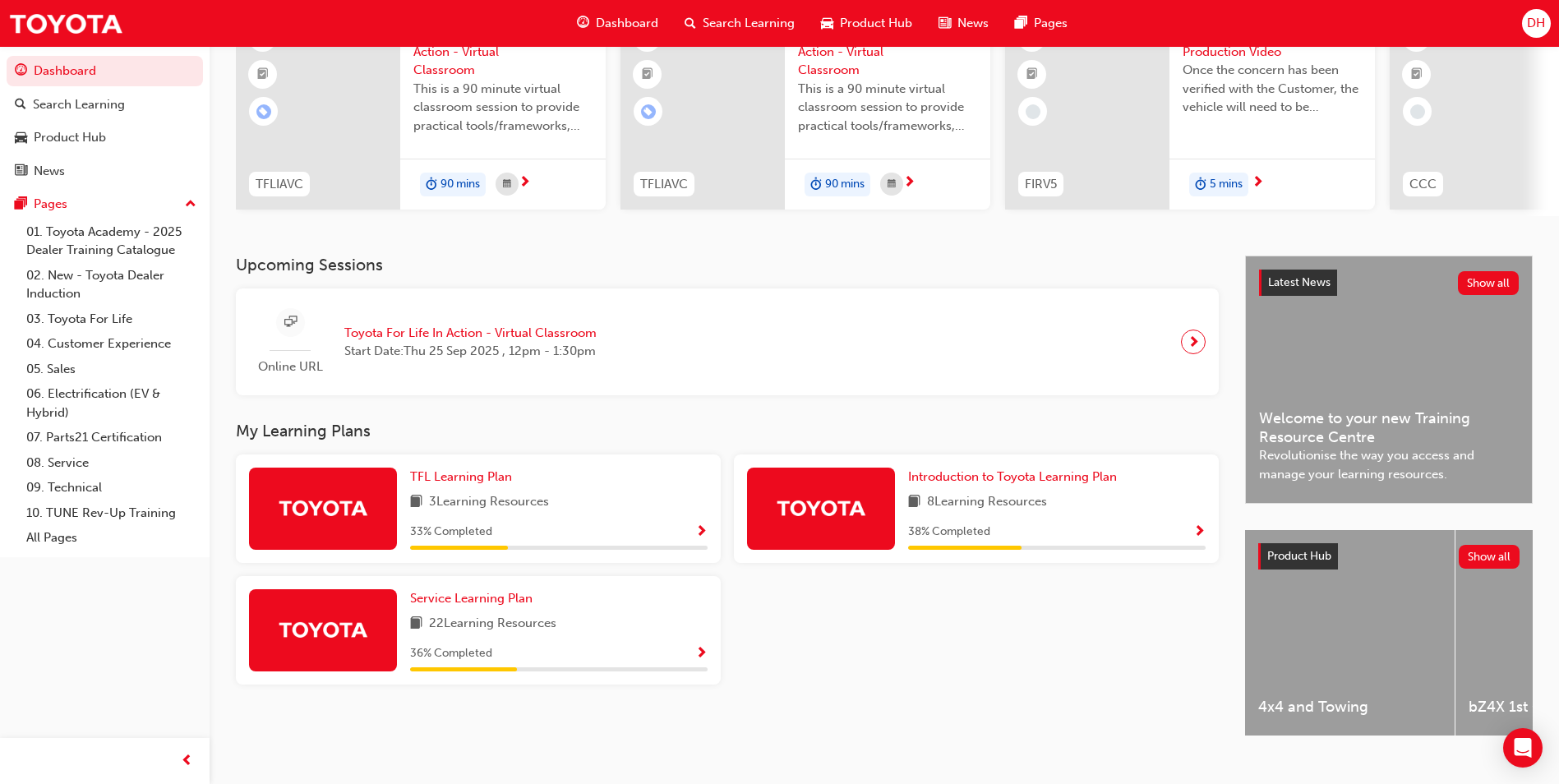 scroll, scrollTop: 164, scrollLeft: 0, axis: vertical 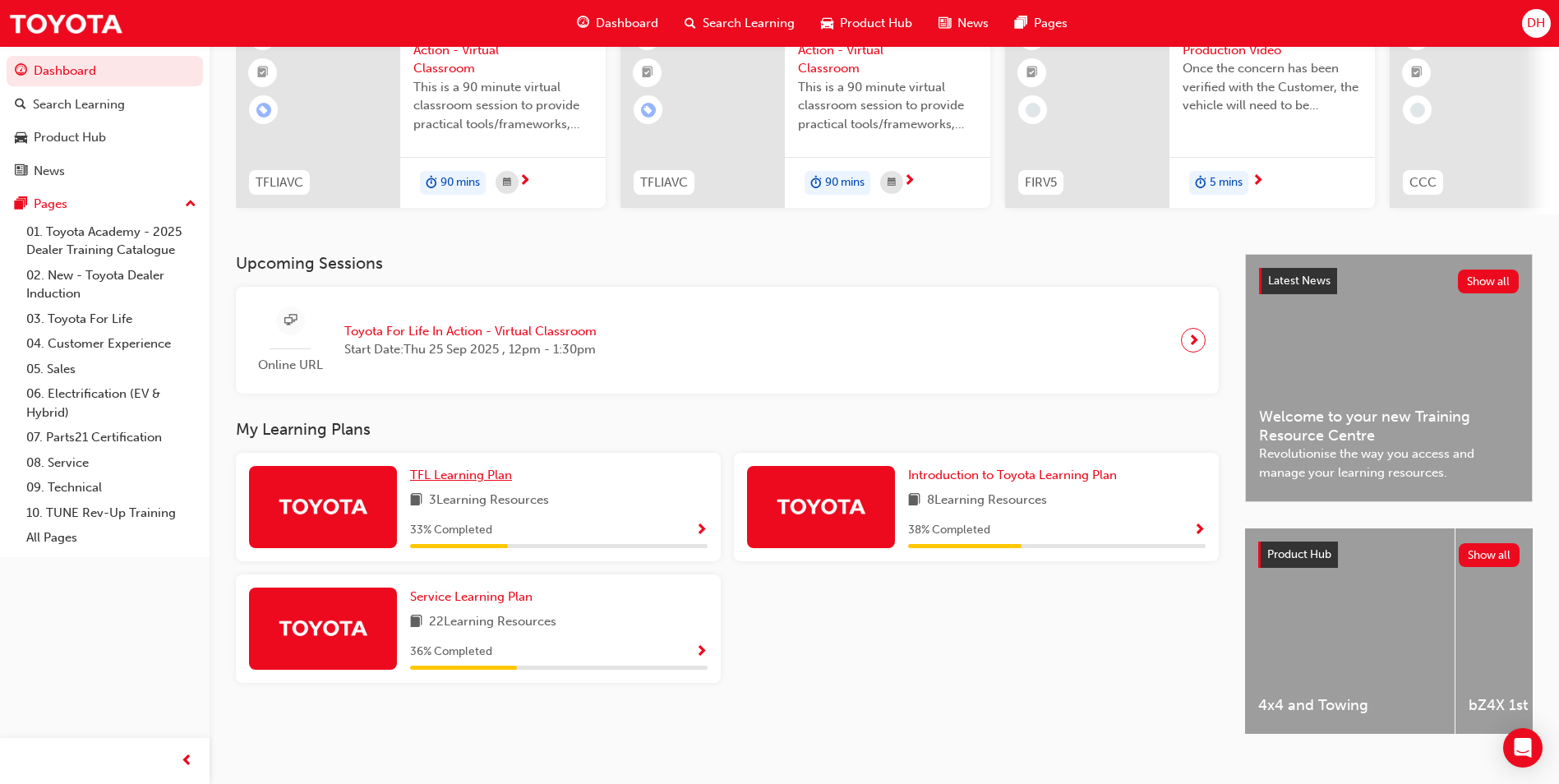 click on "TFL Learning Plan" at bounding box center [461, 475] 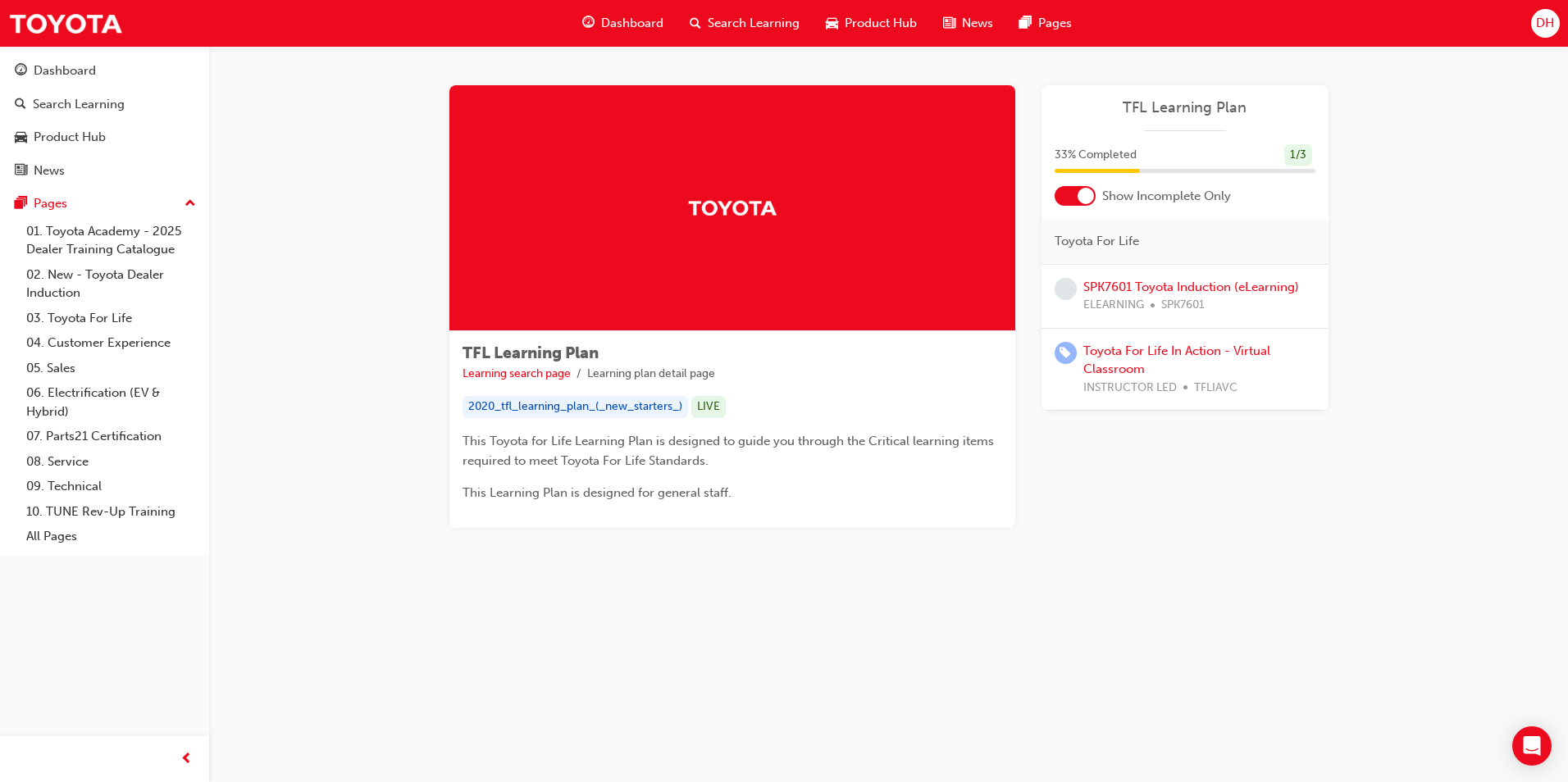 click at bounding box center [1086, 196] 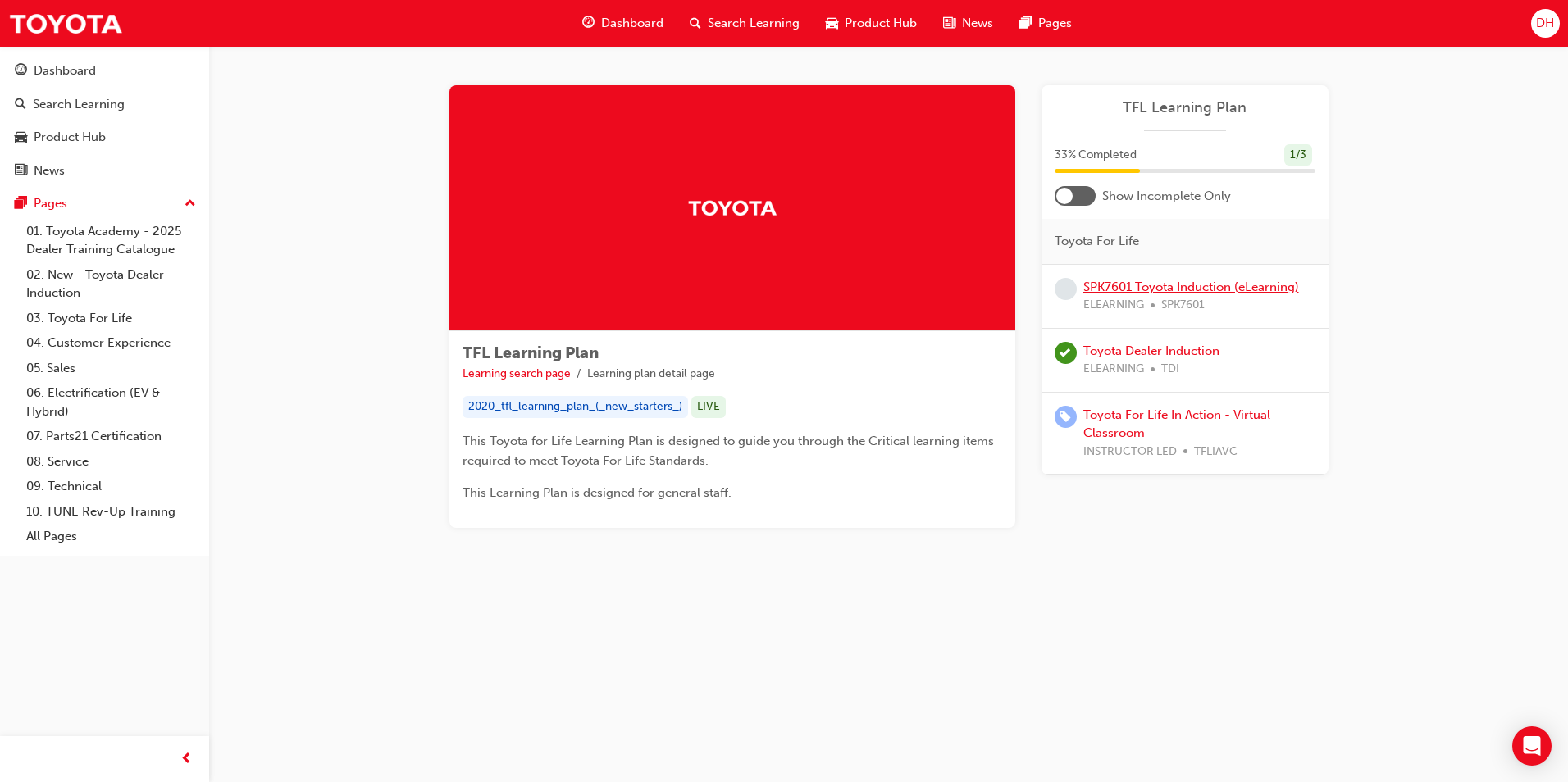 click on "SPK7601 Toyota  Induction (eLearning)" at bounding box center [1191, 287] 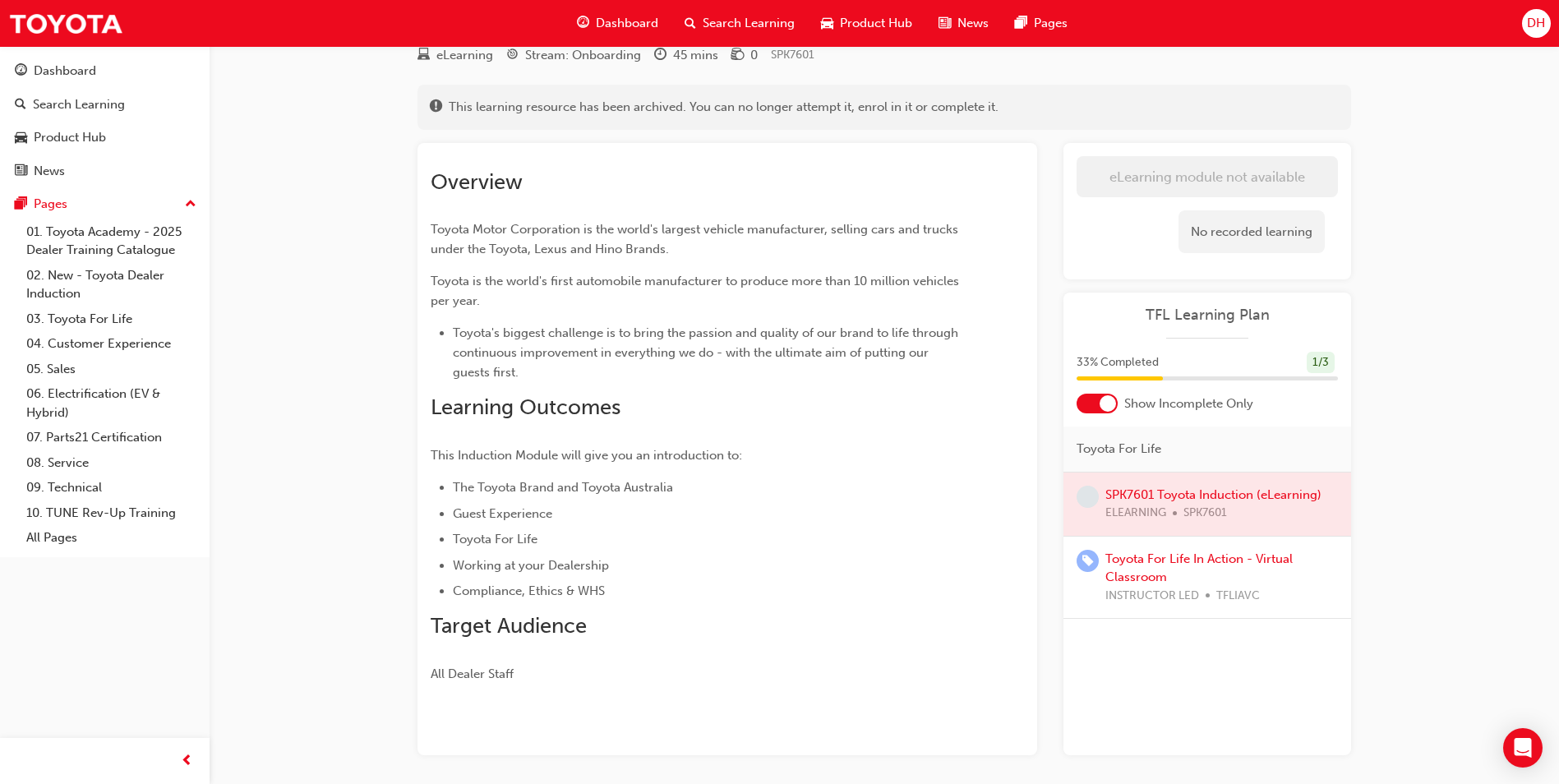 scroll, scrollTop: 0, scrollLeft: 0, axis: both 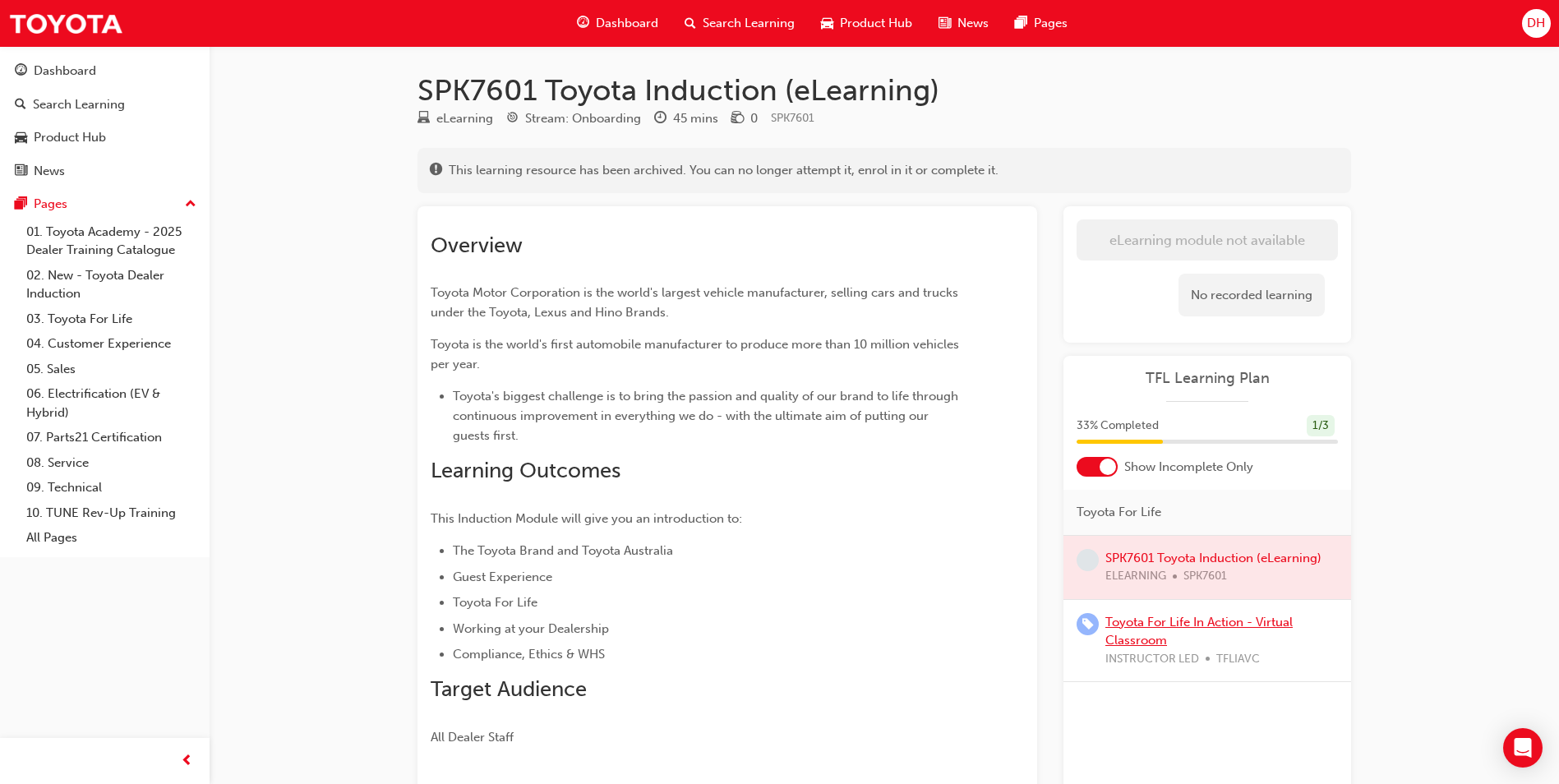 click on "Toyota For Life In Action - Virtual Classroom" at bounding box center (1199, 631) 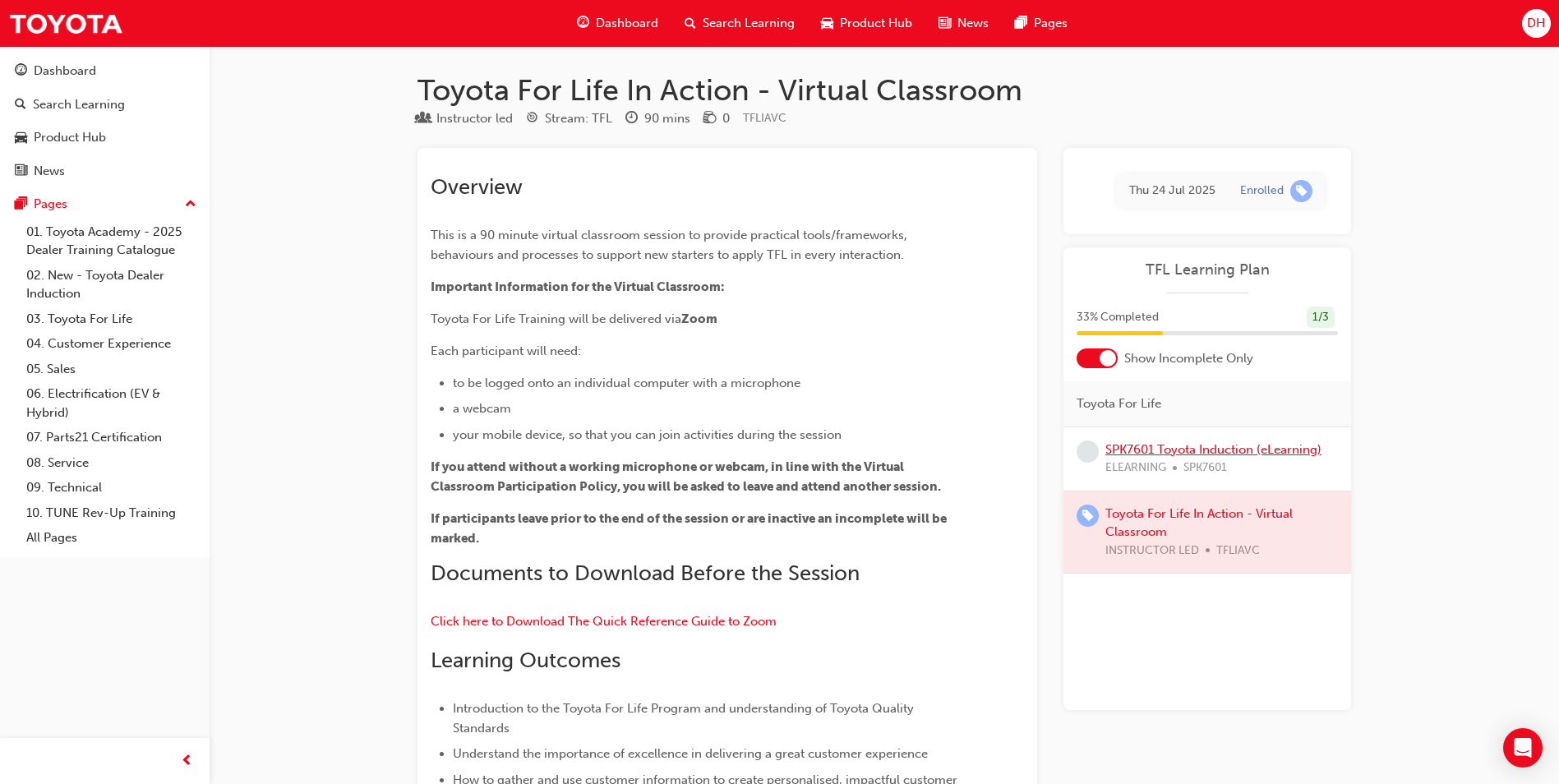 click on "SPK7601 Toyota  Induction (eLearning)" at bounding box center (1213, 450) 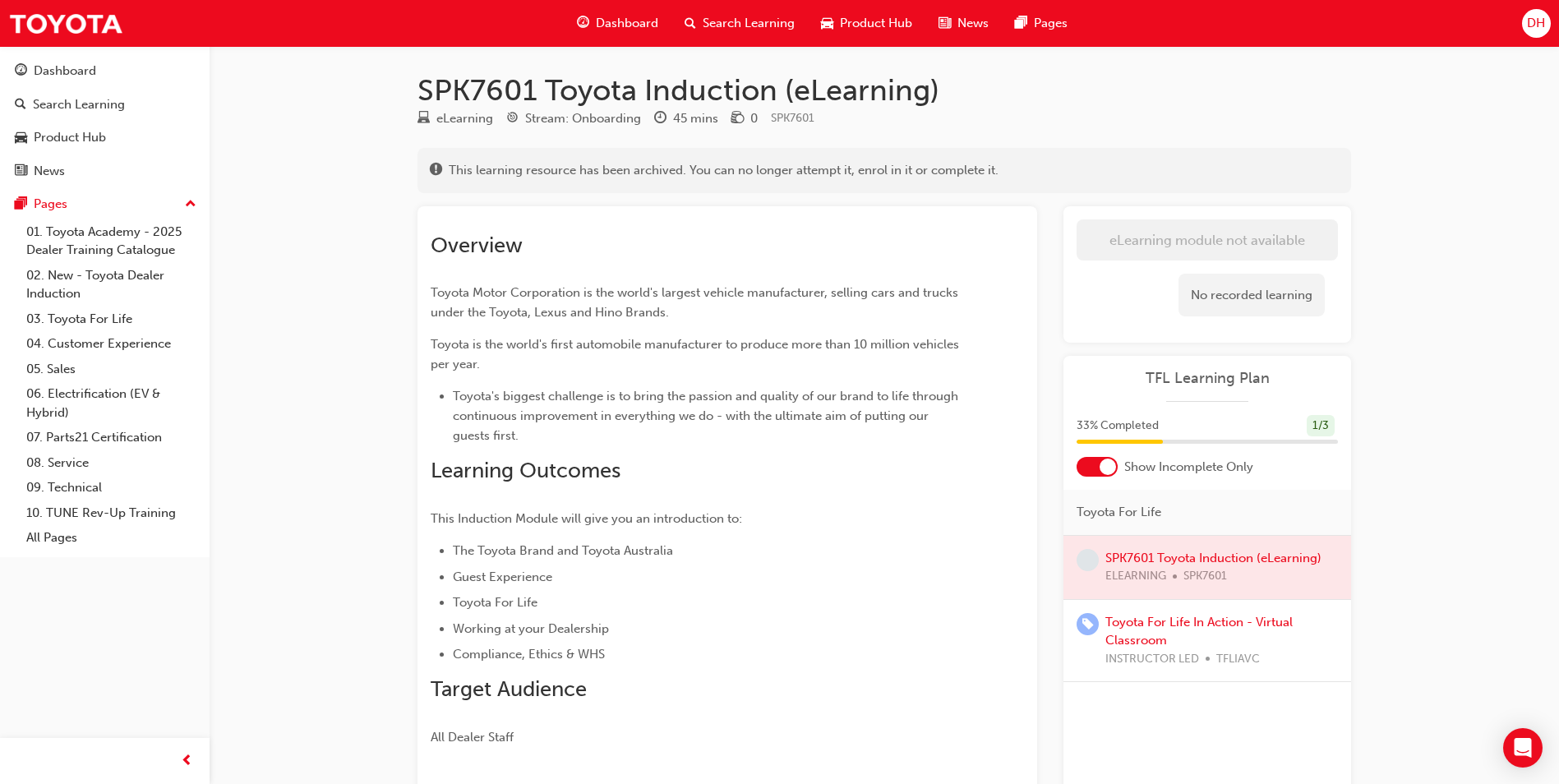 click on "Dashboard" at bounding box center (627, 23) 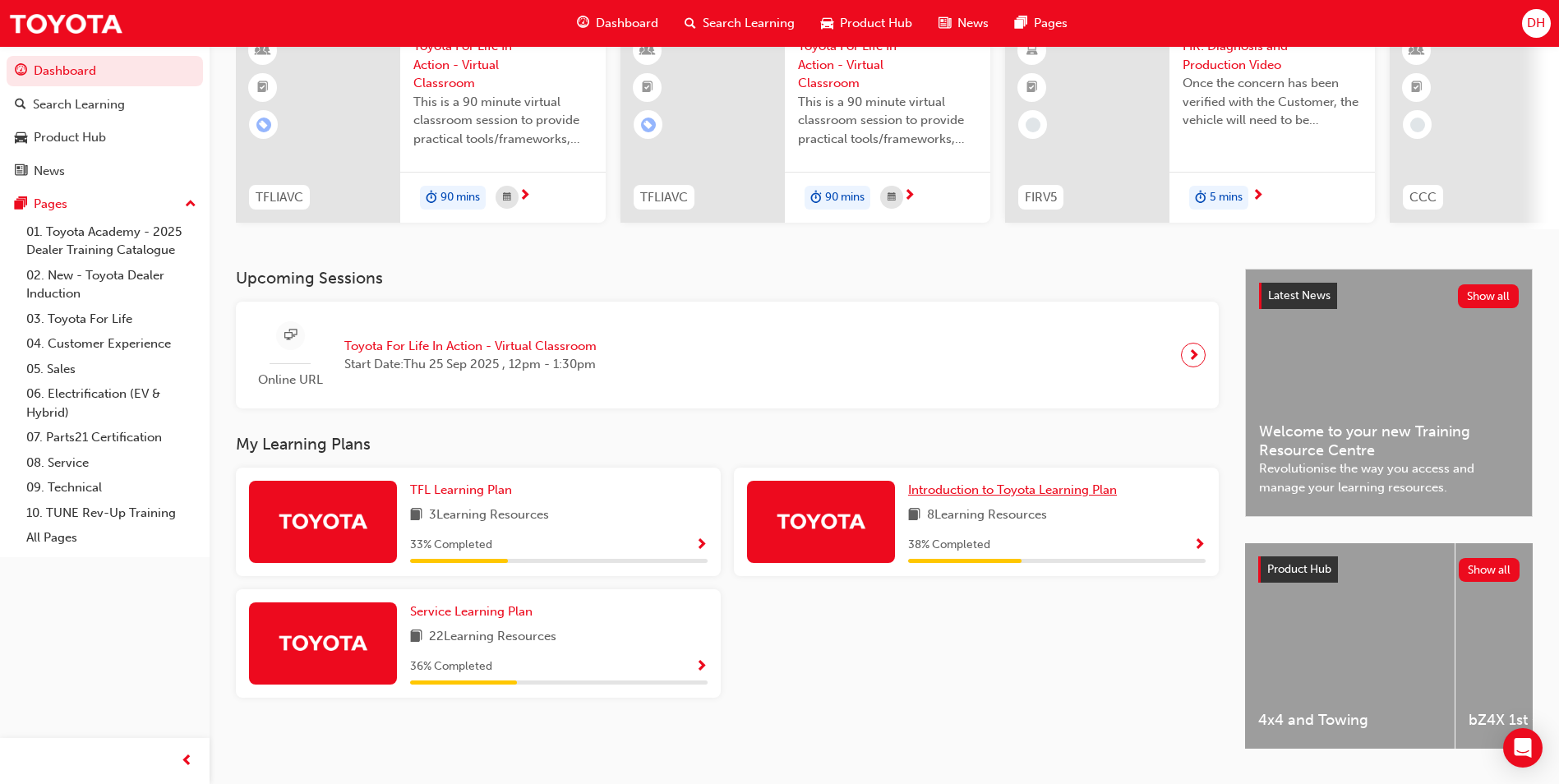 scroll, scrollTop: 164, scrollLeft: 0, axis: vertical 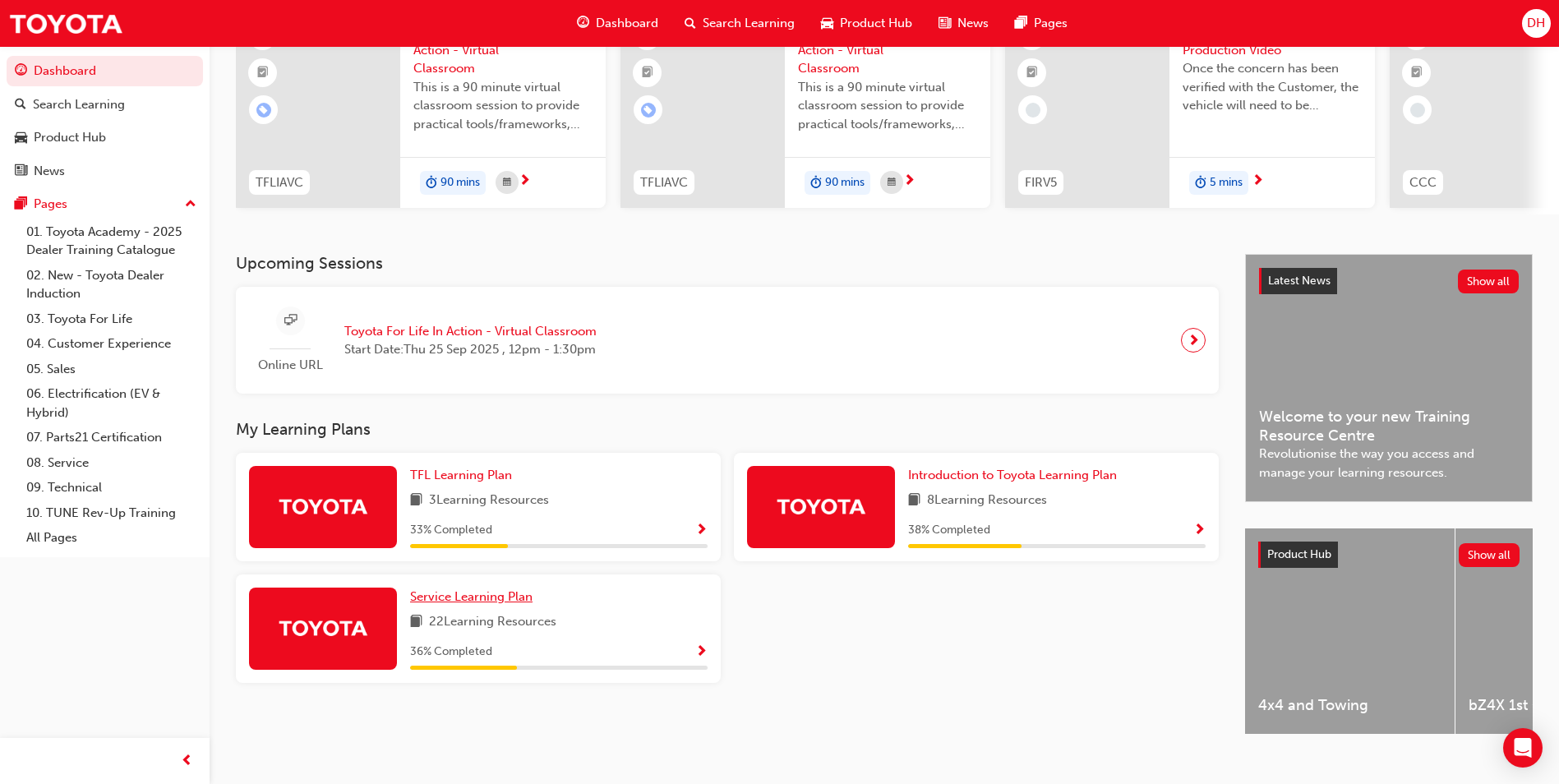 click on "Service Learning Plan" at bounding box center [471, 597] 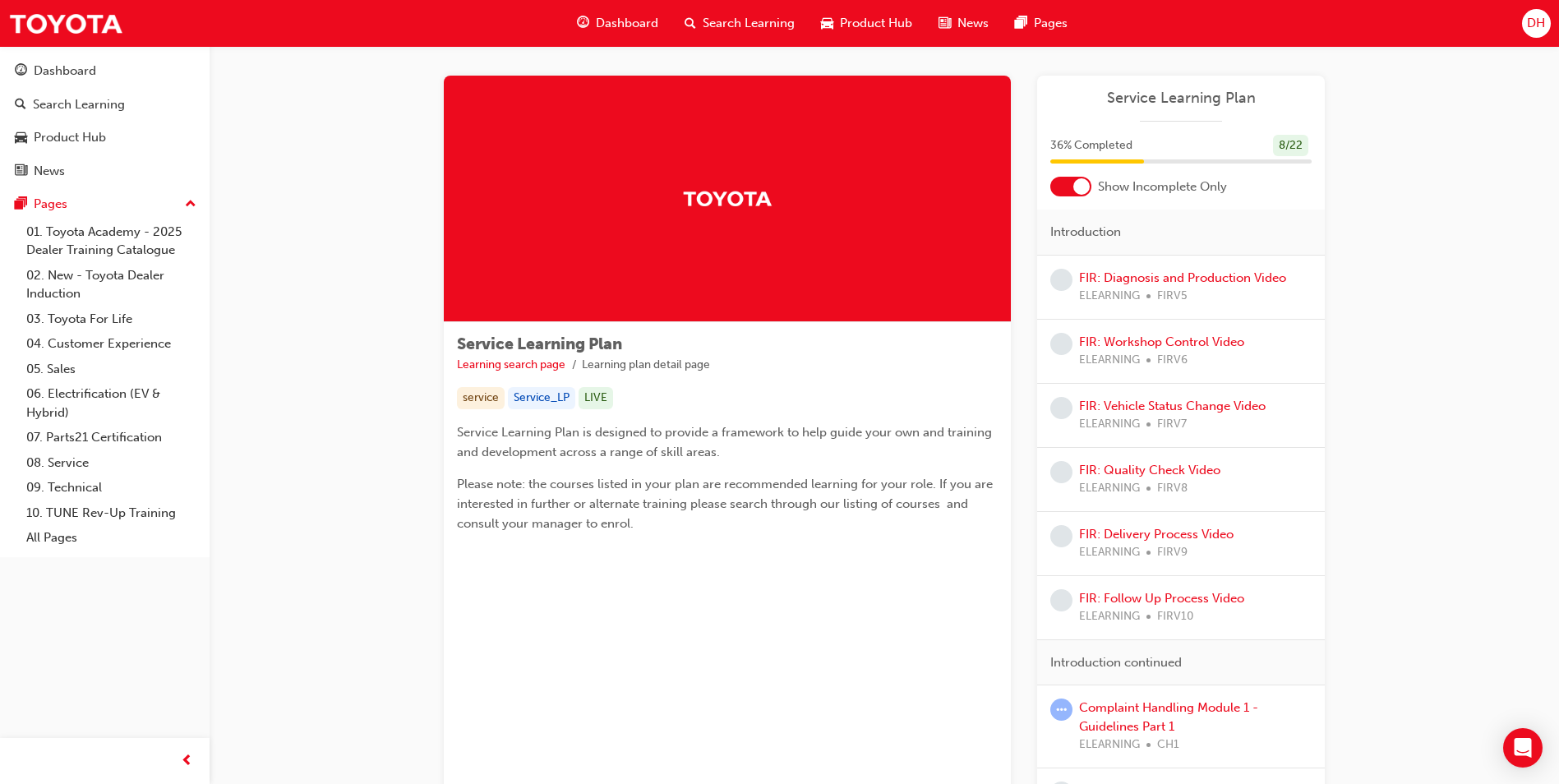 scroll, scrollTop: 0, scrollLeft: 0, axis: both 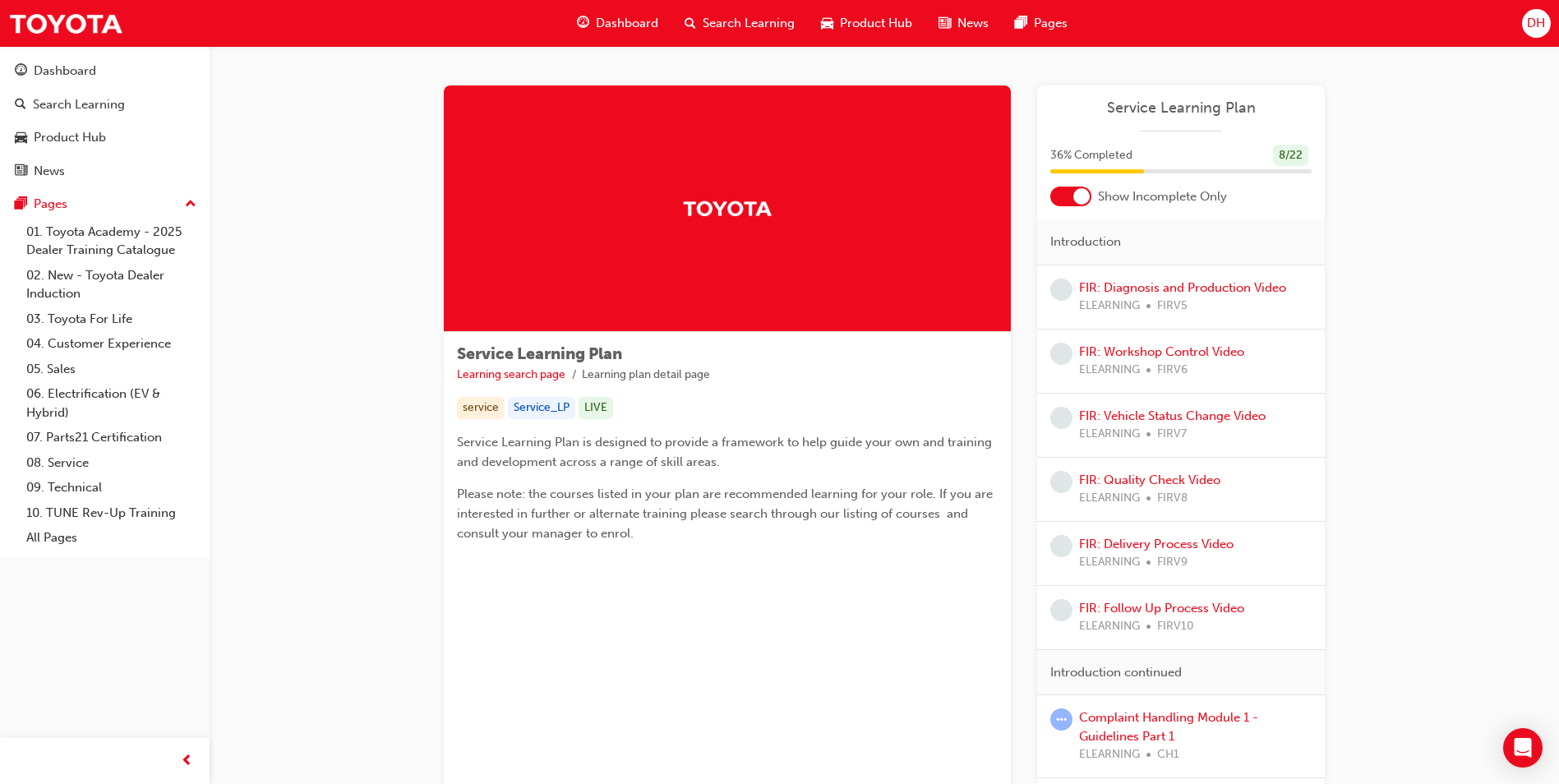 click on "Dashboard" at bounding box center (627, 23) 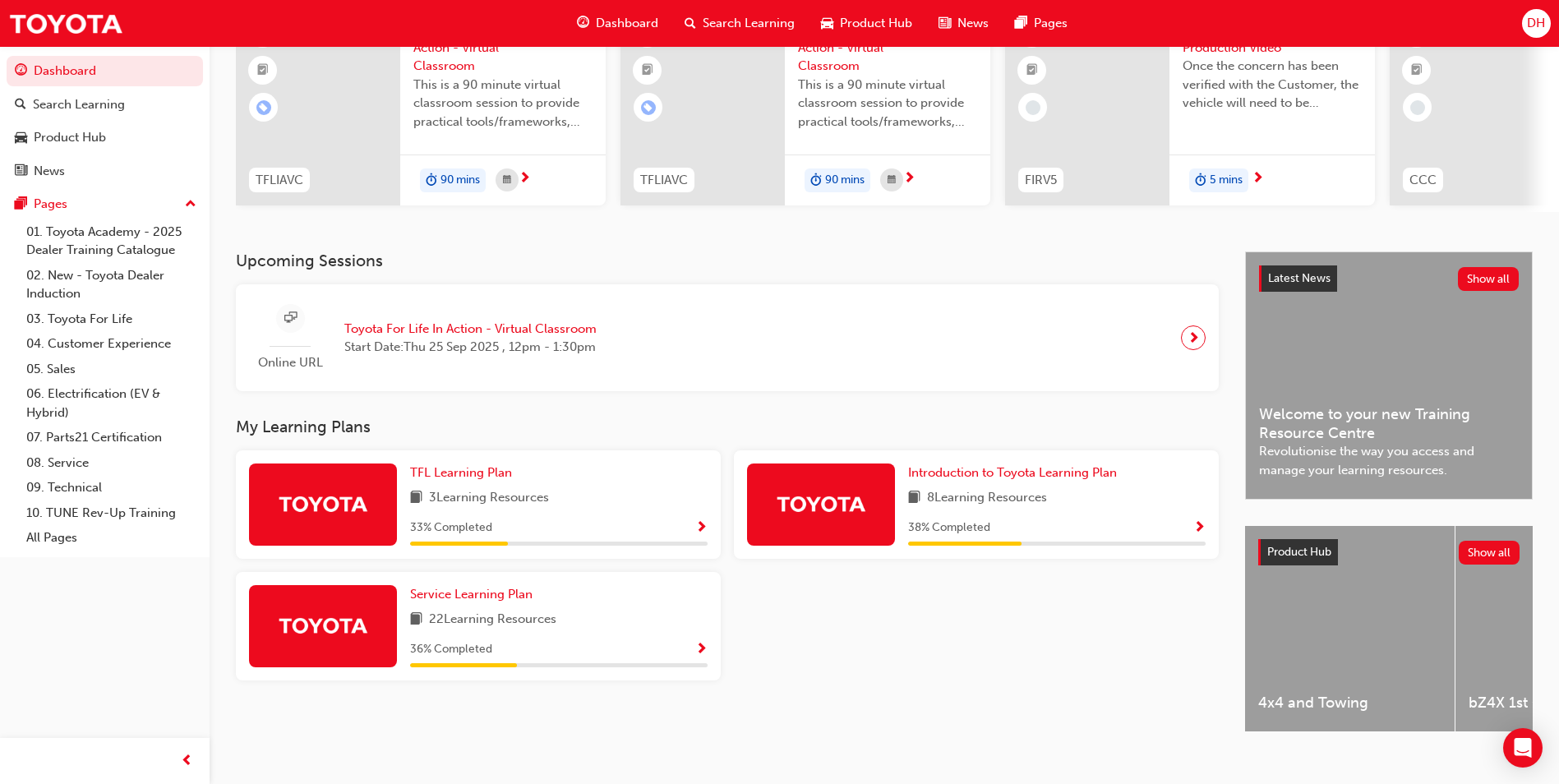 scroll, scrollTop: 198, scrollLeft: 0, axis: vertical 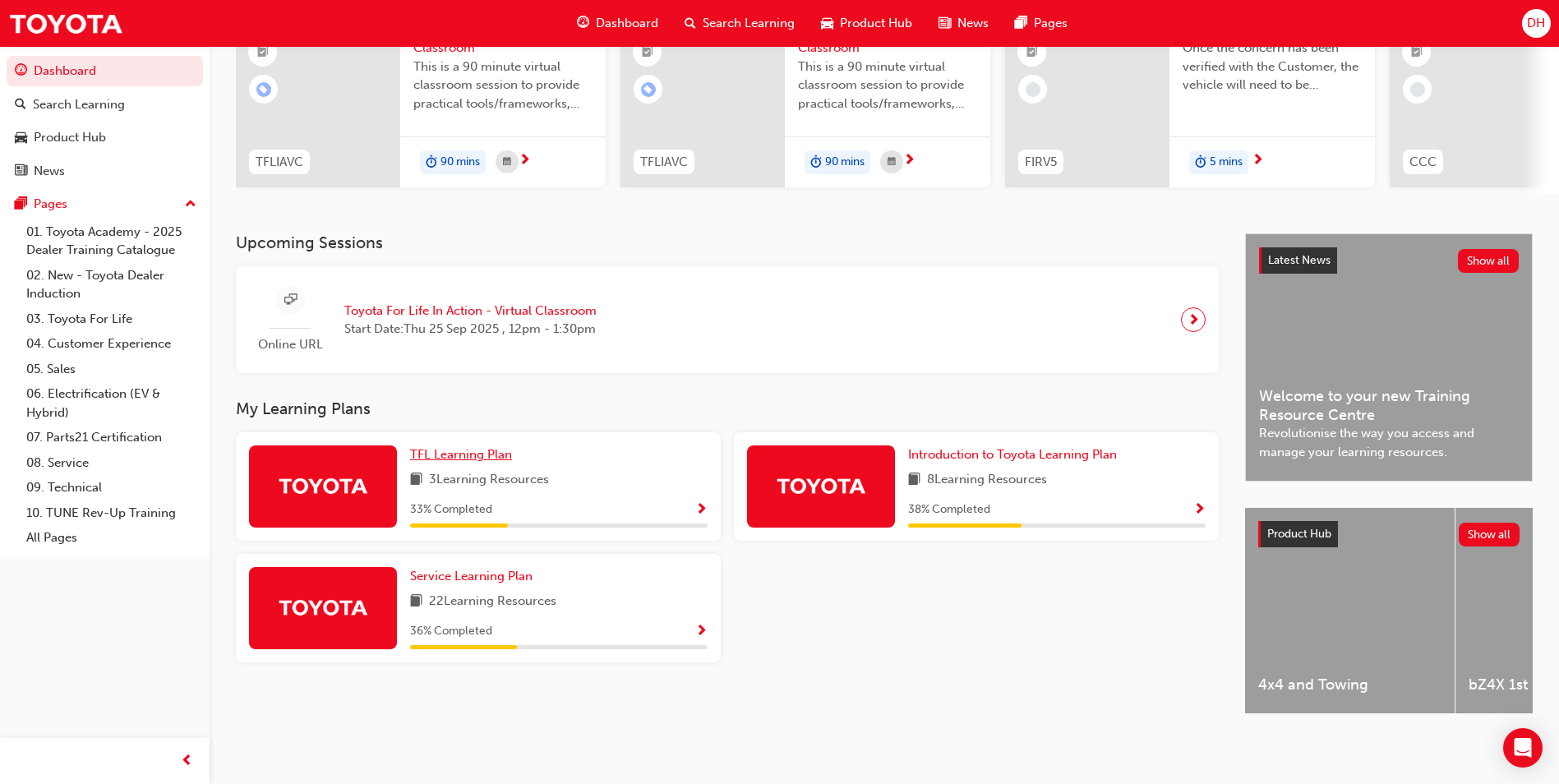 click on "TFL Learning Plan" at bounding box center (461, 454) 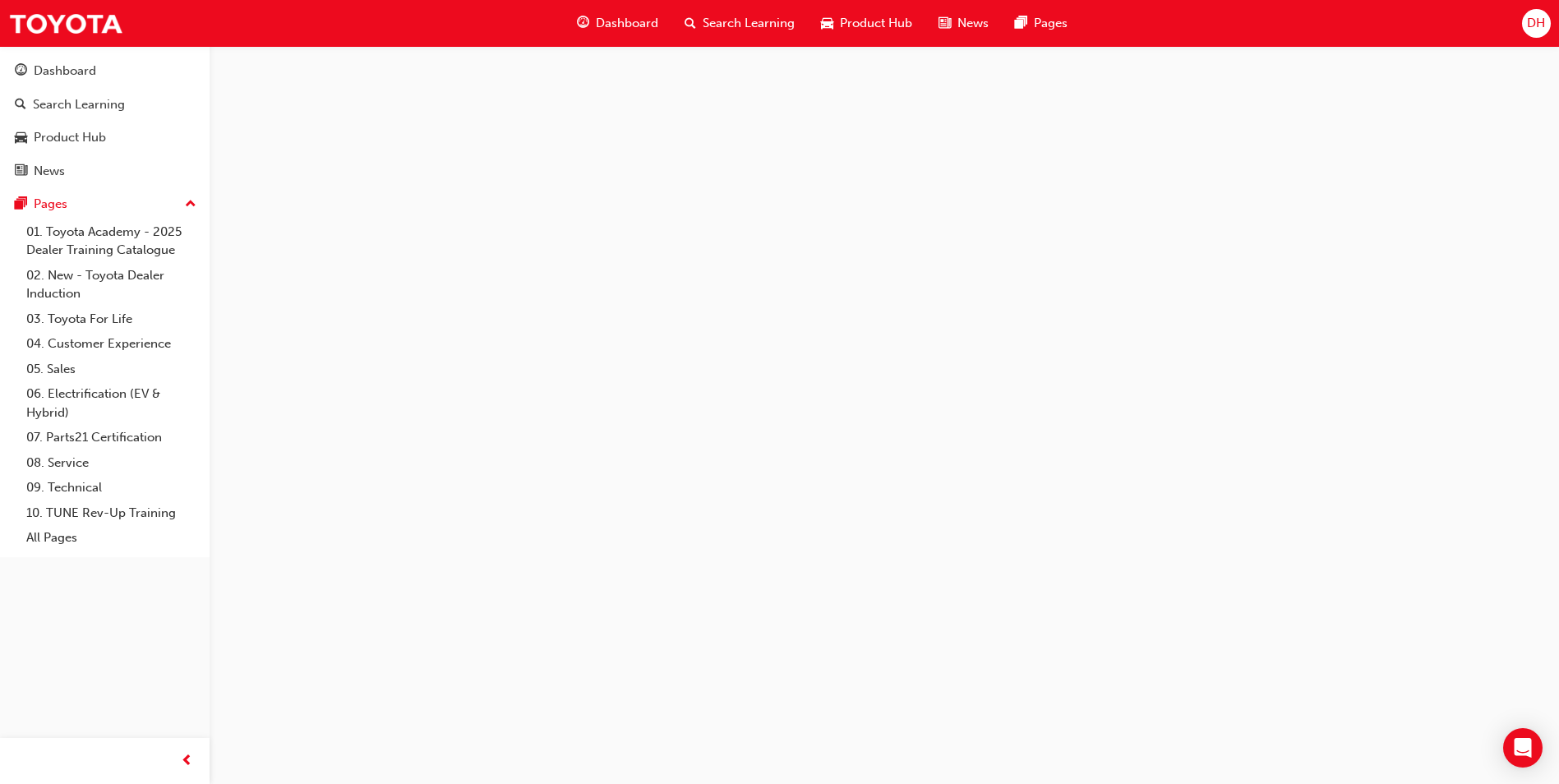 scroll, scrollTop: 0, scrollLeft: 0, axis: both 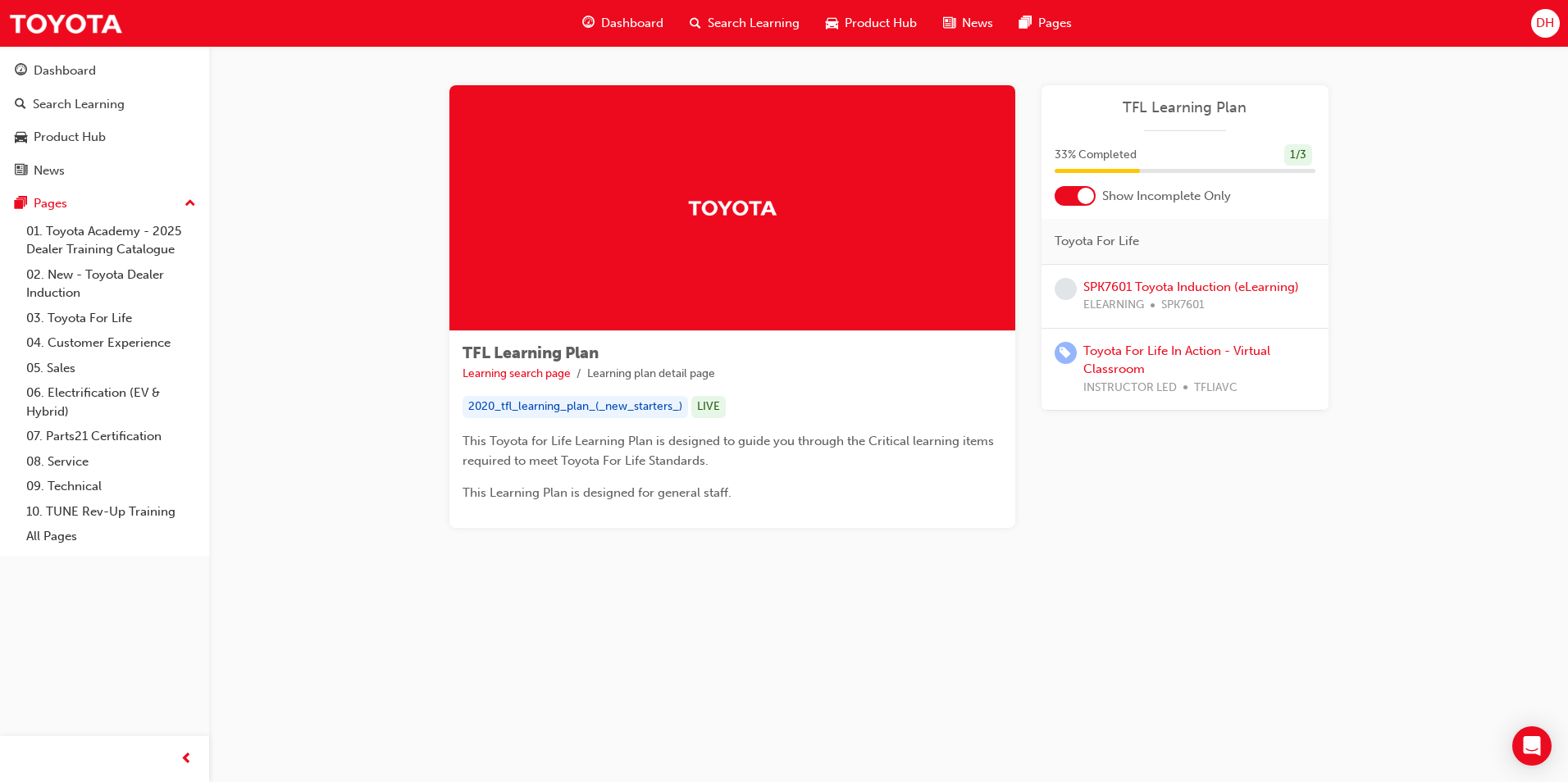 click at bounding box center (1075, 196) 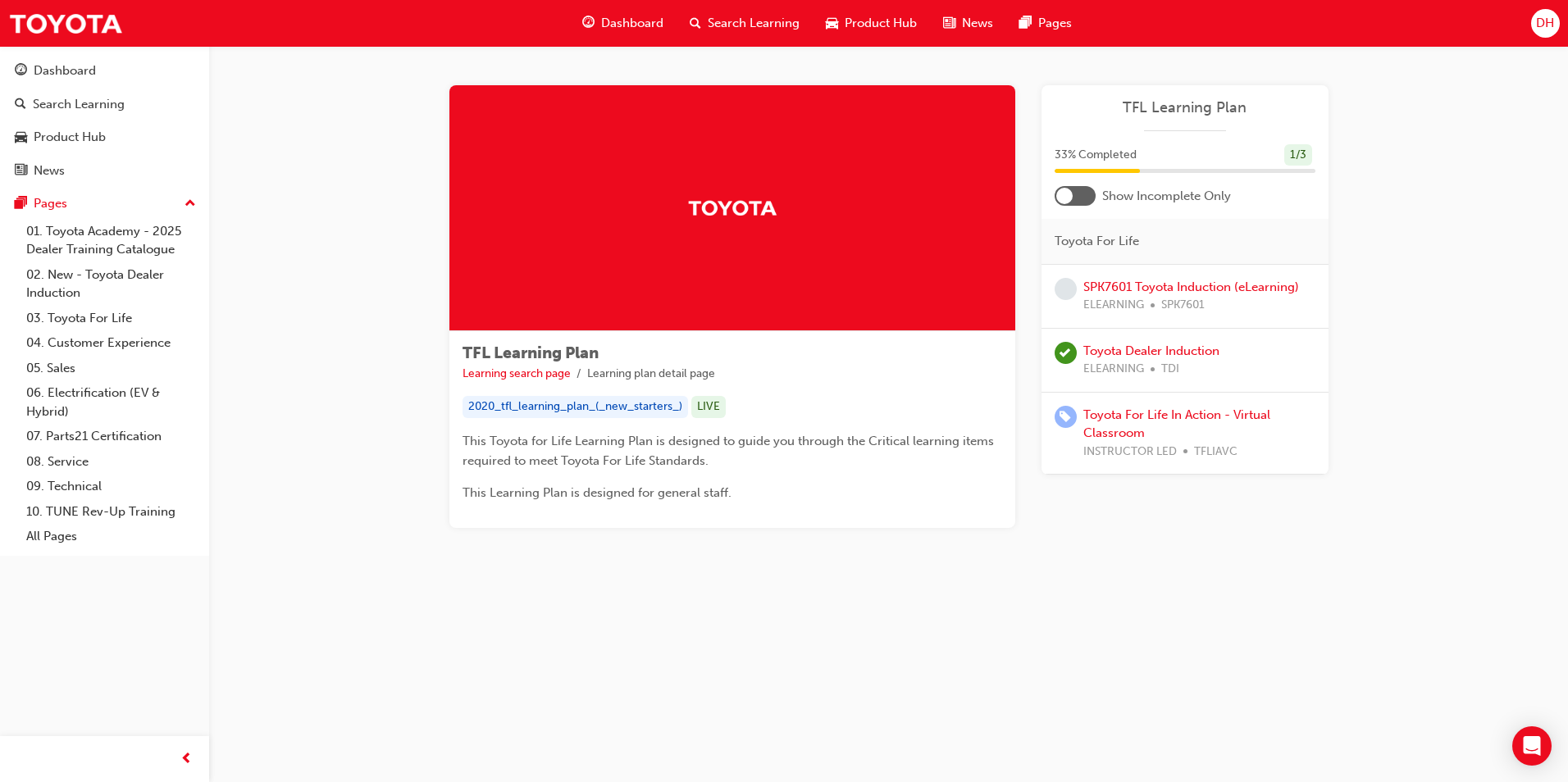 click on "Dashboard" at bounding box center (632, 23) 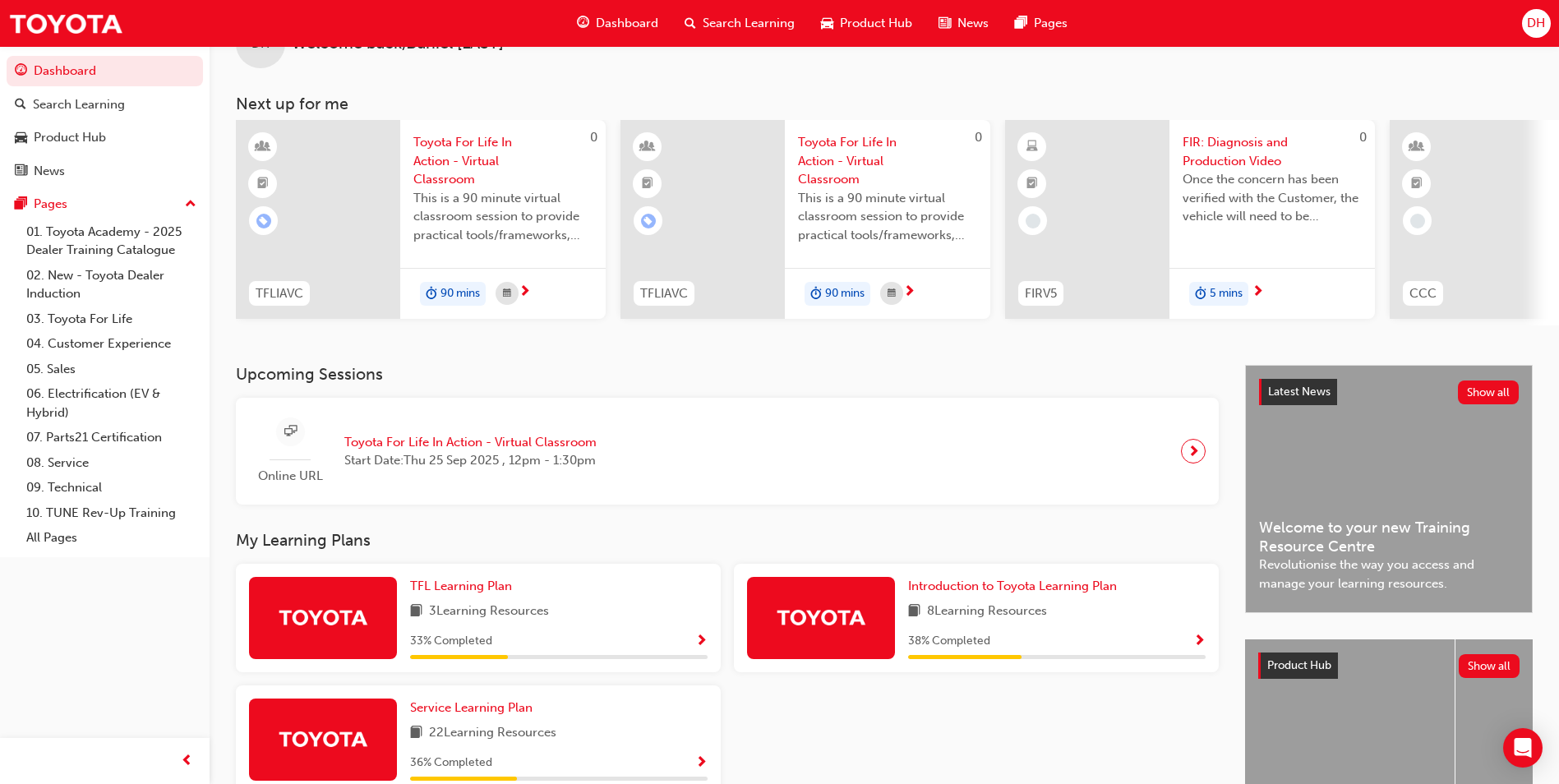 scroll, scrollTop: 198, scrollLeft: 0, axis: vertical 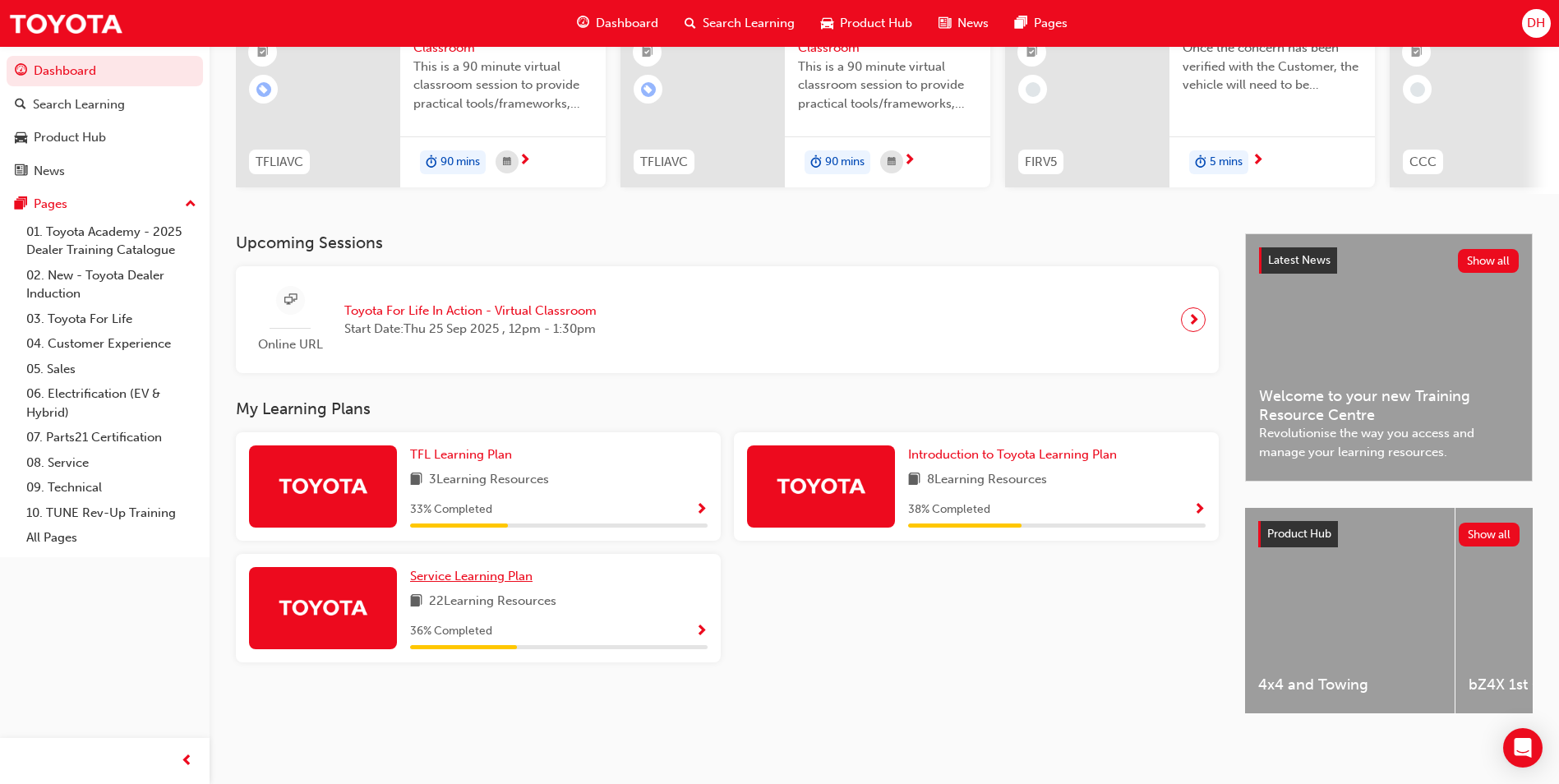 click on "Service Learning Plan" at bounding box center (471, 576) 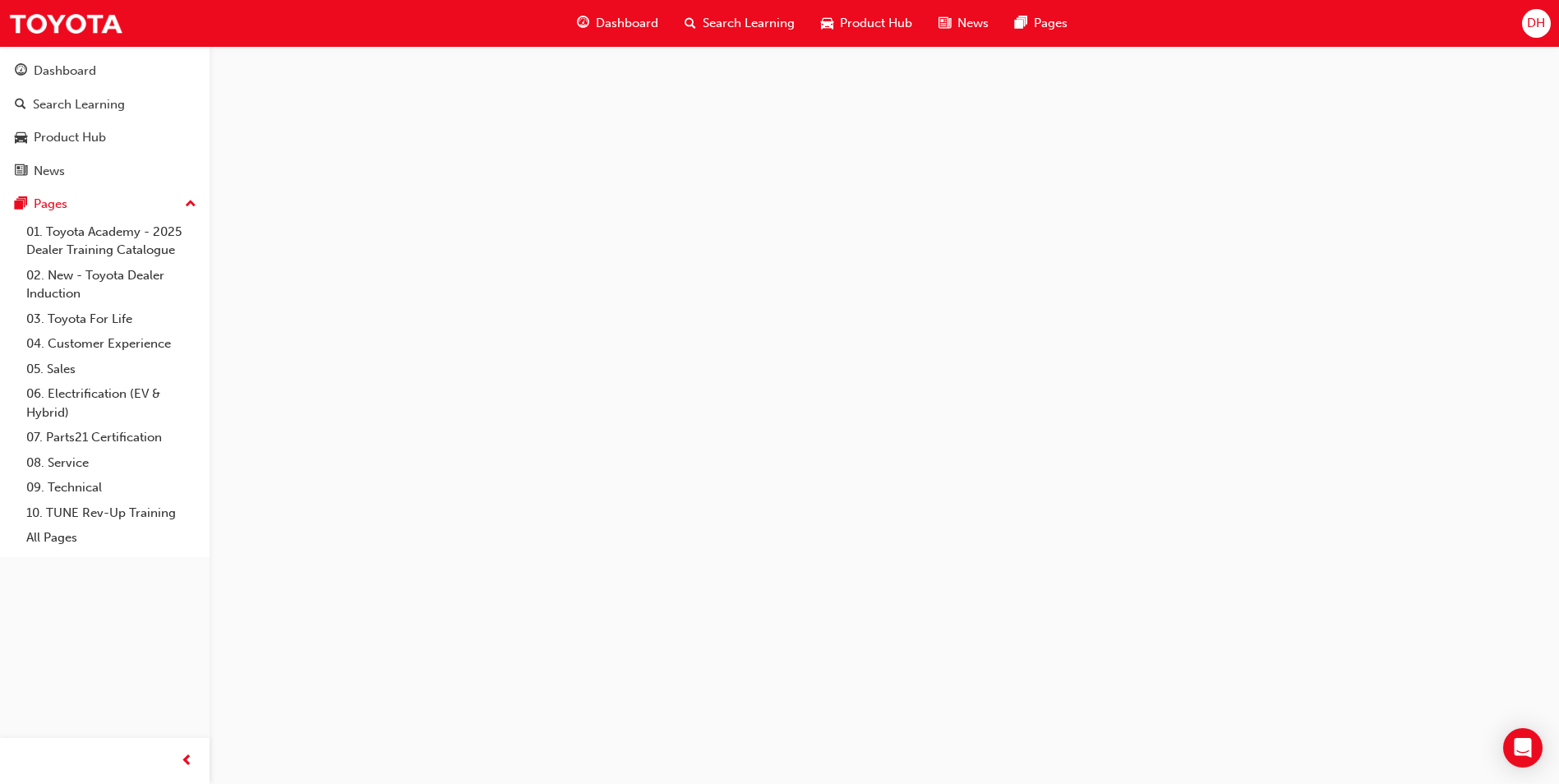 scroll, scrollTop: 0, scrollLeft: 0, axis: both 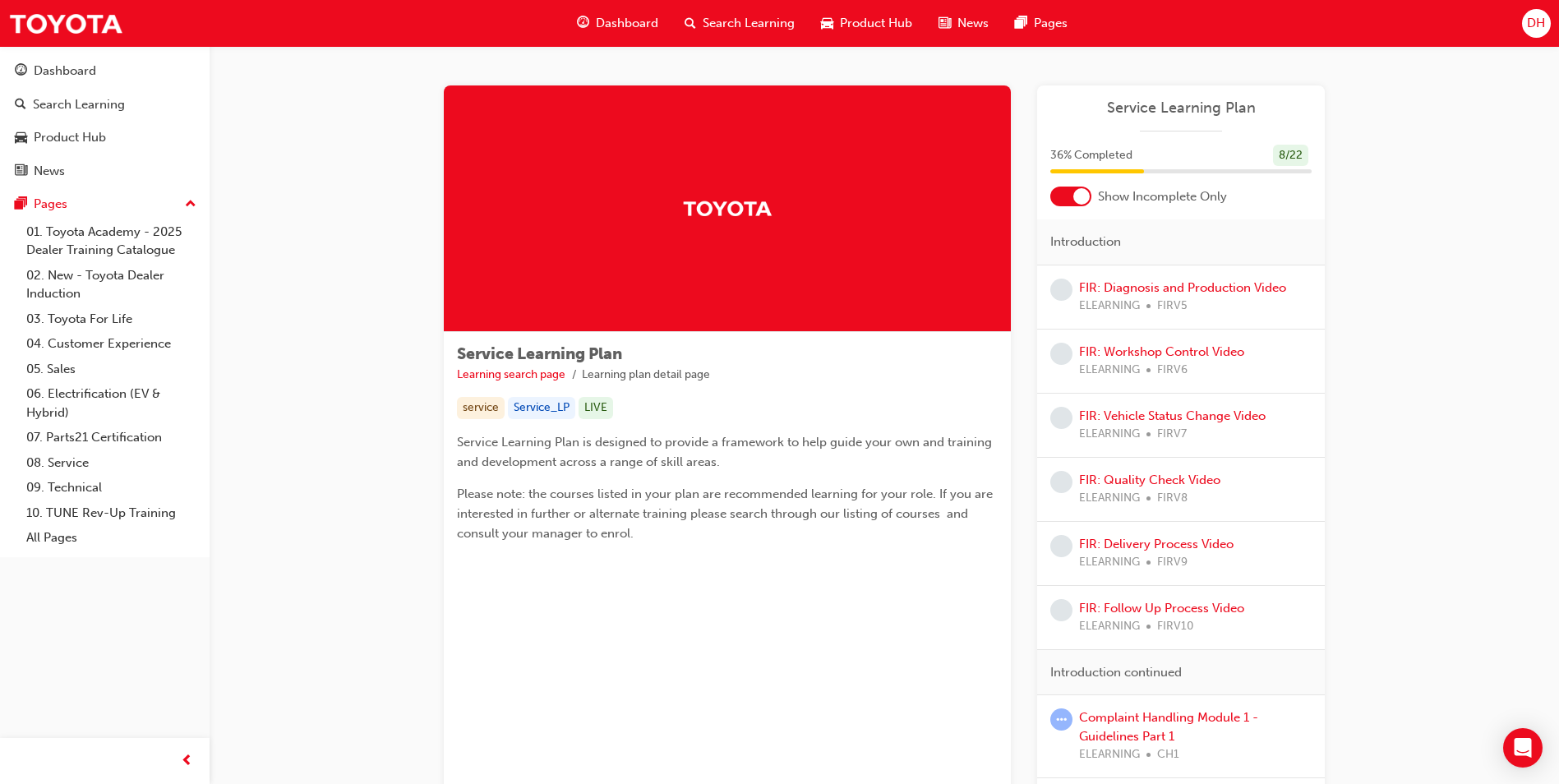 click at bounding box center [1071, 196] 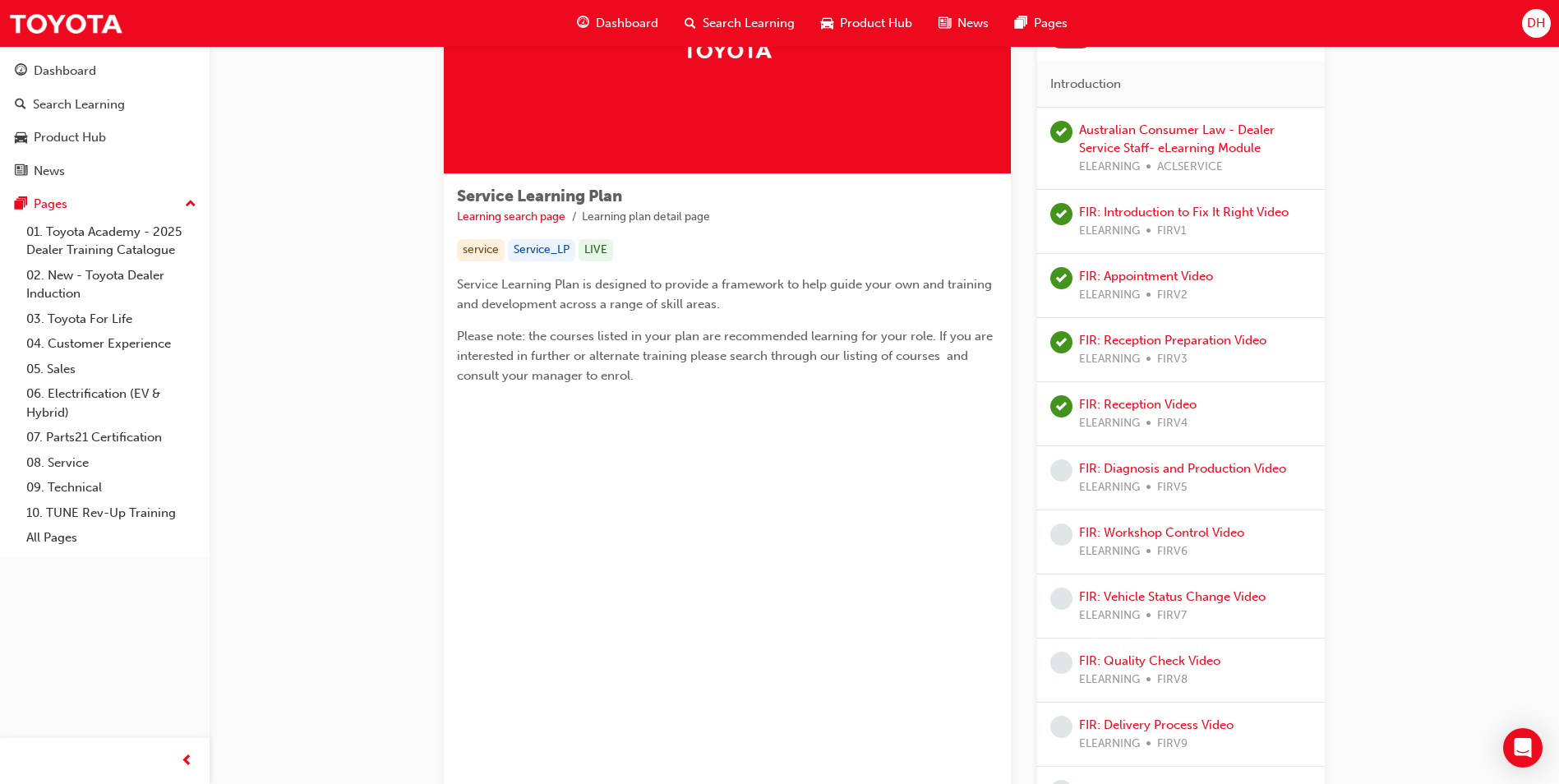scroll, scrollTop: 164, scrollLeft: 0, axis: vertical 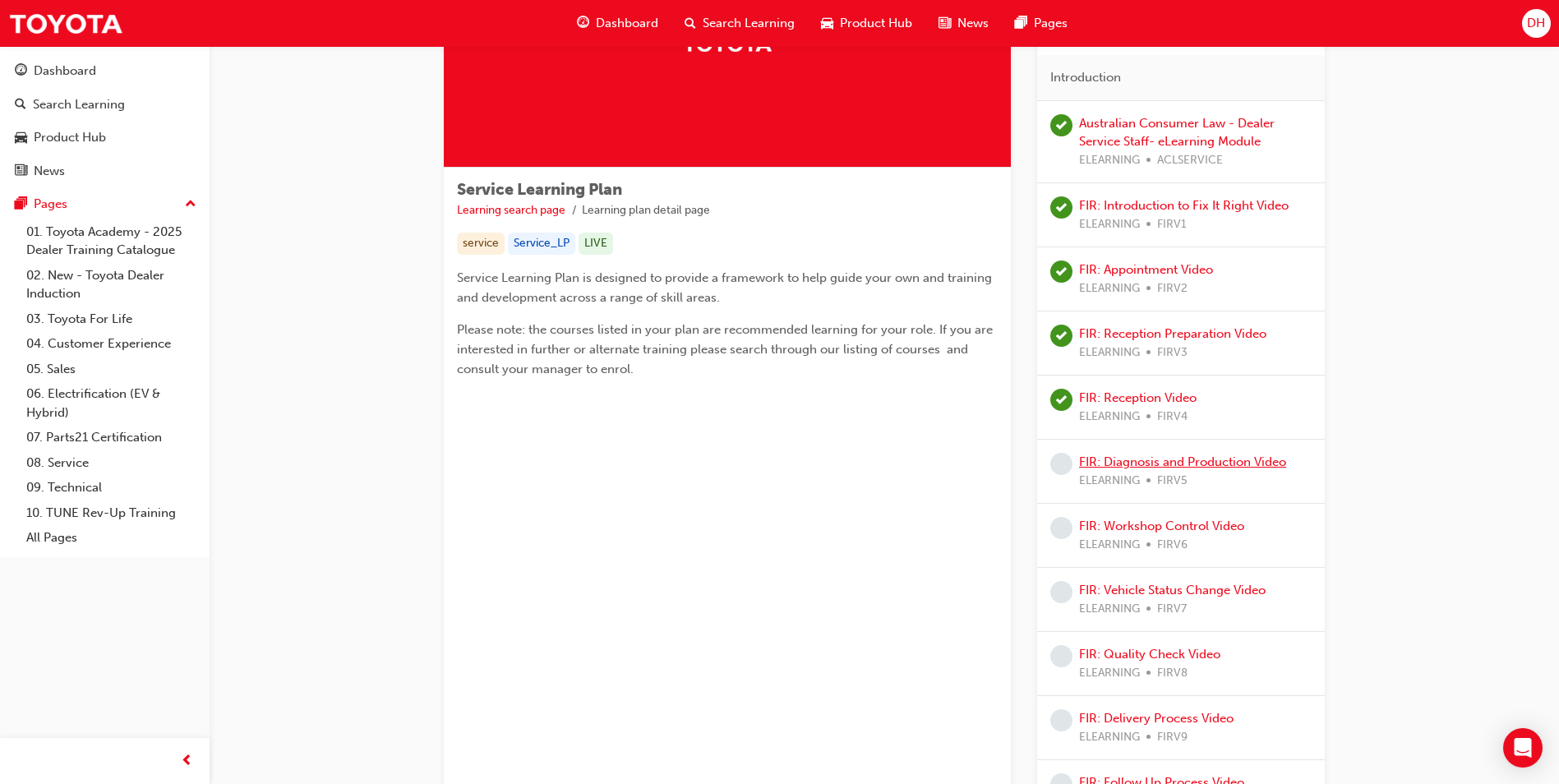 click on "FIR: Diagnosis and Production Video" at bounding box center (1183, 462) 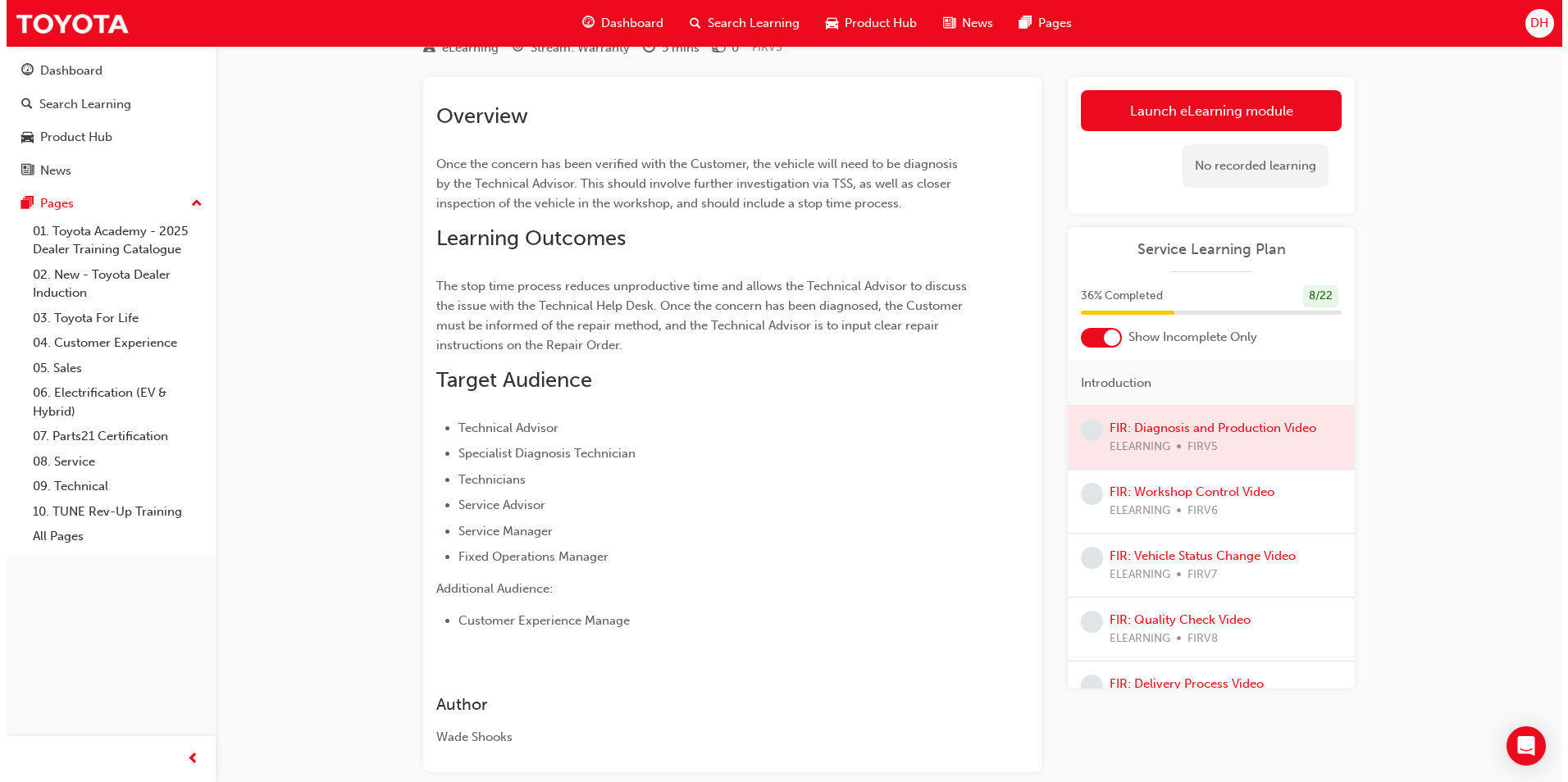 scroll, scrollTop: 0, scrollLeft: 0, axis: both 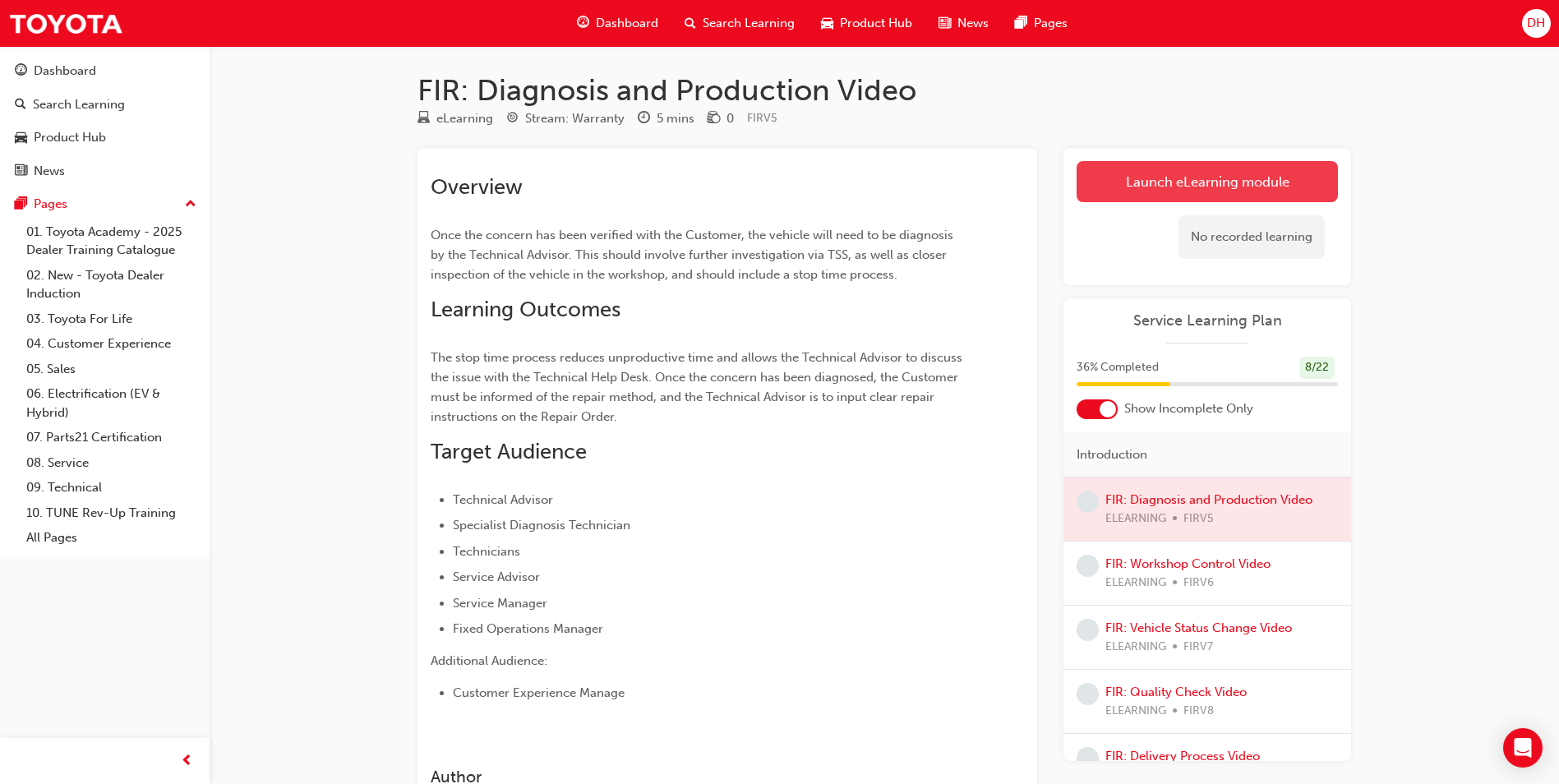 click on "Launch eLearning module" at bounding box center [1207, 182] 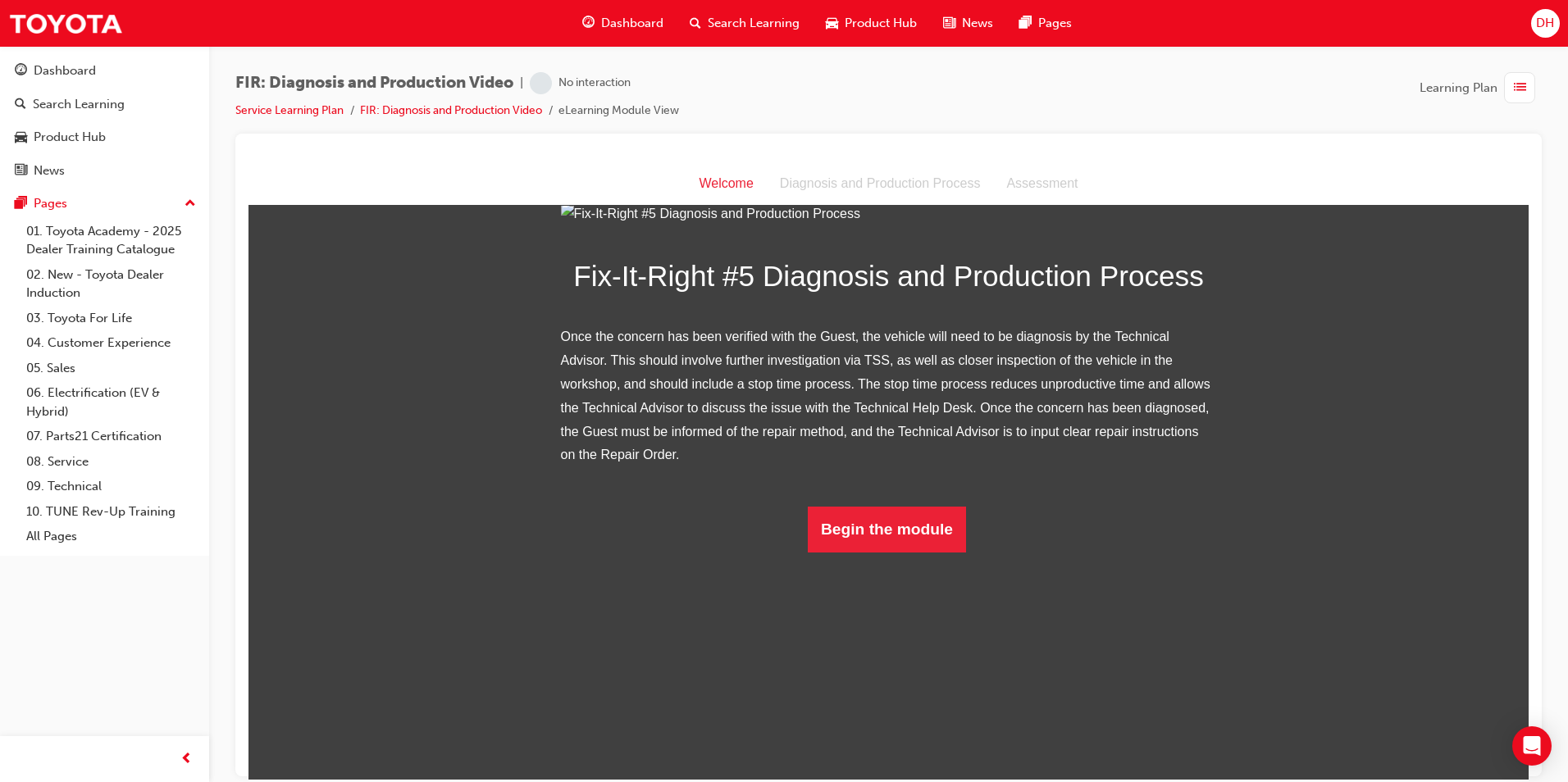 scroll, scrollTop: 0, scrollLeft: 0, axis: both 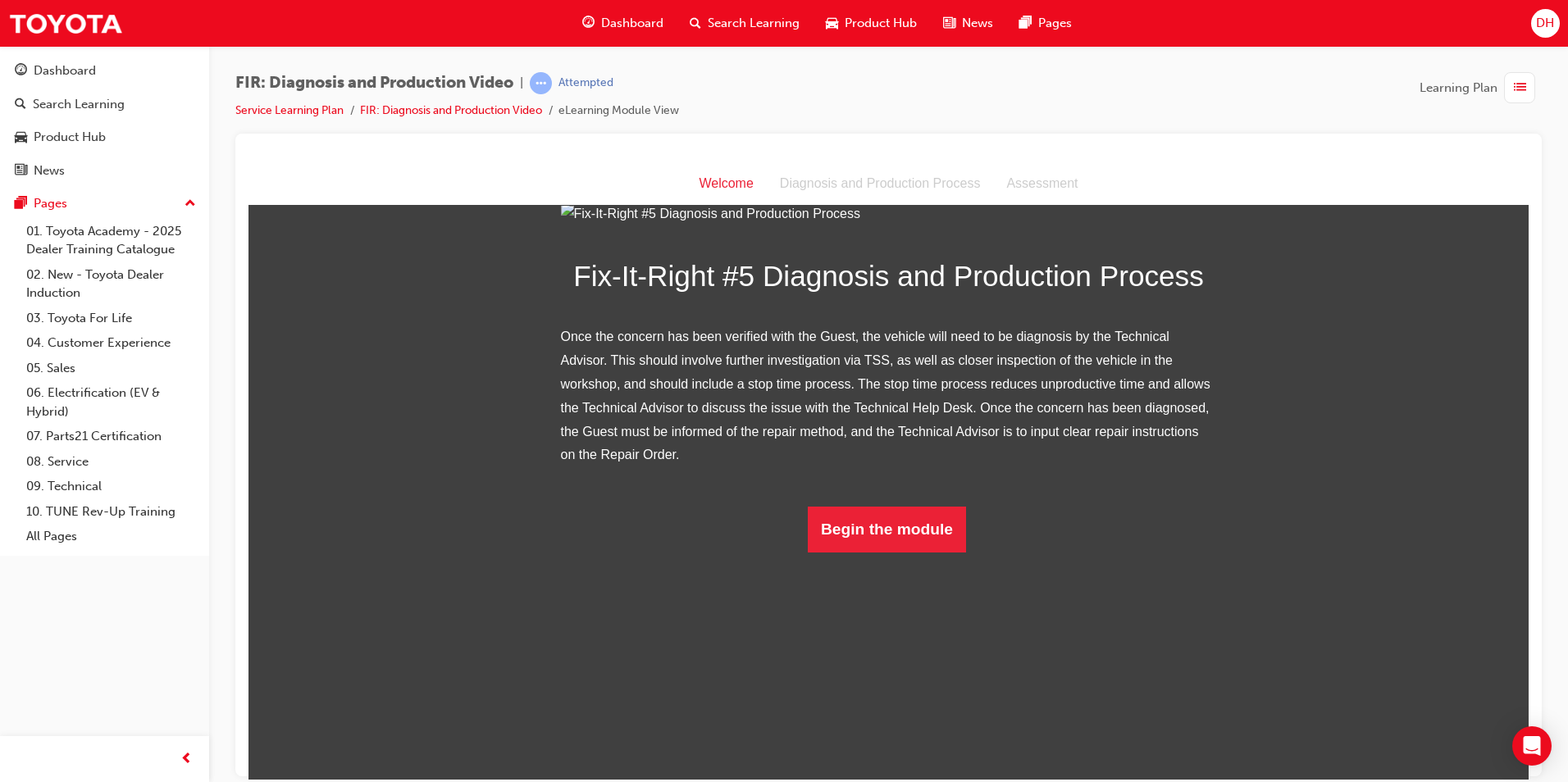 click at bounding box center [889, 213] 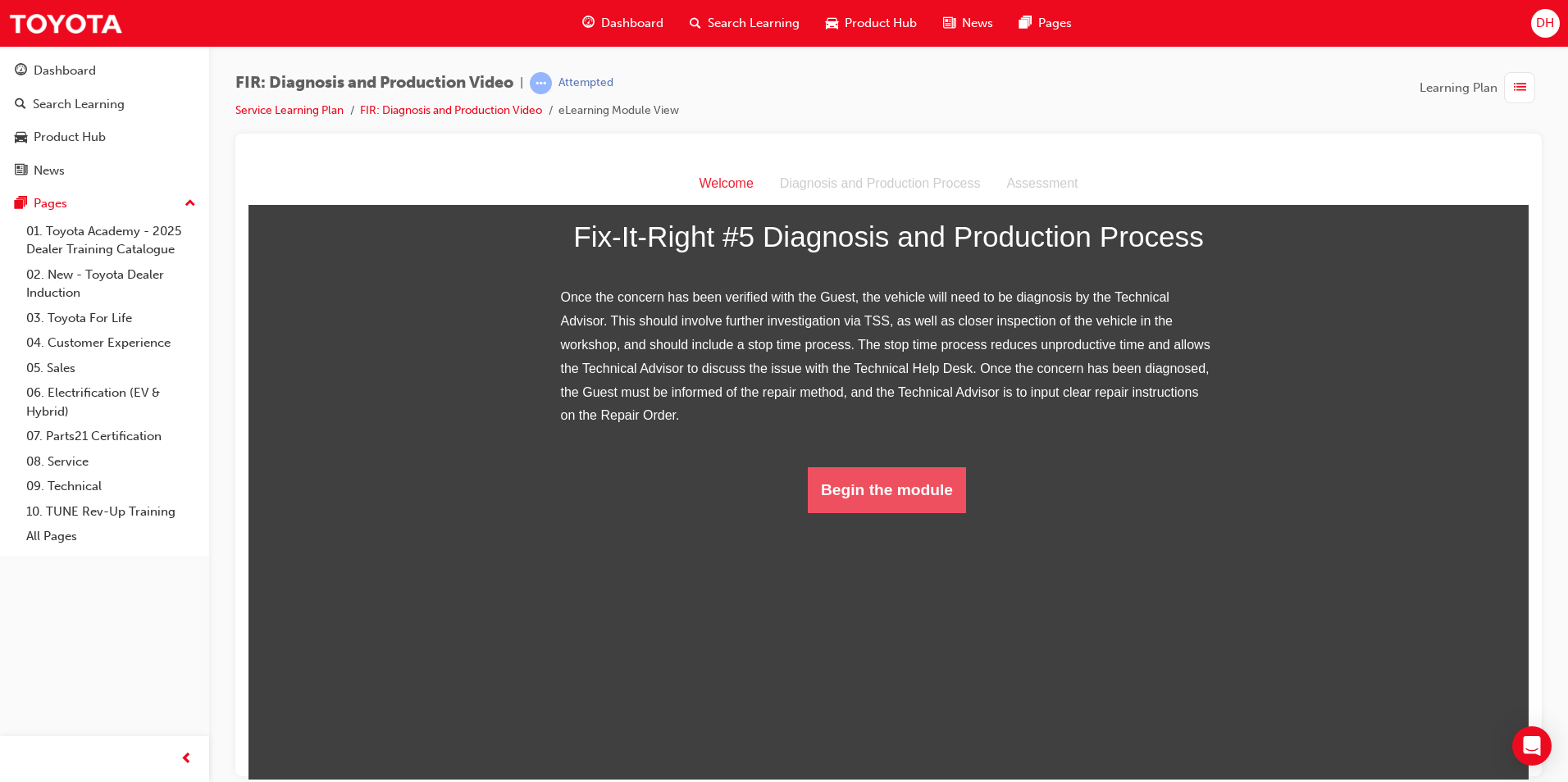 click on "Begin the module" at bounding box center [887, 489] 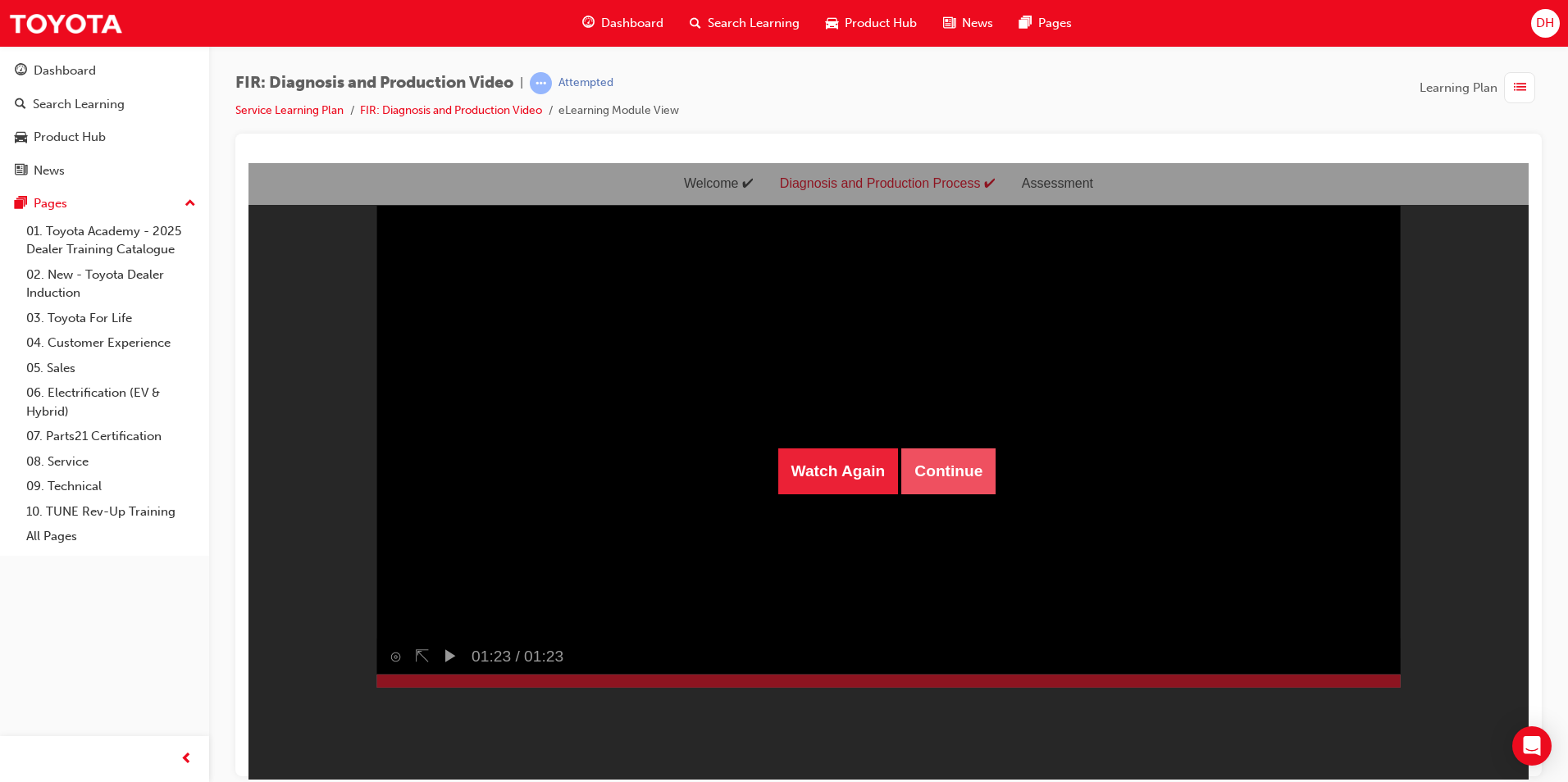 click on "Continue" at bounding box center (948, 471) 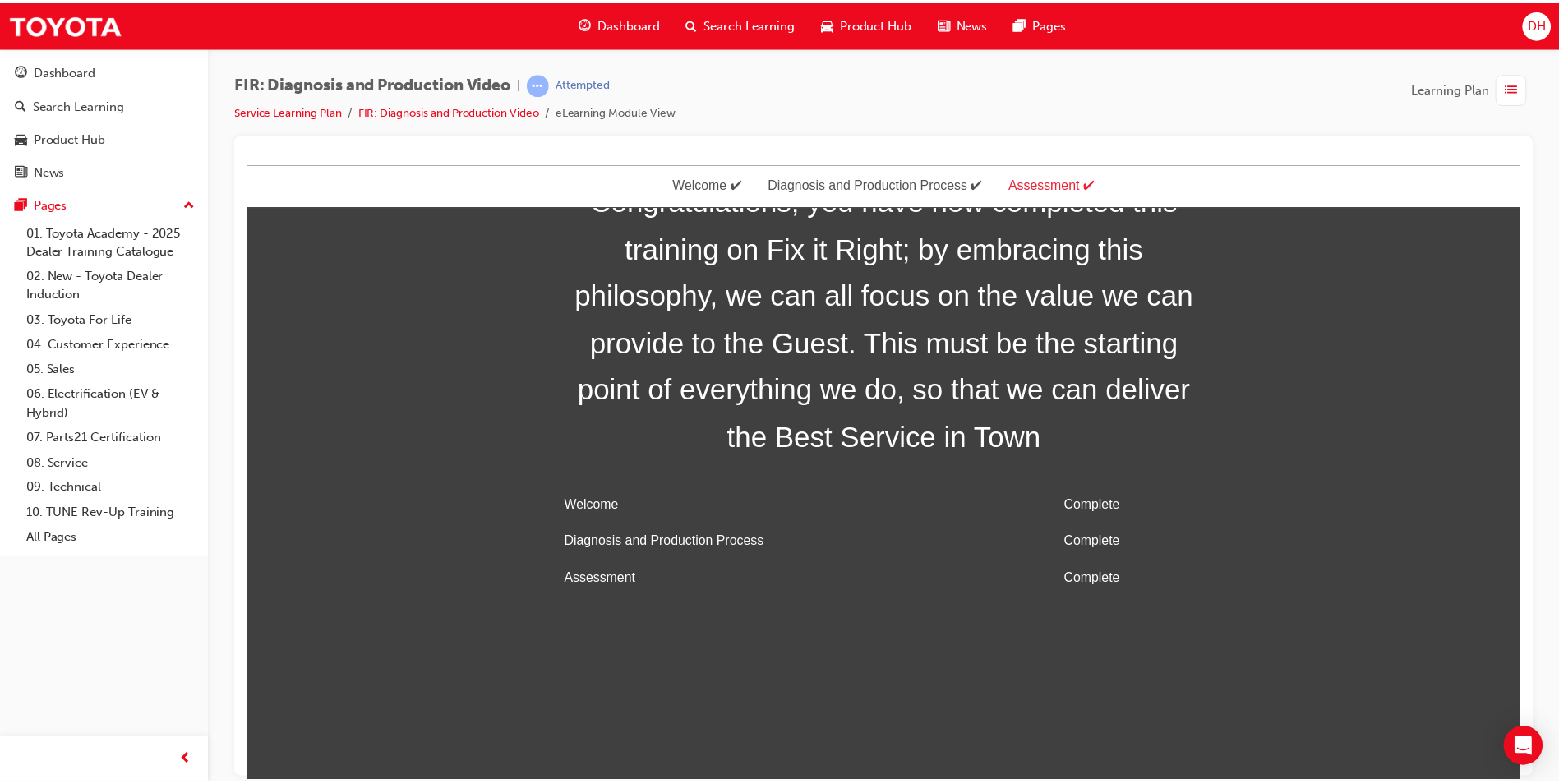 scroll, scrollTop: 53, scrollLeft: 0, axis: vertical 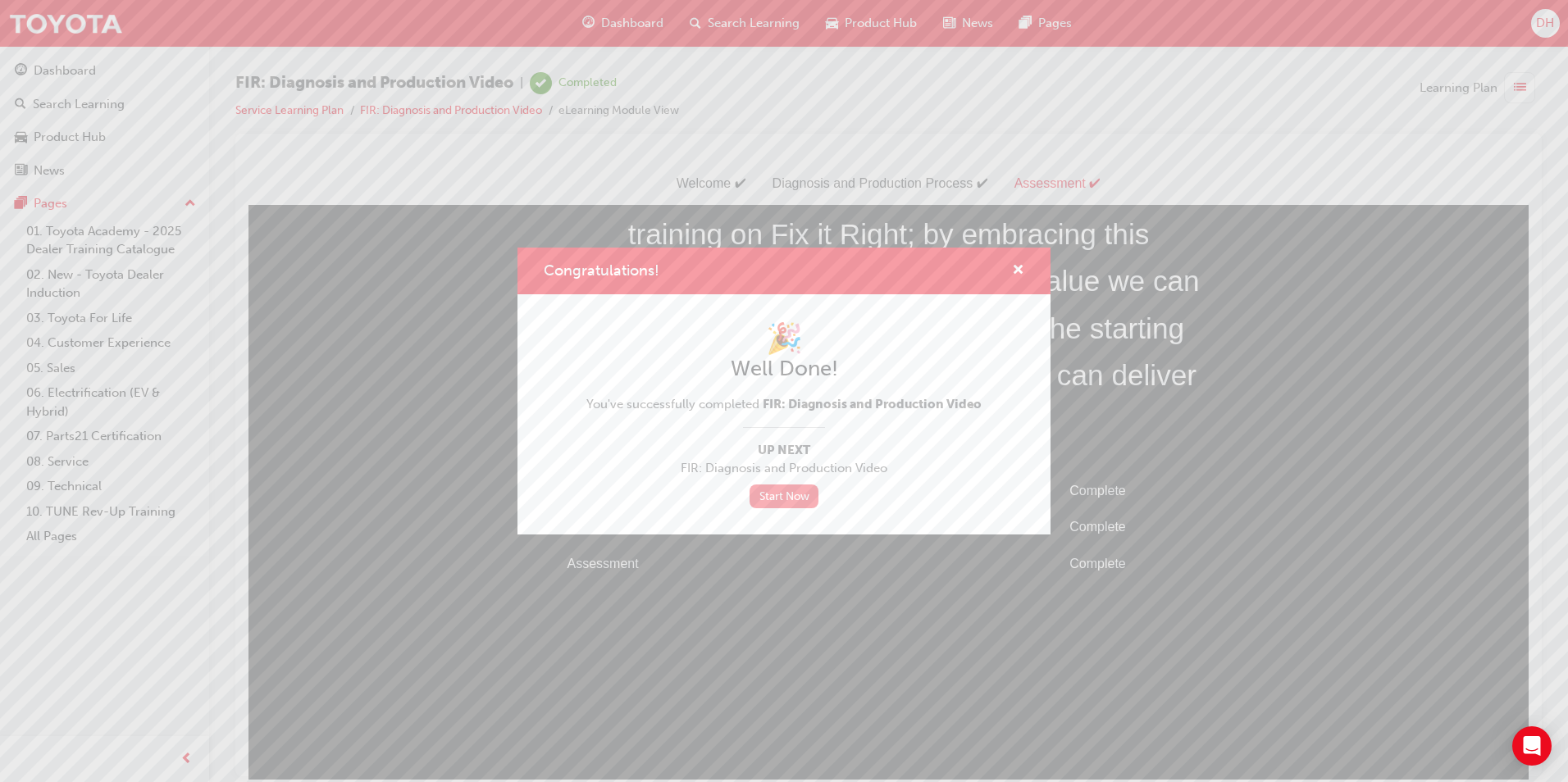 click on "Start Now" at bounding box center [784, 496] 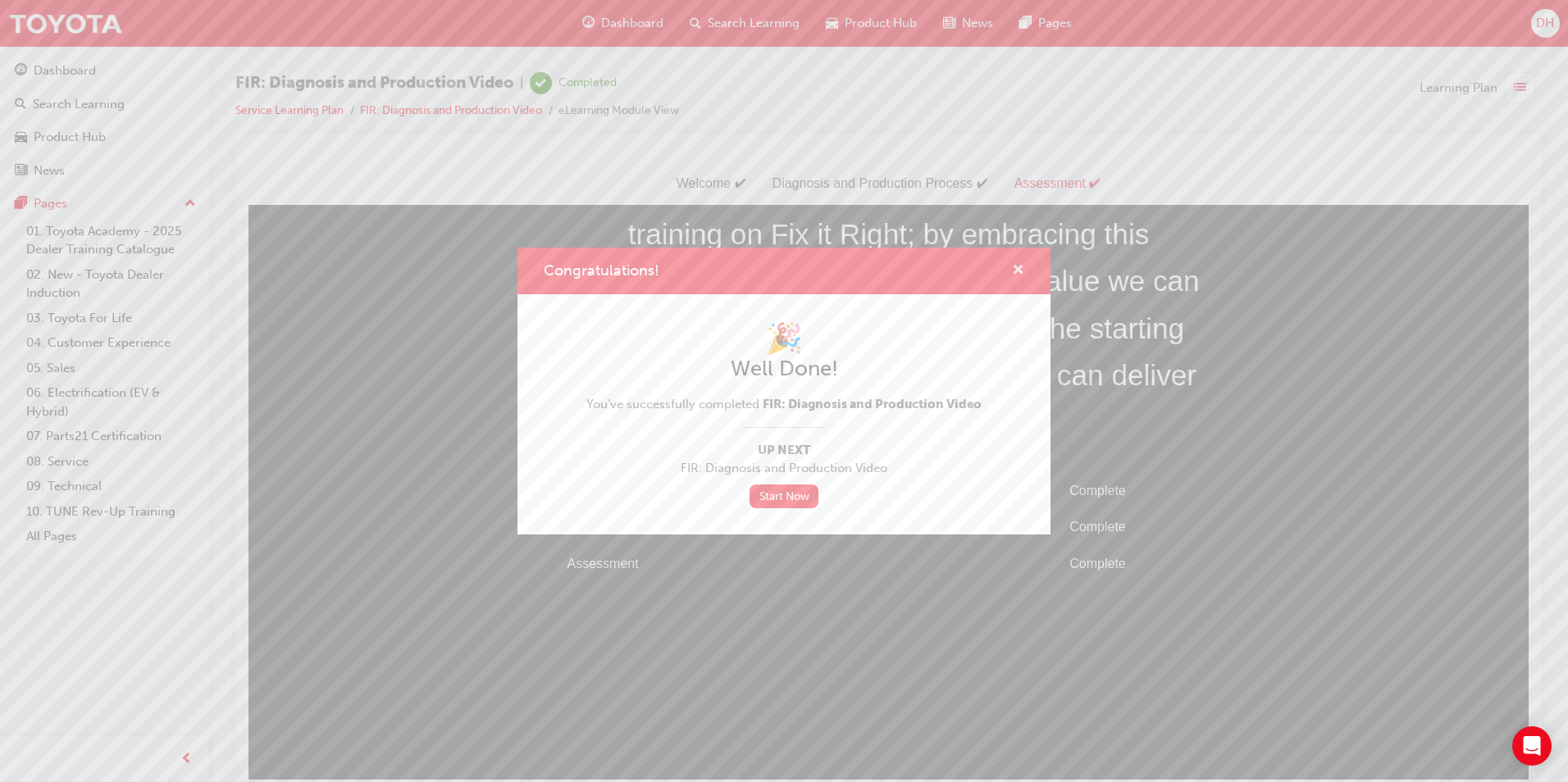 click at bounding box center [1018, 271] 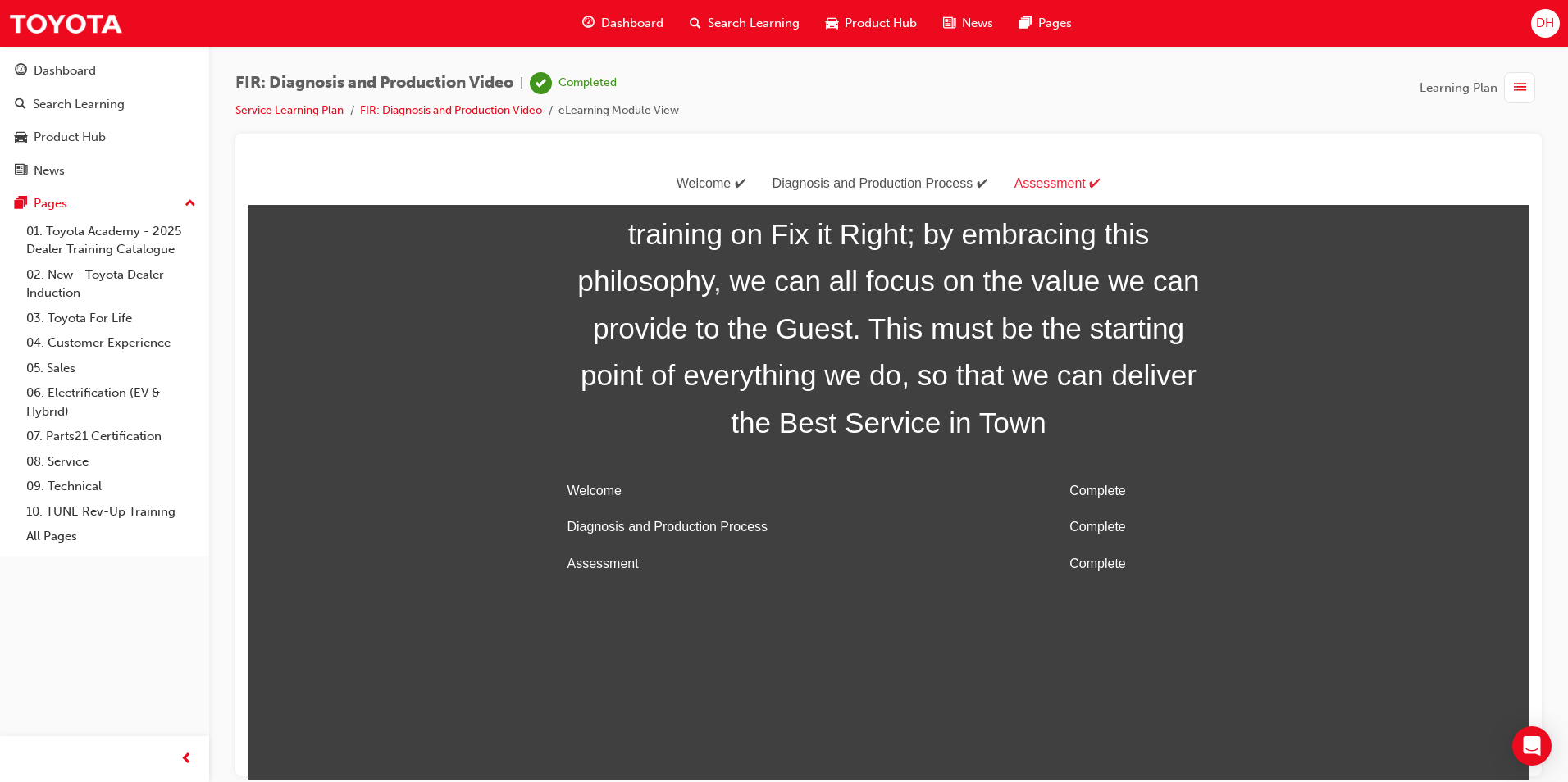 click on "Dashboard" at bounding box center [632, 23] 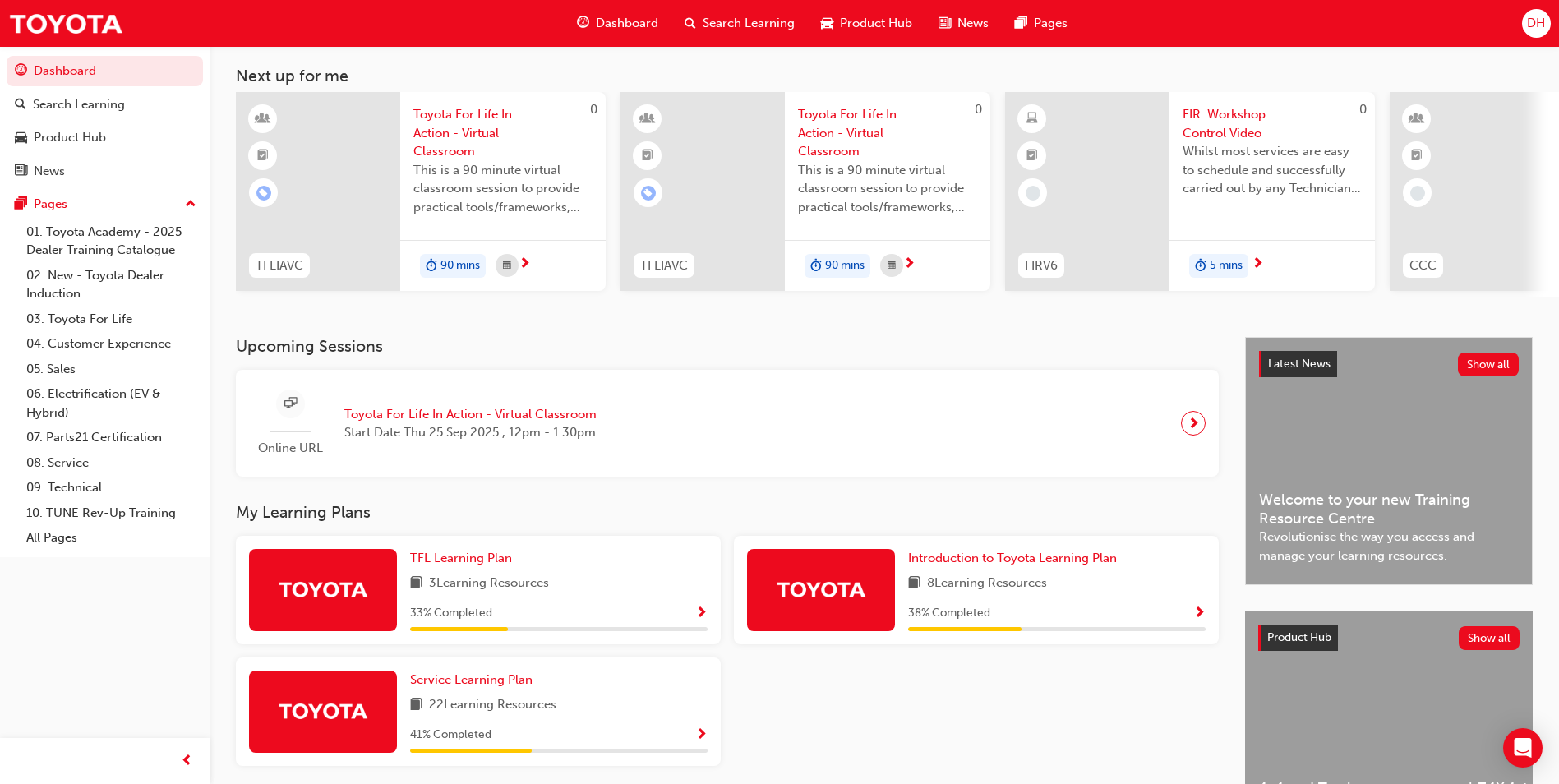 scroll, scrollTop: 198, scrollLeft: 0, axis: vertical 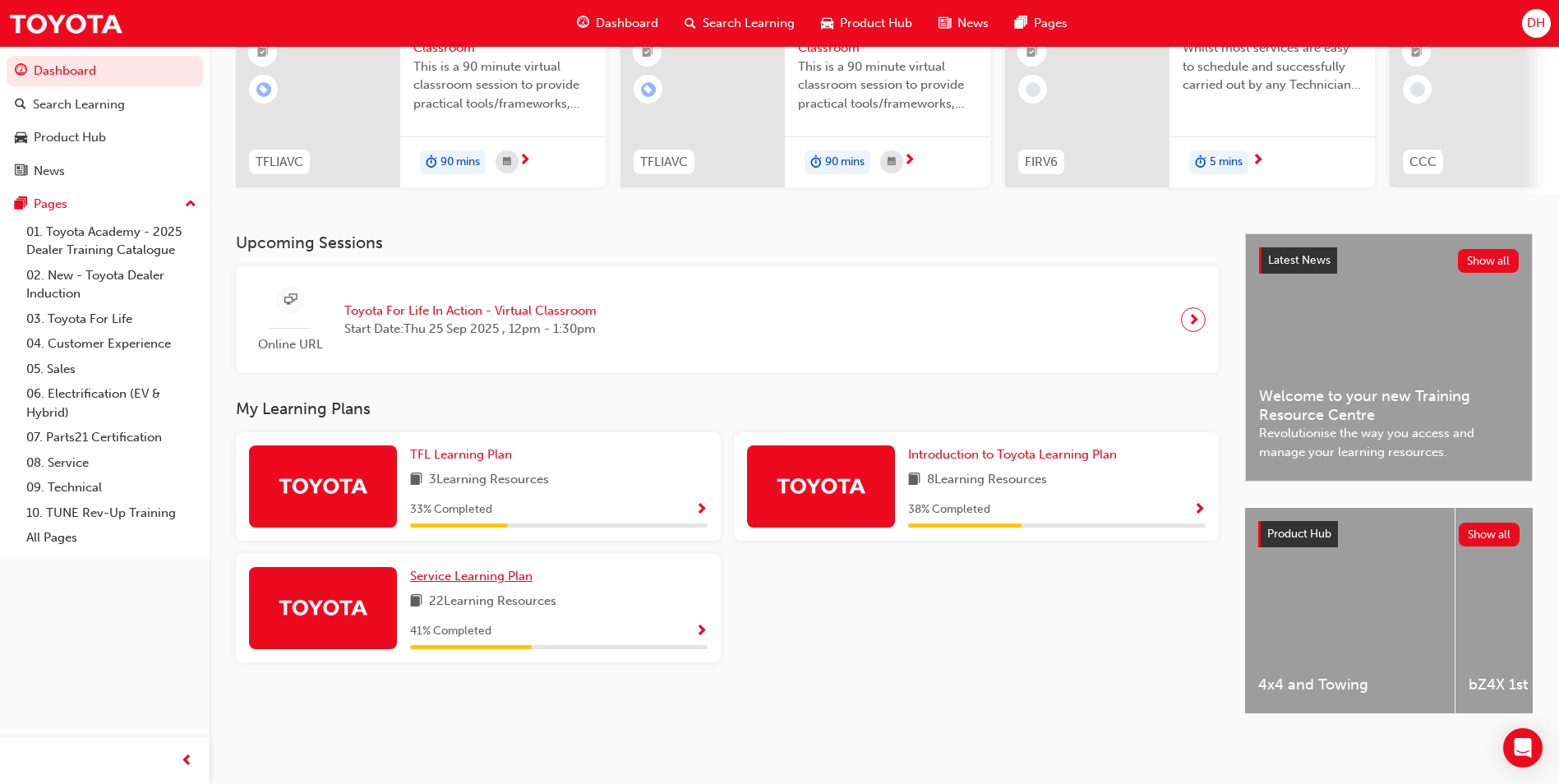 click on "Service Learning Plan" at bounding box center [471, 576] 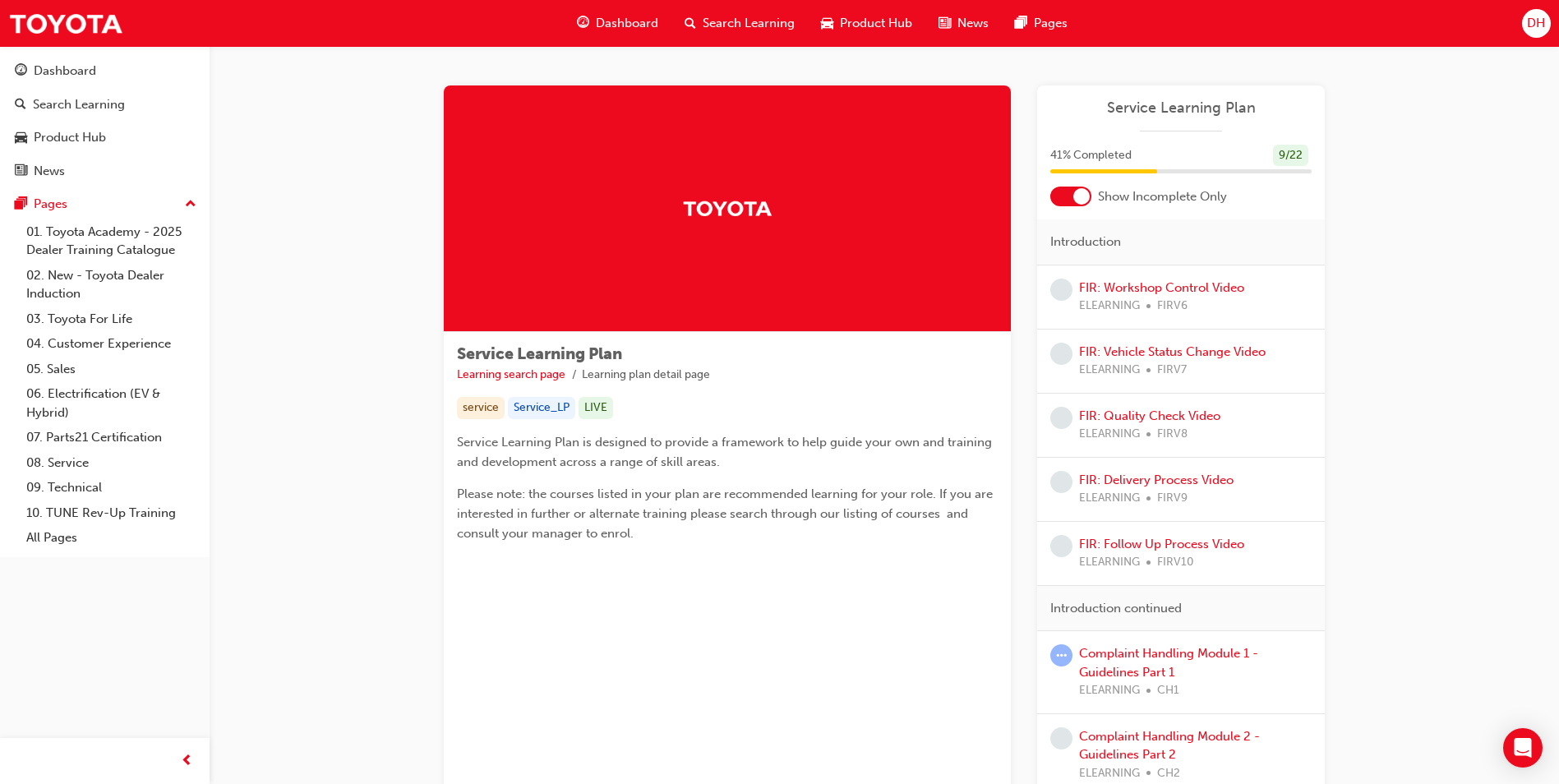click at bounding box center [1071, 196] 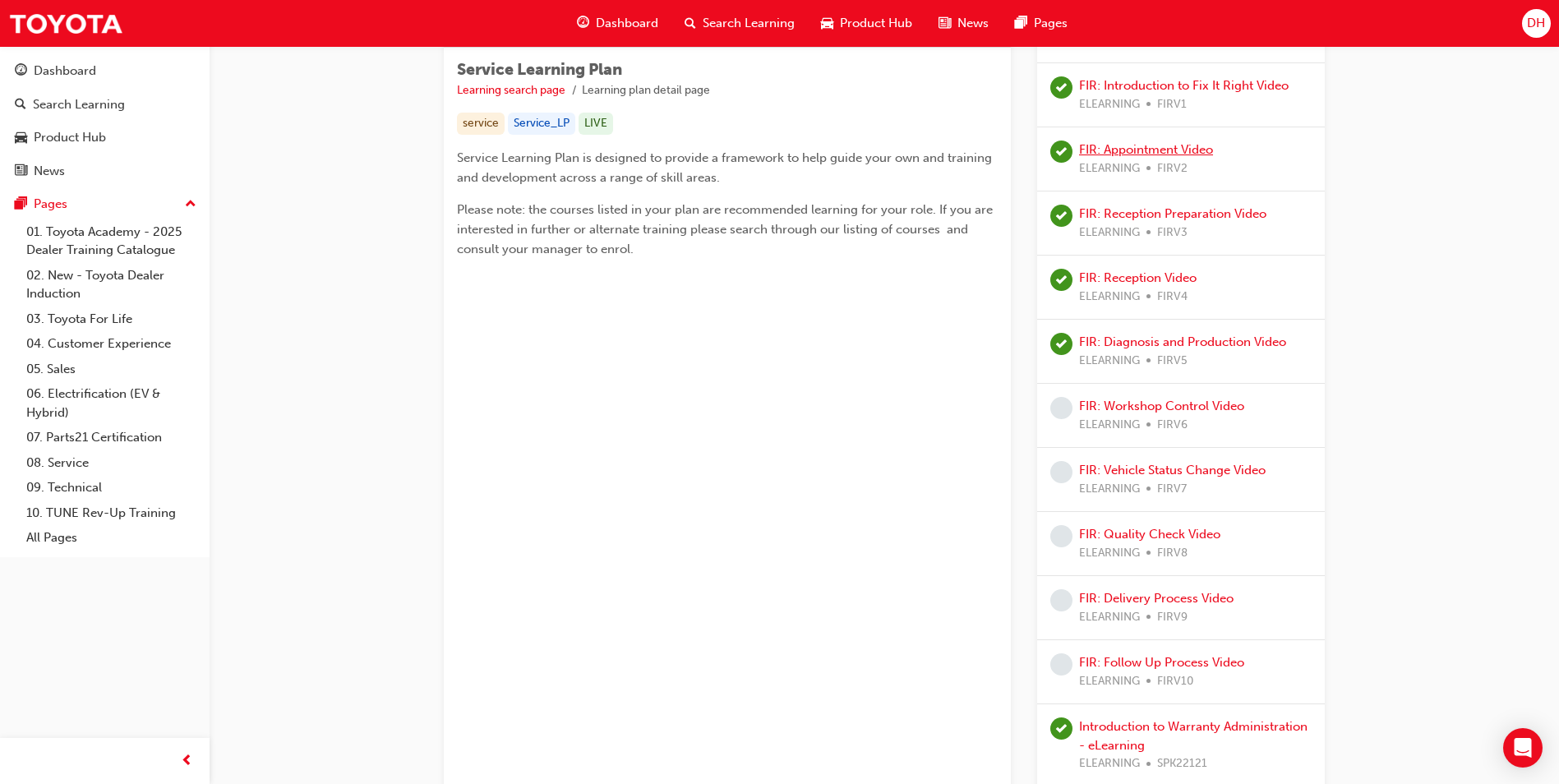scroll, scrollTop: 329, scrollLeft: 0, axis: vertical 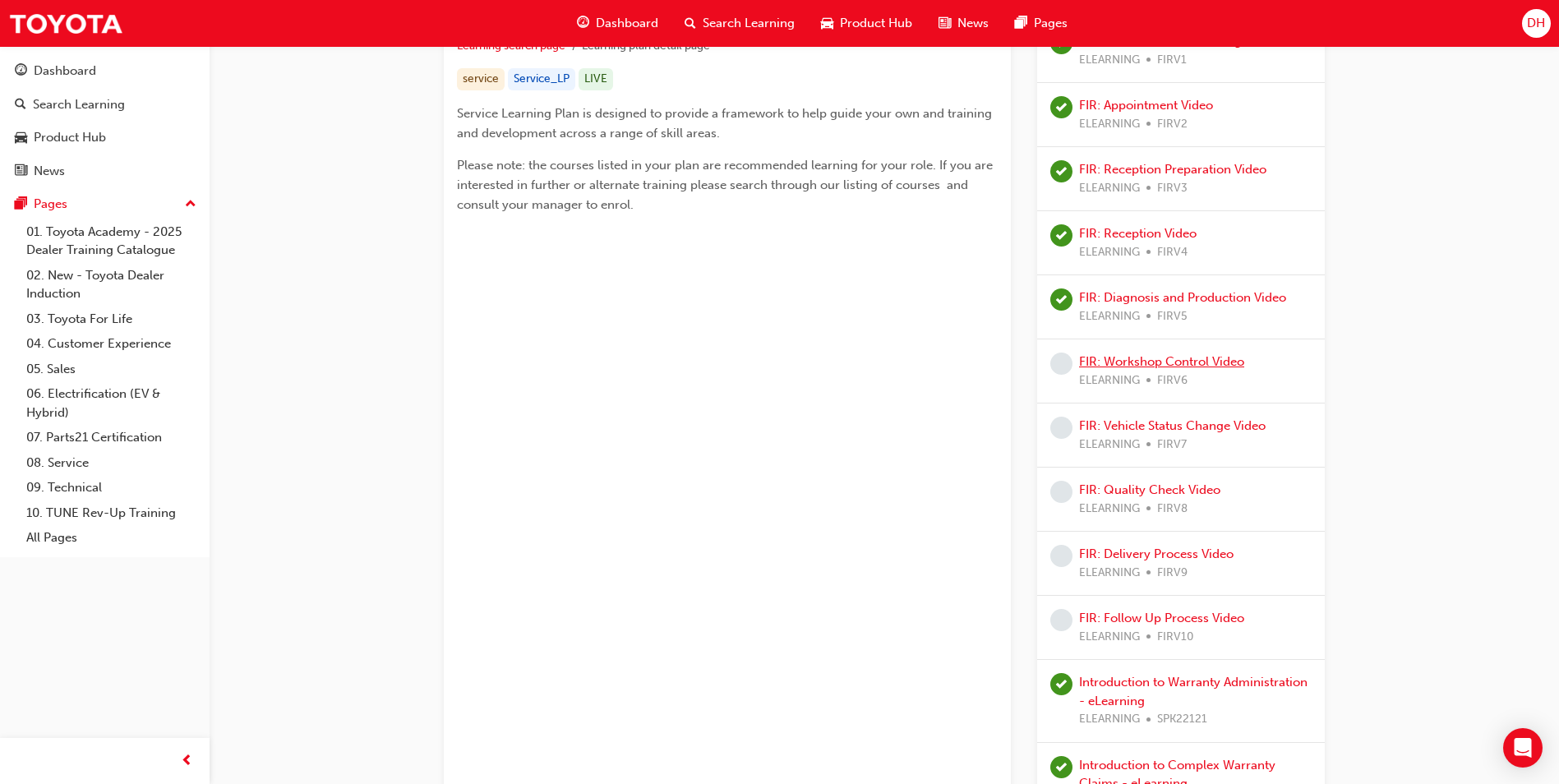 click on "FIR: Workshop Control Video" at bounding box center [1161, 362] 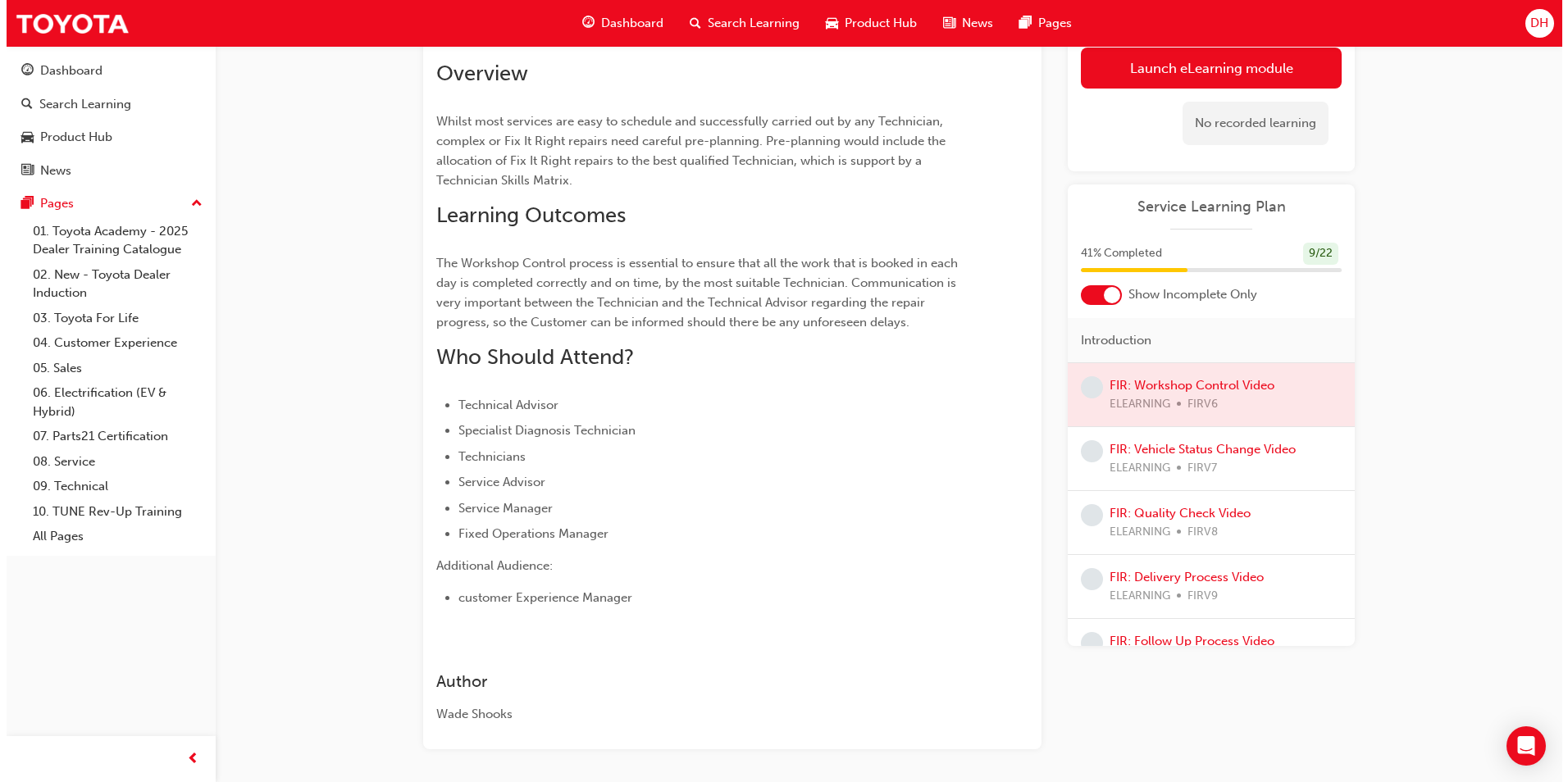 scroll, scrollTop: 0, scrollLeft: 0, axis: both 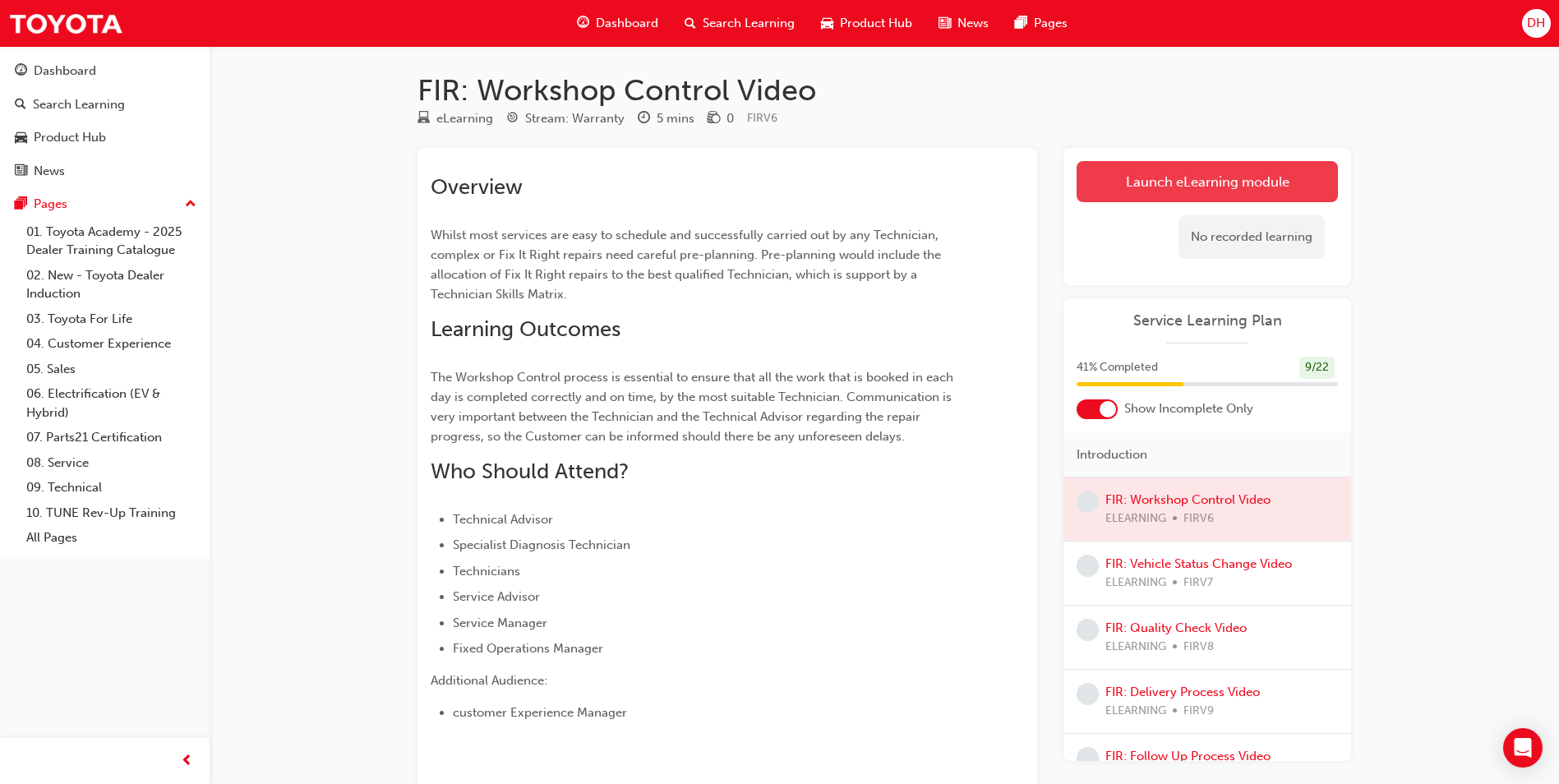 click on "Launch eLearning module" at bounding box center (1207, 182) 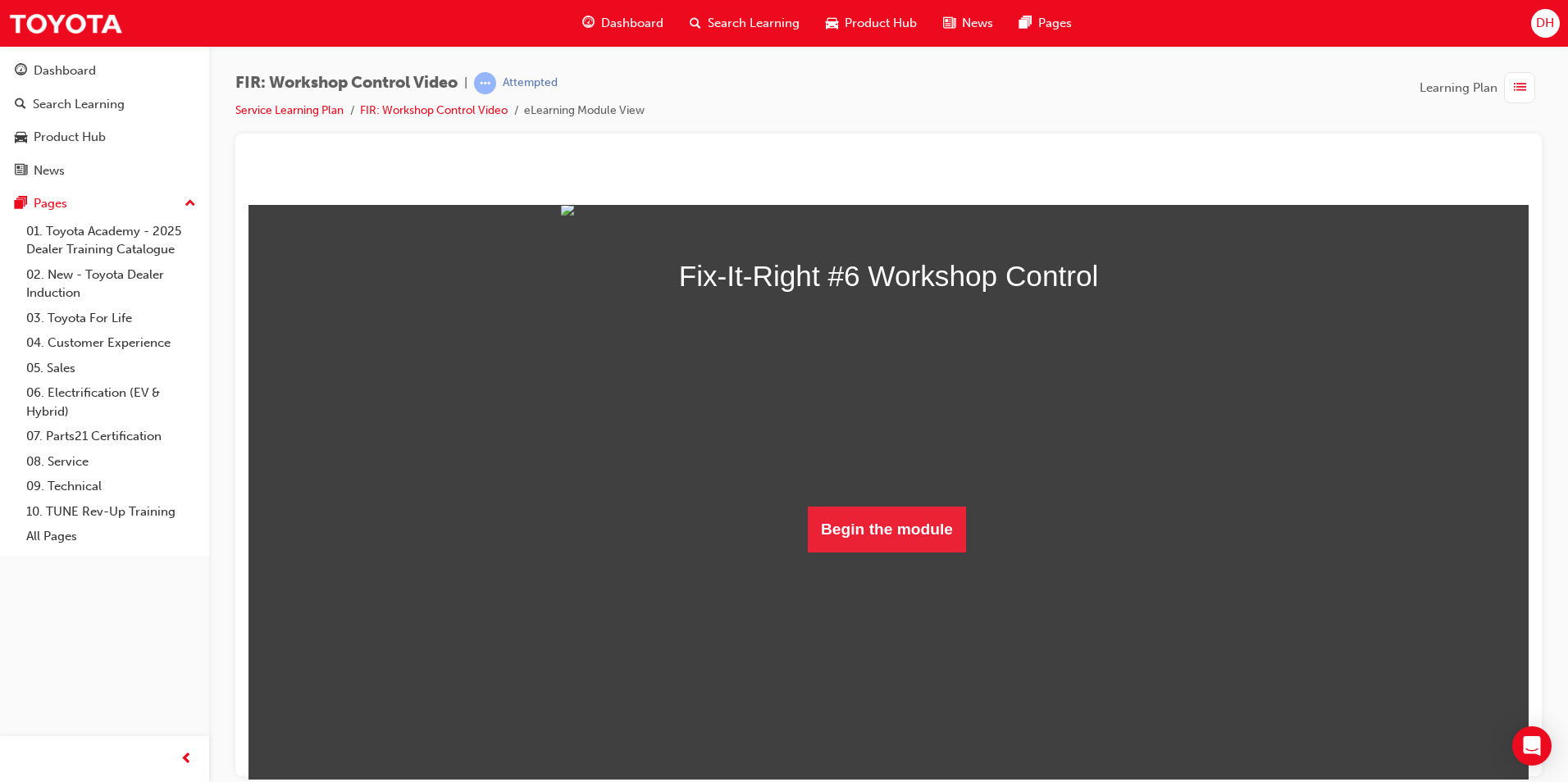 scroll, scrollTop: 120, scrollLeft: 0, axis: vertical 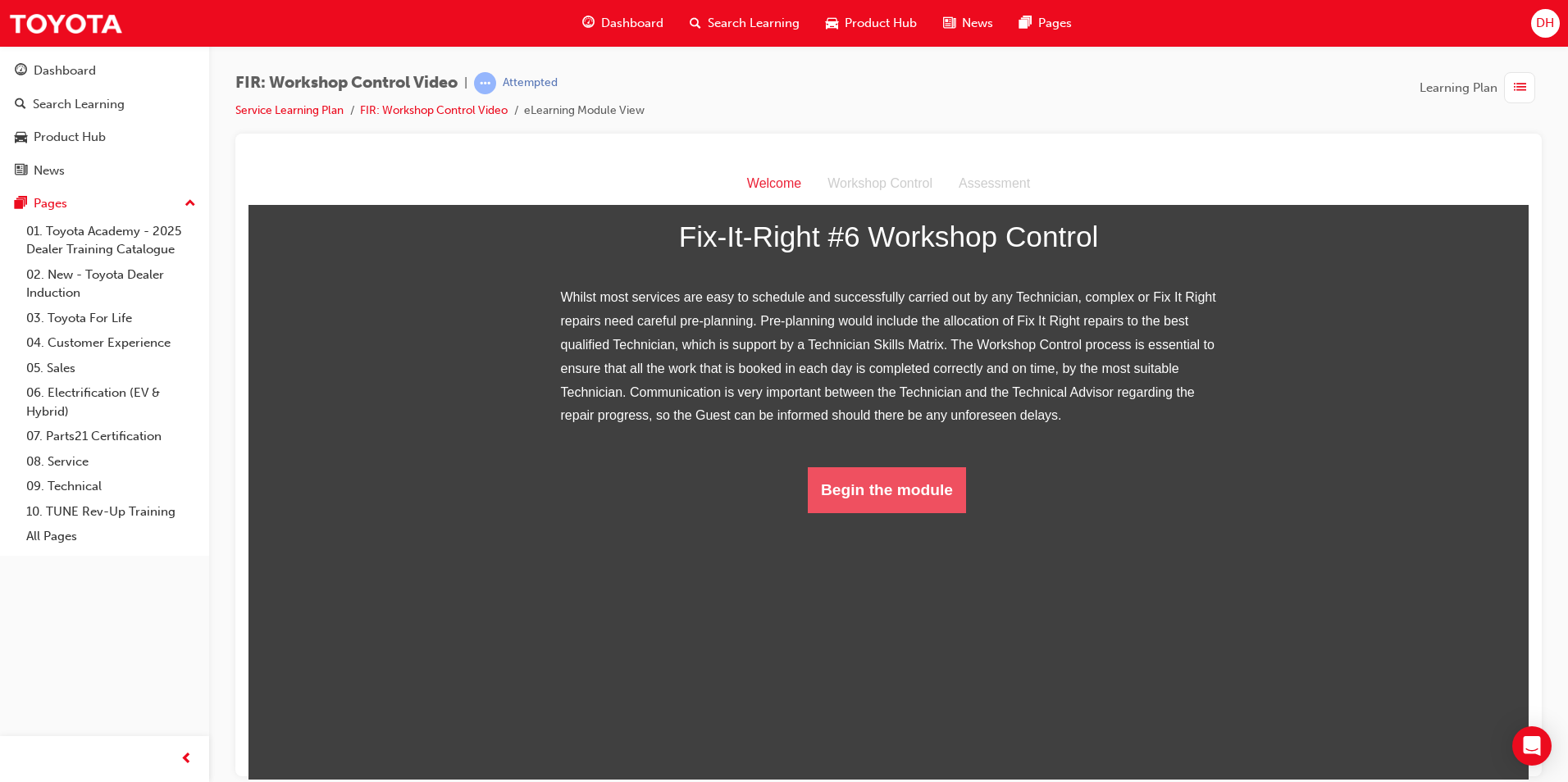 click on "Begin the module" at bounding box center [887, 489] 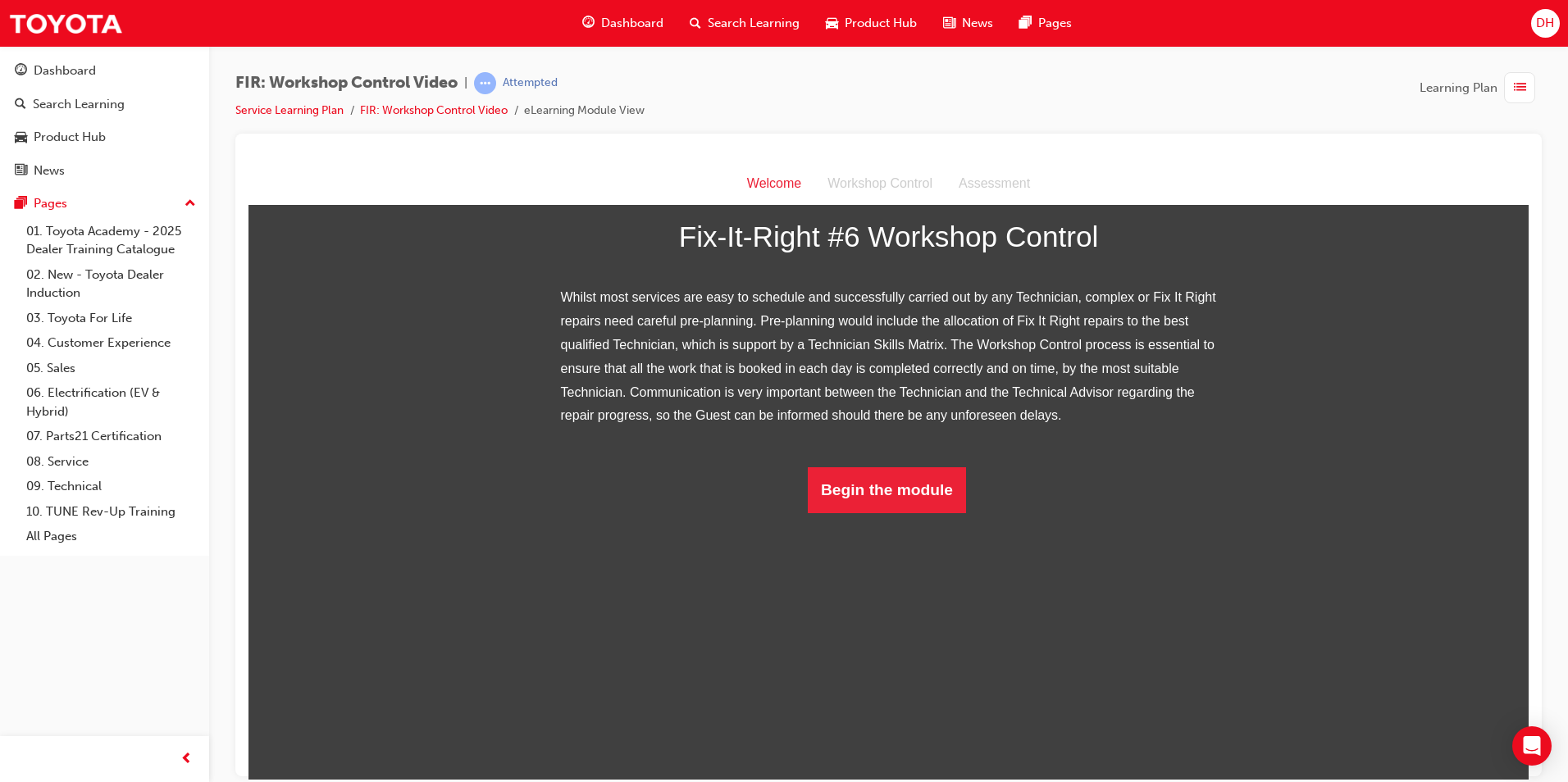 scroll, scrollTop: 39, scrollLeft: 0, axis: vertical 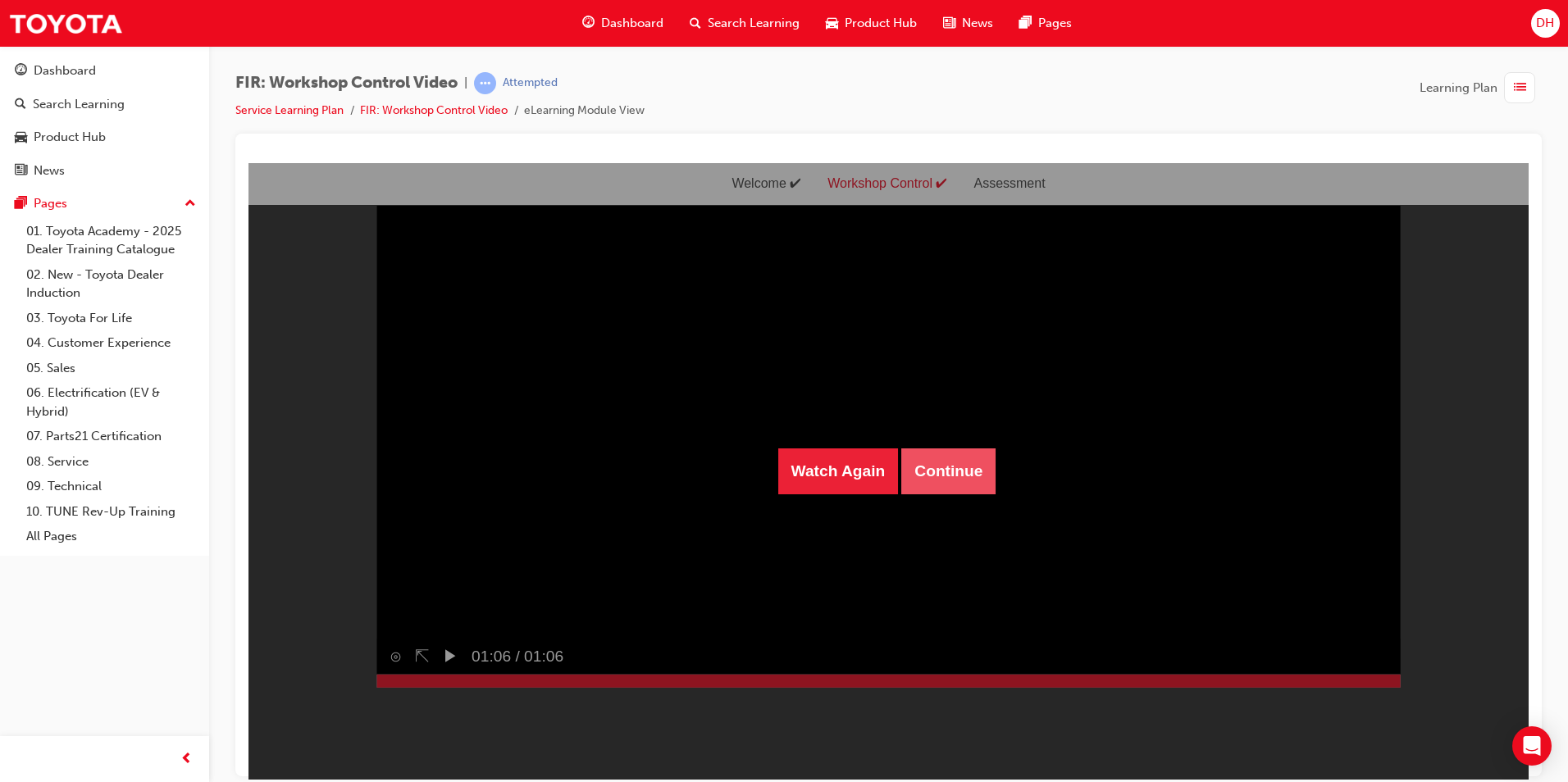 click on "Continue" at bounding box center [948, 471] 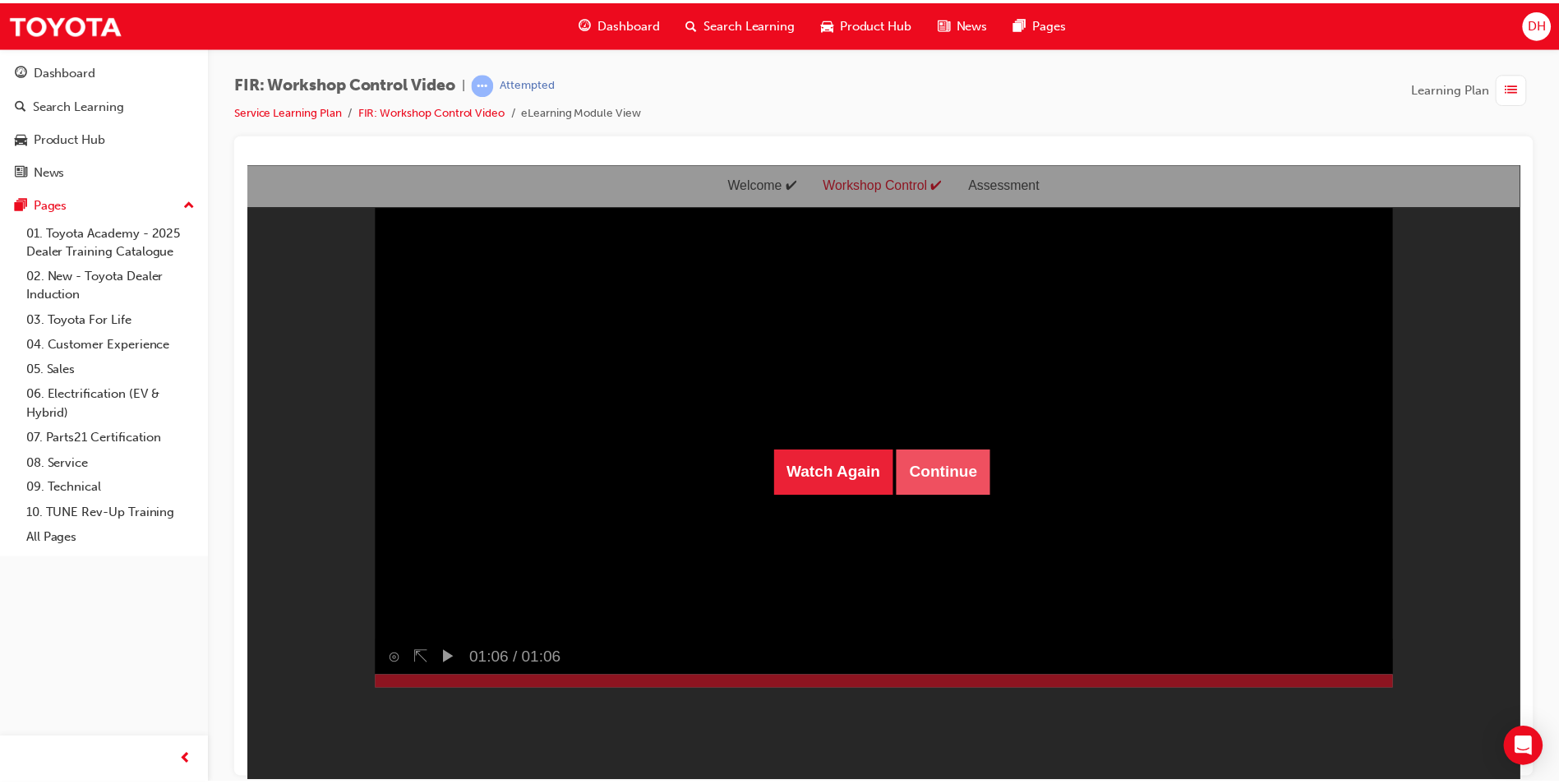 scroll, scrollTop: 53, scrollLeft: 0, axis: vertical 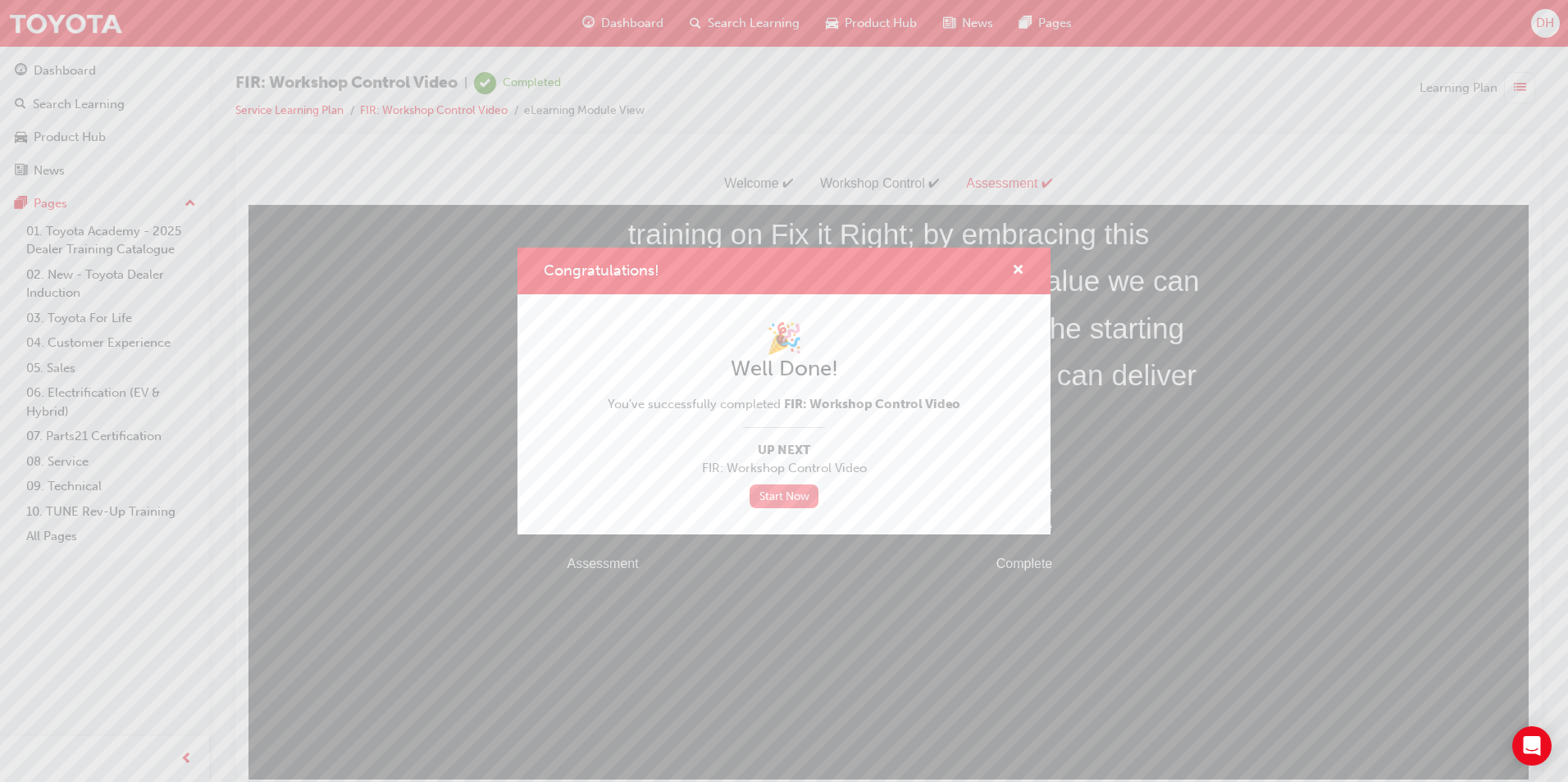 click on "Start Now" at bounding box center (784, 496) 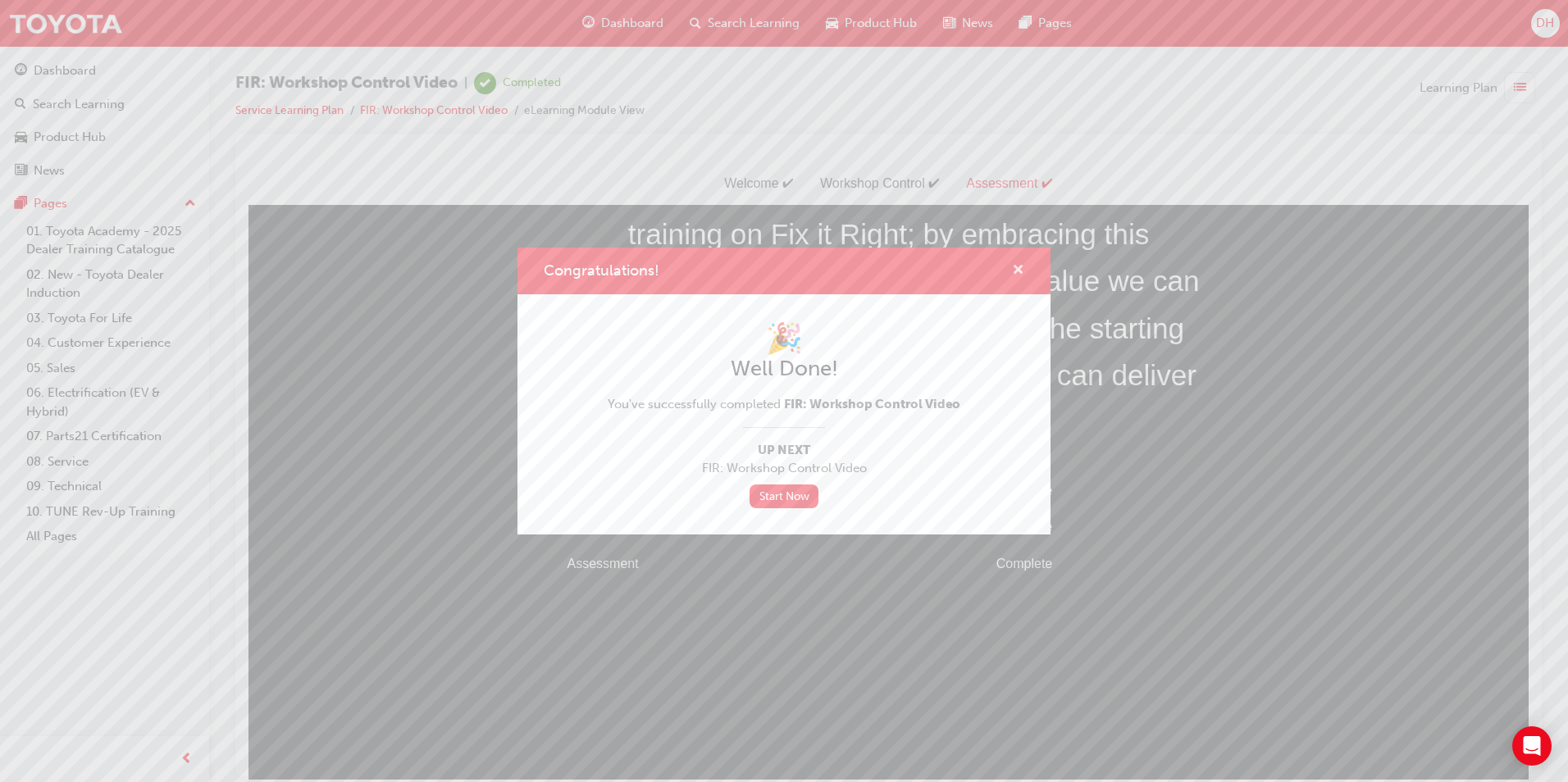 click at bounding box center (1018, 271) 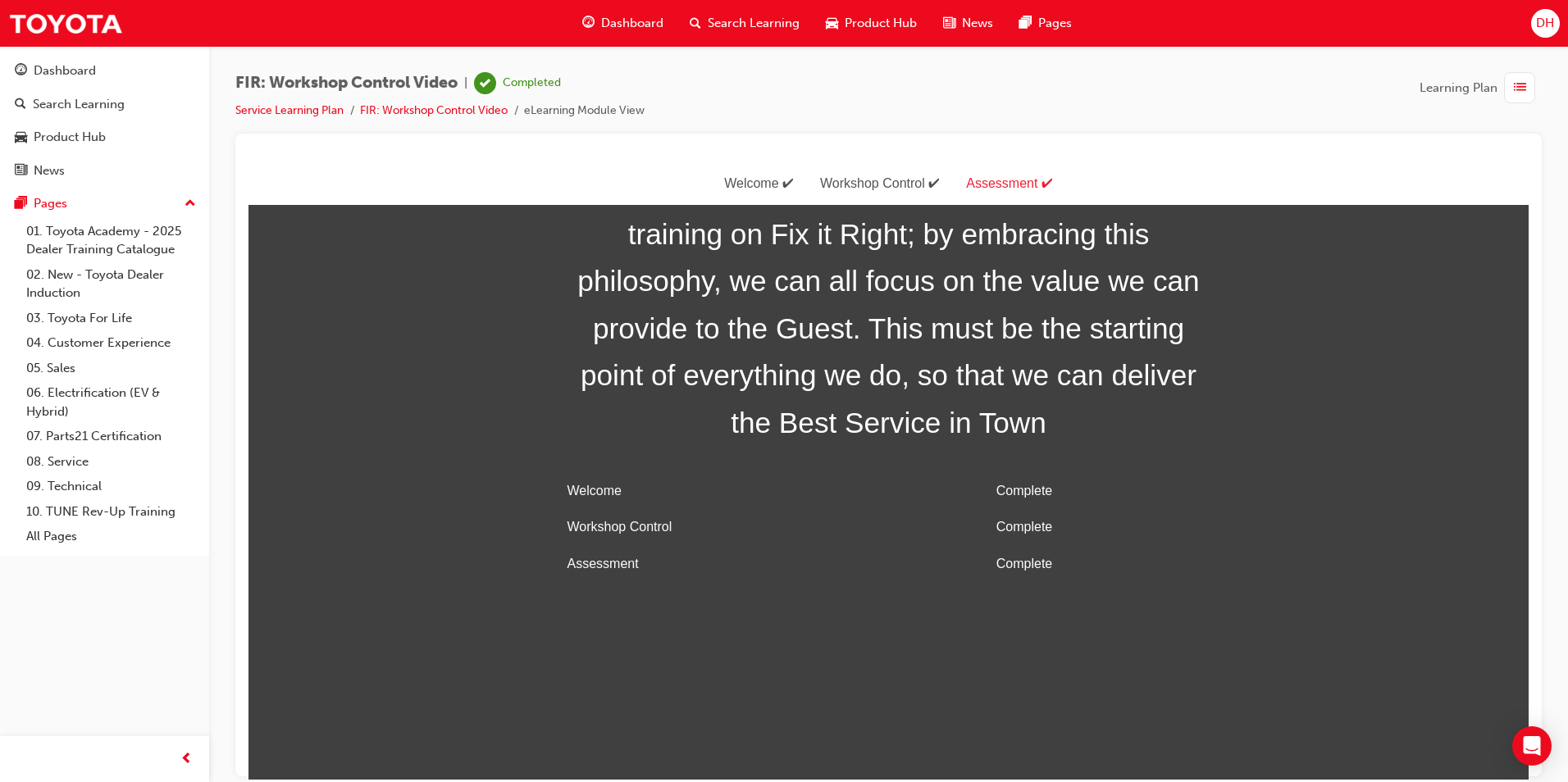 click on "Dashboard" at bounding box center [632, 23] 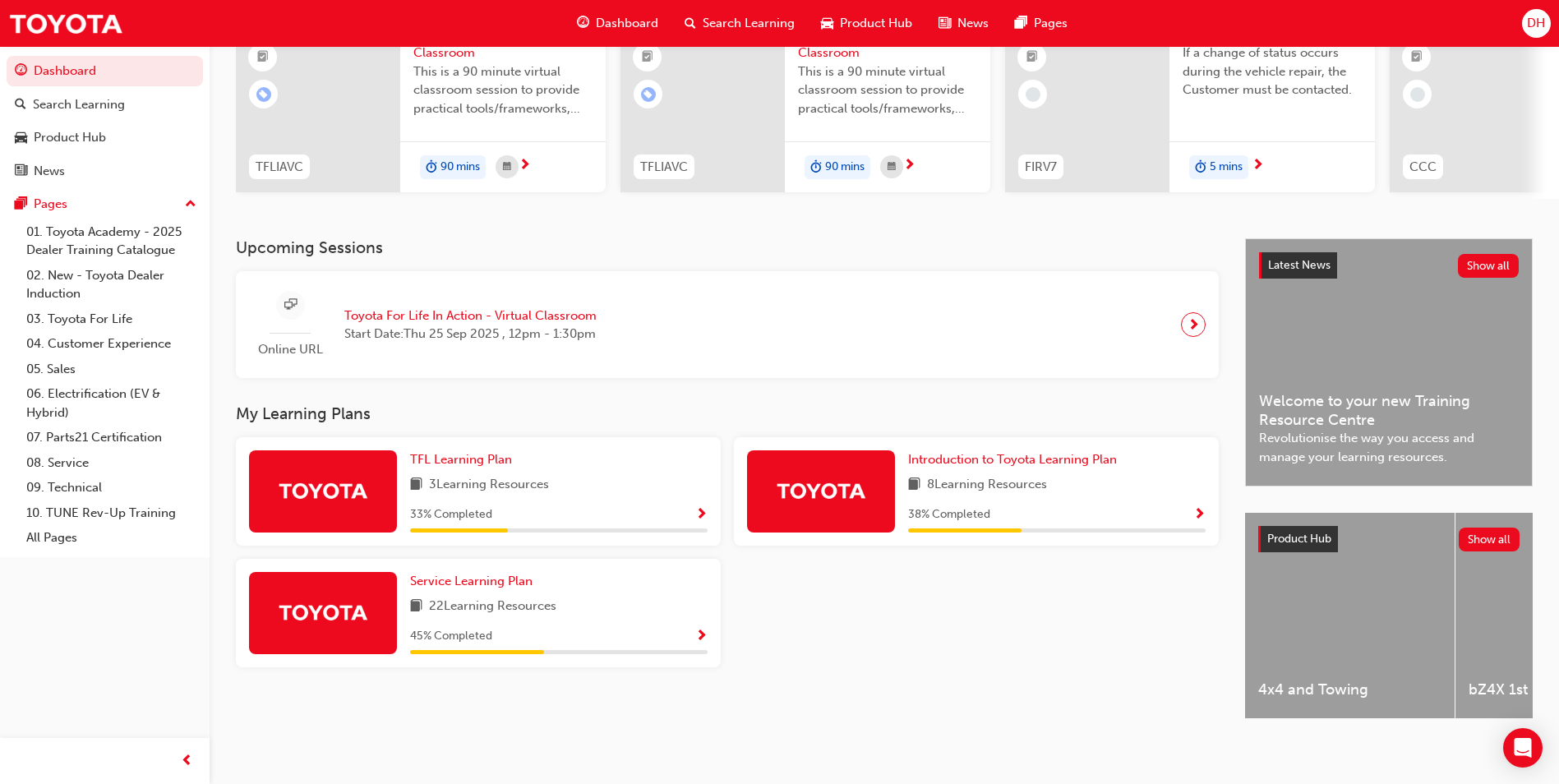 scroll, scrollTop: 198, scrollLeft: 0, axis: vertical 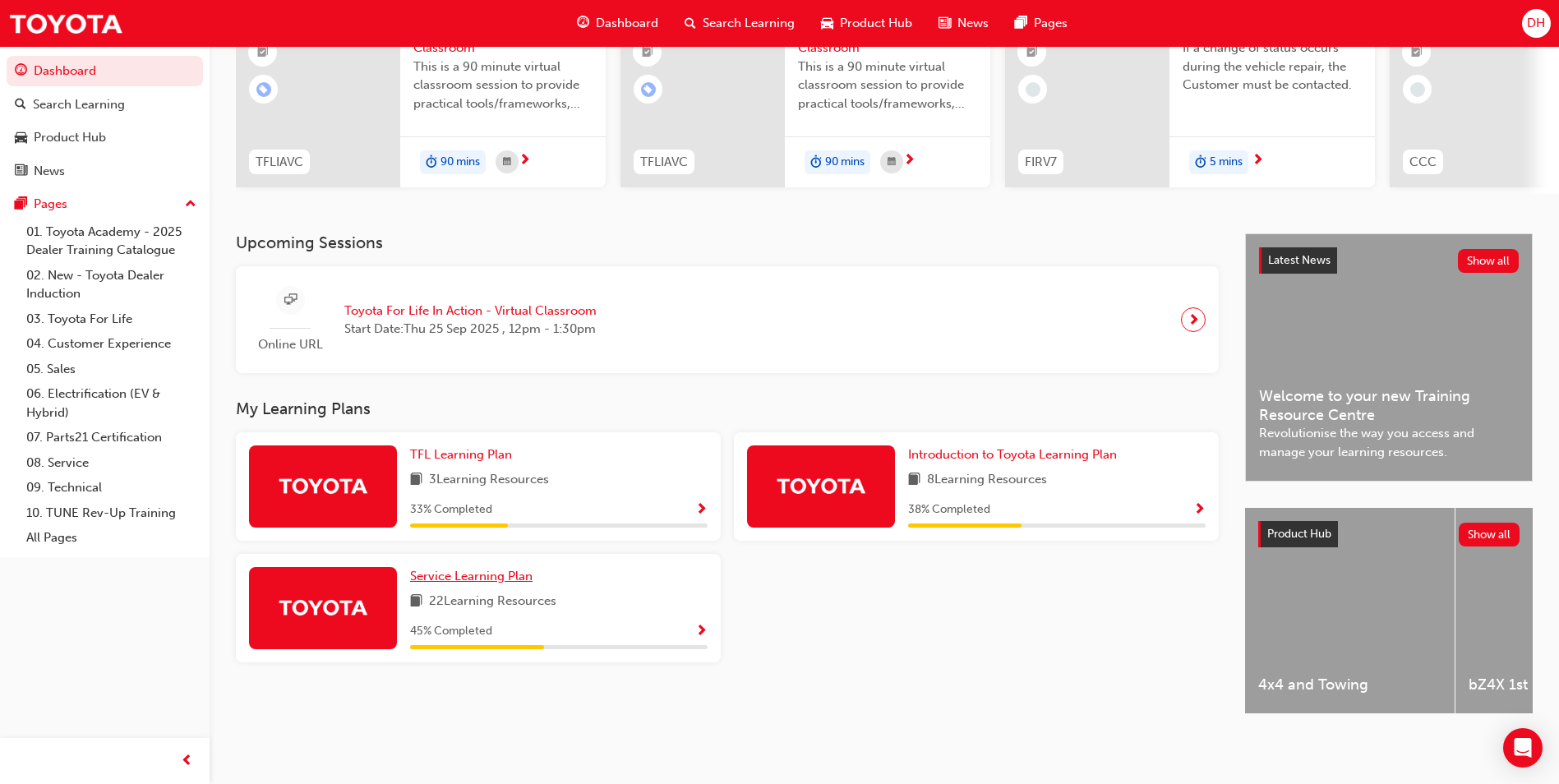 click on "Service Learning Plan" at bounding box center [471, 576] 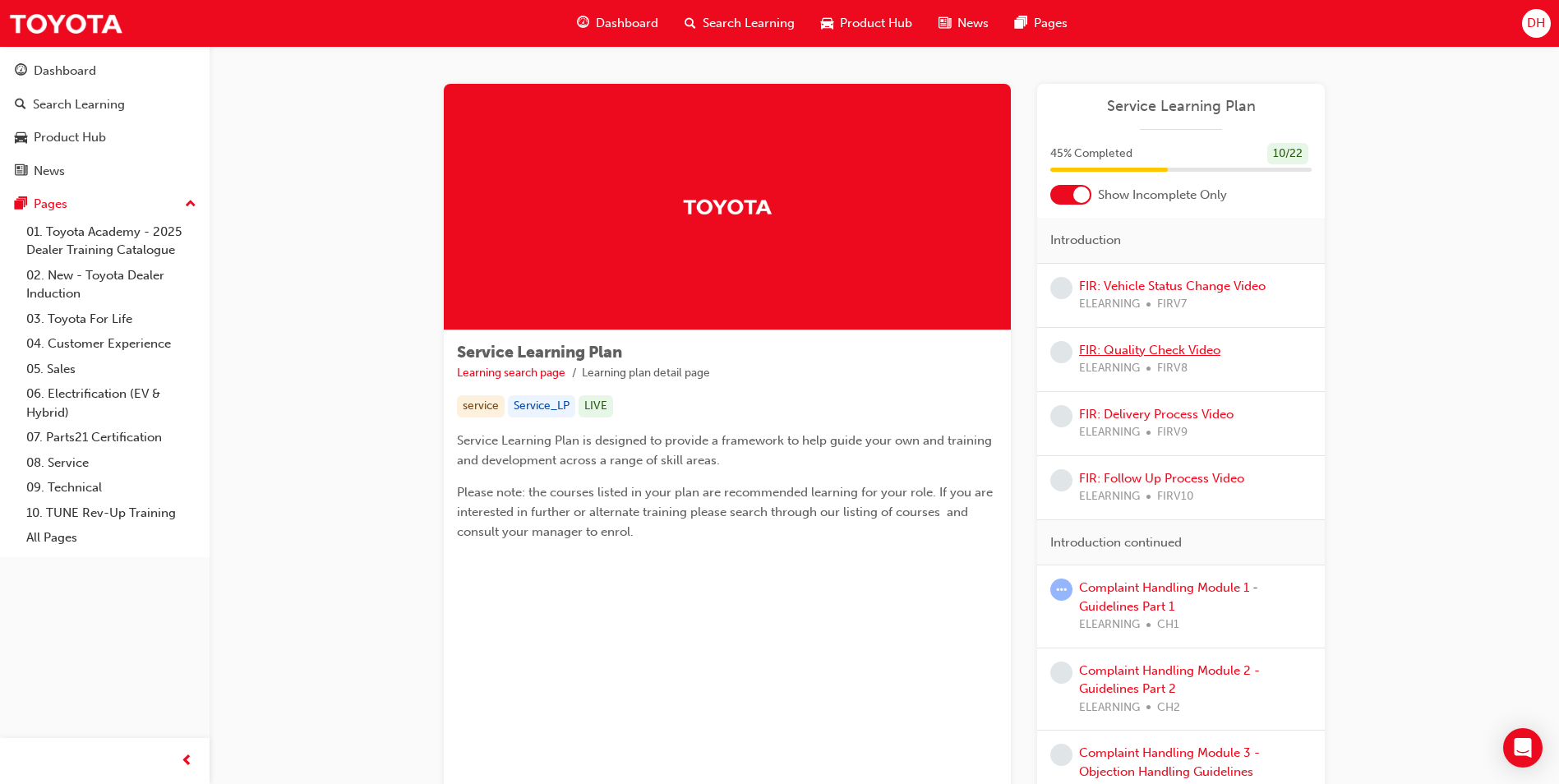 scroll, scrollTop: 0, scrollLeft: 0, axis: both 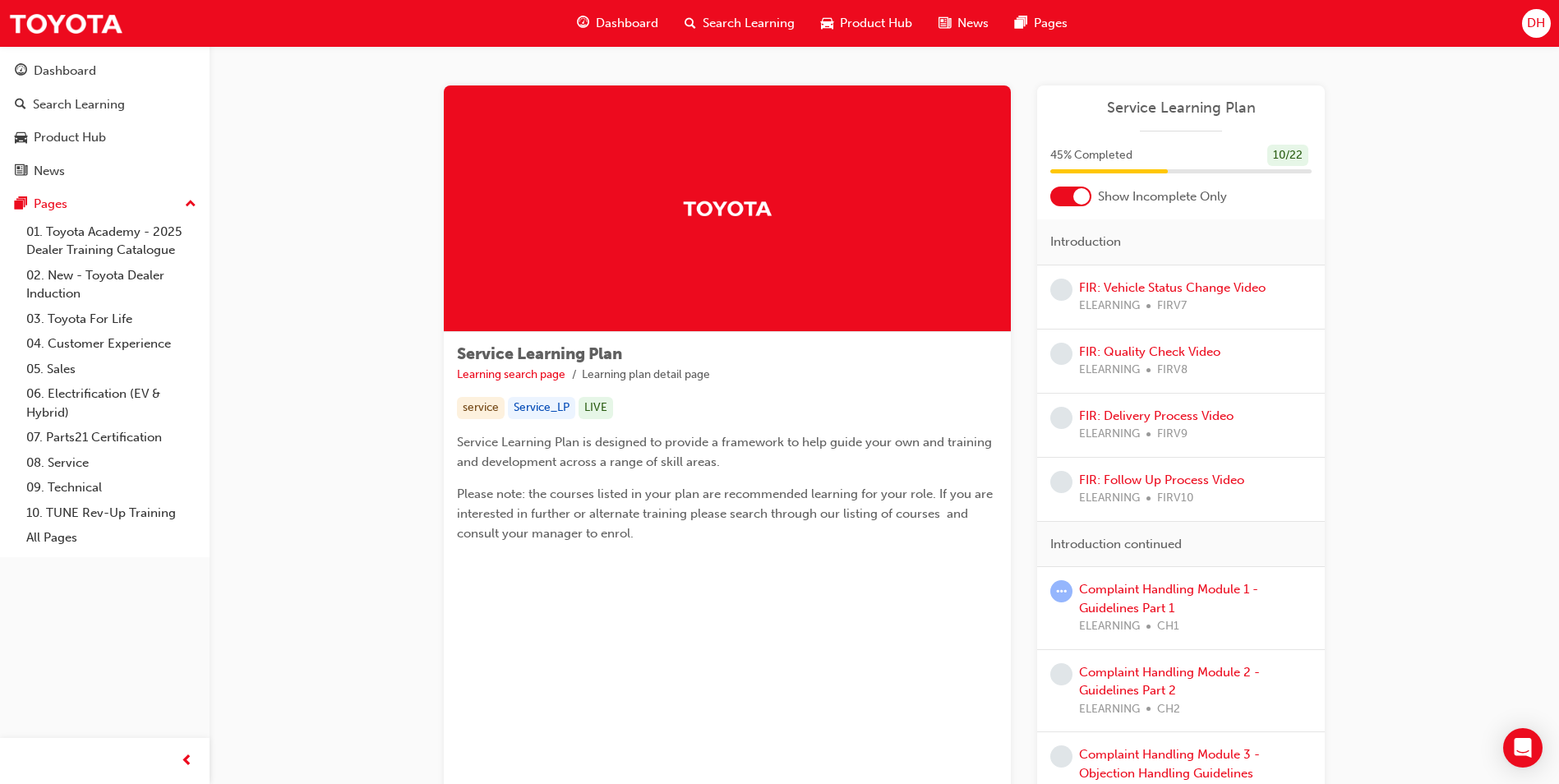 click at bounding box center (1071, 196) 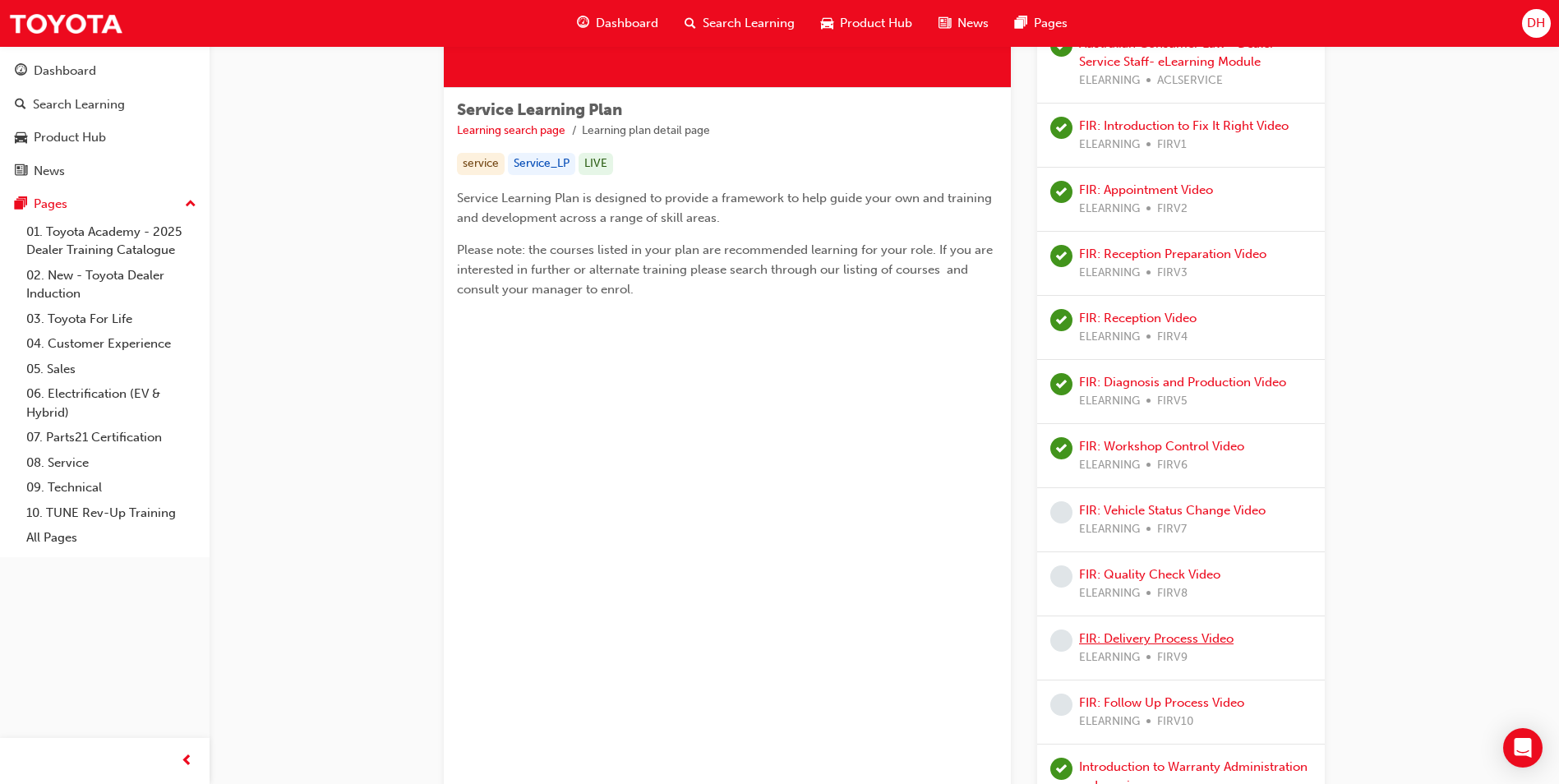 scroll, scrollTop: 411, scrollLeft: 0, axis: vertical 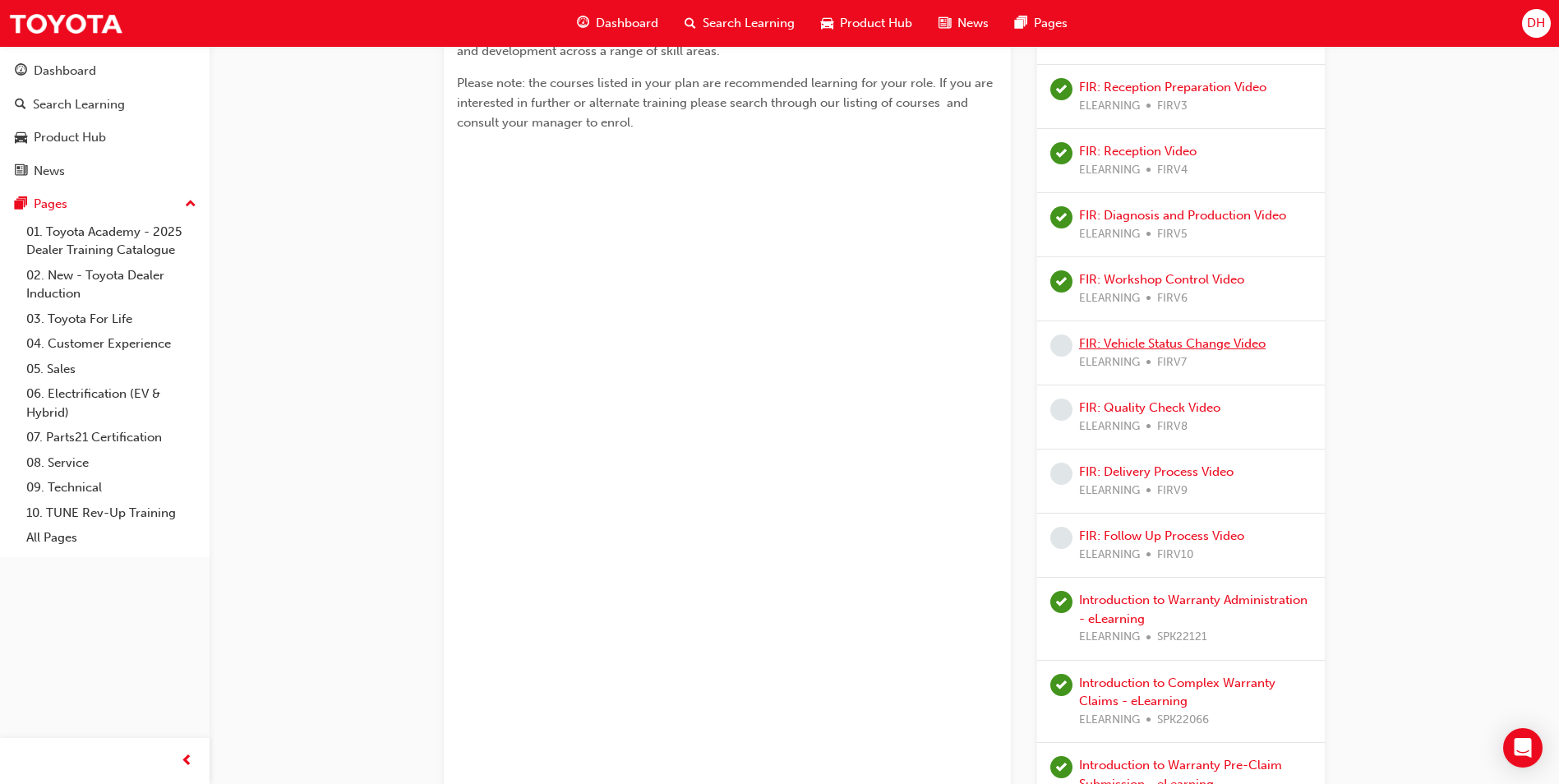 click on "FIR: Vehicle Status Change Video" at bounding box center (1172, 344) 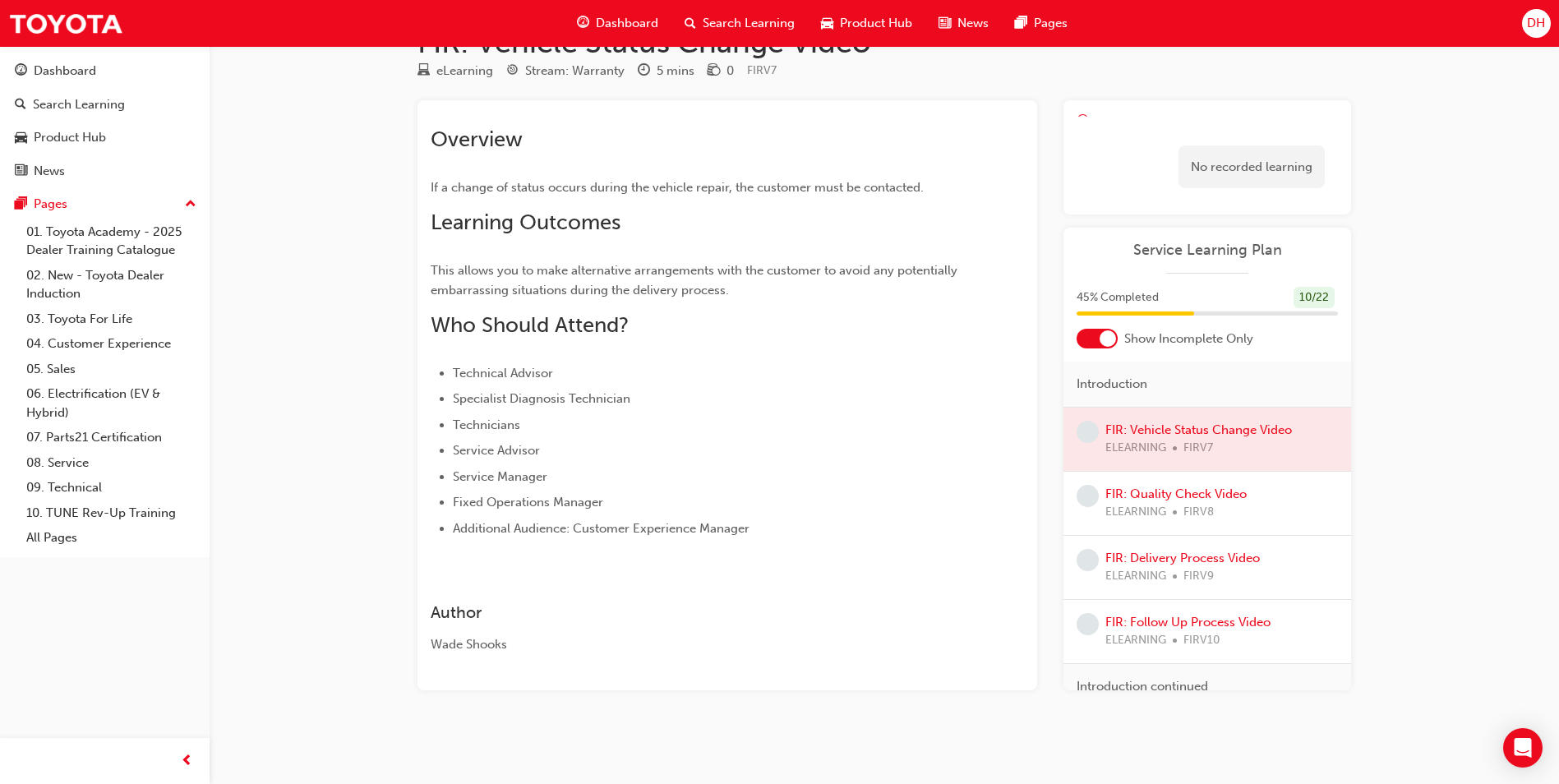 scroll, scrollTop: 71, scrollLeft: 0, axis: vertical 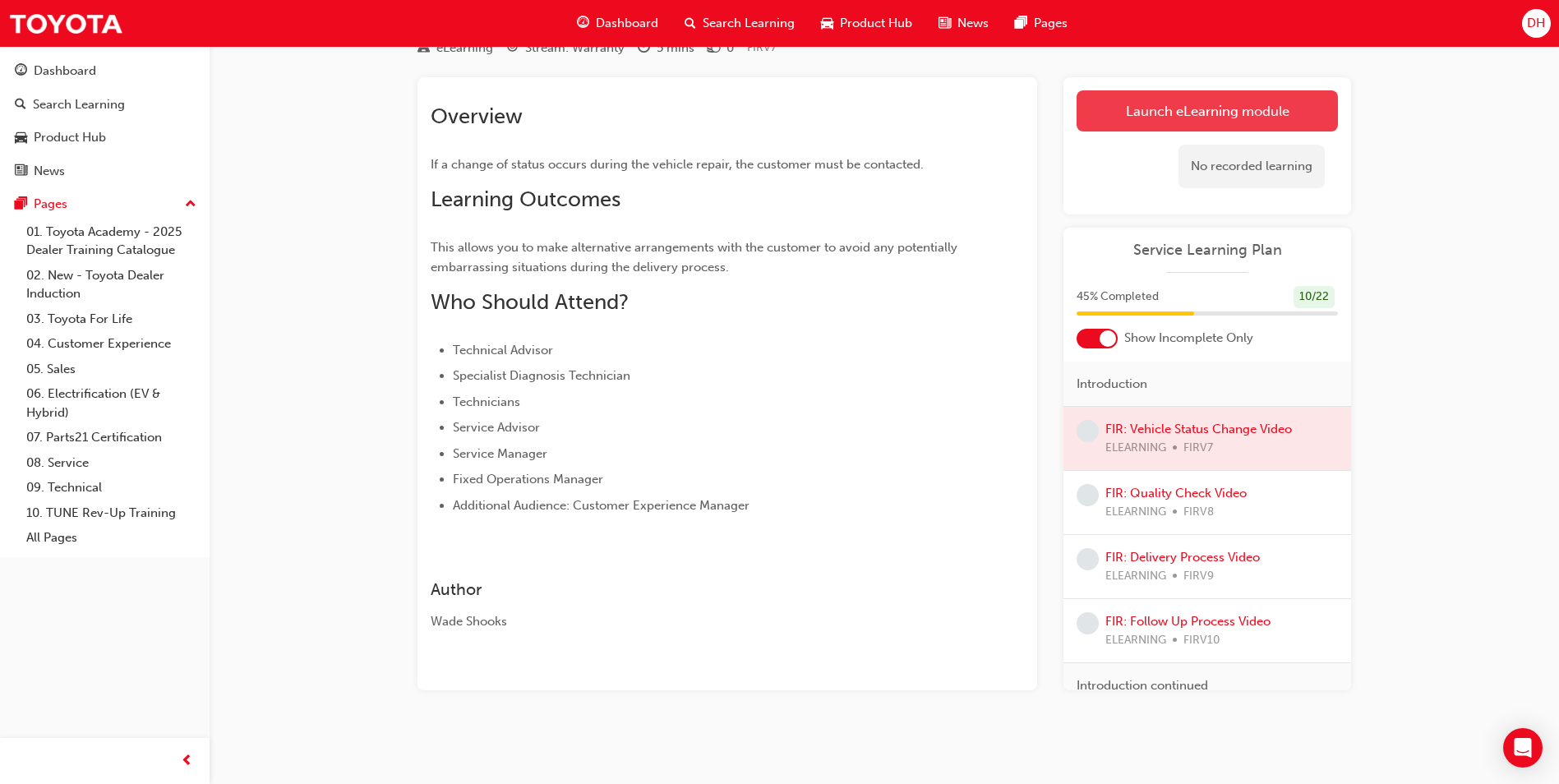 click on "Launch eLearning module" at bounding box center (1207, 111) 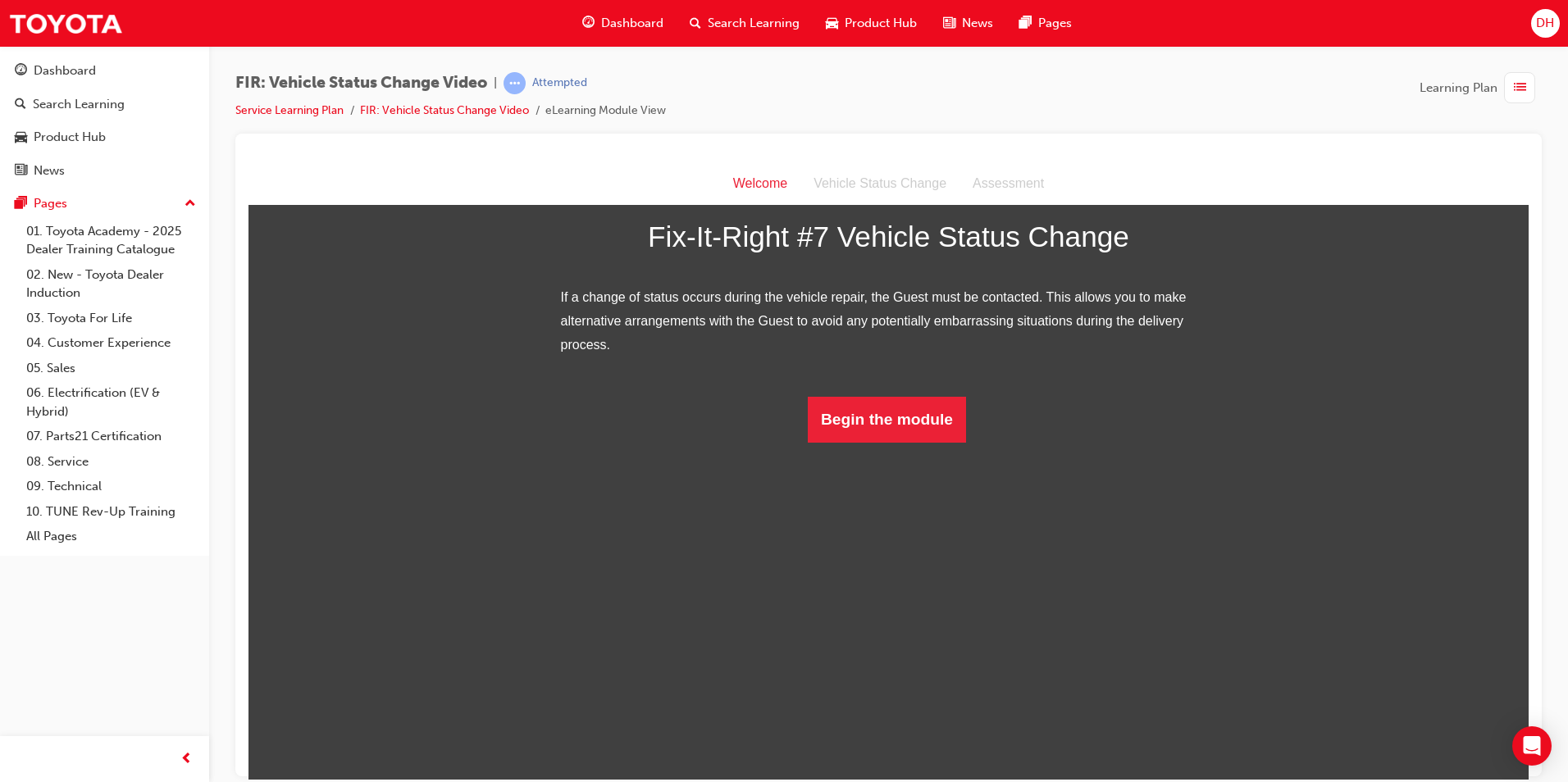 scroll, scrollTop: 0, scrollLeft: 0, axis: both 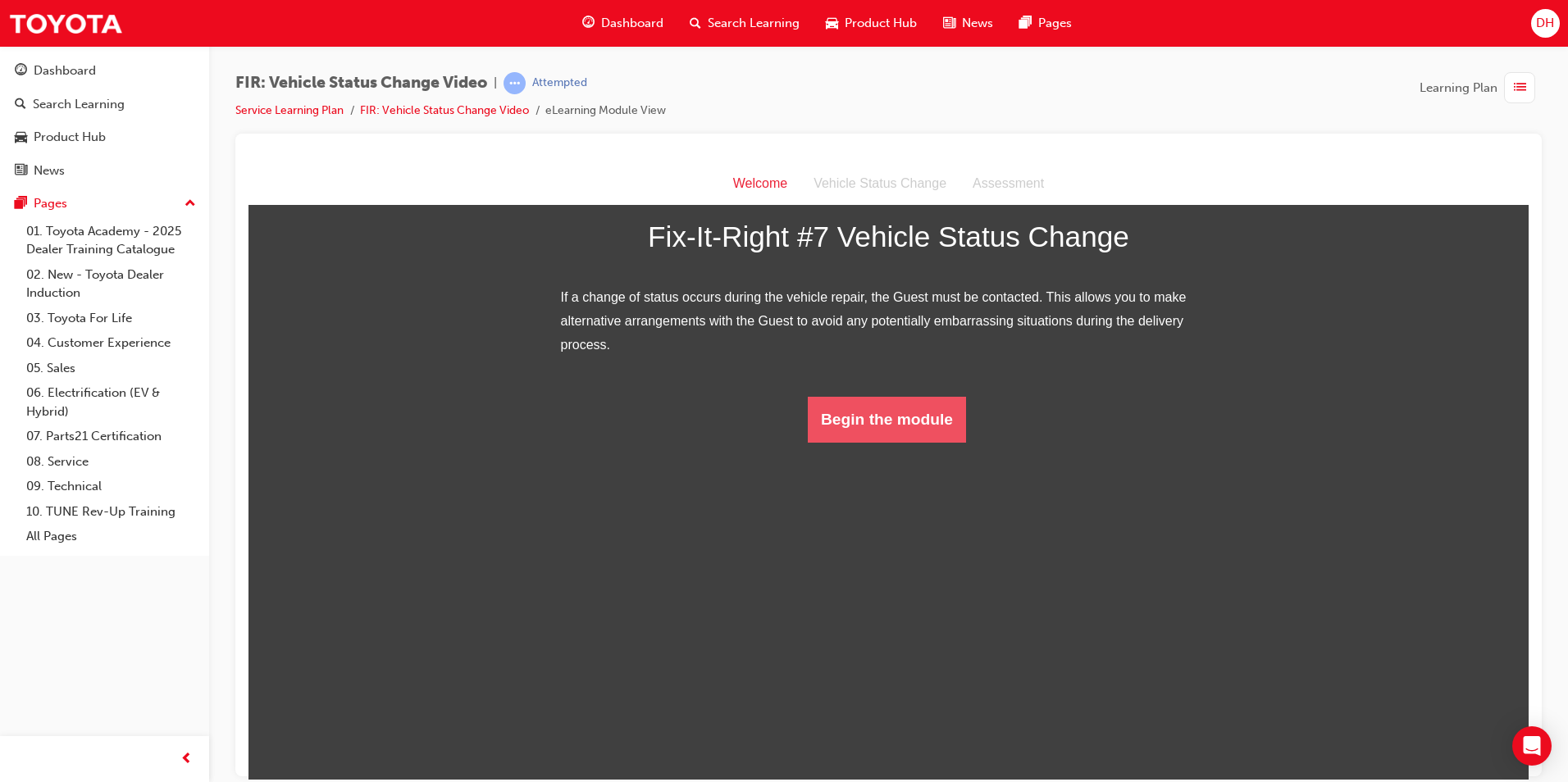 click on "Begin the module" at bounding box center (887, 419) 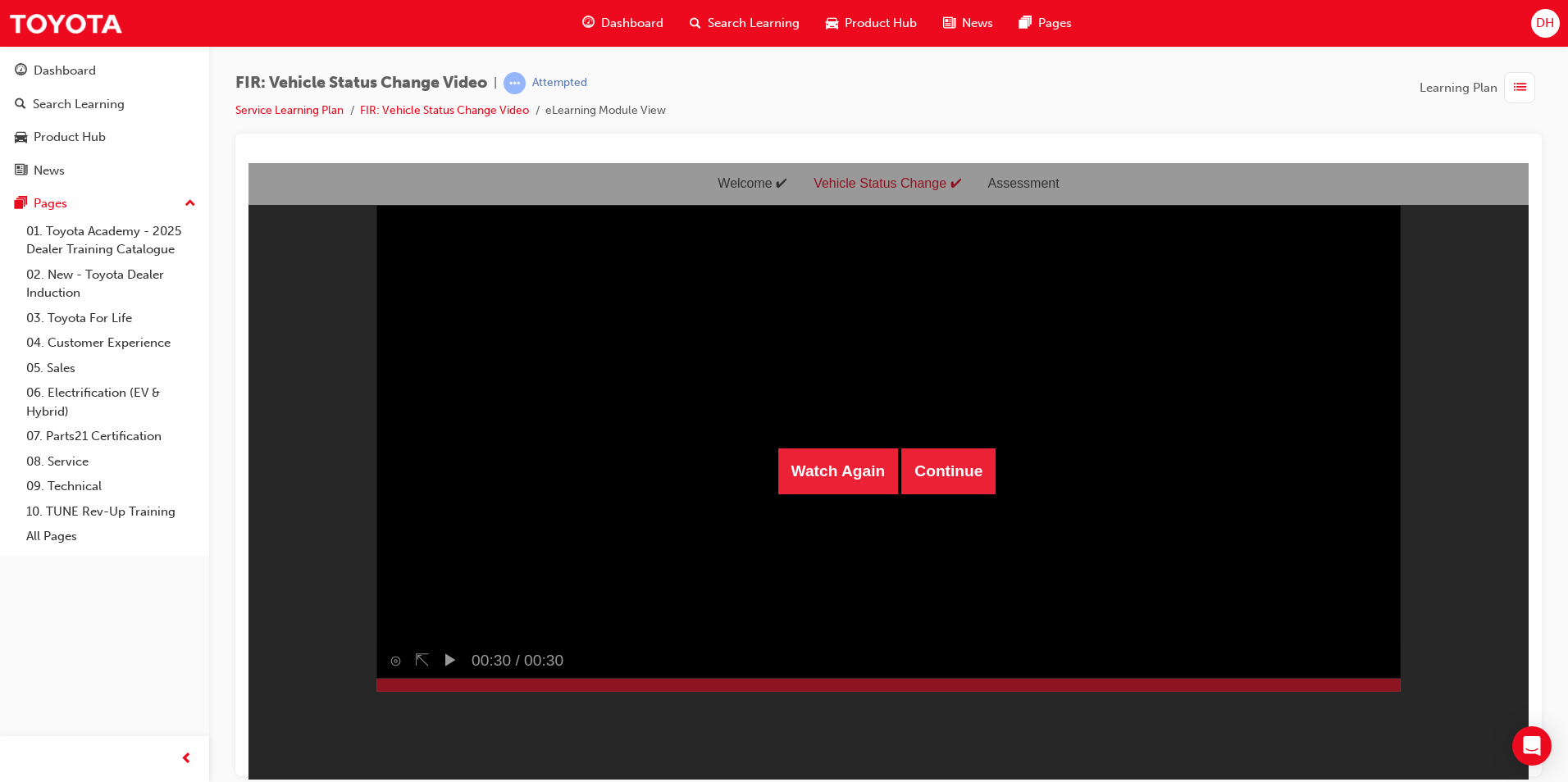 scroll, scrollTop: 39, scrollLeft: 0, axis: vertical 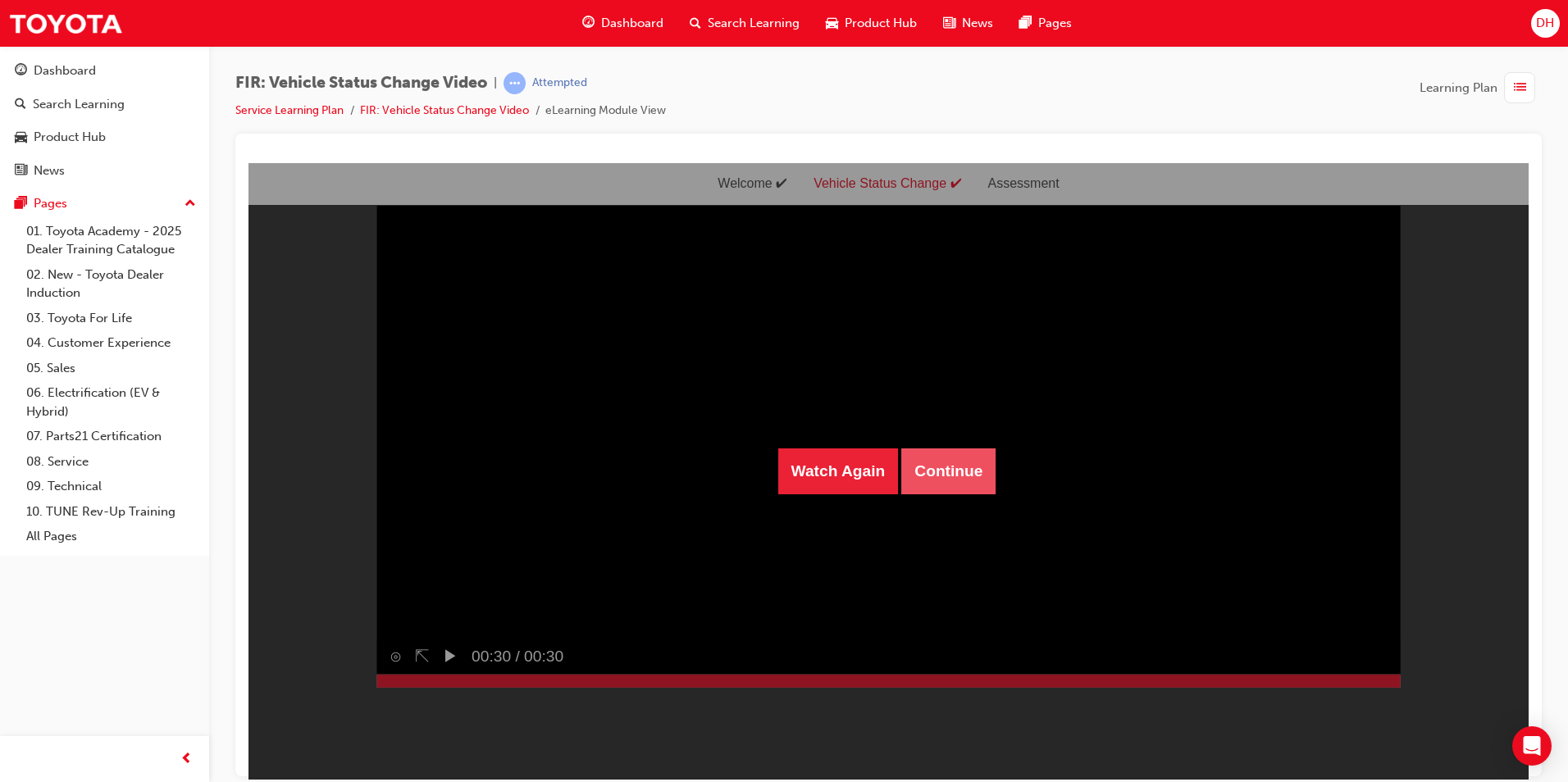 click on "Continue" at bounding box center (948, 471) 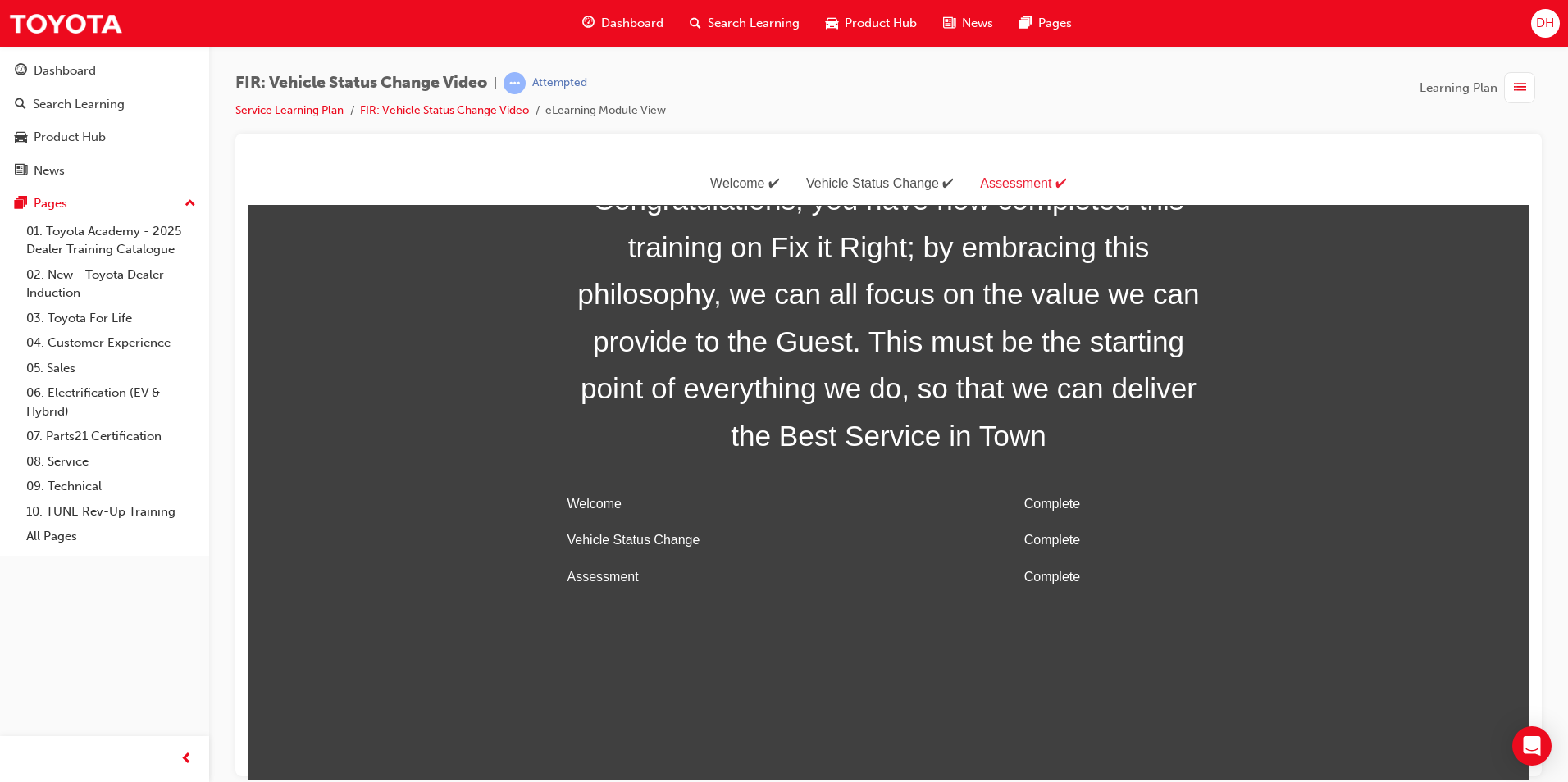 scroll, scrollTop: 52, scrollLeft: 0, axis: vertical 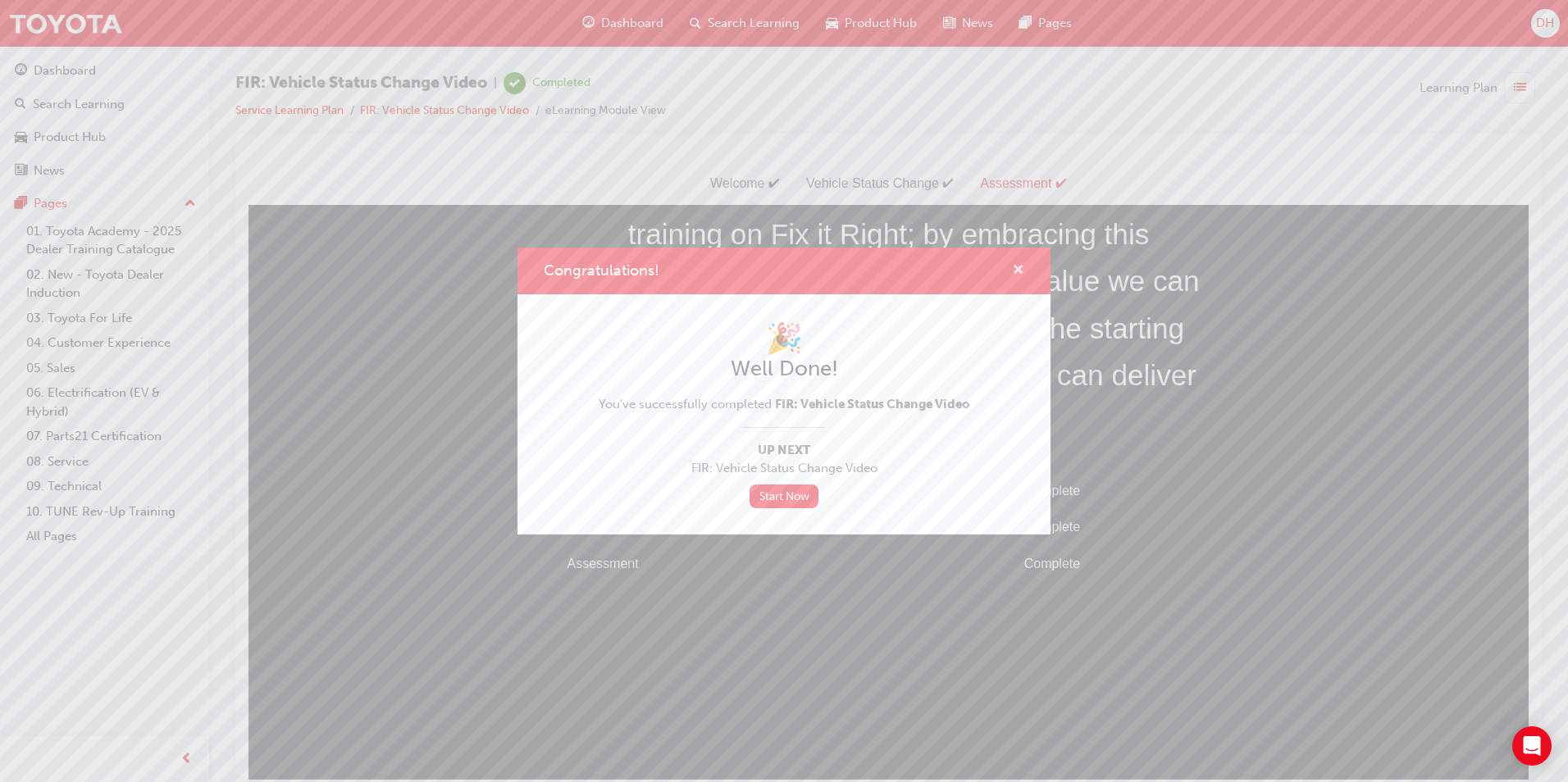 click at bounding box center (1018, 271) 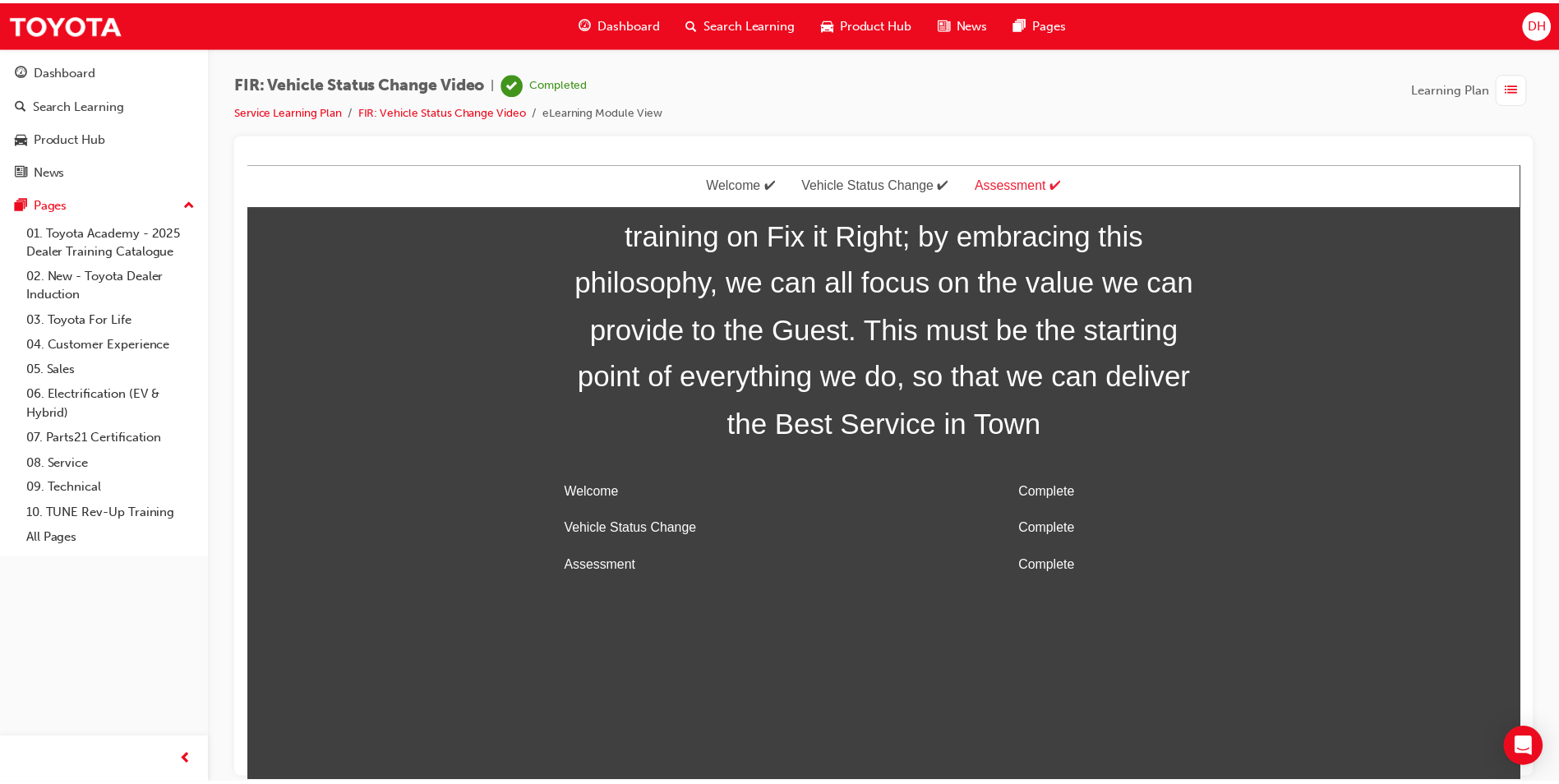 scroll, scrollTop: 0, scrollLeft: 0, axis: both 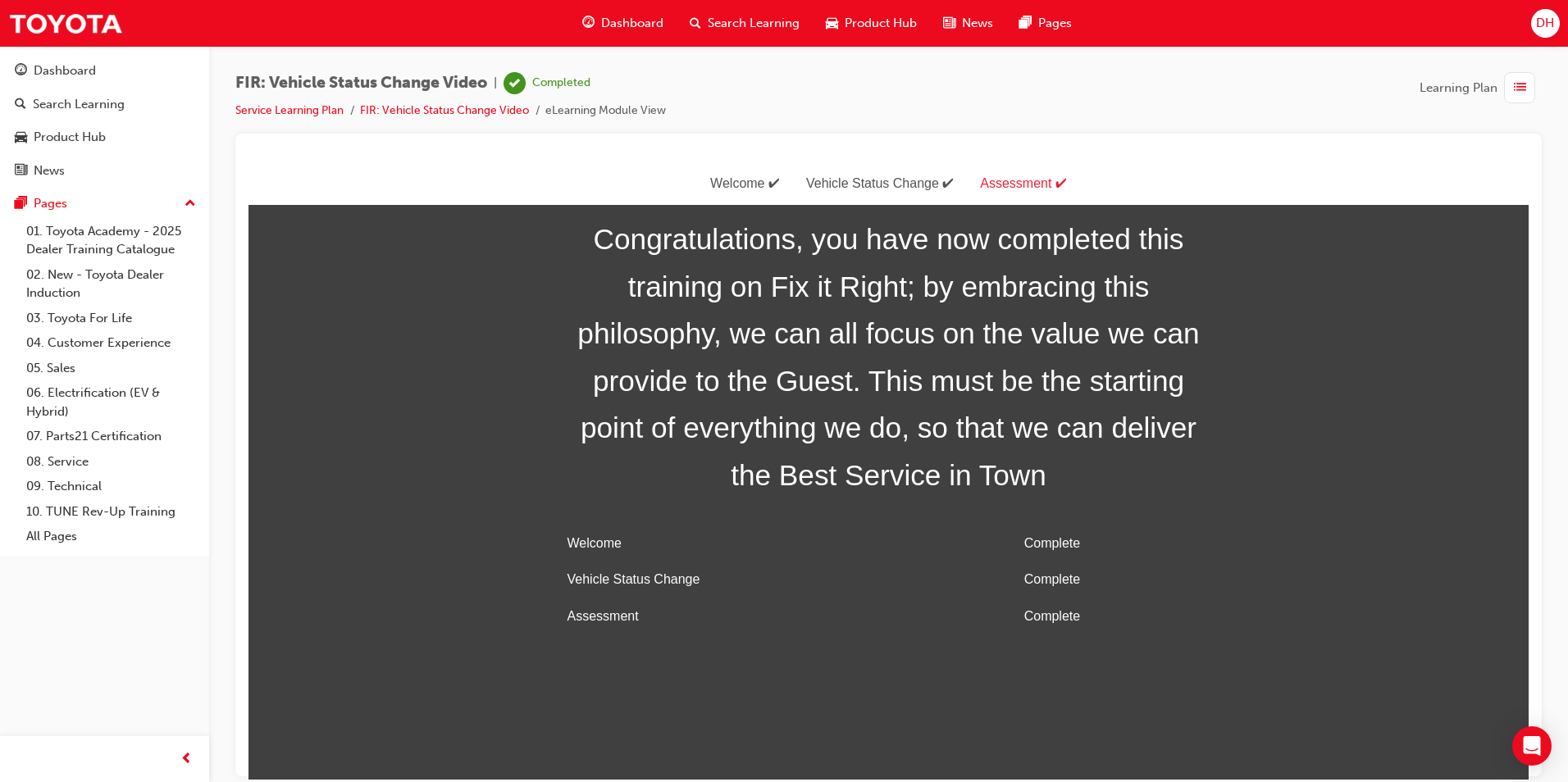 click on "Dashboard Search Learning Product Hub News Pages" at bounding box center [827, 23] 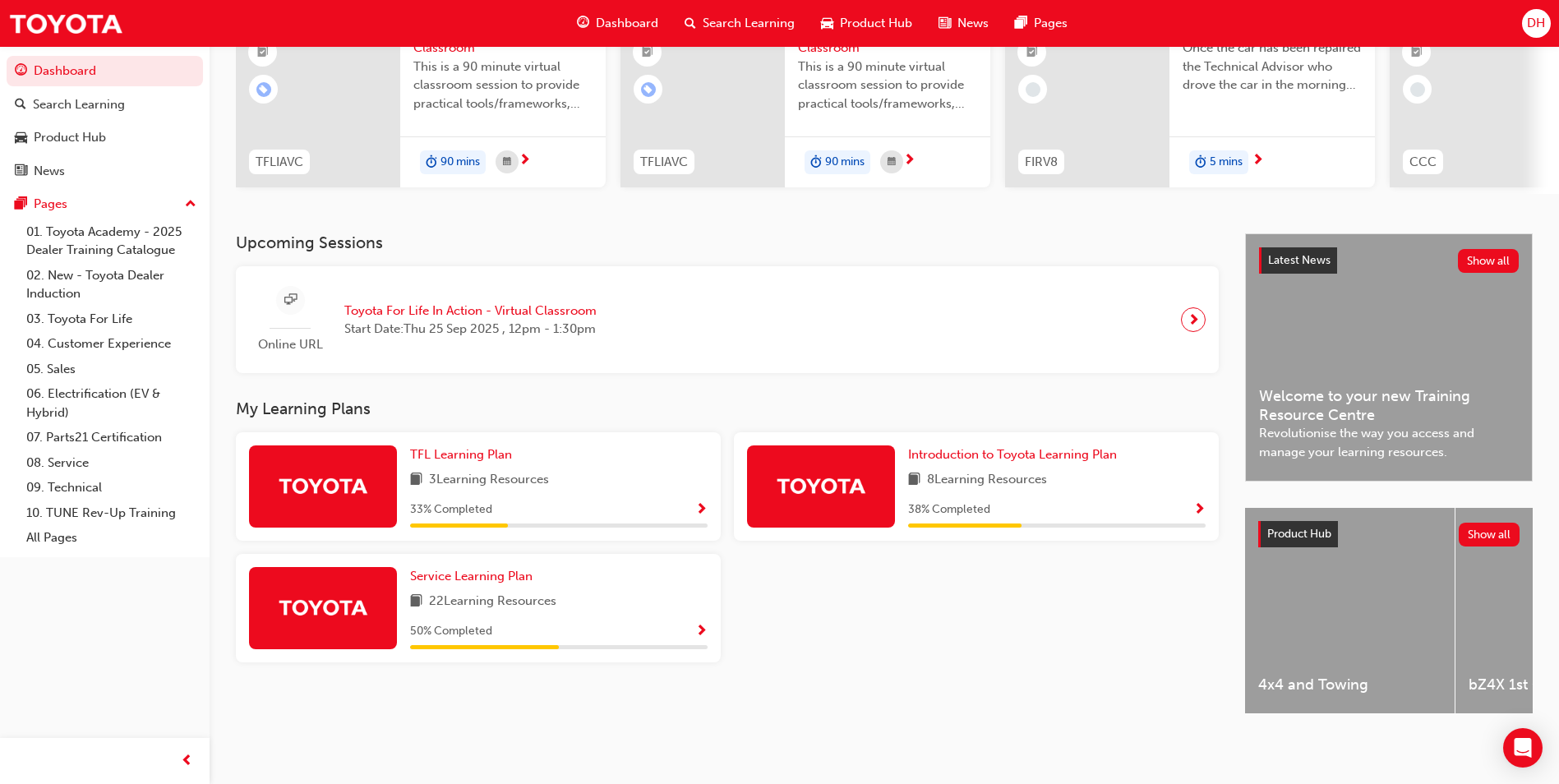 scroll, scrollTop: 198, scrollLeft: 0, axis: vertical 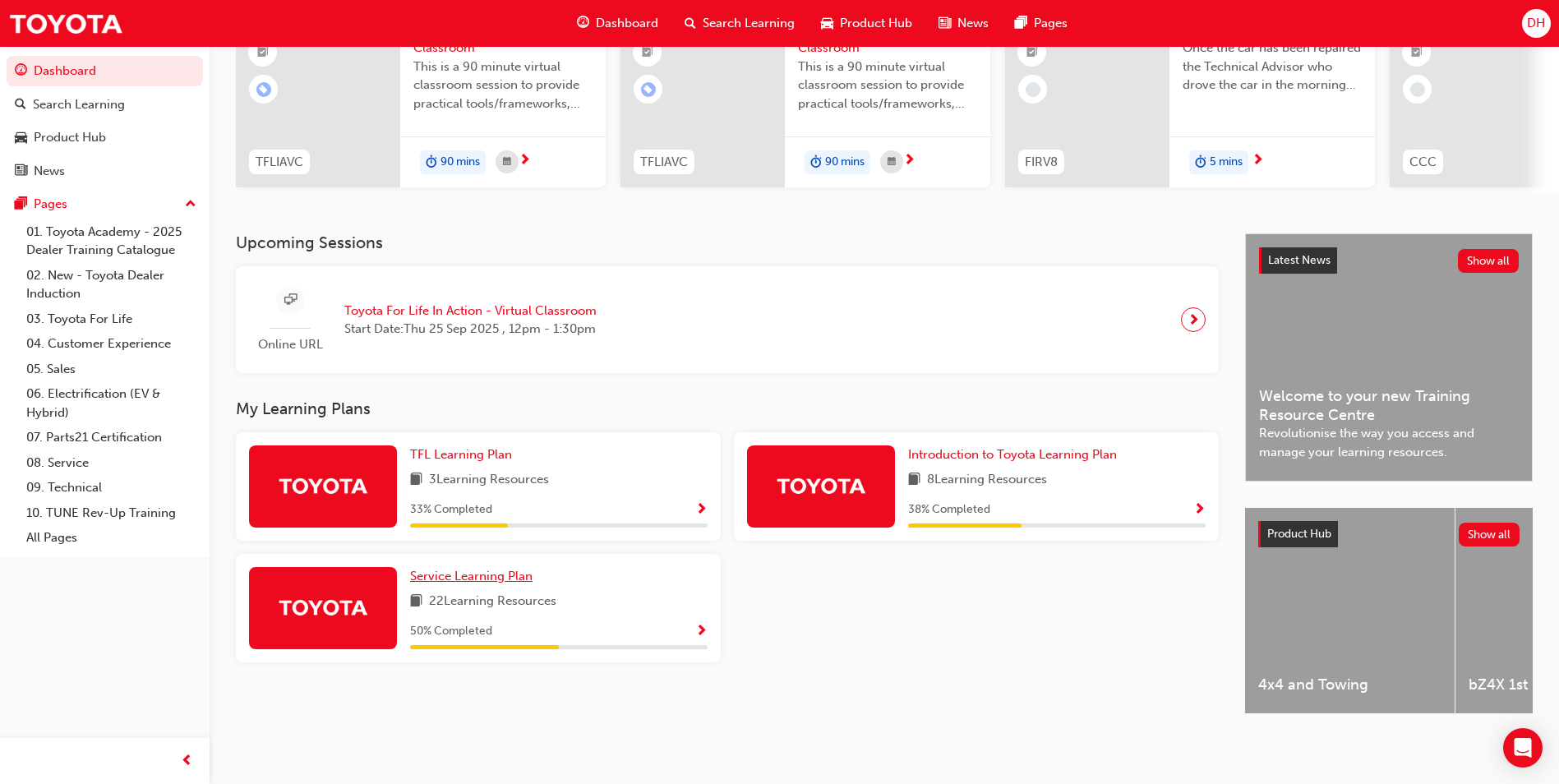 click on "Service Learning Plan" at bounding box center [471, 576] 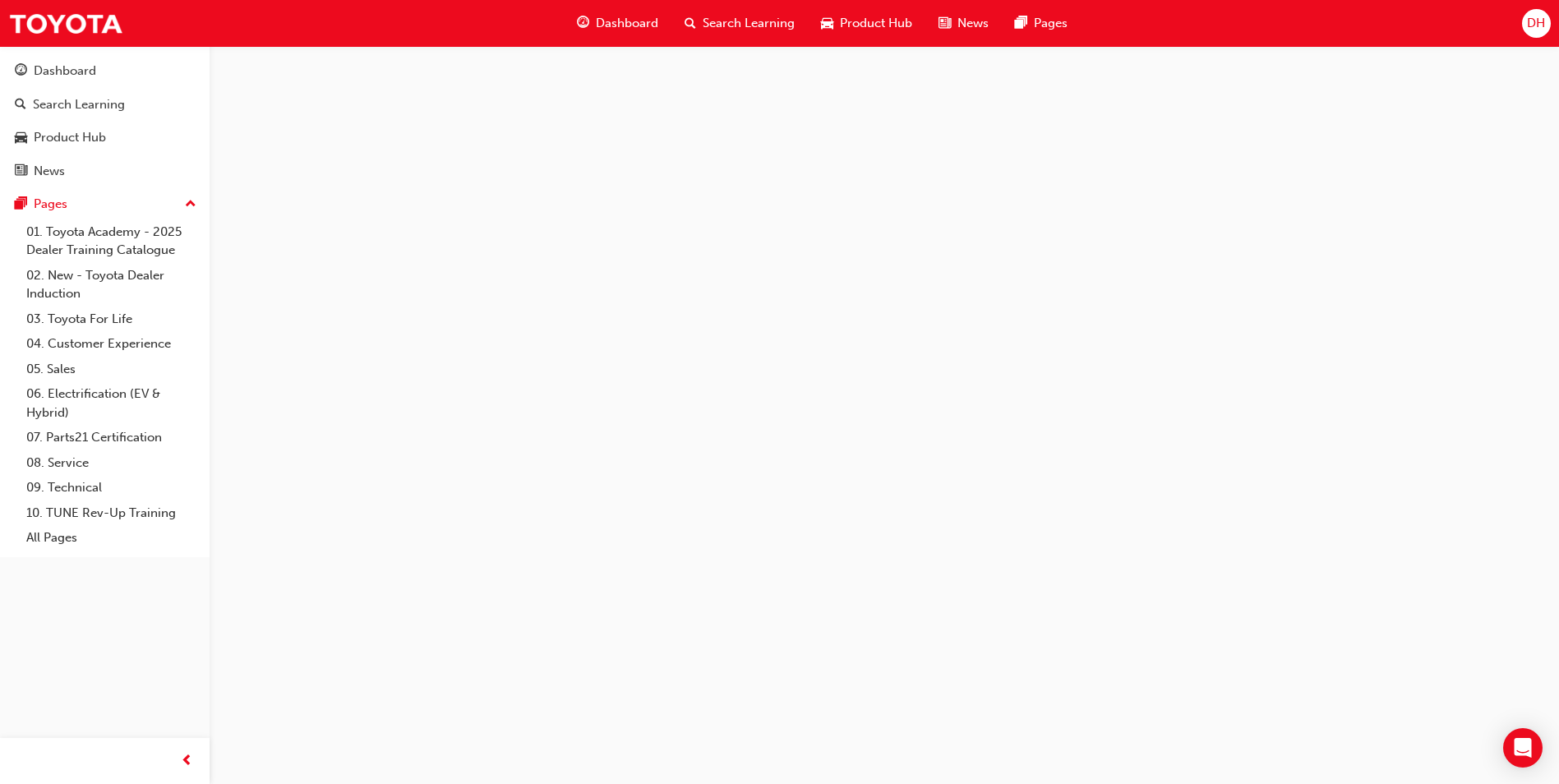 scroll, scrollTop: 0, scrollLeft: 0, axis: both 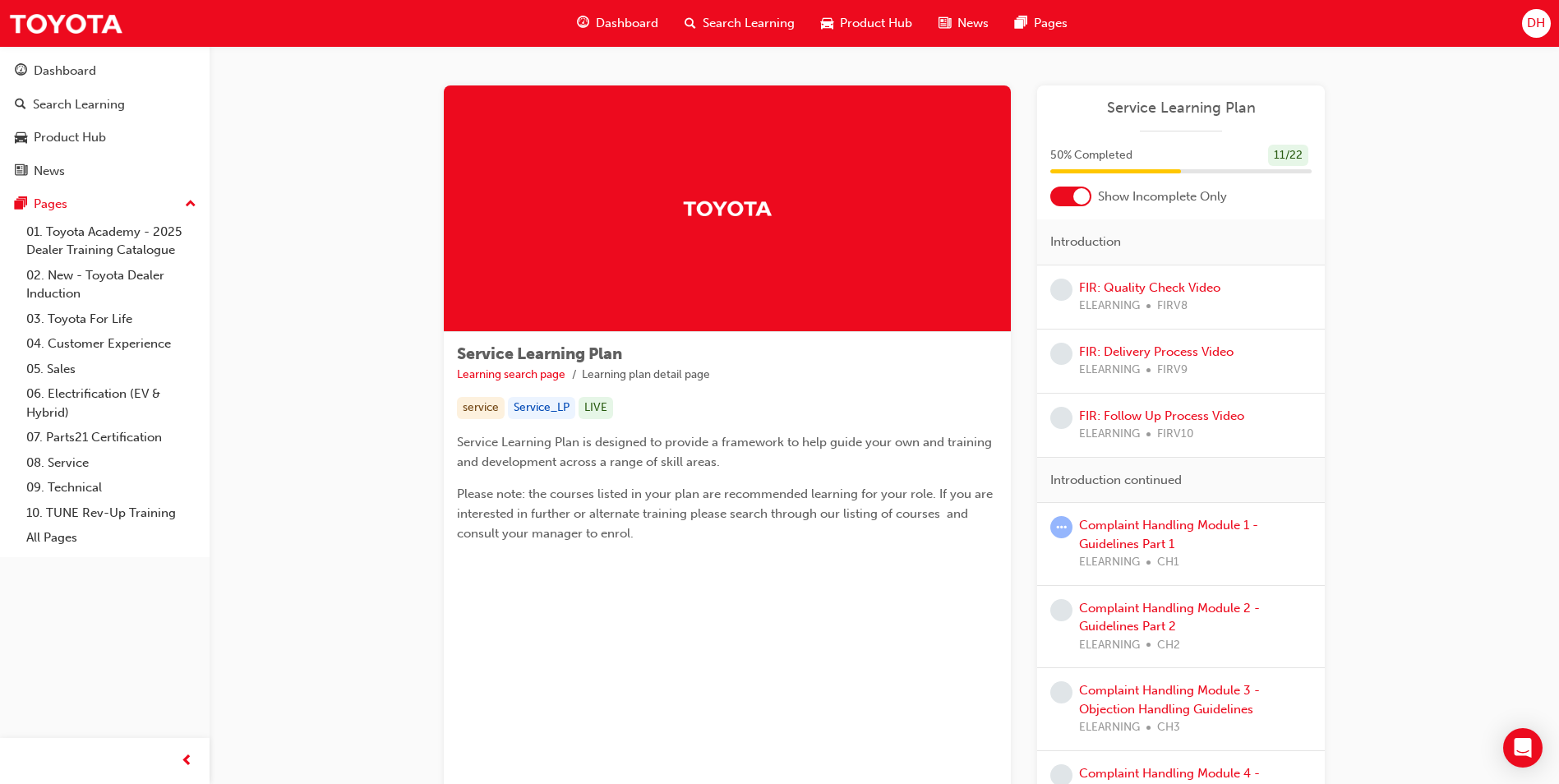 click at bounding box center [1071, 196] 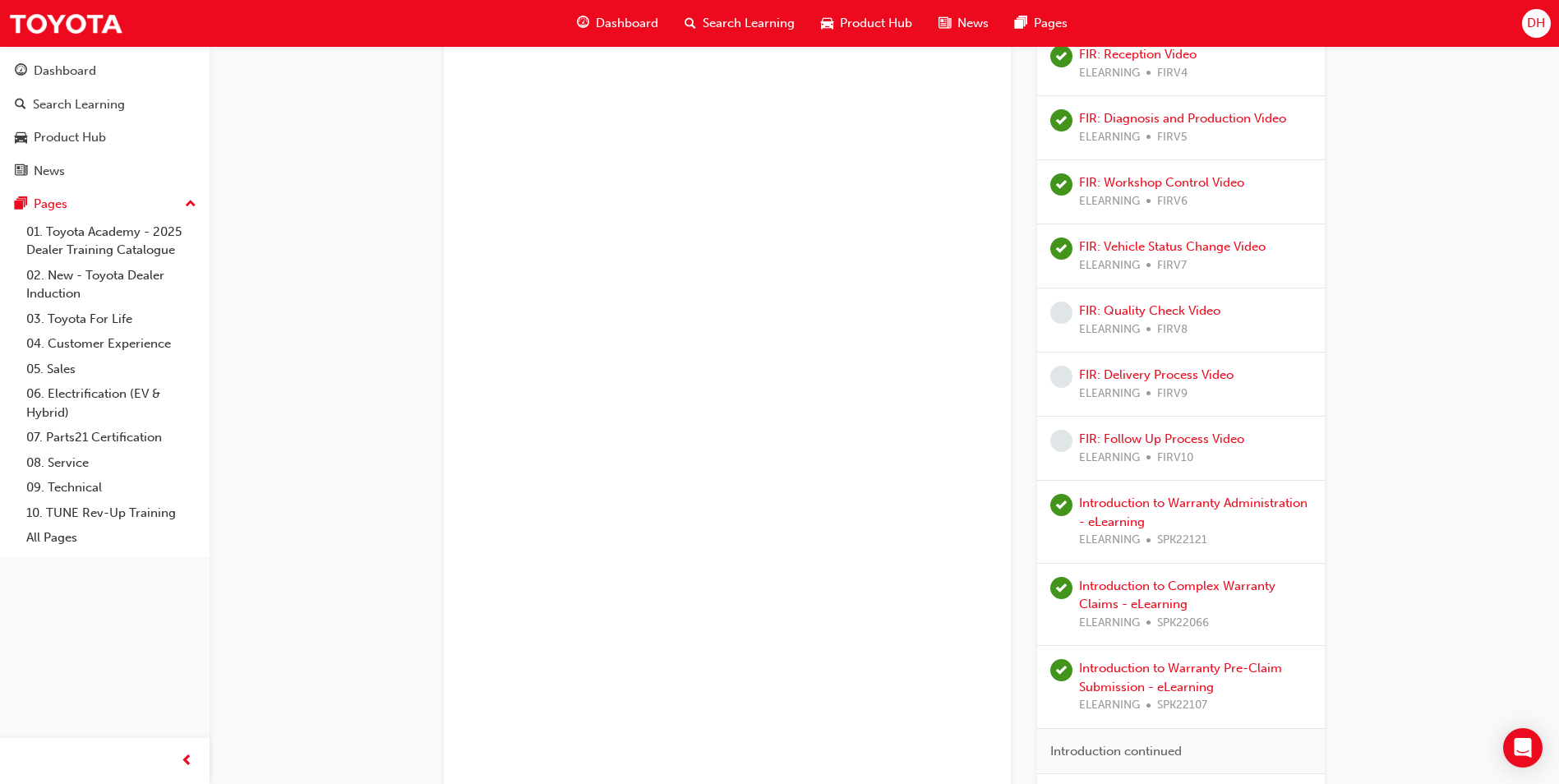 scroll, scrollTop: 493, scrollLeft: 0, axis: vertical 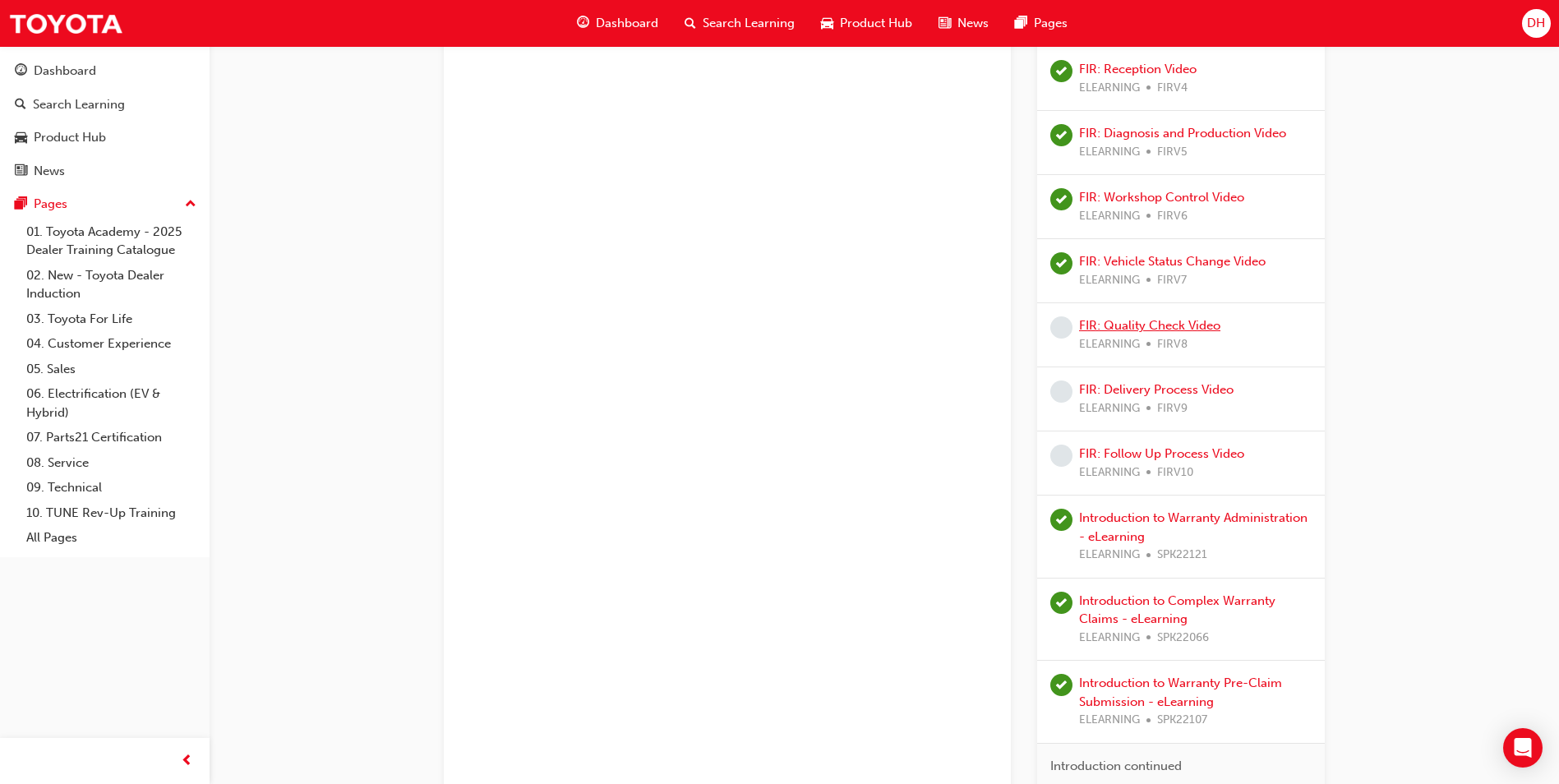 click on "FIR: Quality Check Video" at bounding box center [1150, 325] 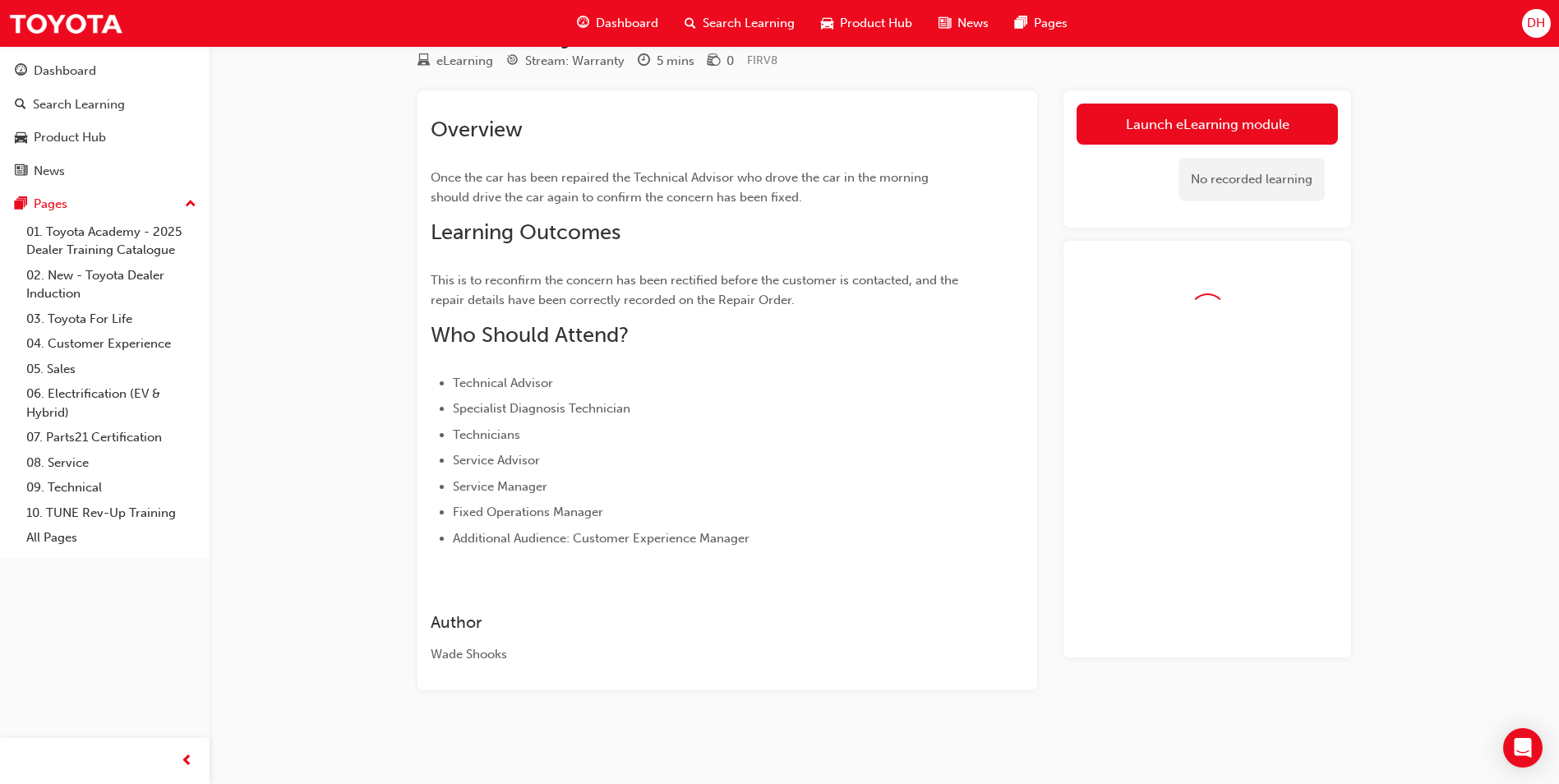 scroll, scrollTop: 71, scrollLeft: 0, axis: vertical 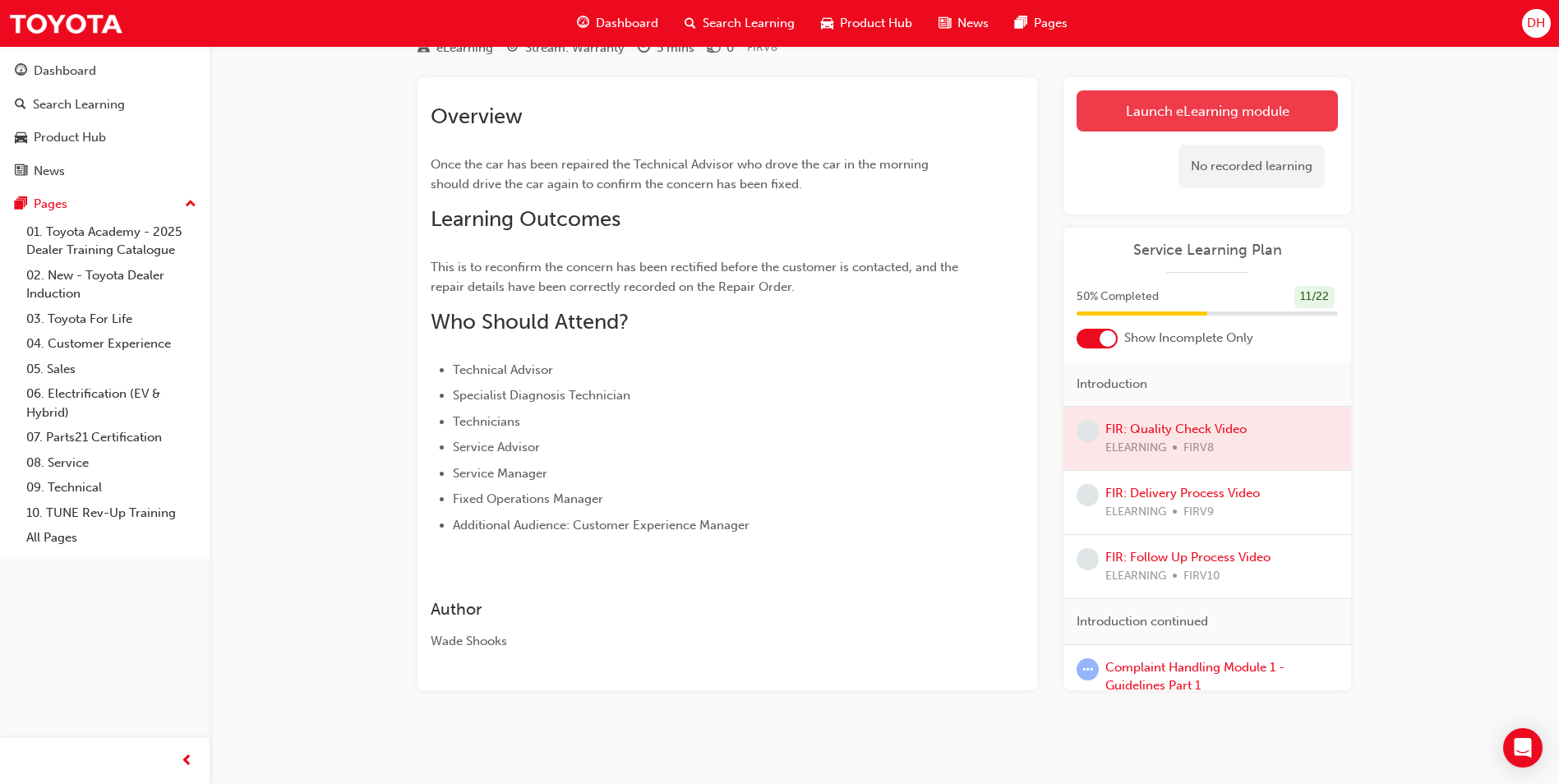 click on "Launch eLearning module" at bounding box center [1207, 111] 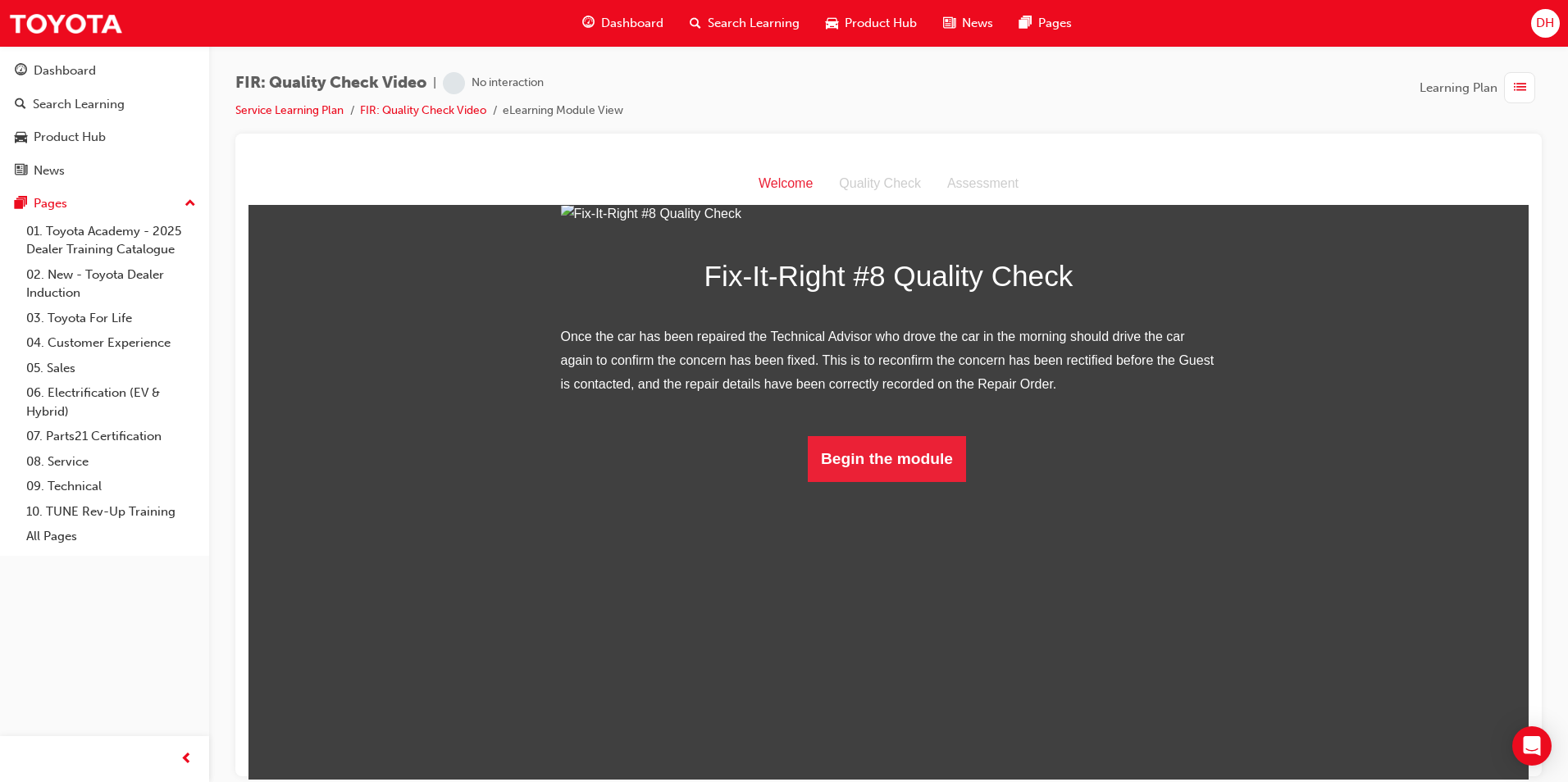 scroll, scrollTop: 0, scrollLeft: 0, axis: both 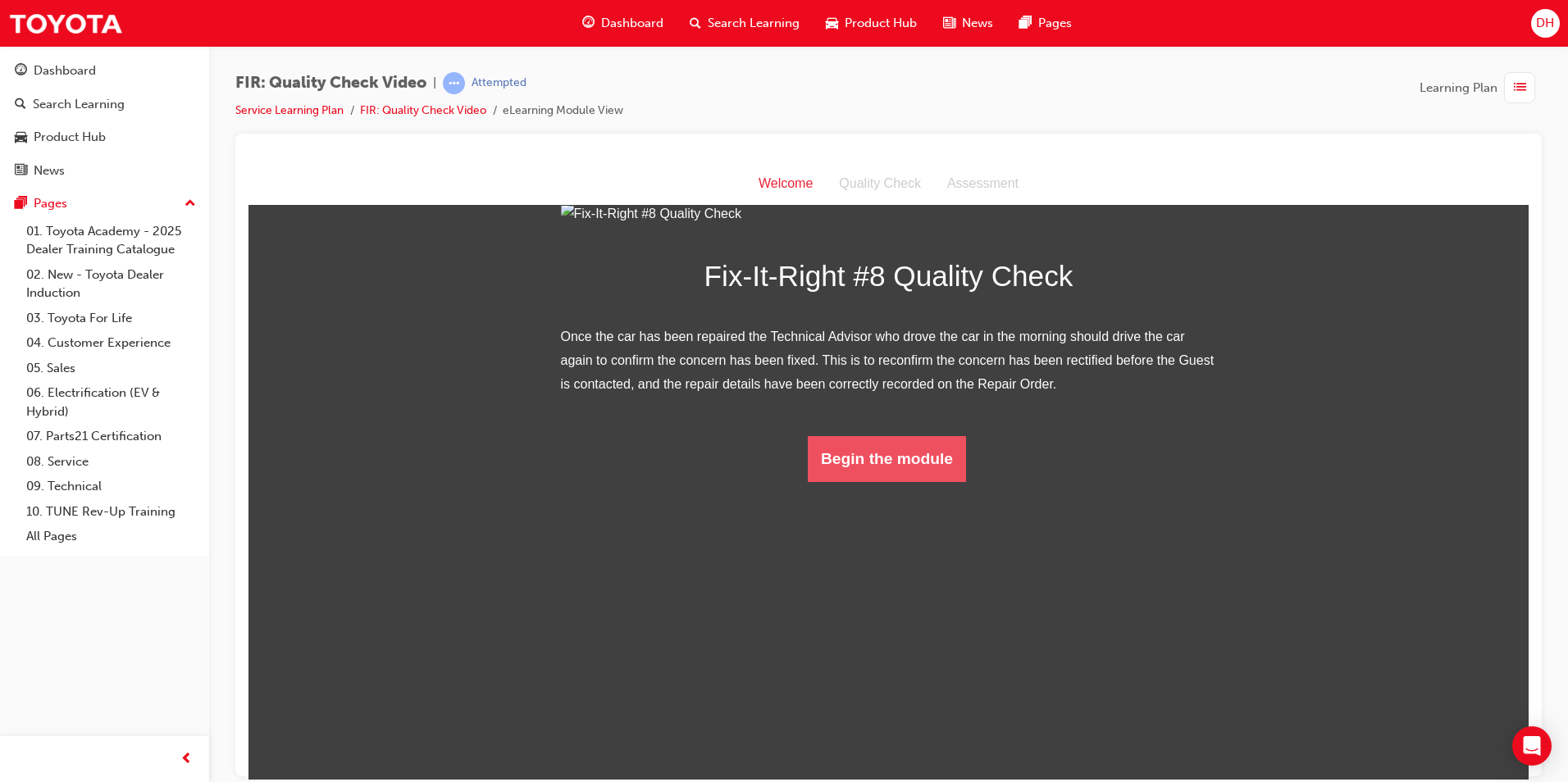 click on "Begin the module" at bounding box center (887, 458) 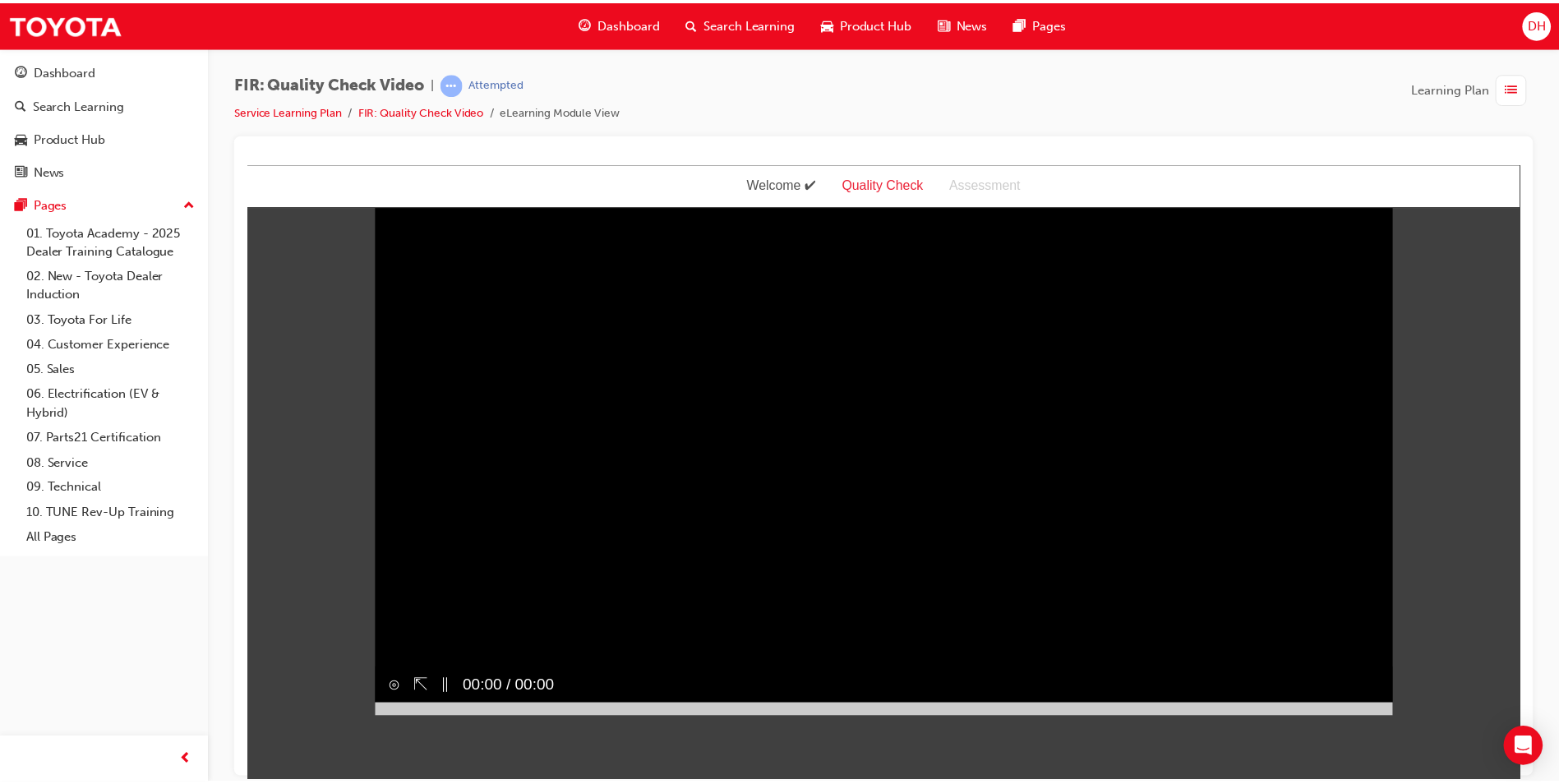 scroll, scrollTop: 0, scrollLeft: 0, axis: both 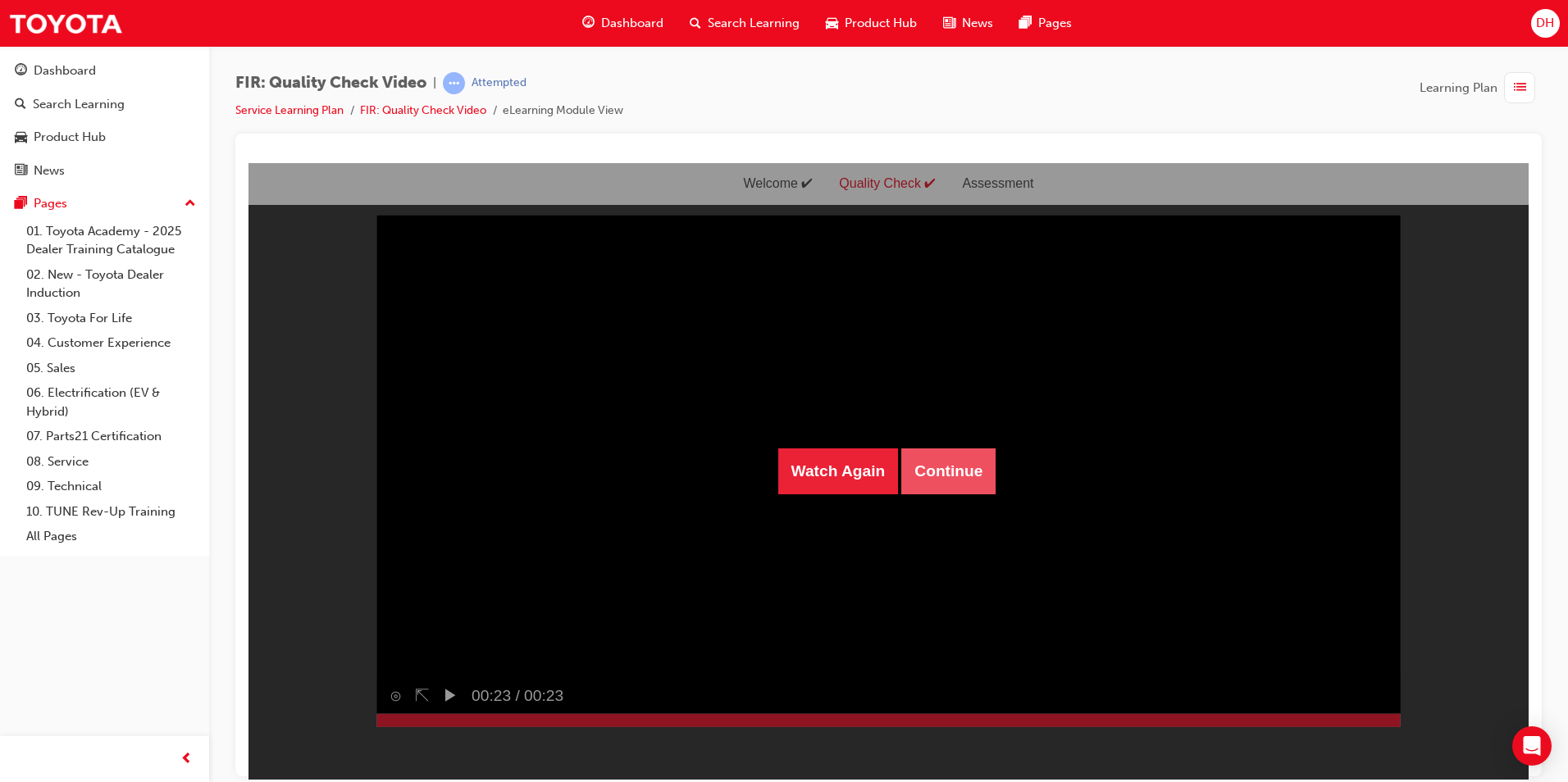 click on "Continue" at bounding box center [948, 471] 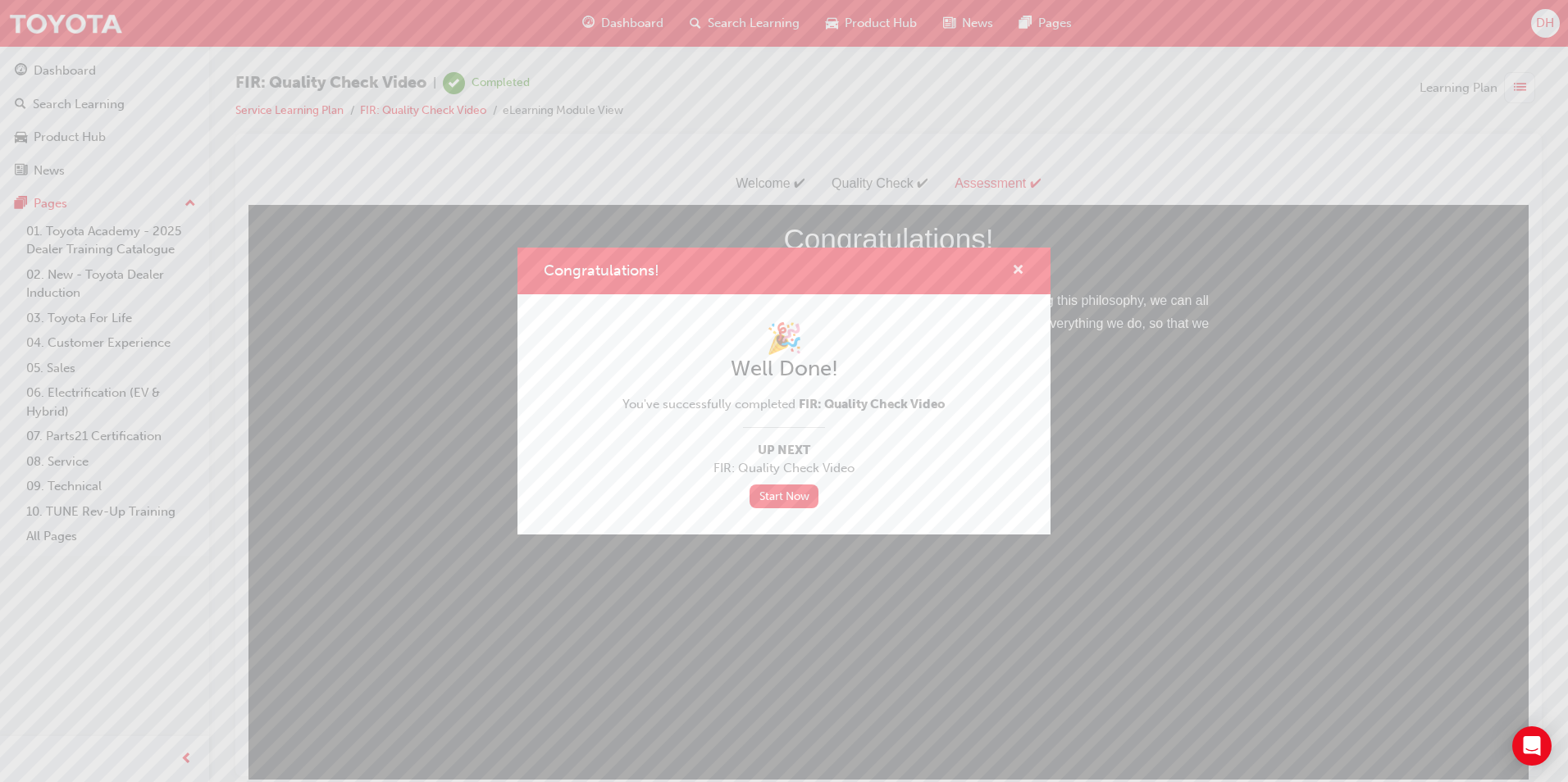 click at bounding box center [1018, 271] 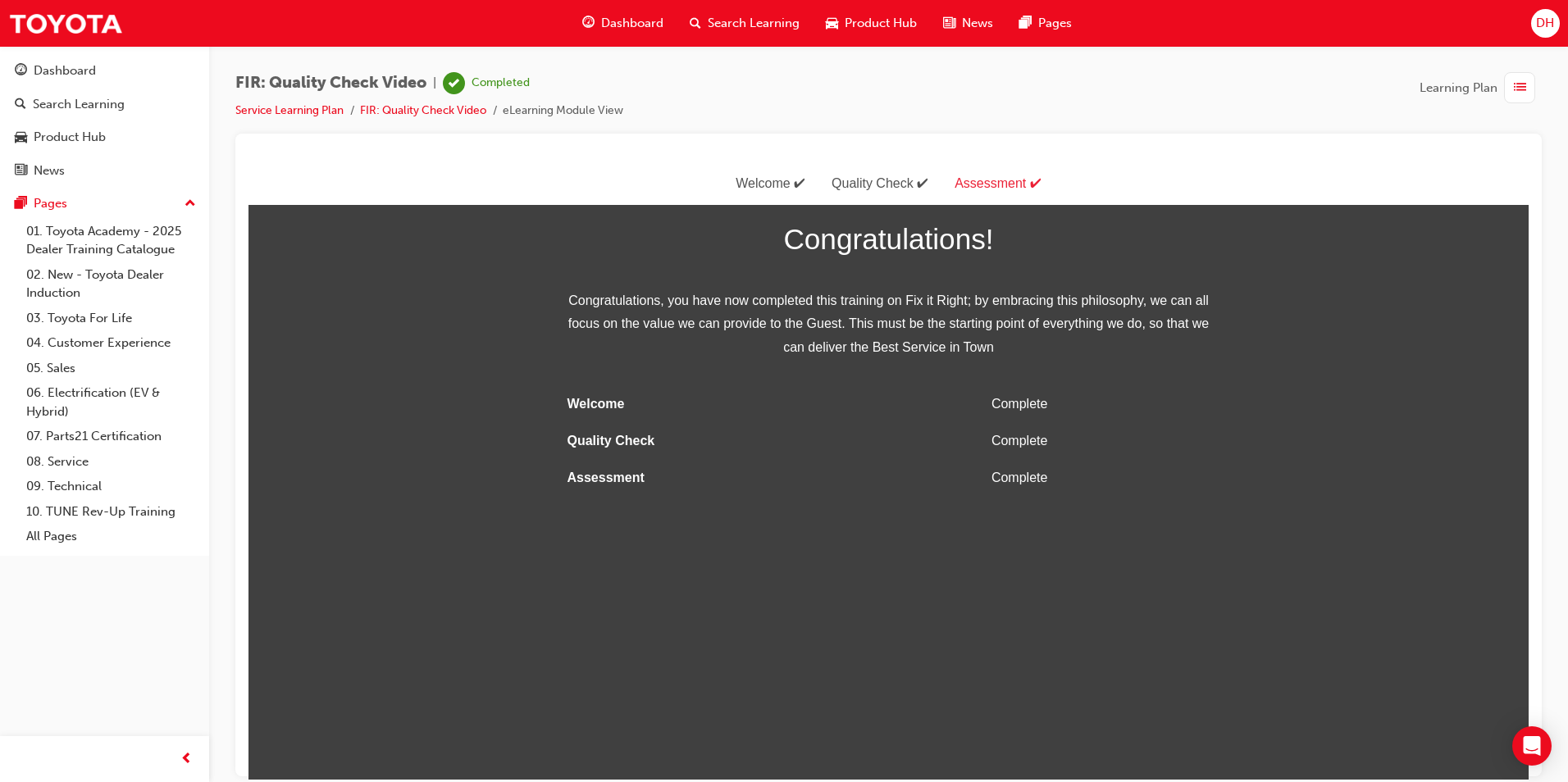 click on "Dashboard" at bounding box center [632, 23] 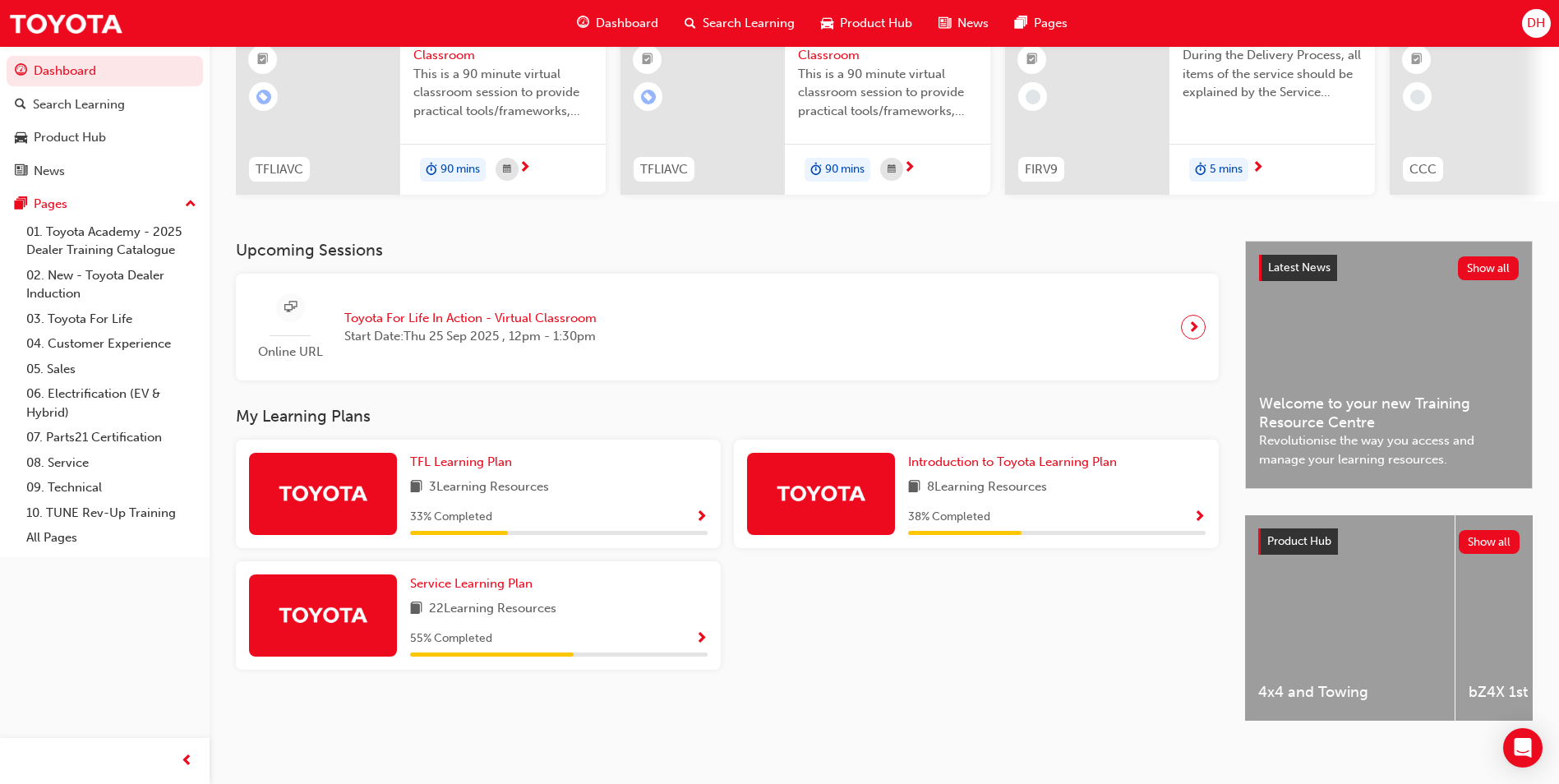 scroll, scrollTop: 198, scrollLeft: 0, axis: vertical 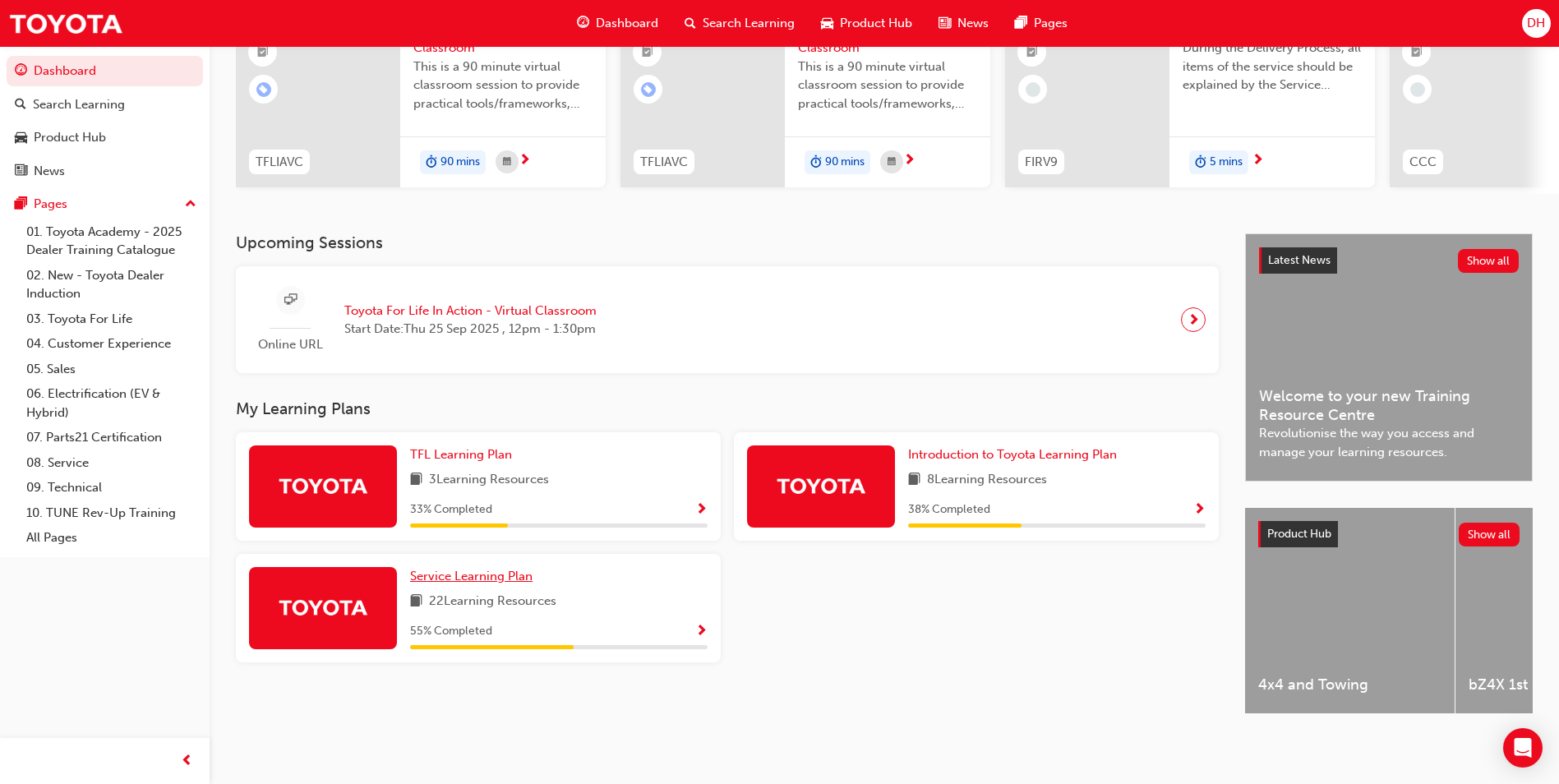 click on "Service Learning Plan" at bounding box center (471, 576) 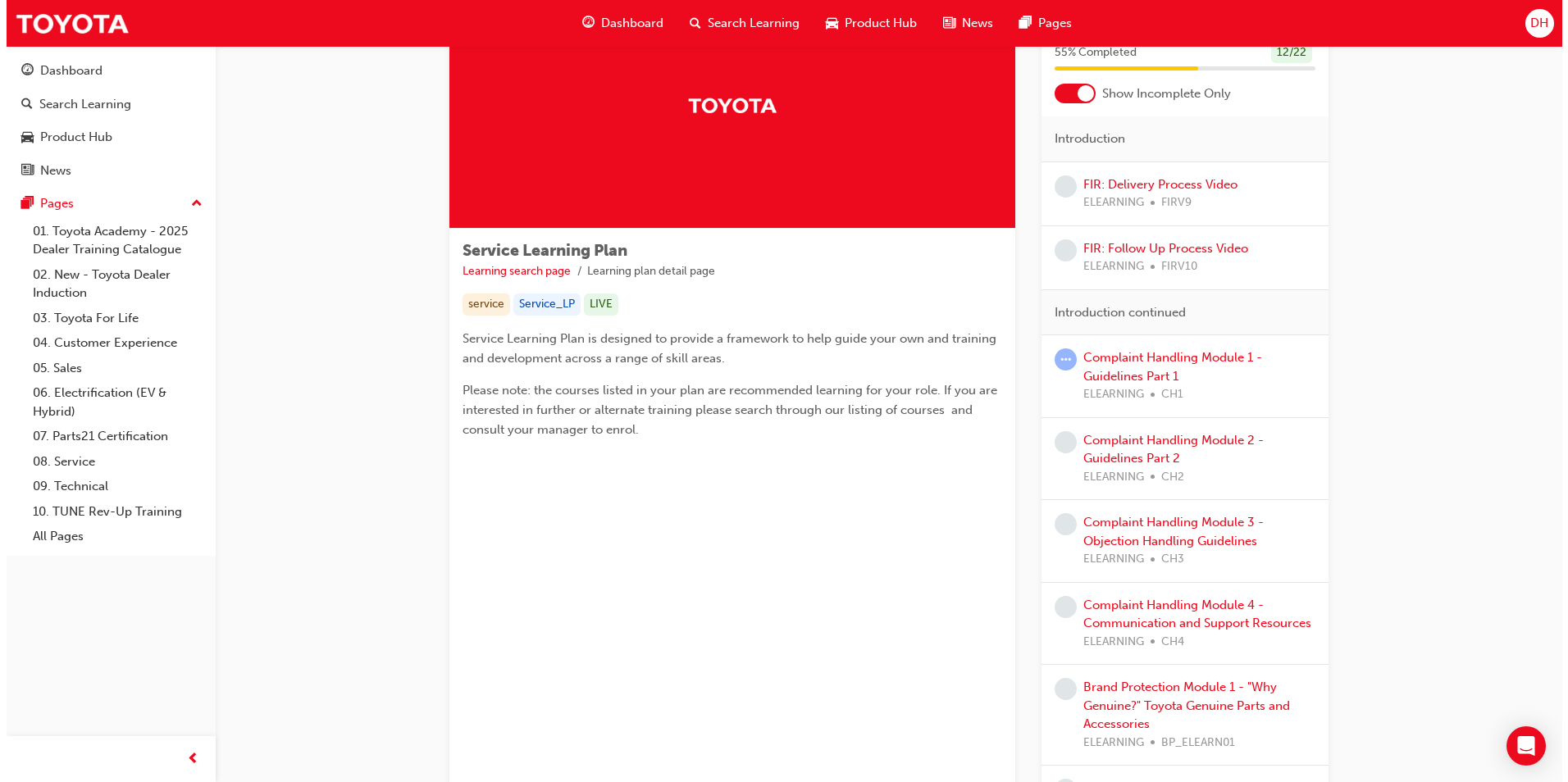 scroll, scrollTop: 0, scrollLeft: 0, axis: both 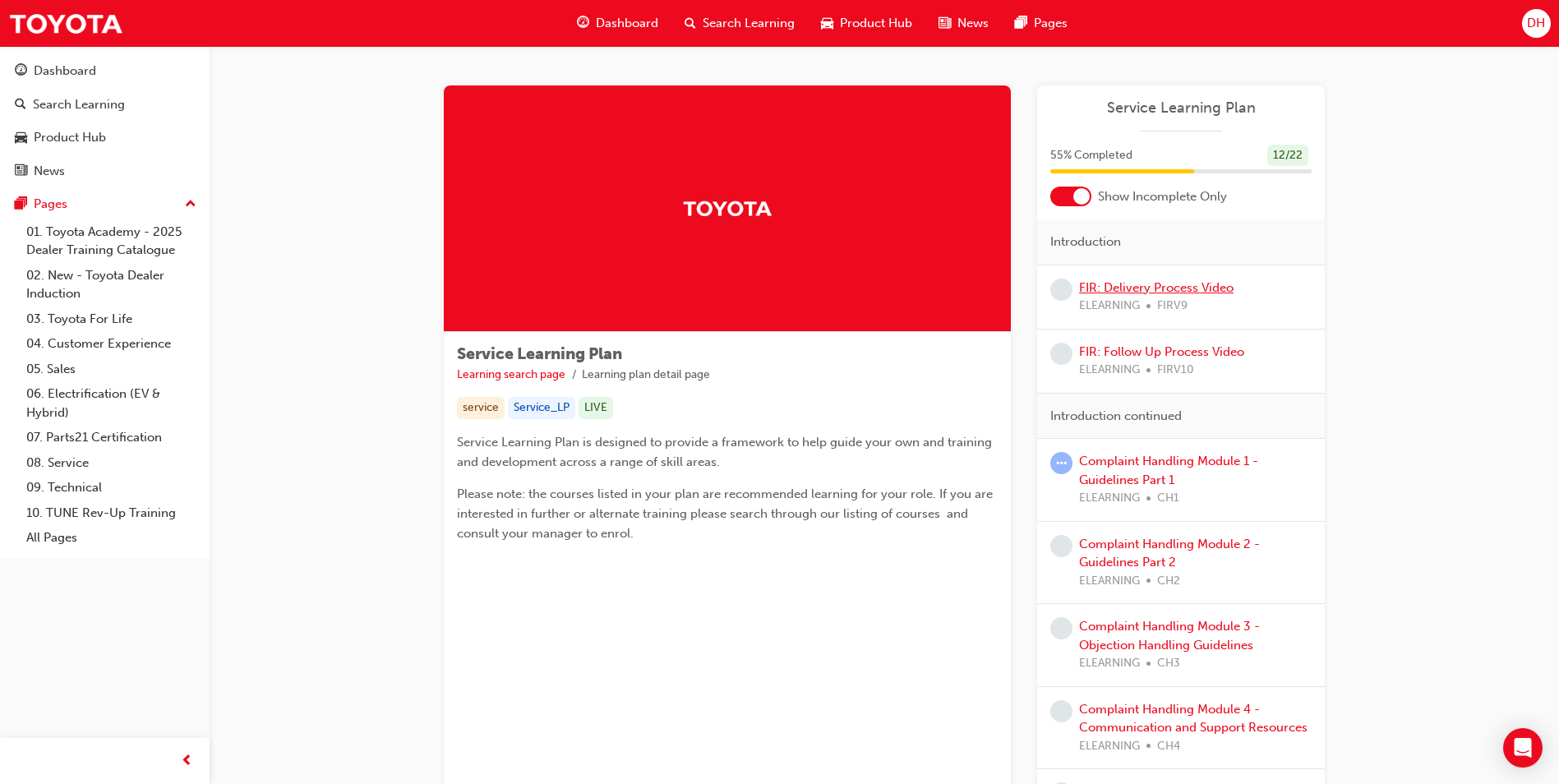 click on "FIR: Delivery Process Video" at bounding box center [1156, 288] 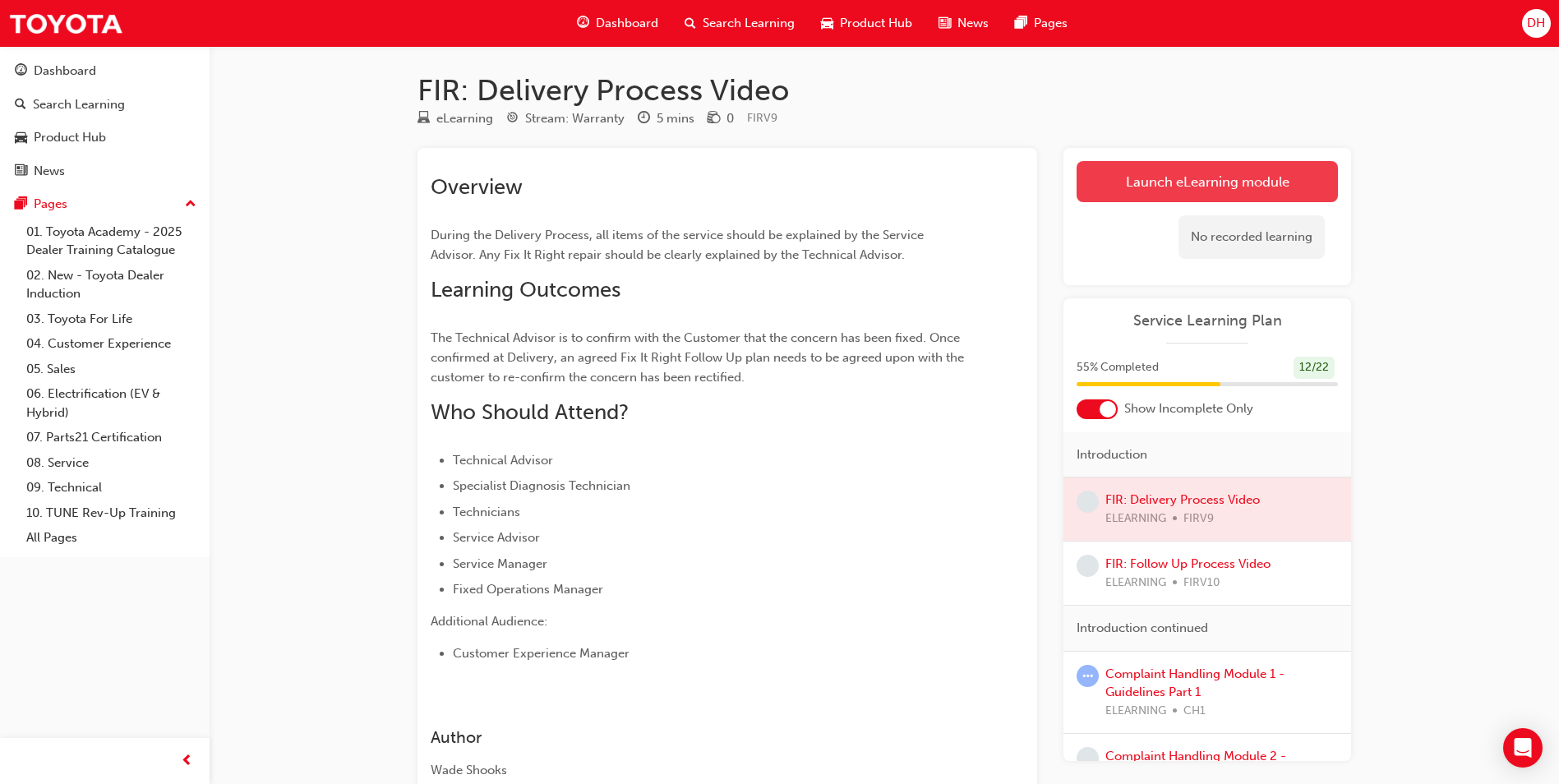 click on "Launch eLearning module" at bounding box center (1207, 182) 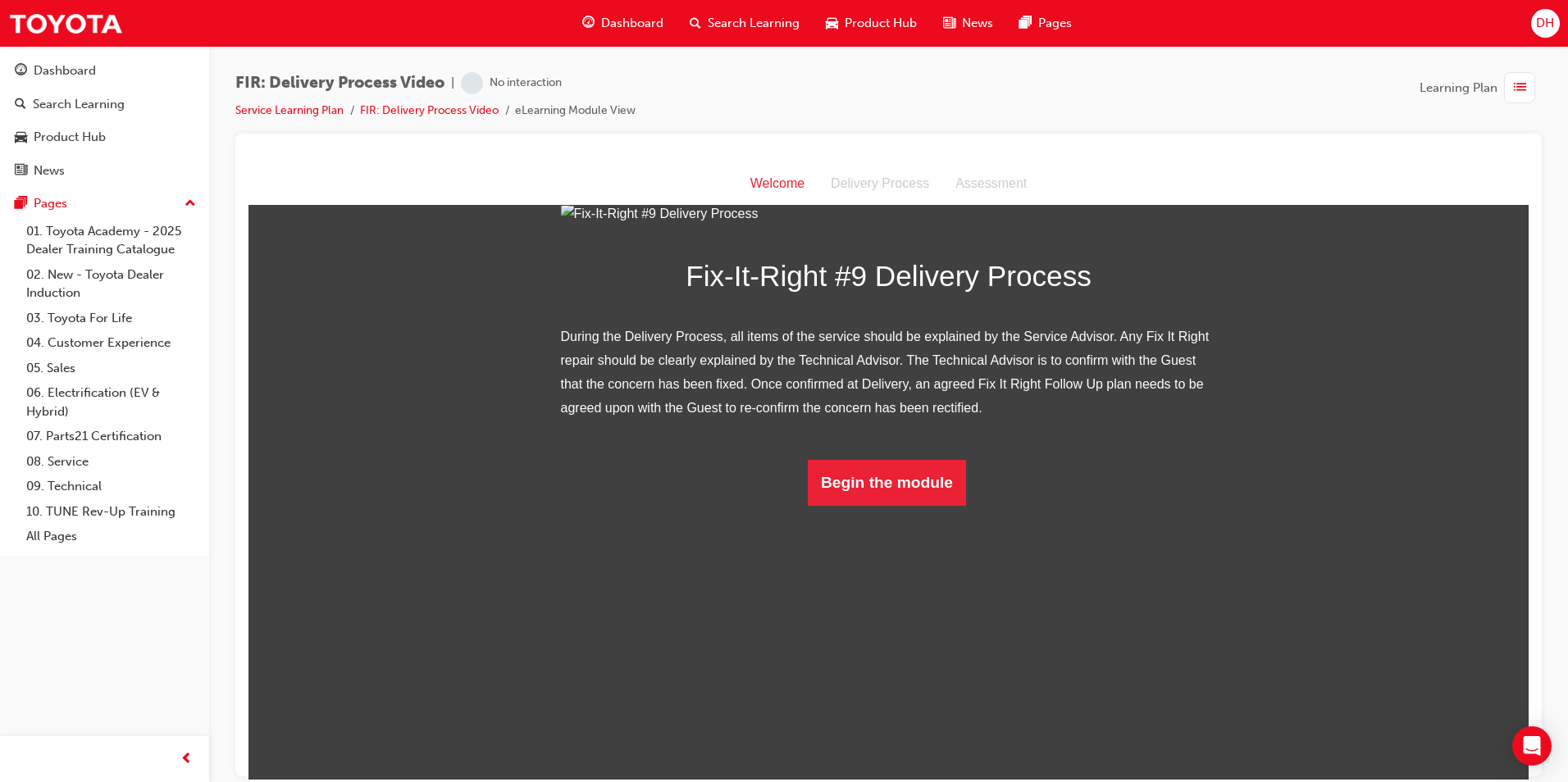 scroll, scrollTop: 72, scrollLeft: 0, axis: vertical 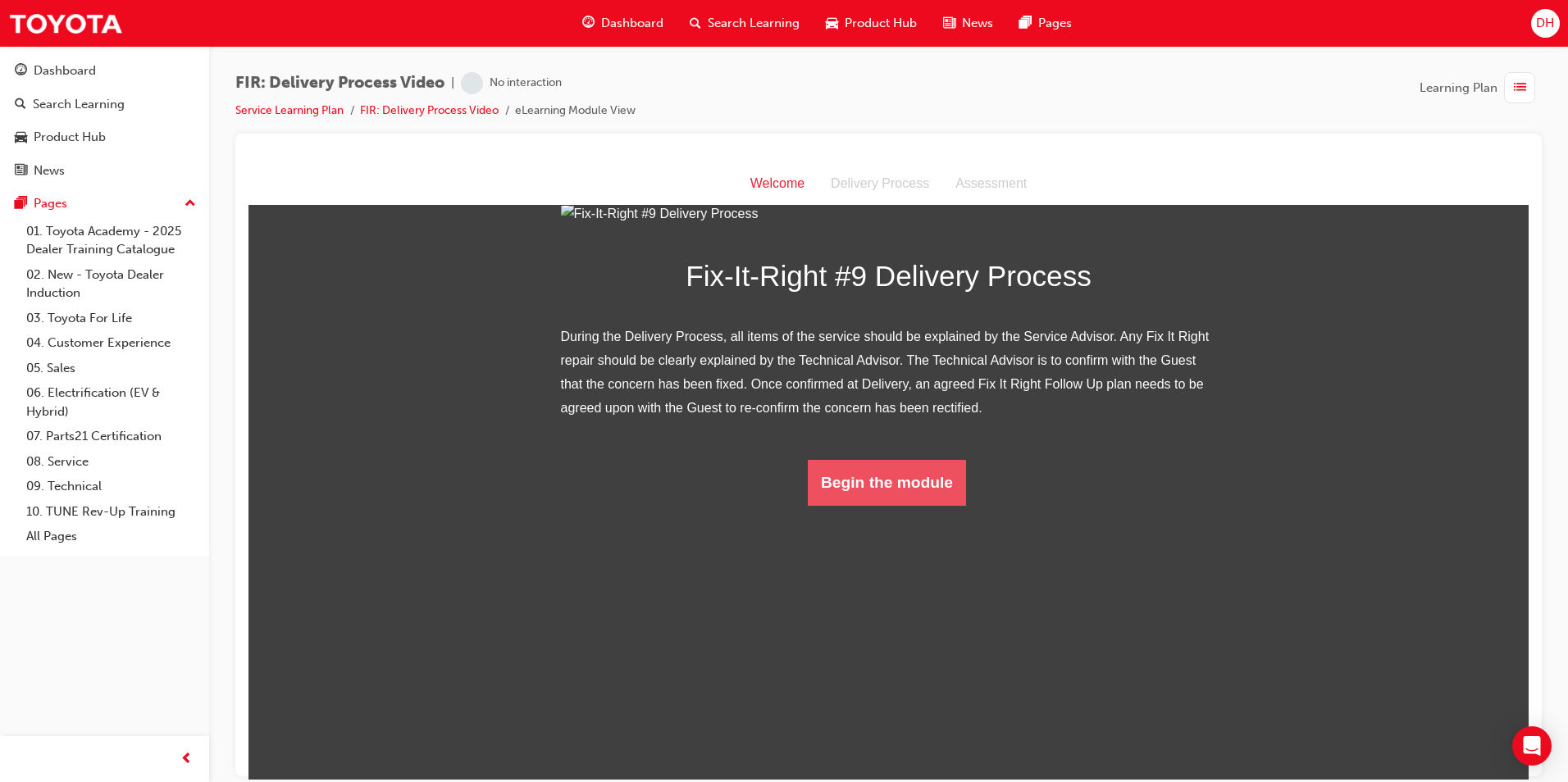 click on "Begin the module" at bounding box center [887, 482] 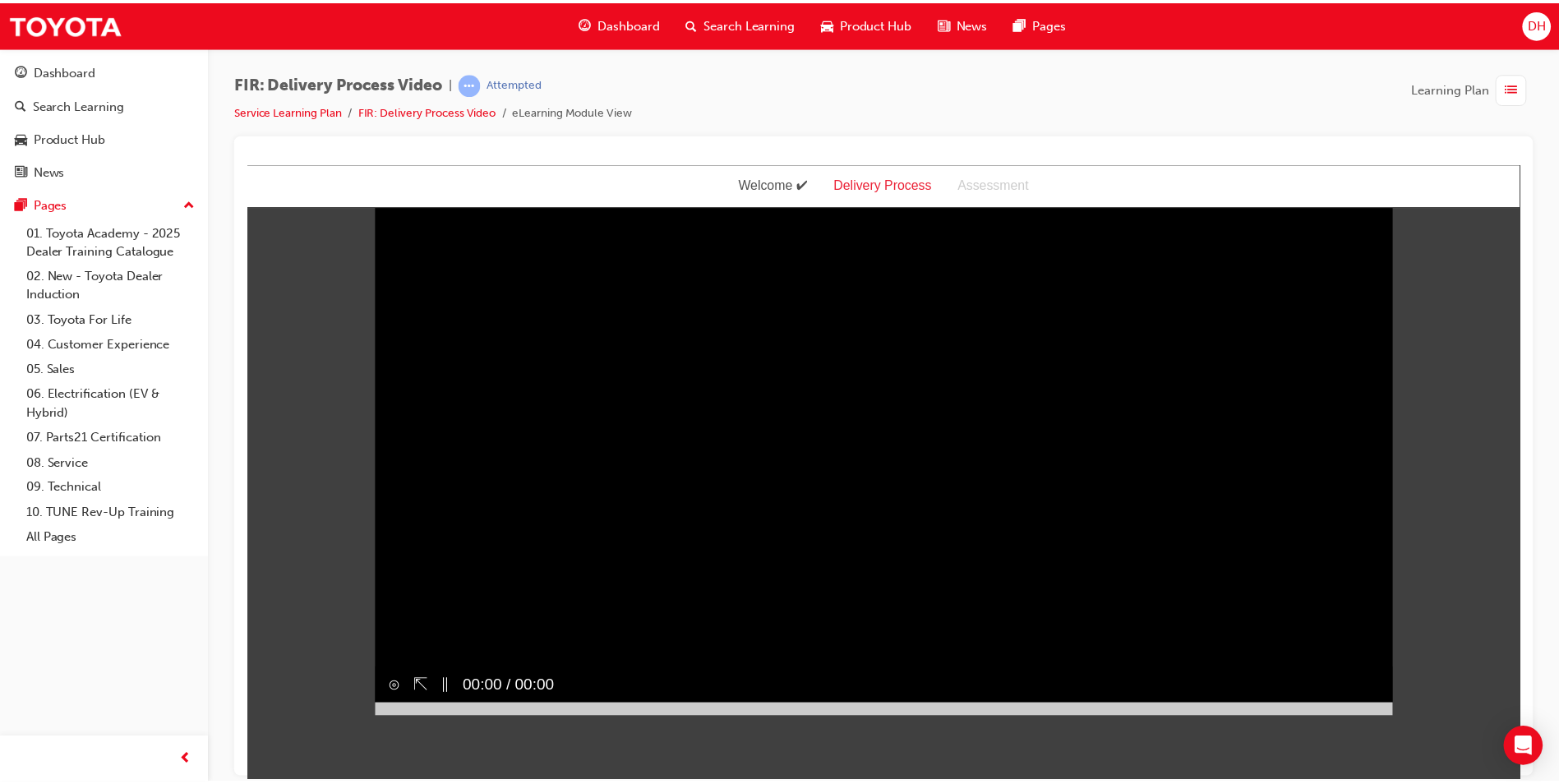 scroll, scrollTop: 0, scrollLeft: 0, axis: both 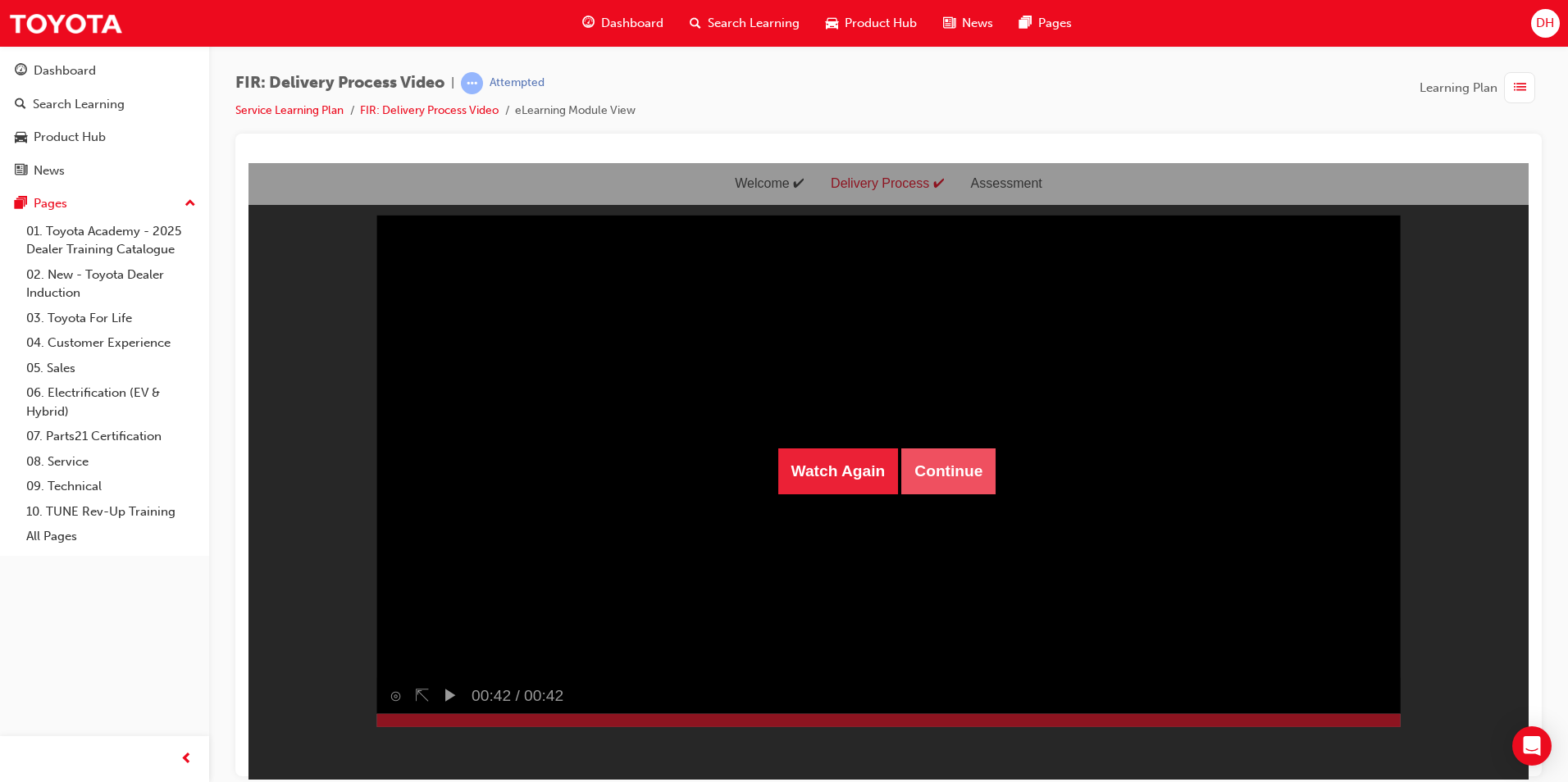 click on "Continue" at bounding box center [948, 471] 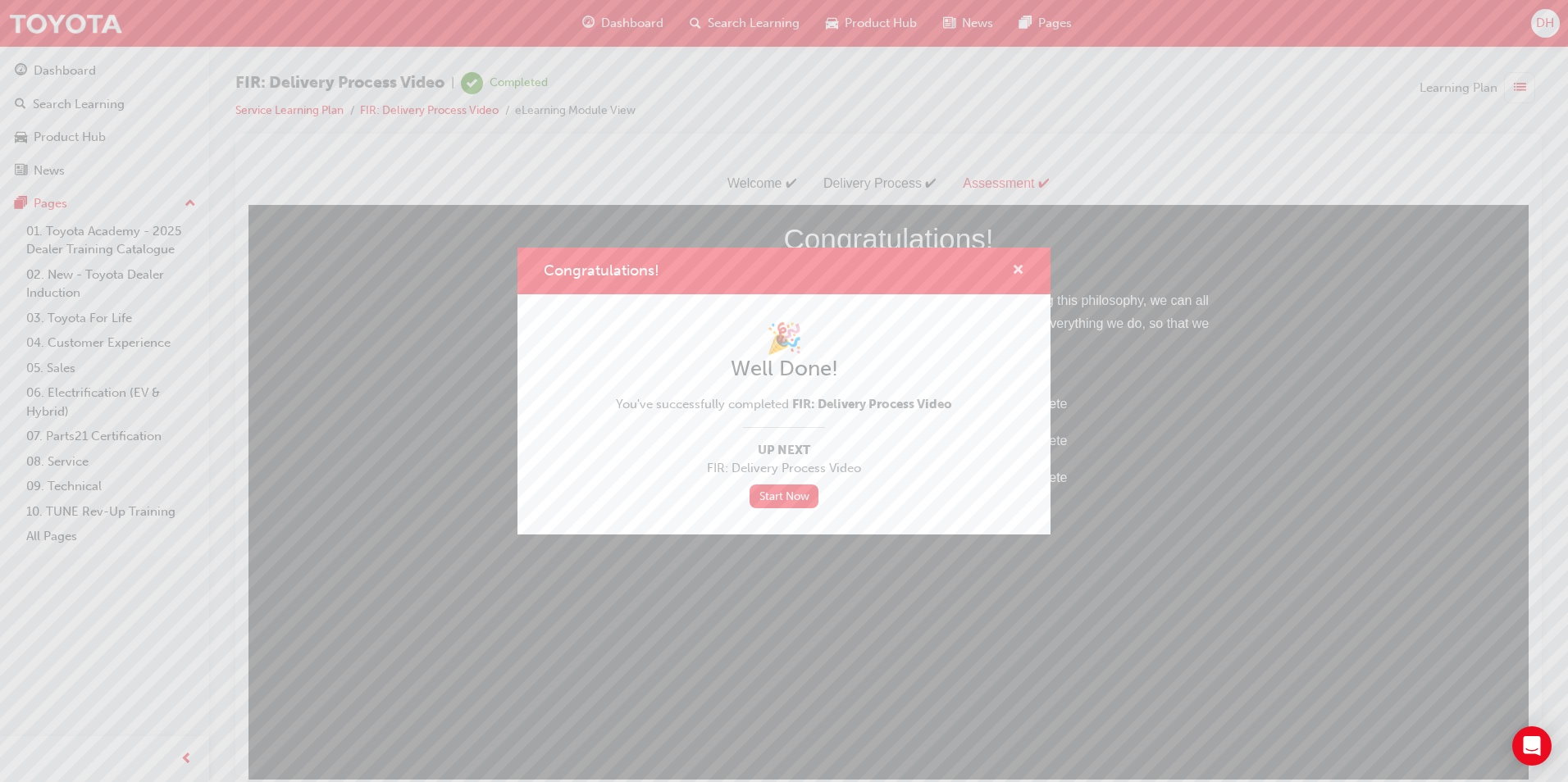 click at bounding box center [1018, 271] 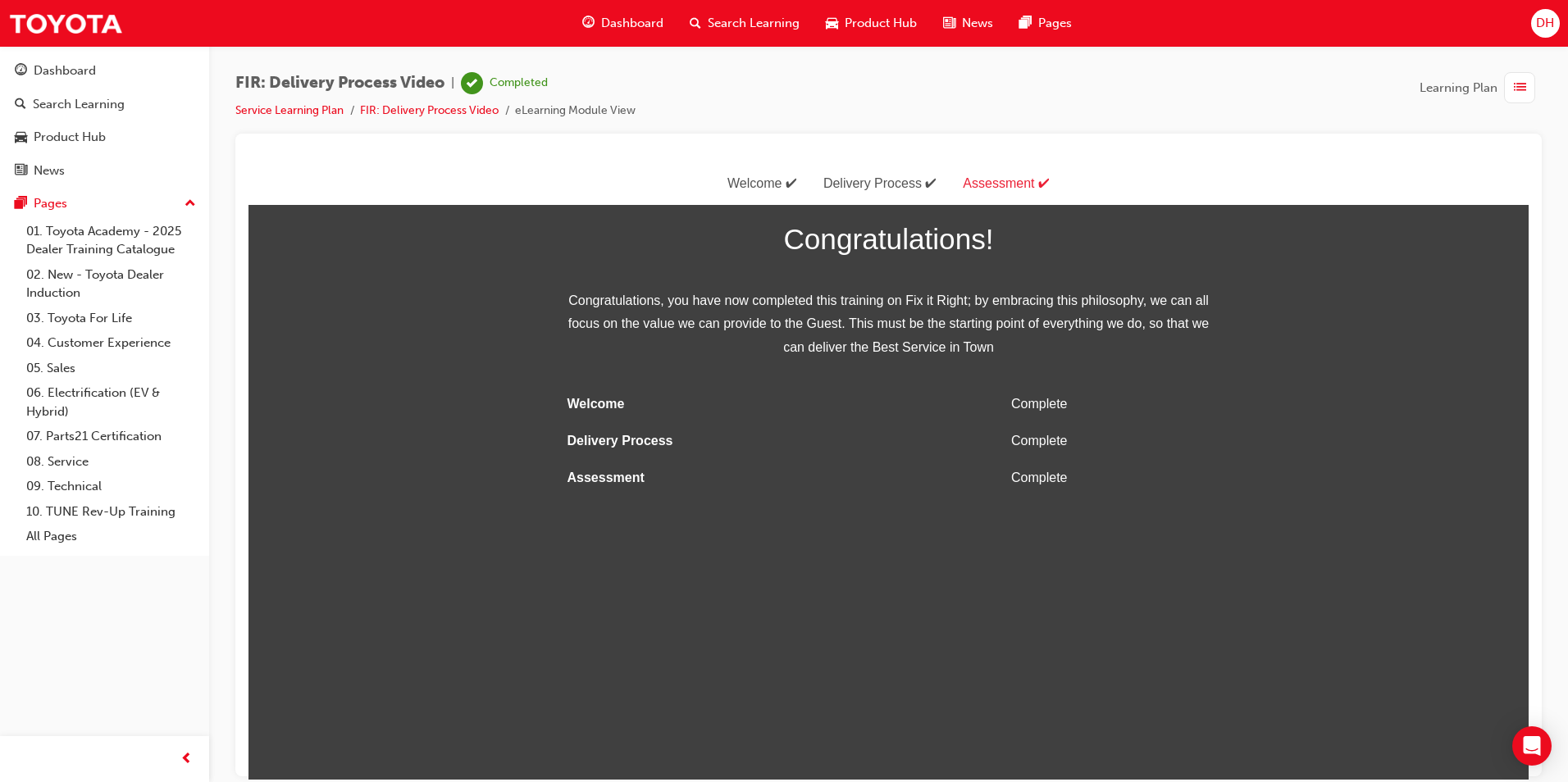 click on "Dashboard" at bounding box center (632, 23) 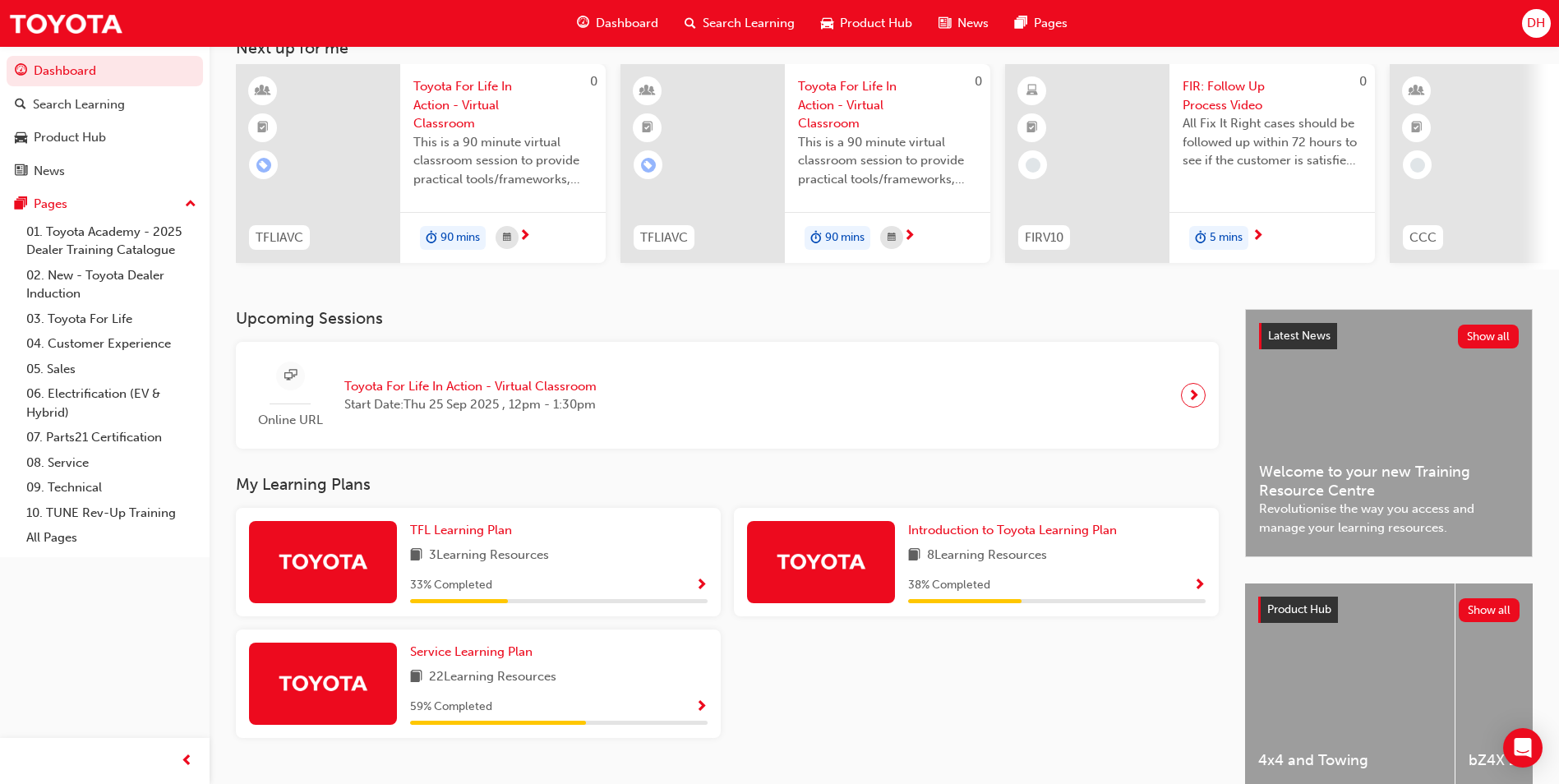 scroll, scrollTop: 198, scrollLeft: 0, axis: vertical 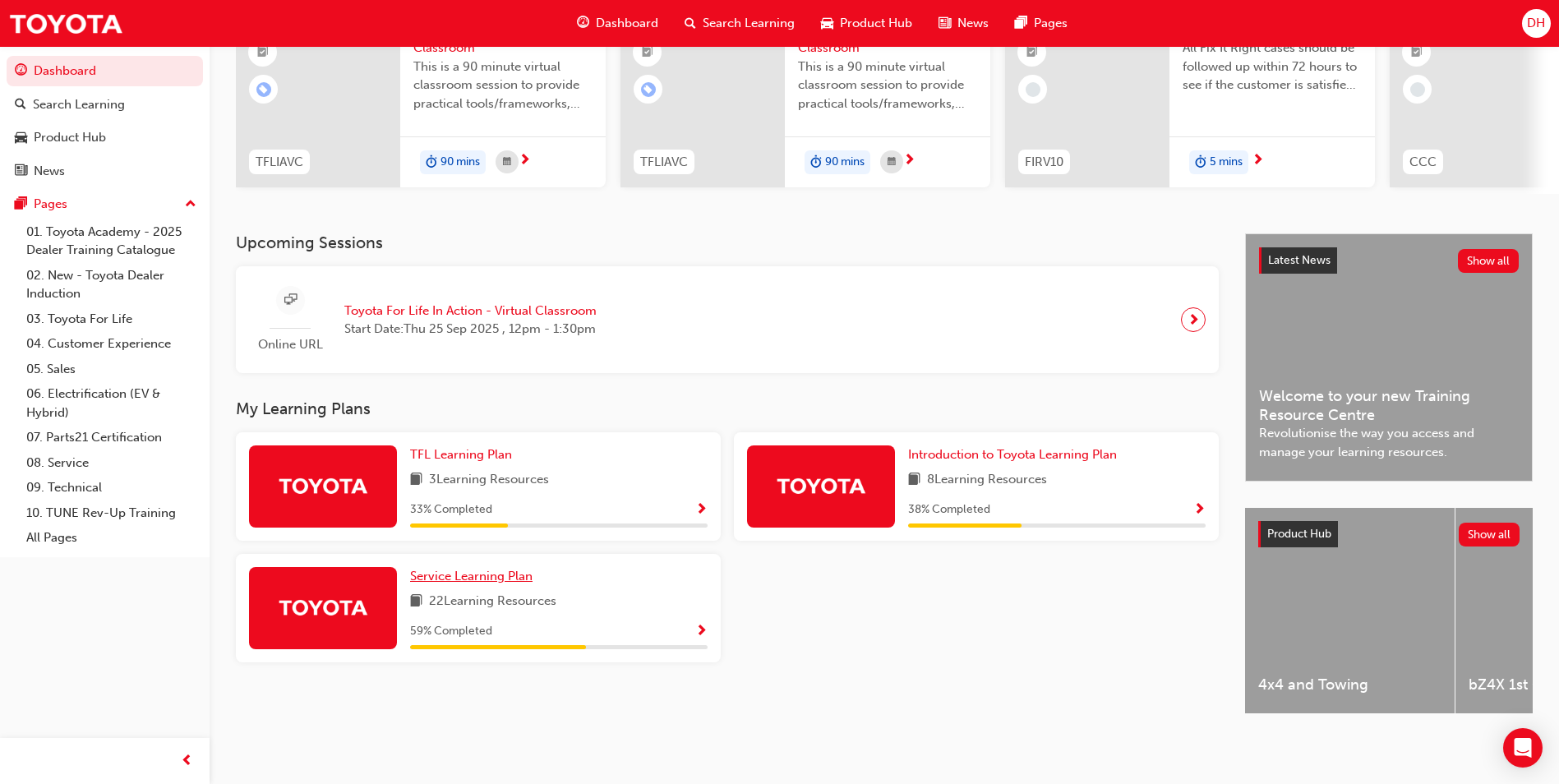 click on "Service Learning Plan" at bounding box center (471, 576) 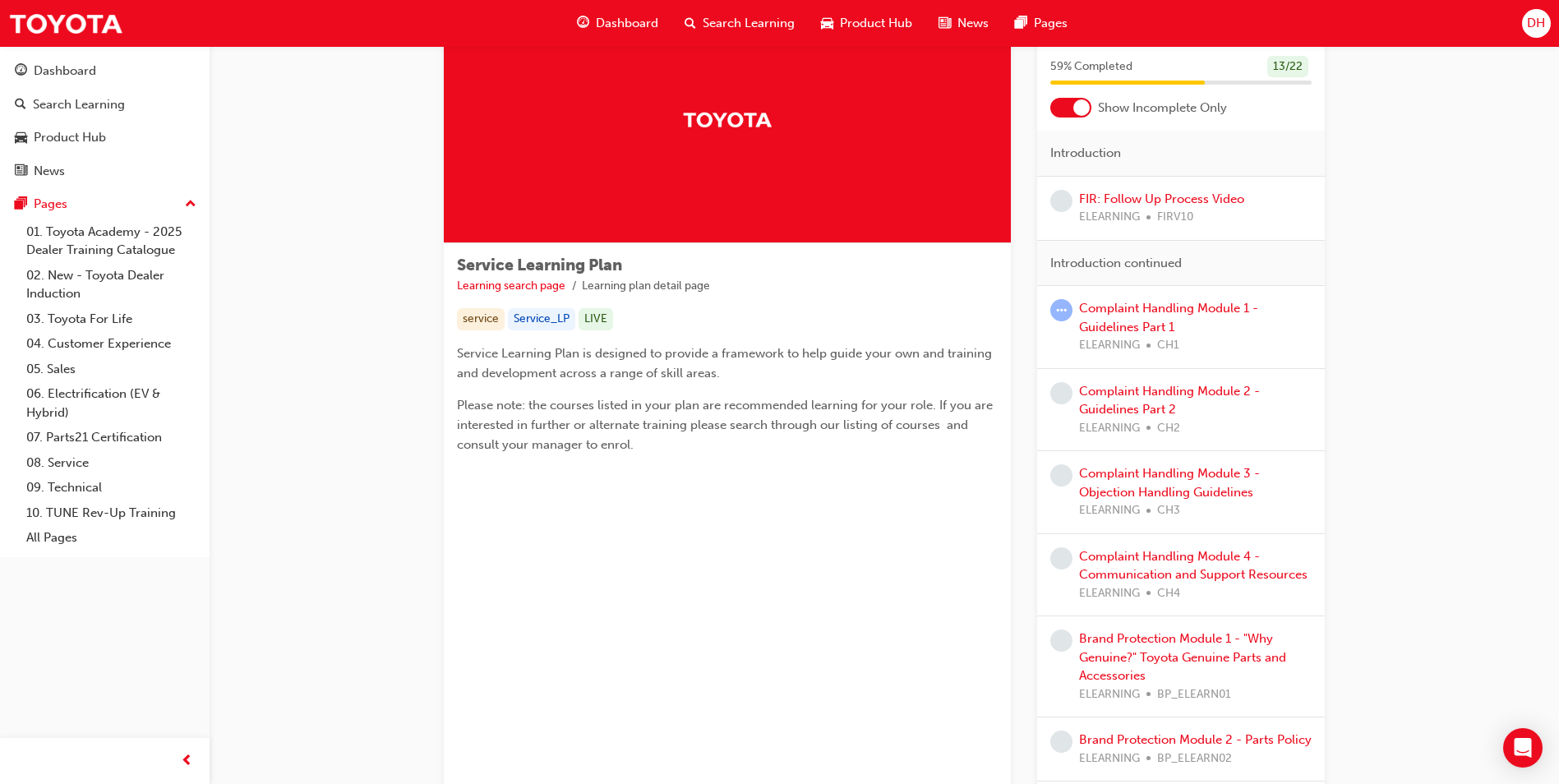 scroll, scrollTop: 82, scrollLeft: 0, axis: vertical 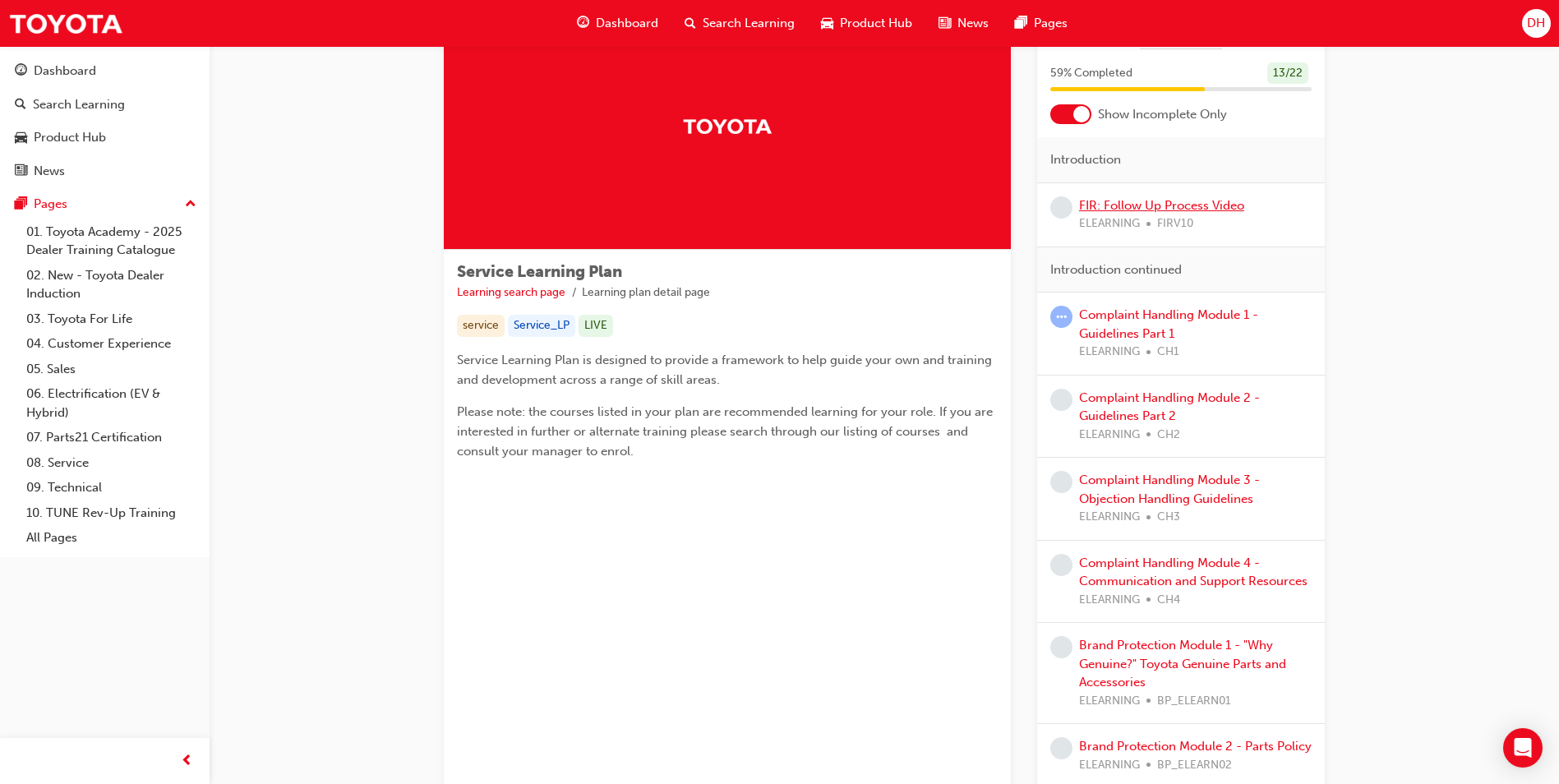 click on "FIR: Follow Up Process Video" at bounding box center (1161, 205) 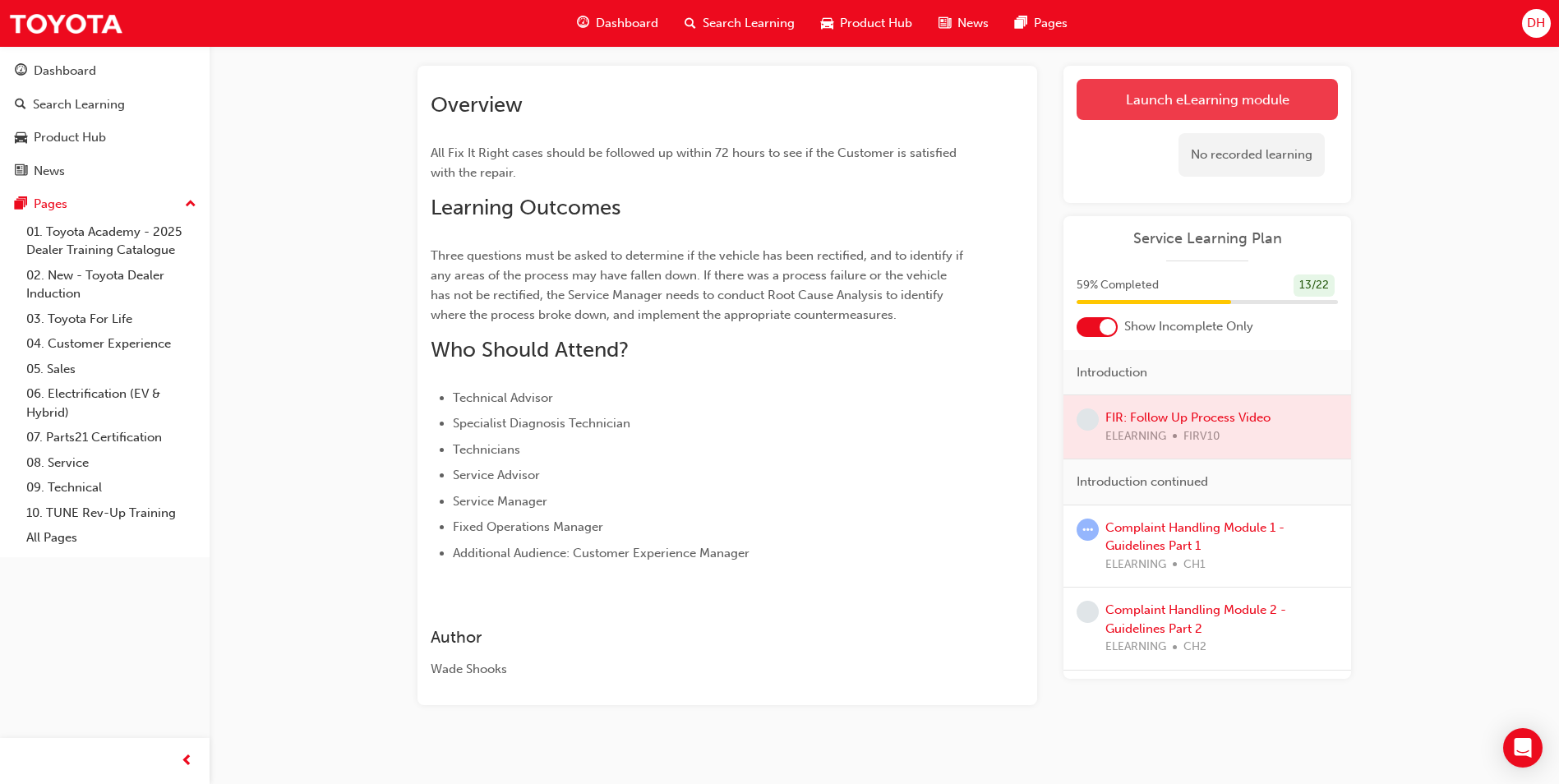 click on "Launch eLearning module" at bounding box center [1207, 99] 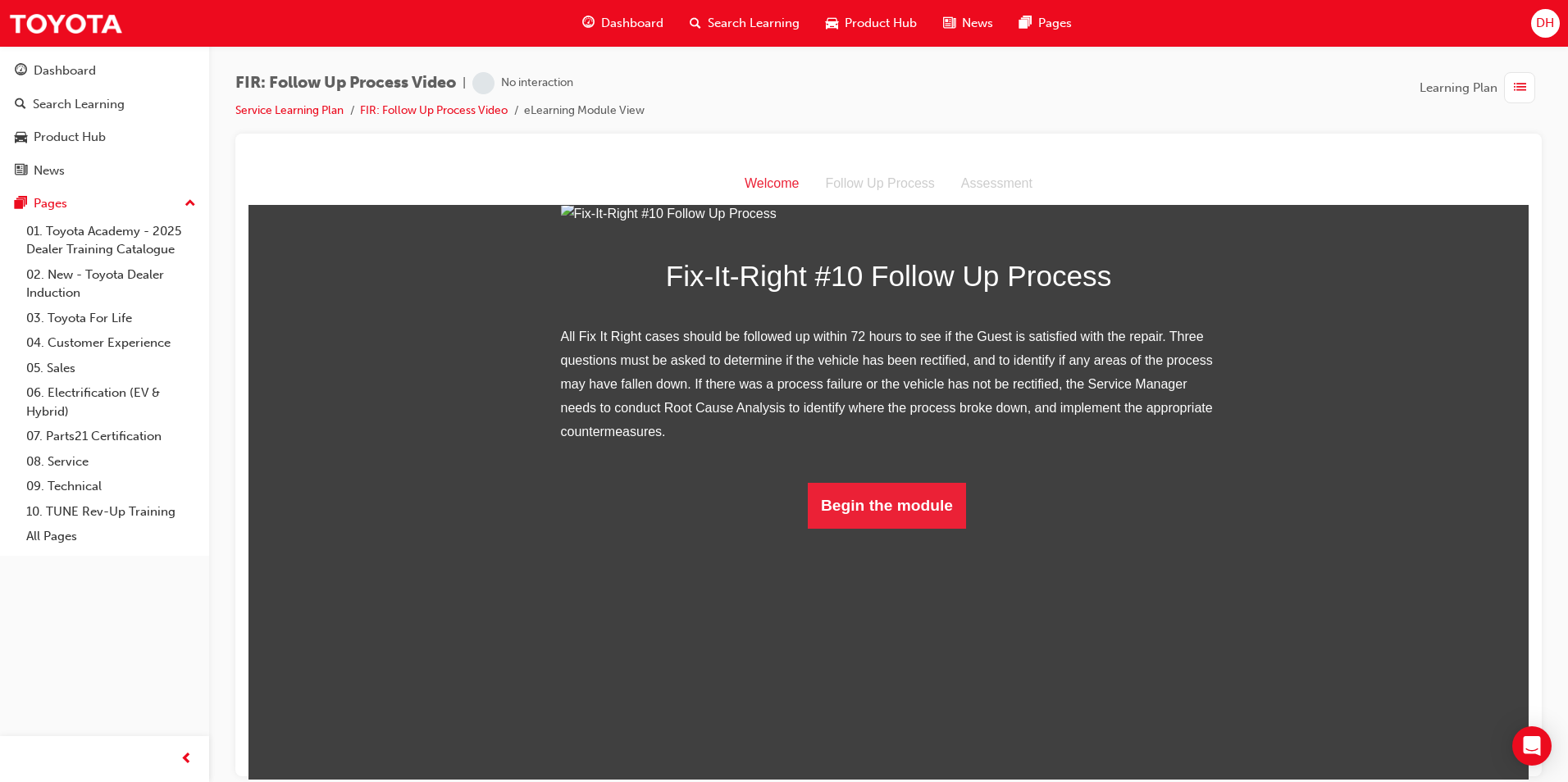 scroll, scrollTop: 0, scrollLeft: 0, axis: both 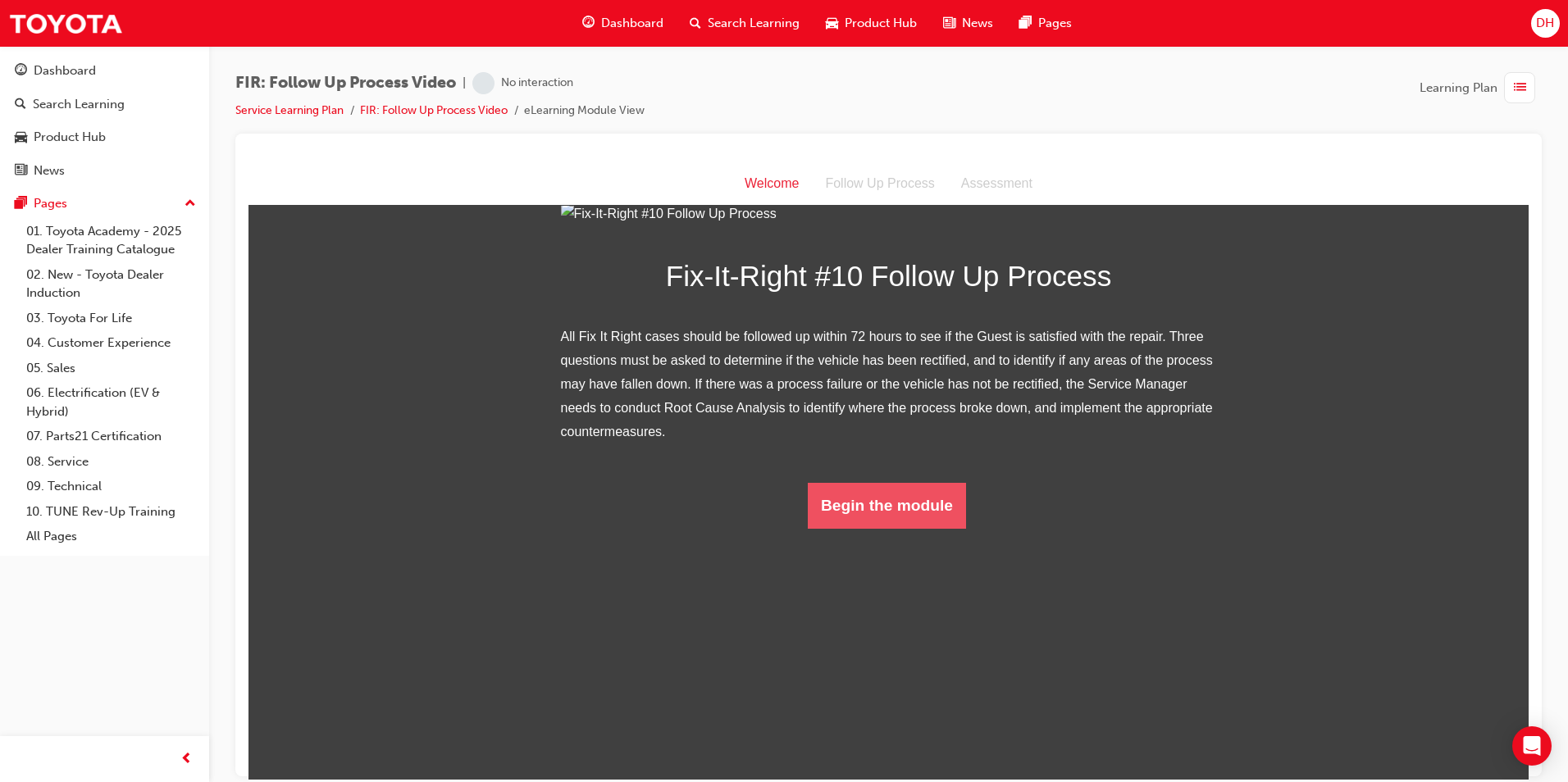 click on "Begin the module" at bounding box center (887, 505) 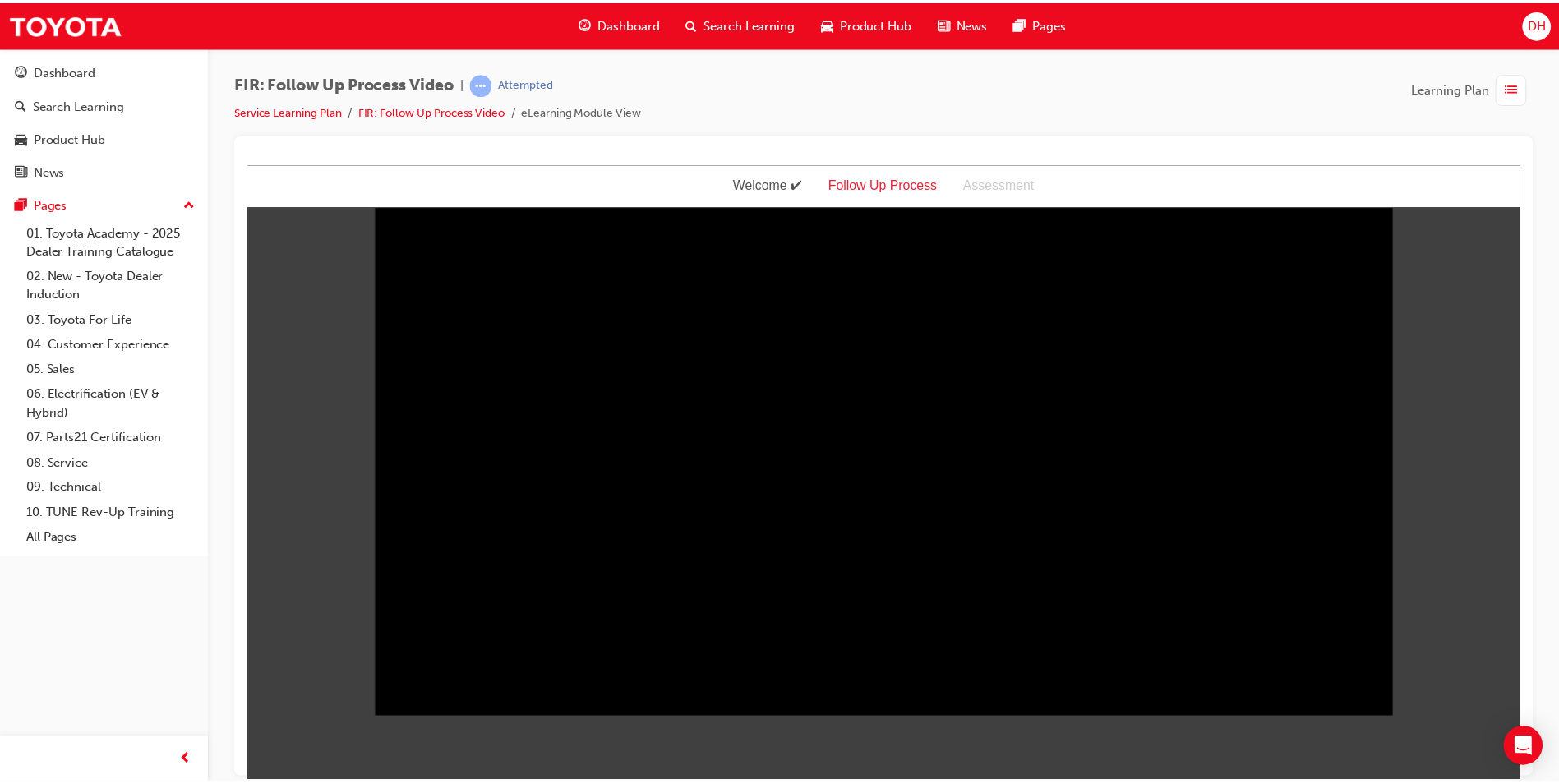 scroll, scrollTop: 0, scrollLeft: 0, axis: both 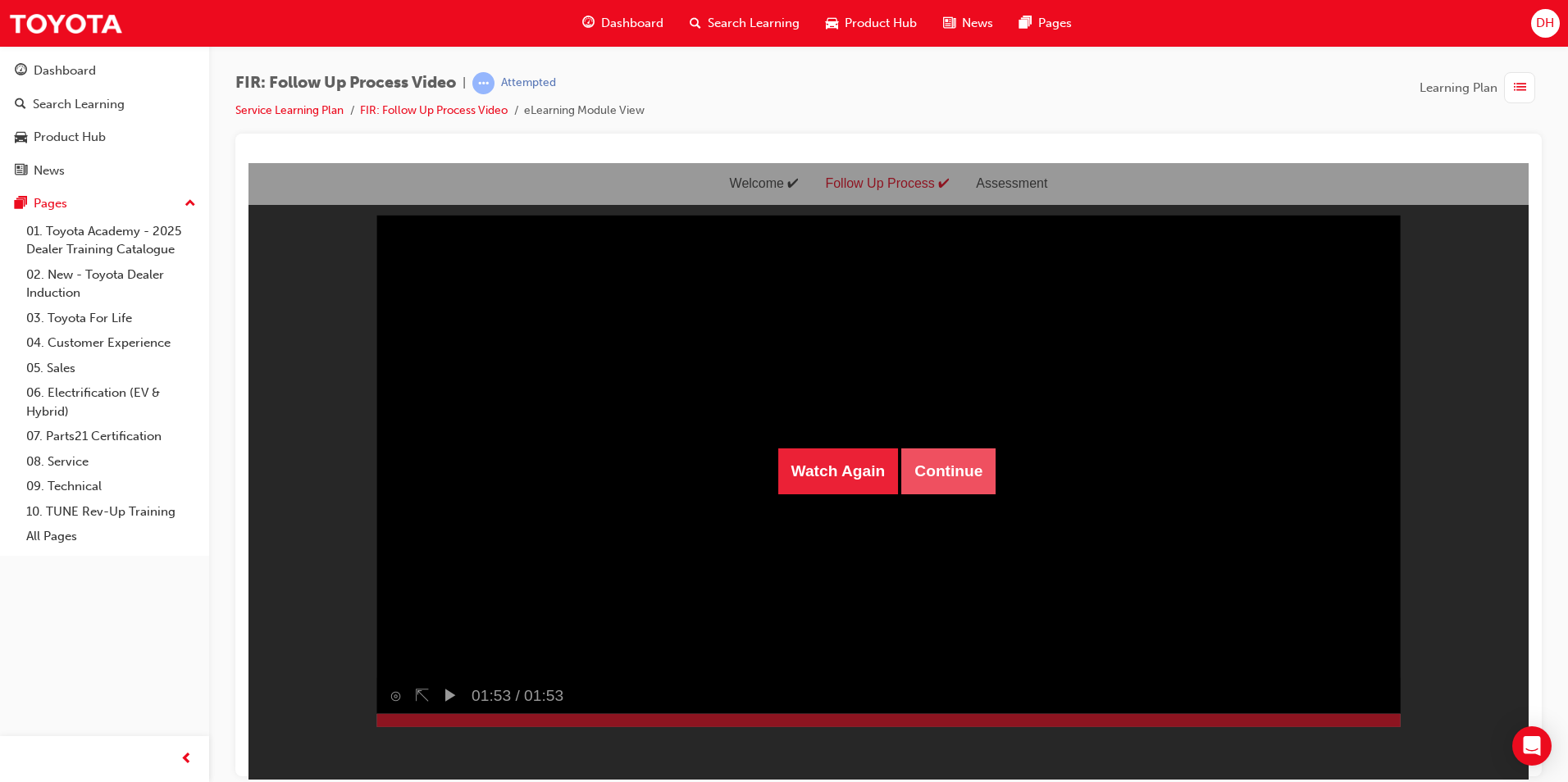 click on "Continue" at bounding box center [948, 471] 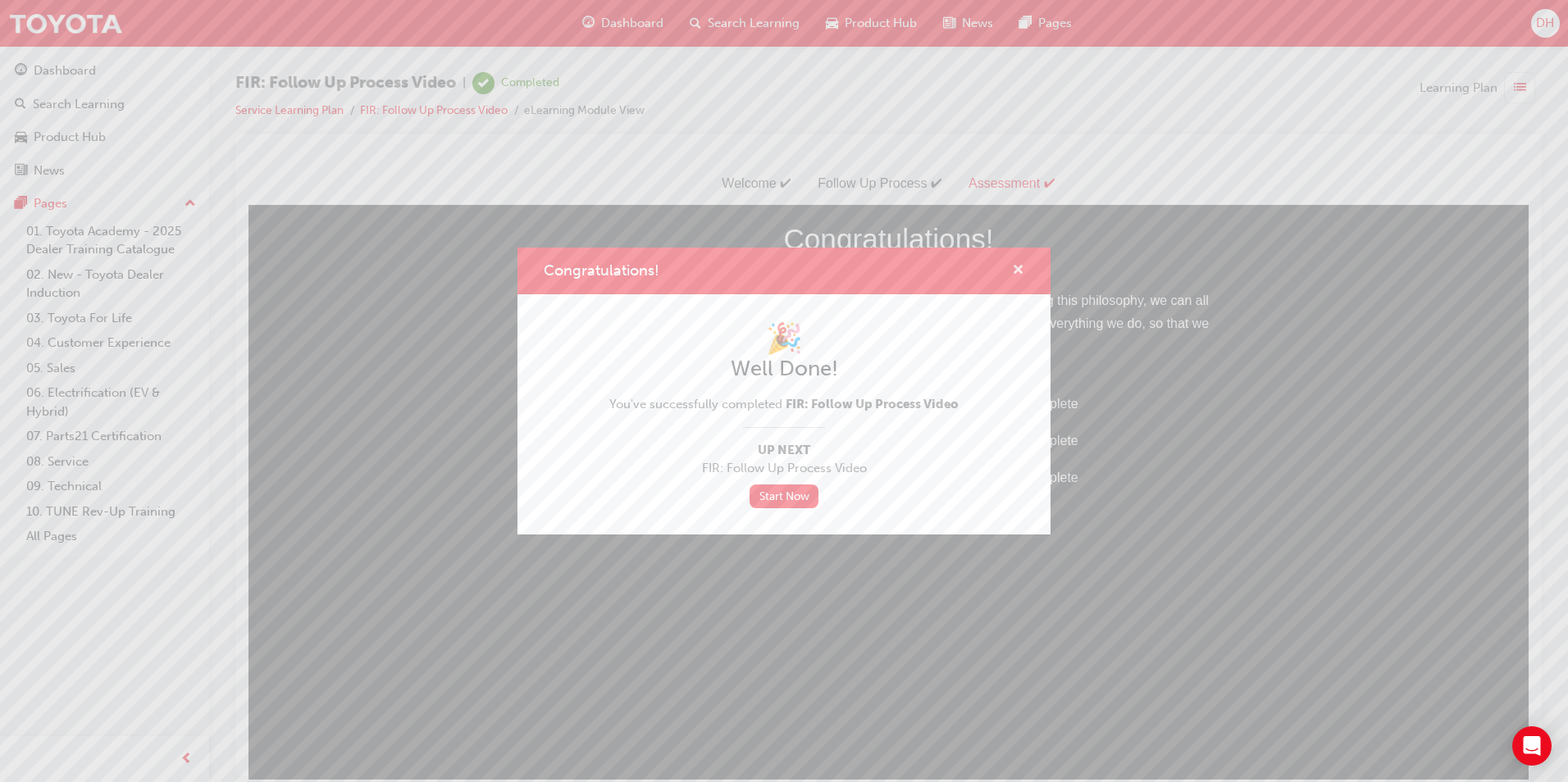 click at bounding box center [1018, 271] 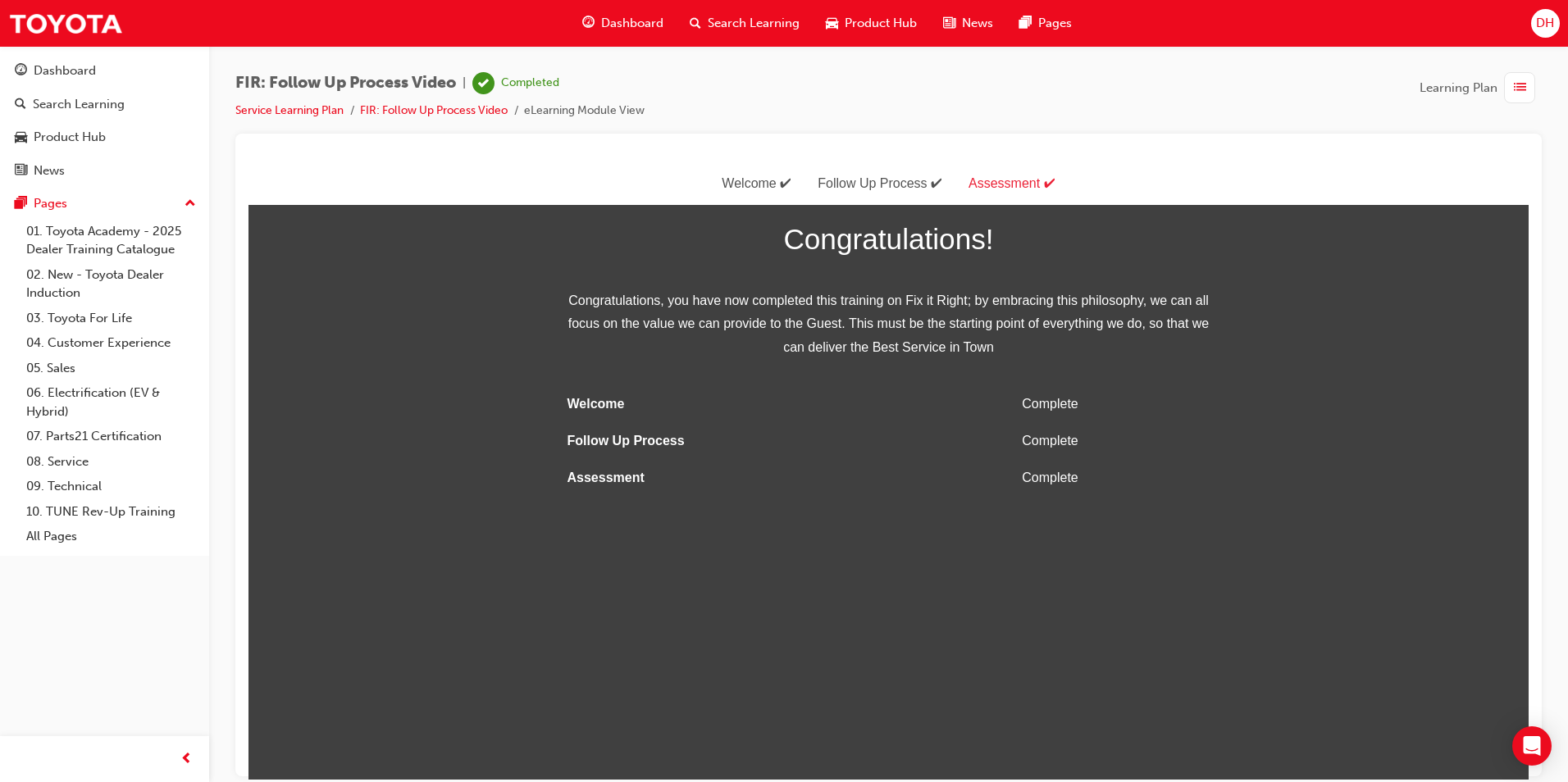 click on "Dashboard" at bounding box center (632, 23) 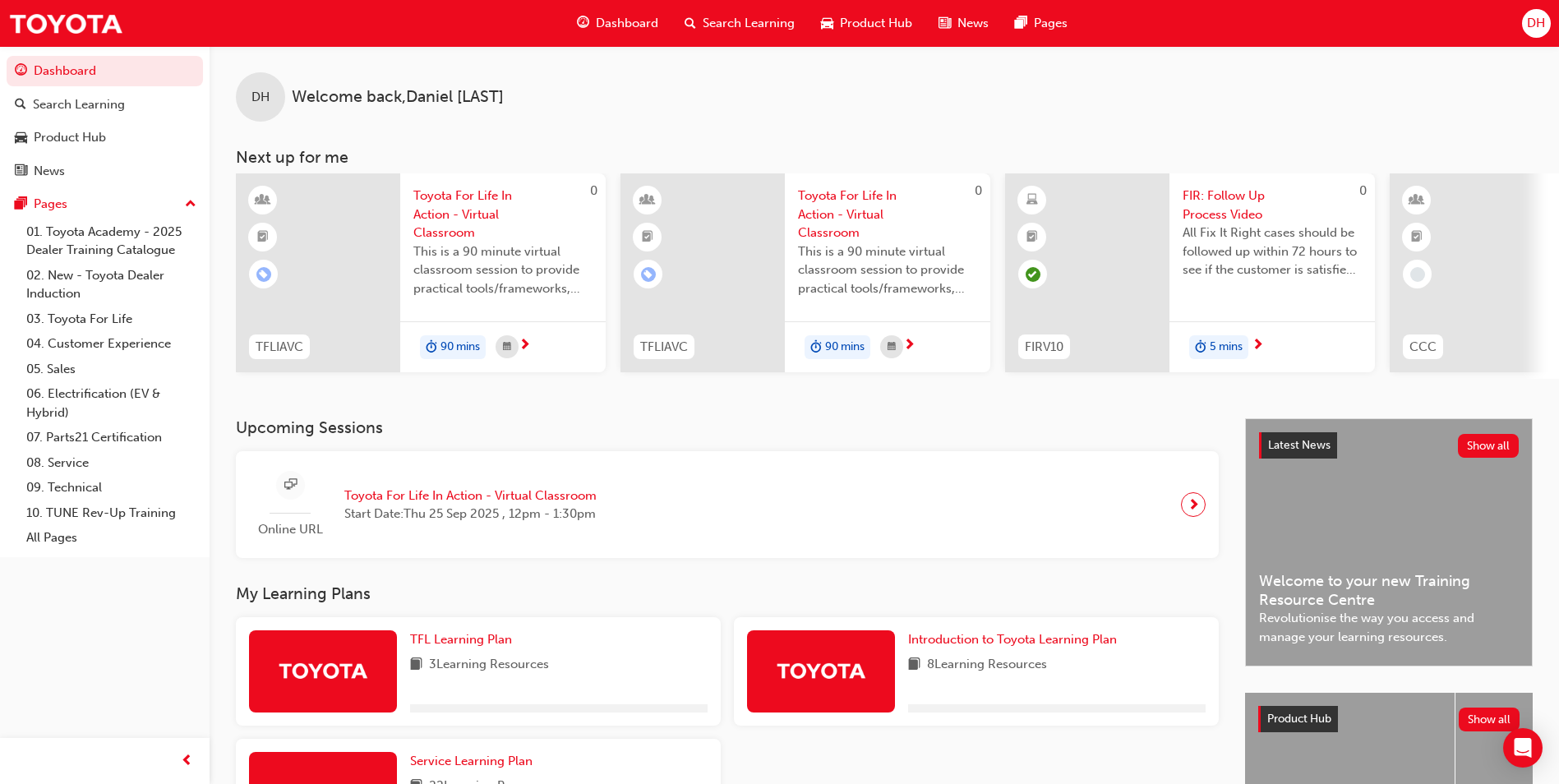 scroll, scrollTop: 198, scrollLeft: 0, axis: vertical 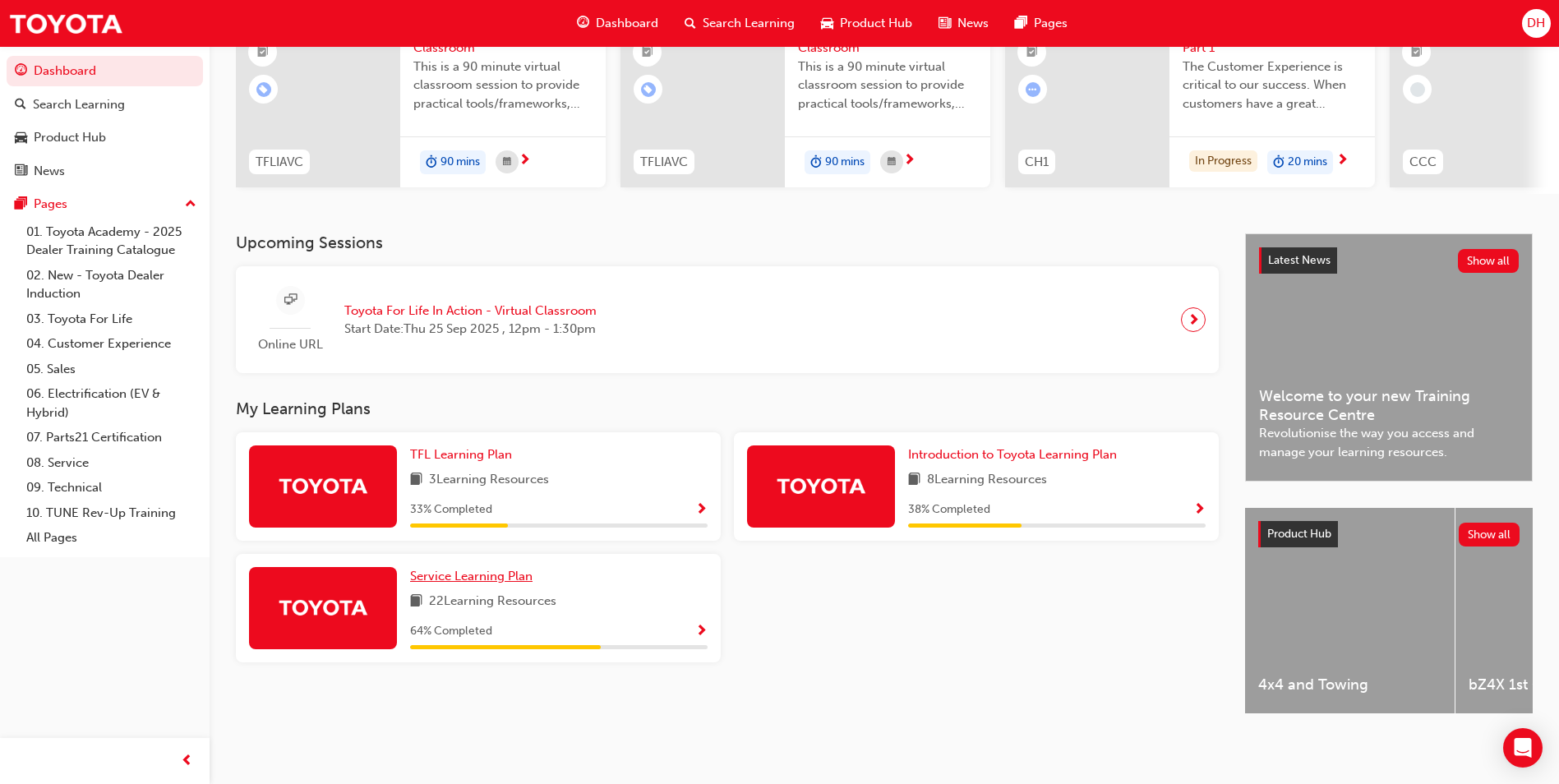 click on "Service Learning Plan" at bounding box center [471, 576] 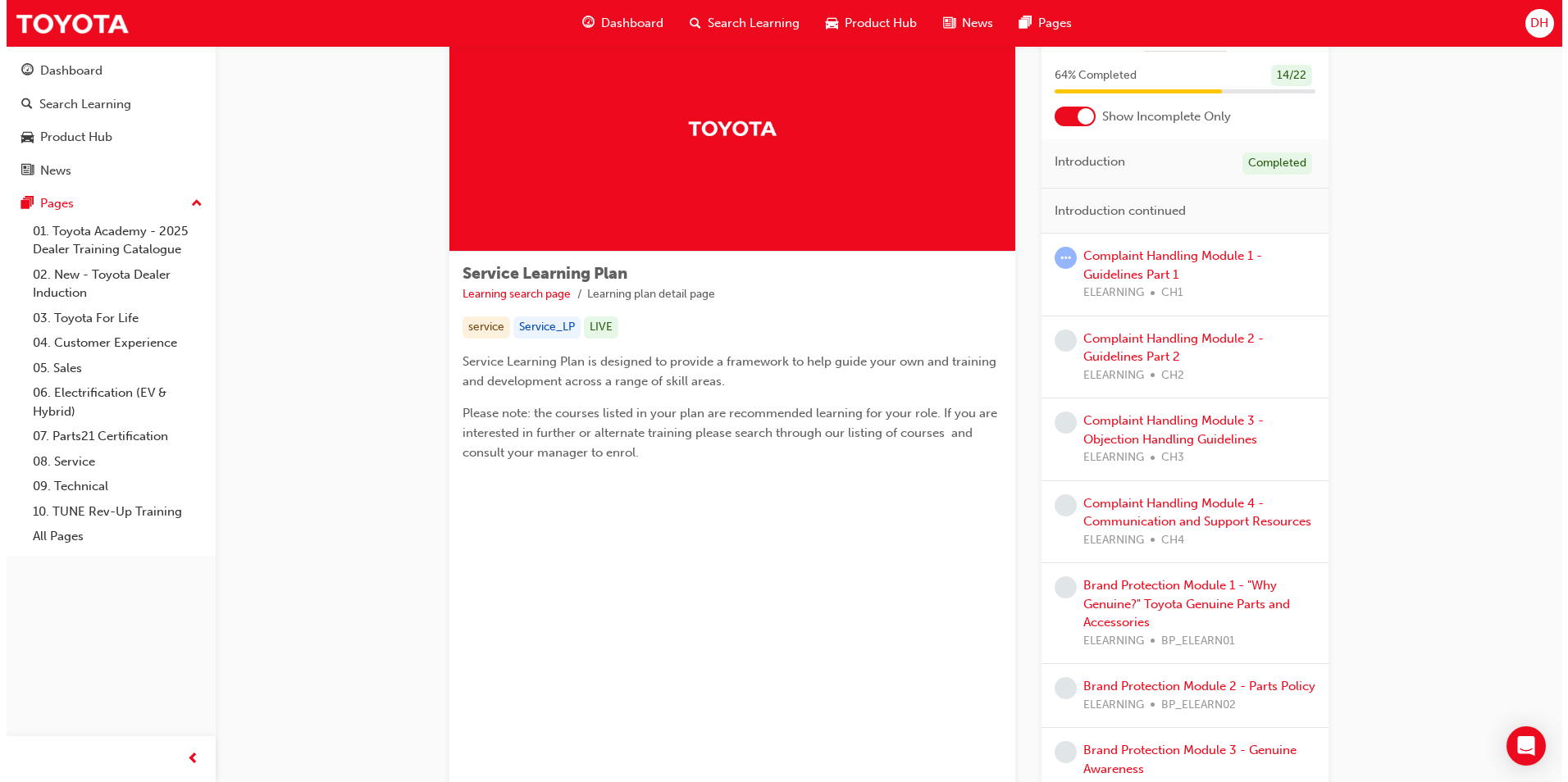 scroll, scrollTop: 0, scrollLeft: 0, axis: both 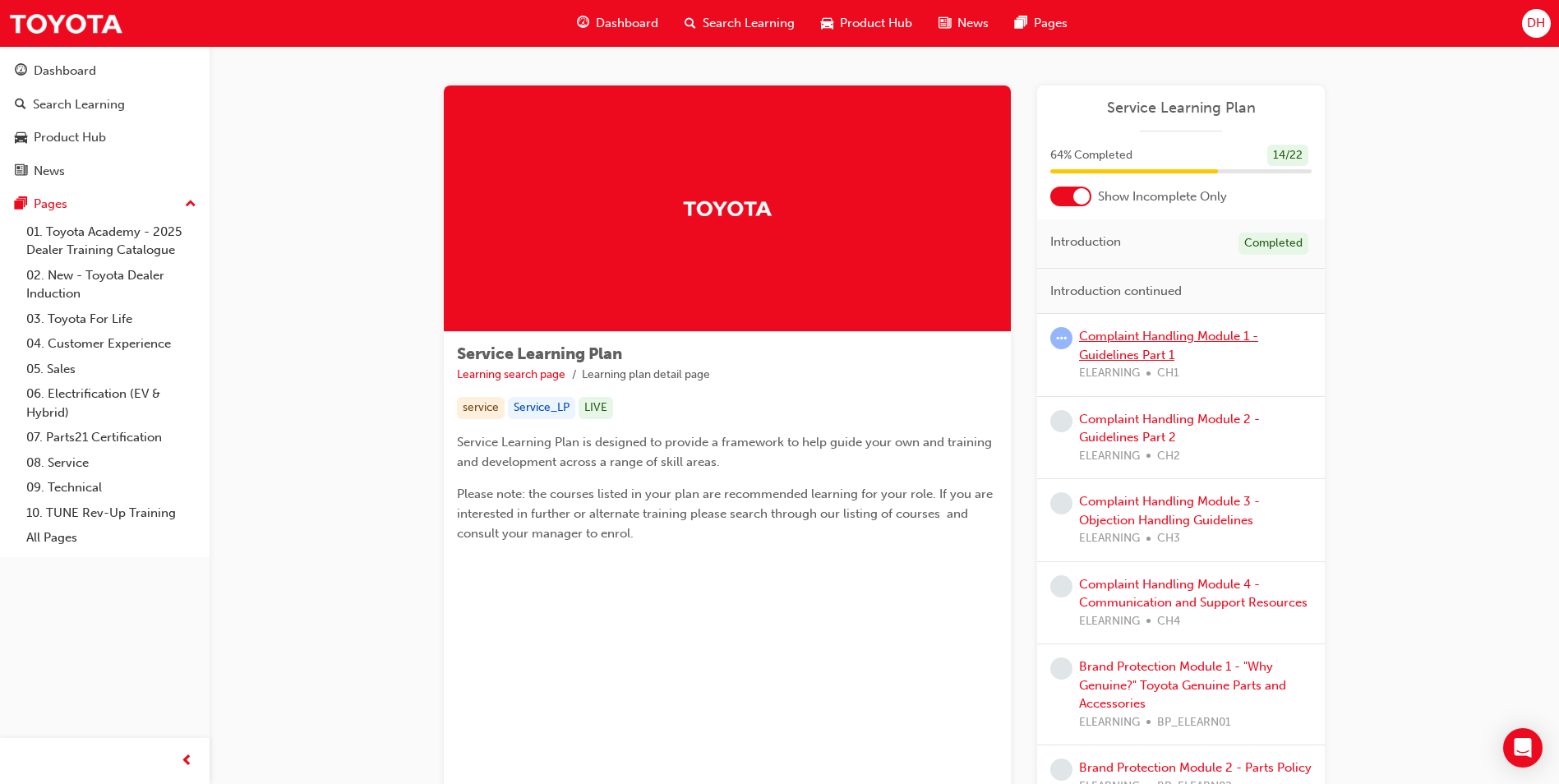 click on "Complaint Handling Module 1 - Guidelines Part 1" at bounding box center (1169, 345) 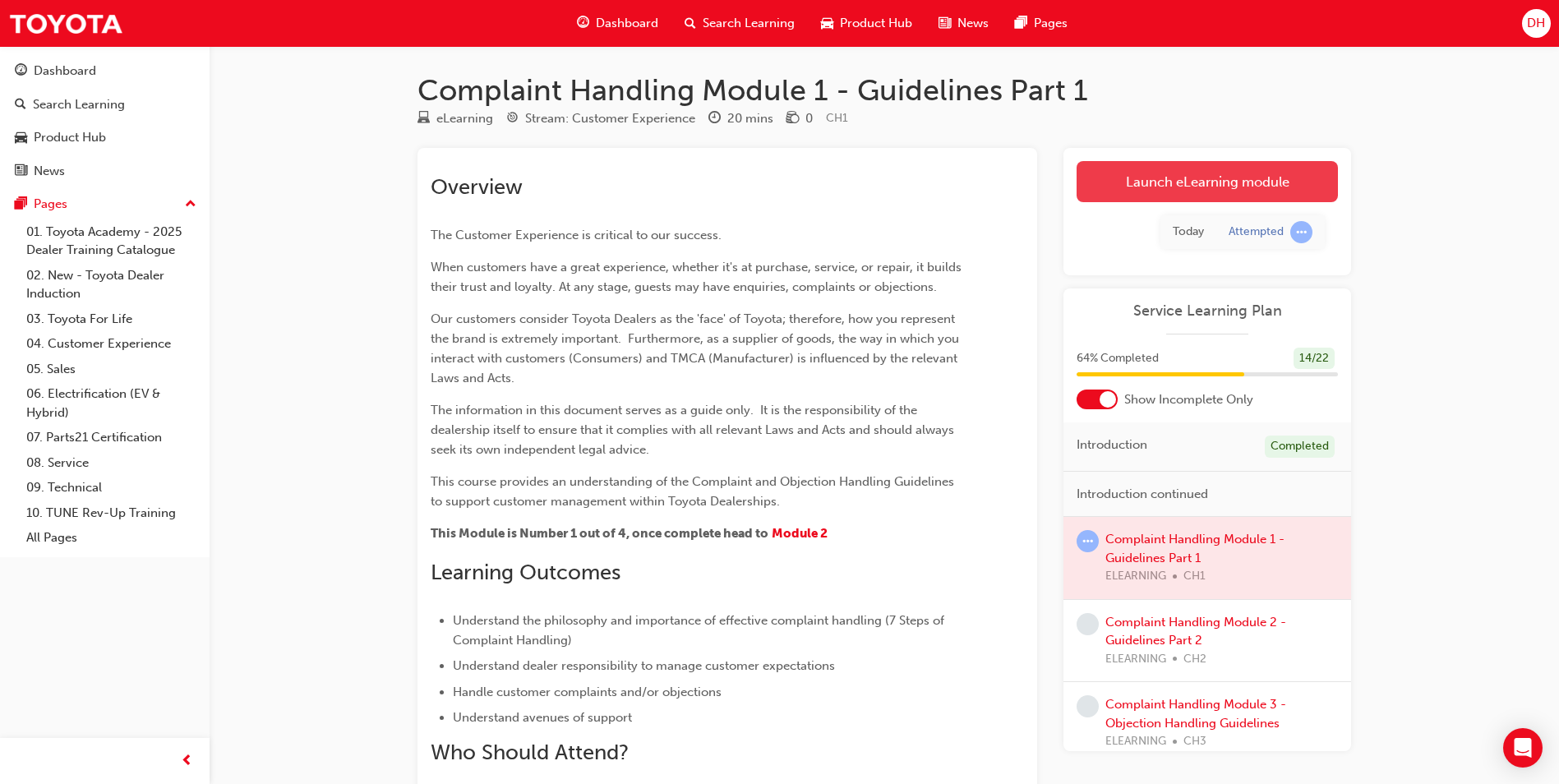 click on "Launch eLearning module" at bounding box center [1207, 182] 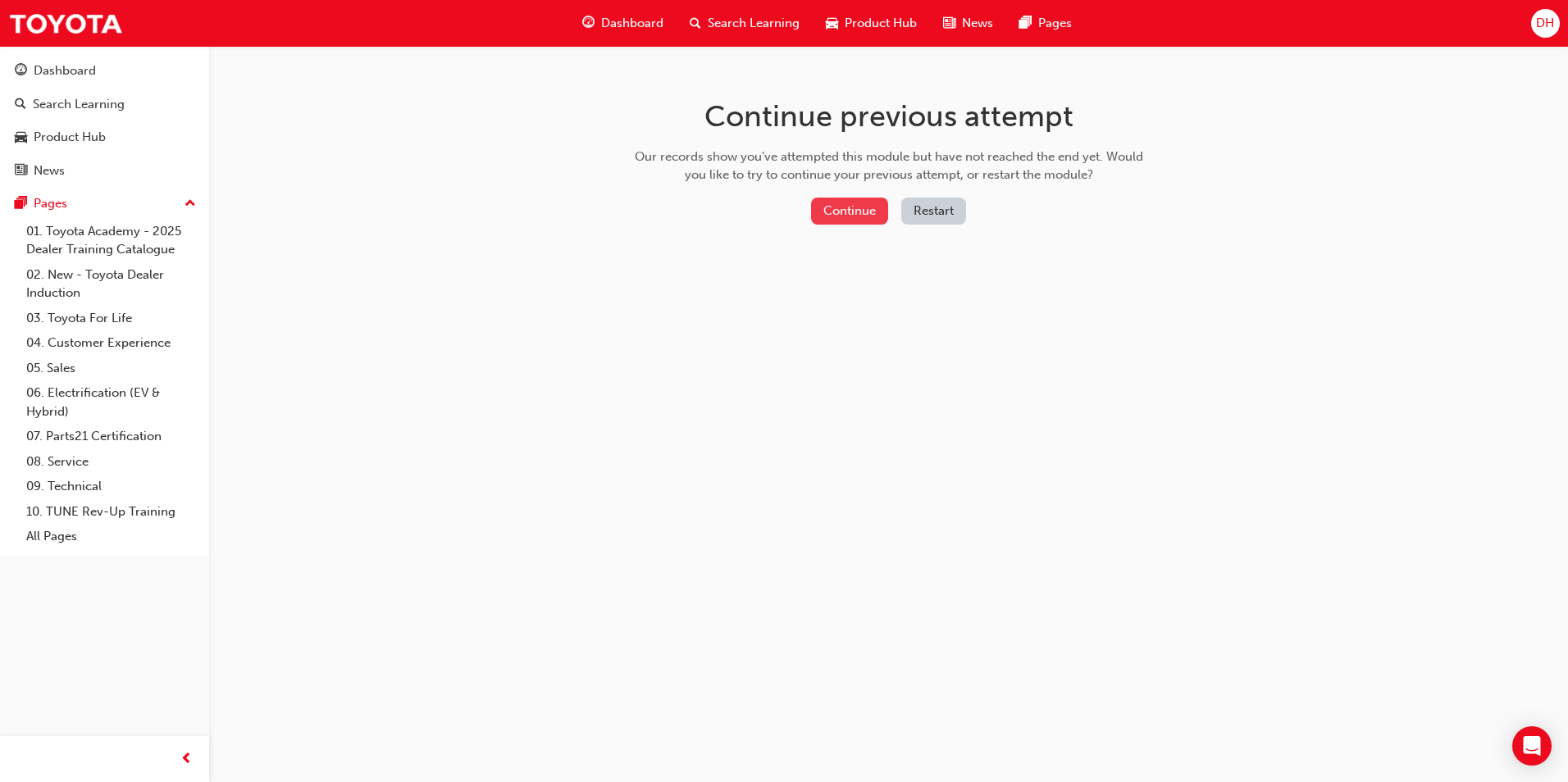 click on "Continue" at bounding box center [850, 211] 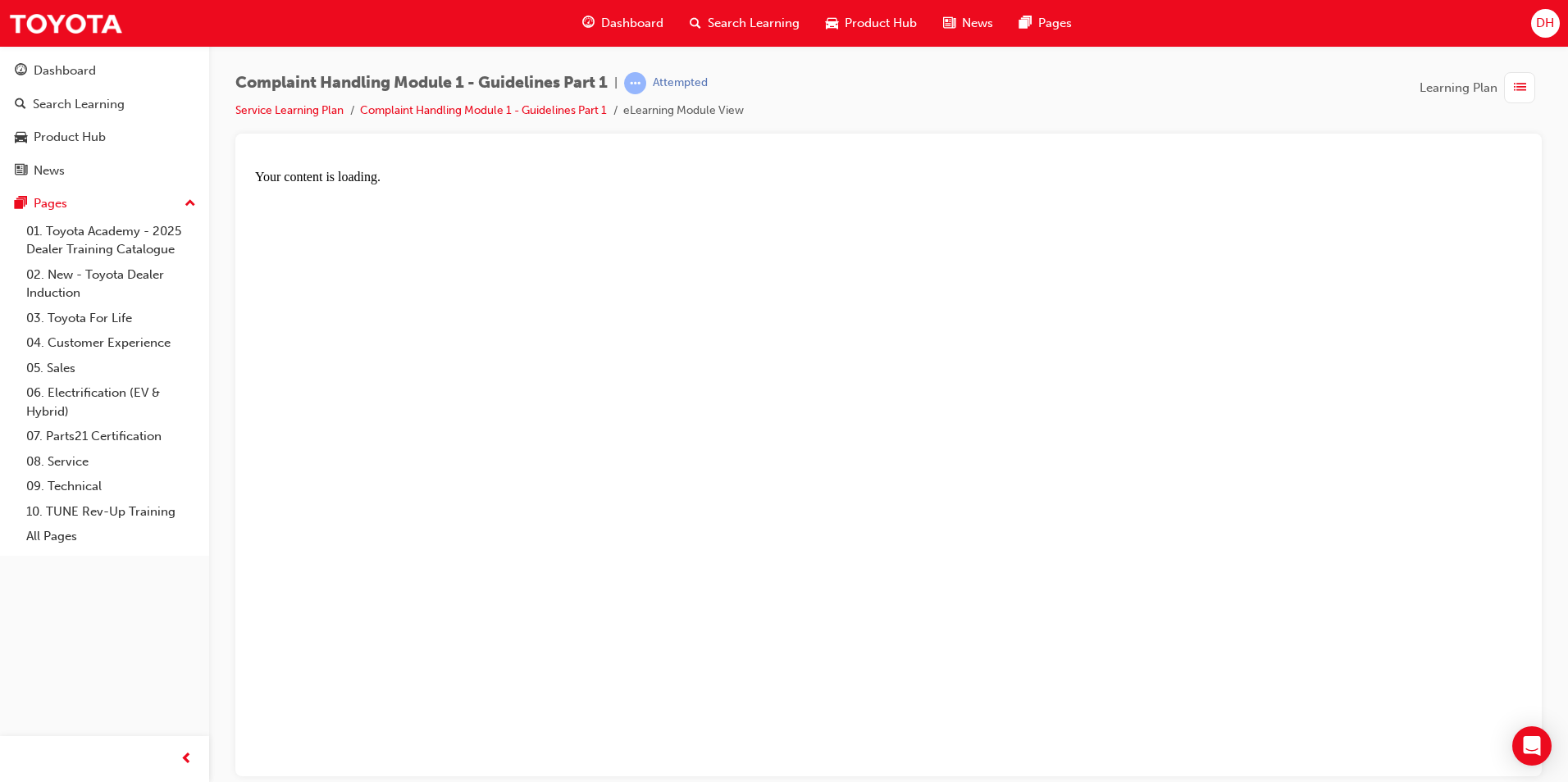 scroll, scrollTop: 0, scrollLeft: 0, axis: both 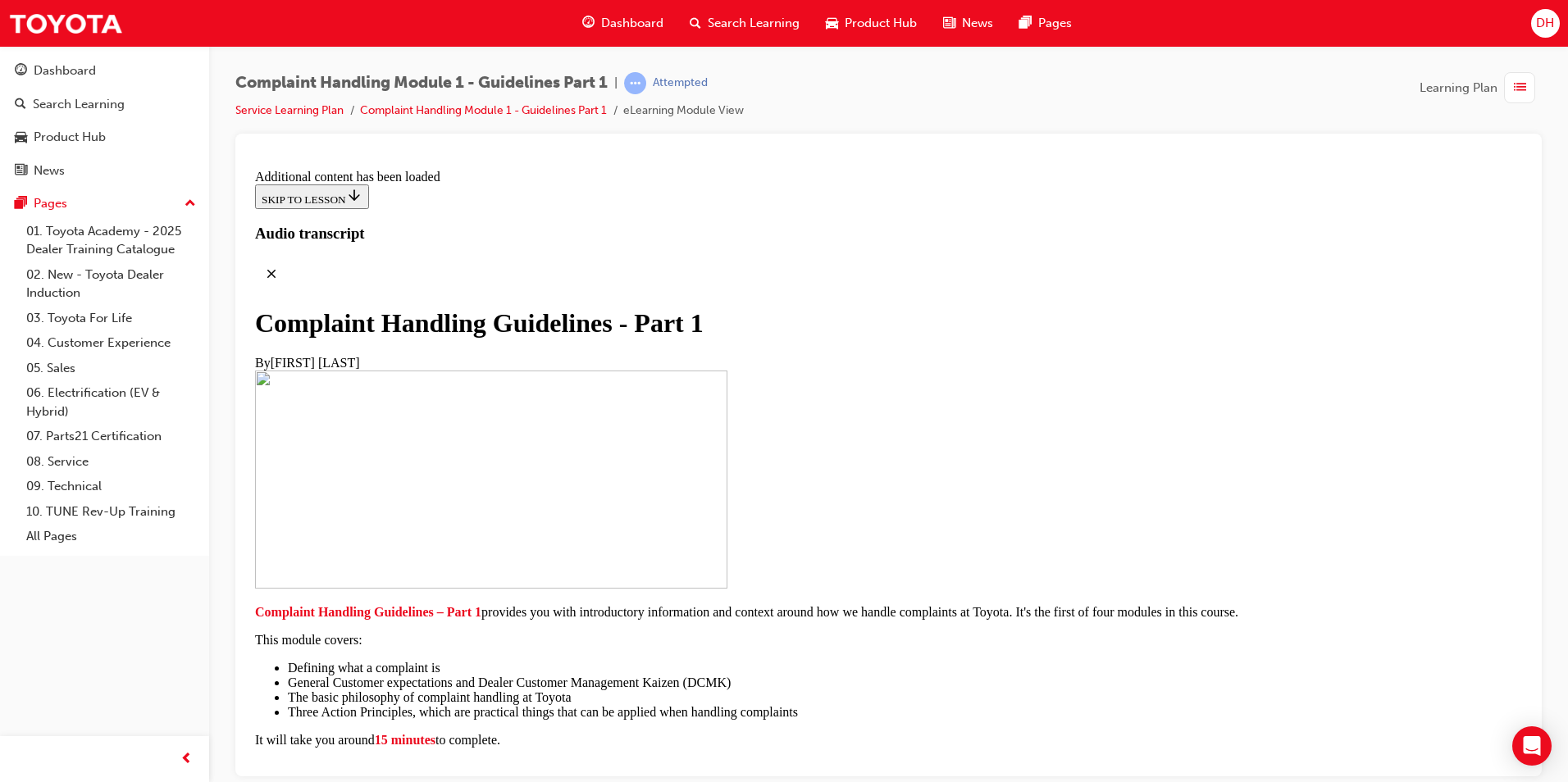 click on "Services" at bounding box center [282, 2185] 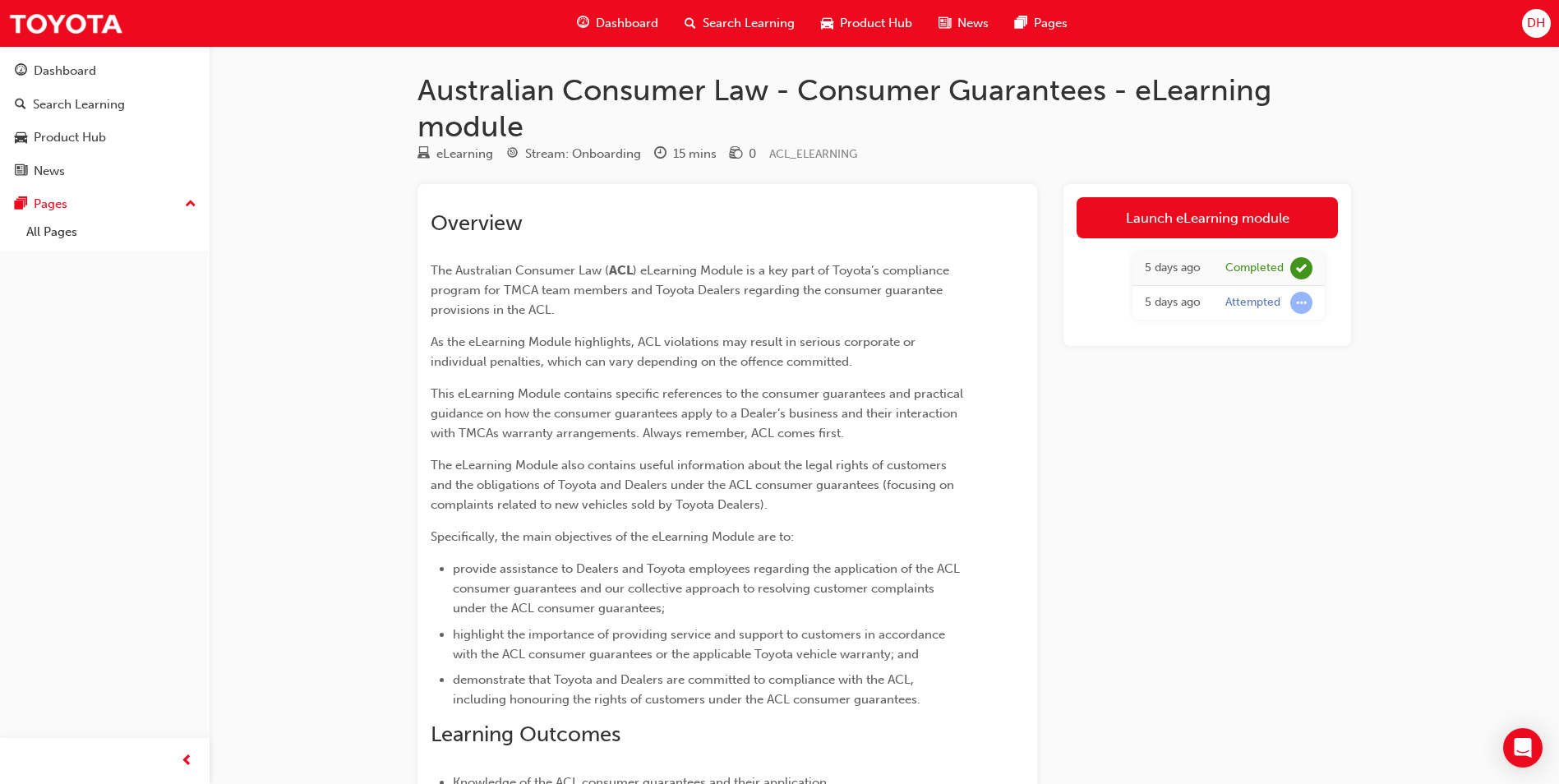 scroll, scrollTop: 0, scrollLeft: 0, axis: both 